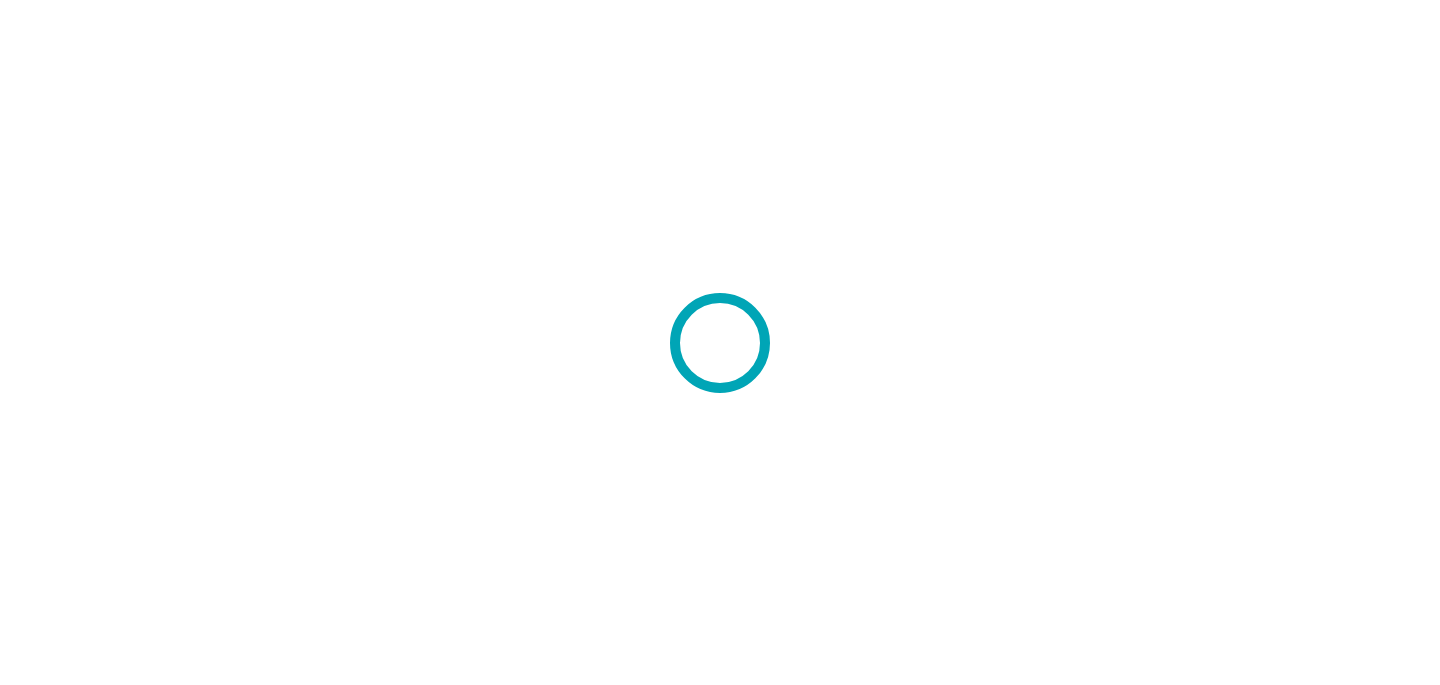 scroll, scrollTop: 0, scrollLeft: 0, axis: both 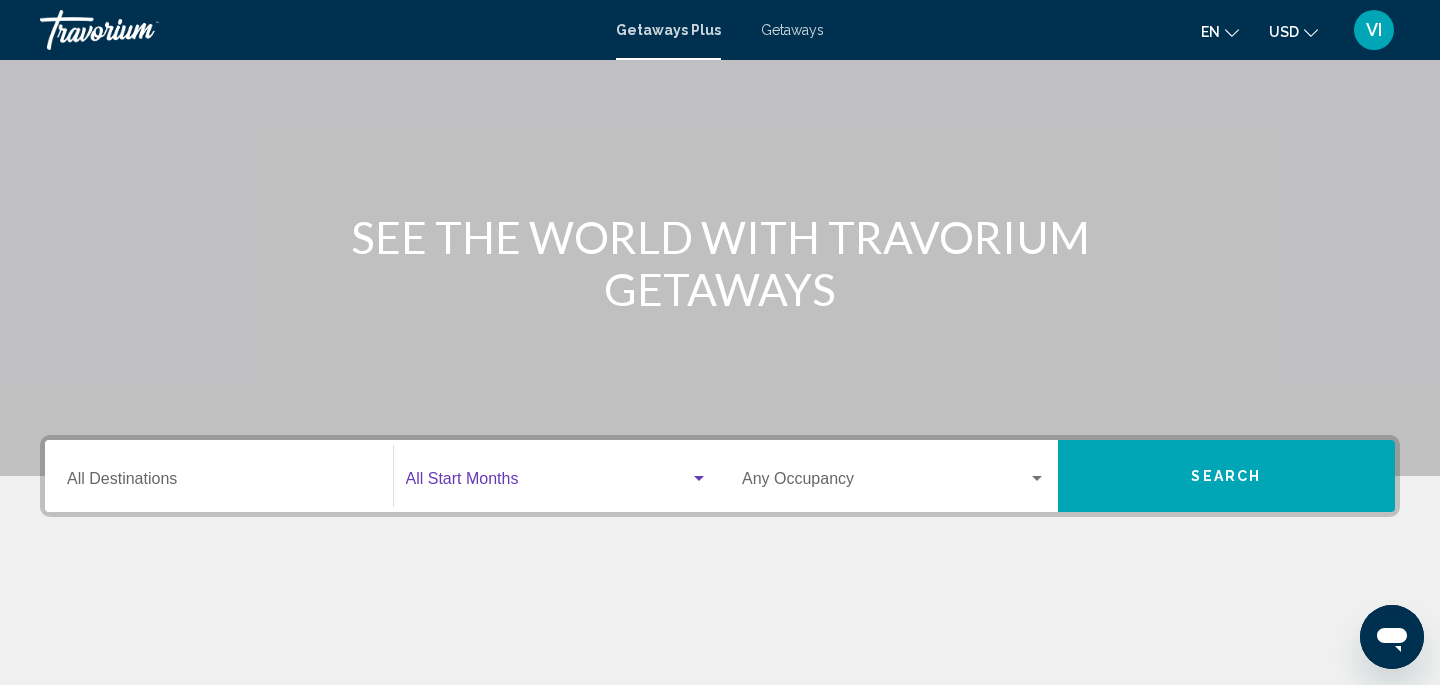 click at bounding box center (548, 483) 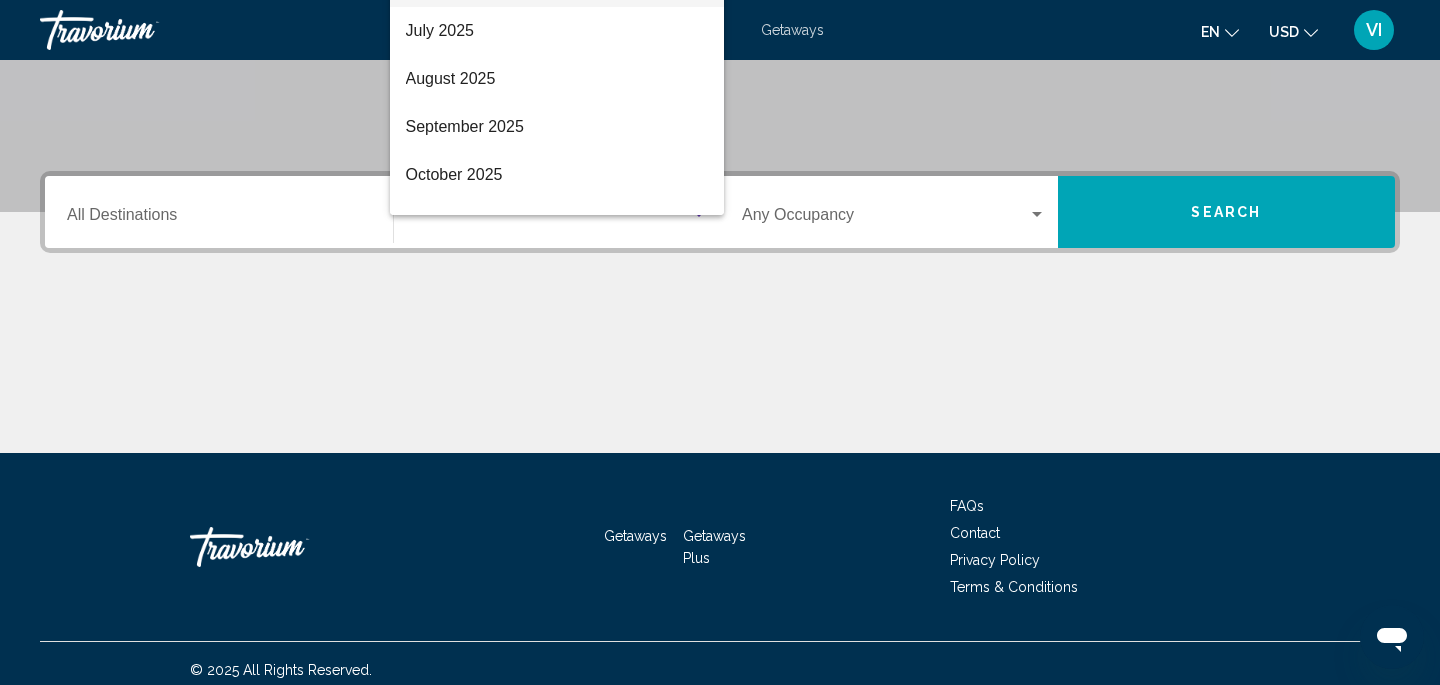 scroll, scrollTop: 401, scrollLeft: 0, axis: vertical 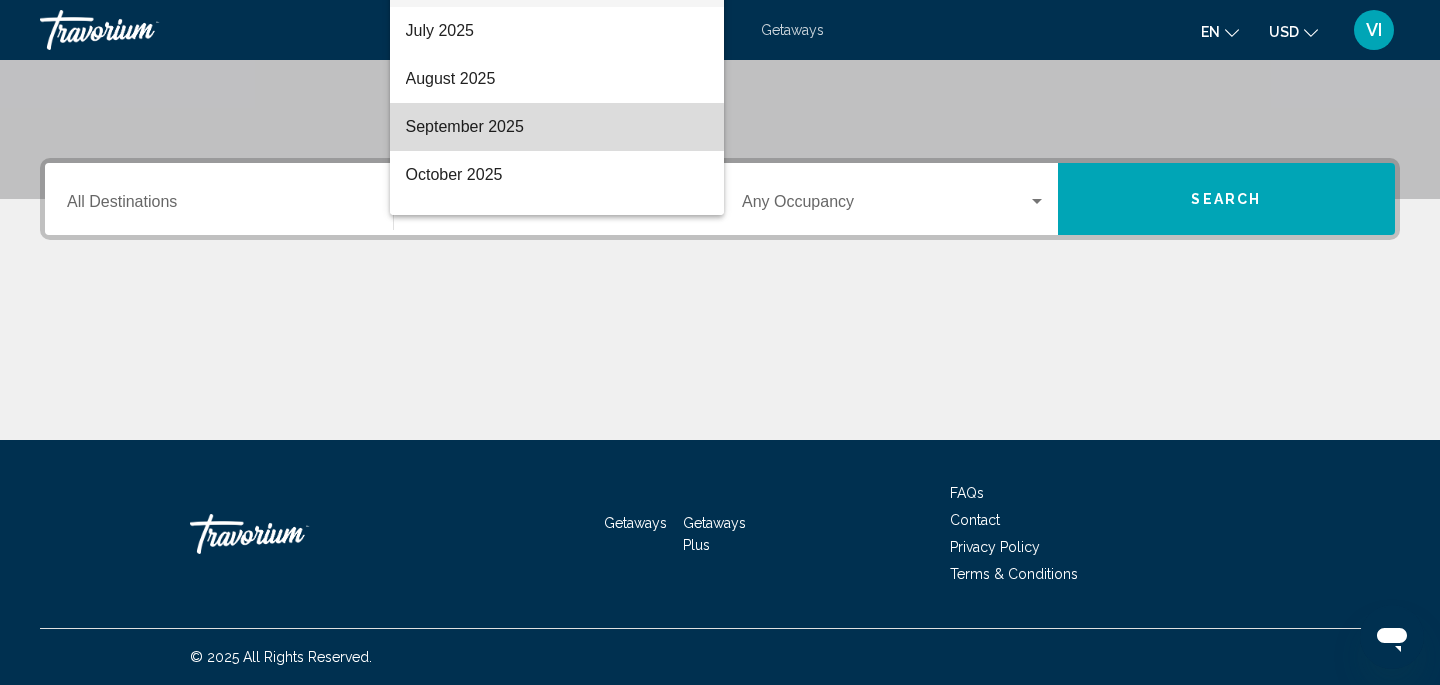 click on "September 2025" at bounding box center (557, 127) 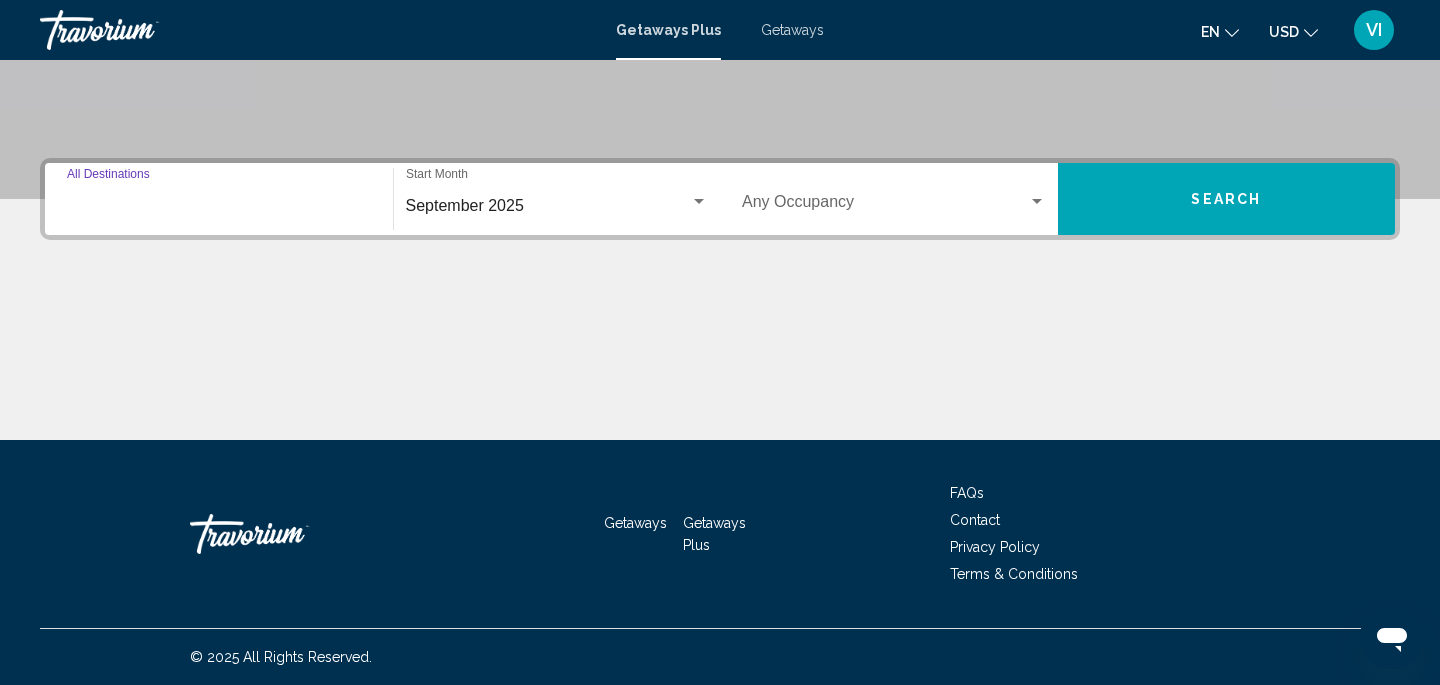 click on "Destination All Destinations" at bounding box center (219, 206) 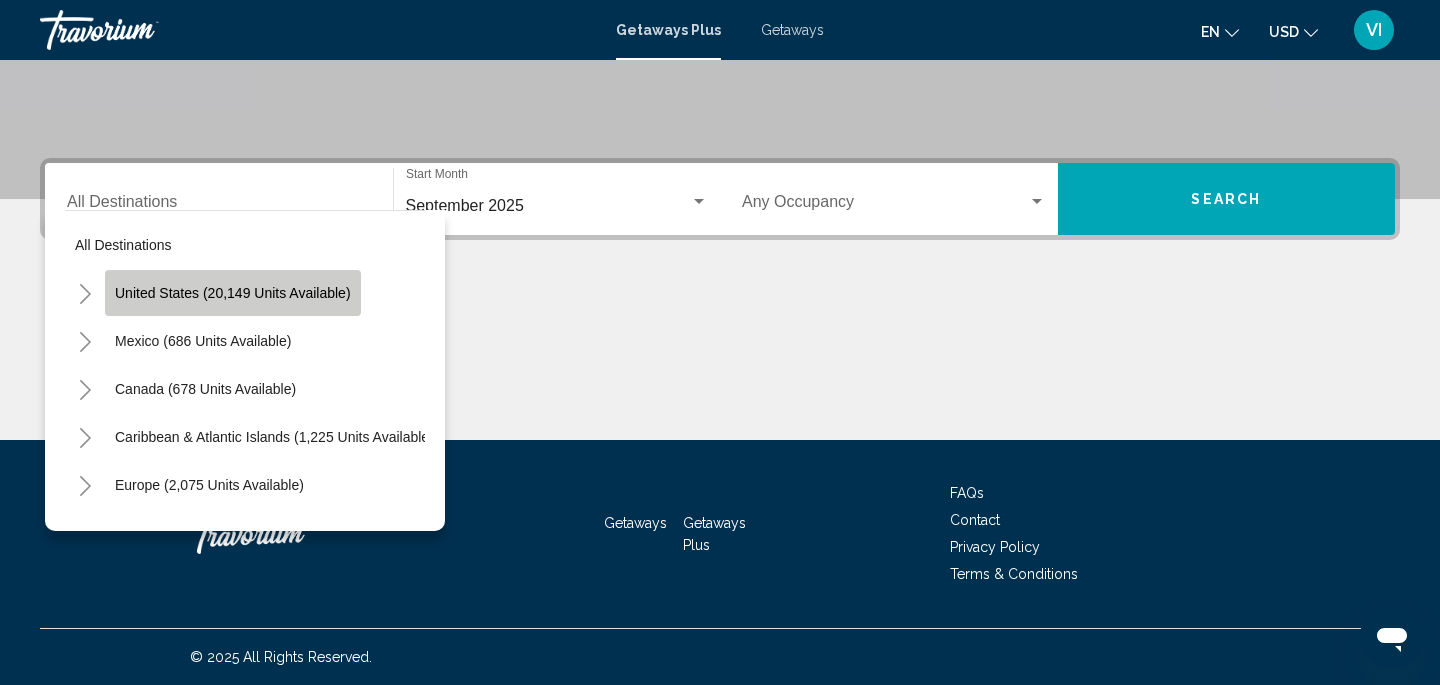 click on "United States (20,149 units available)" 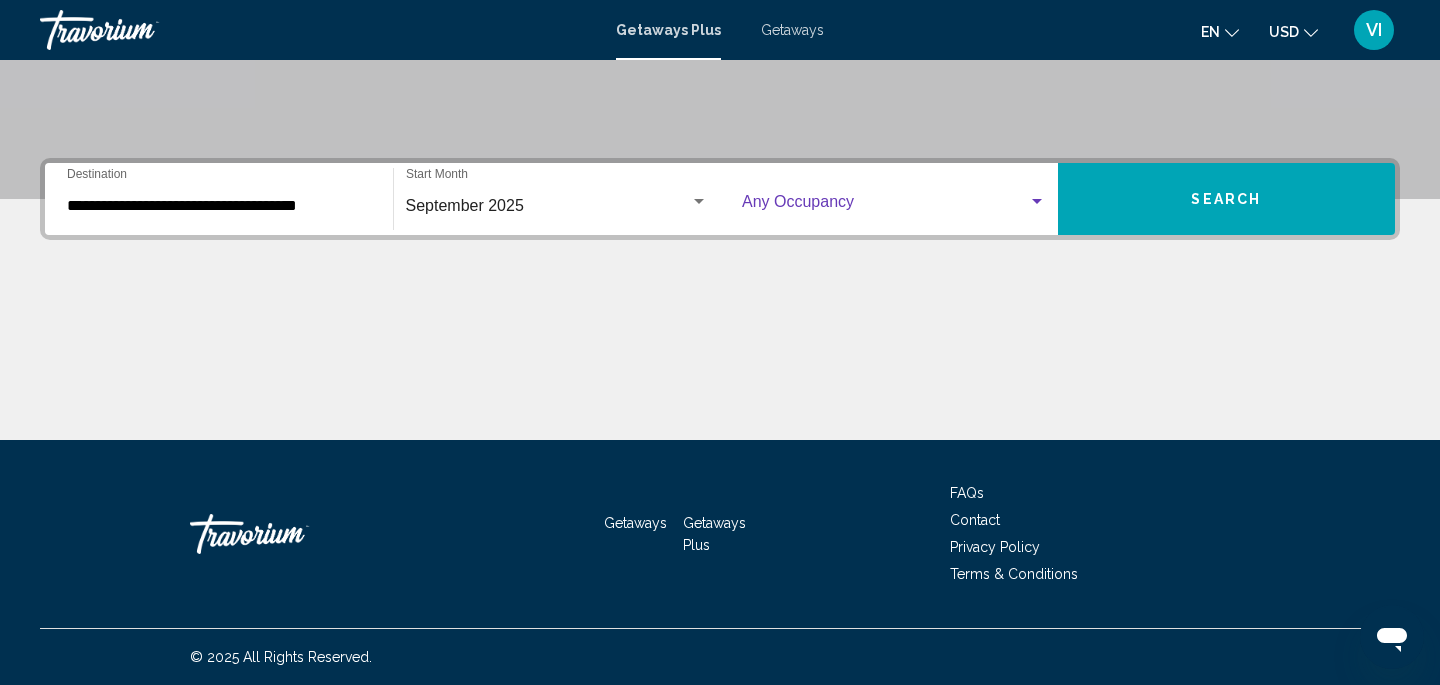 click at bounding box center (1037, 201) 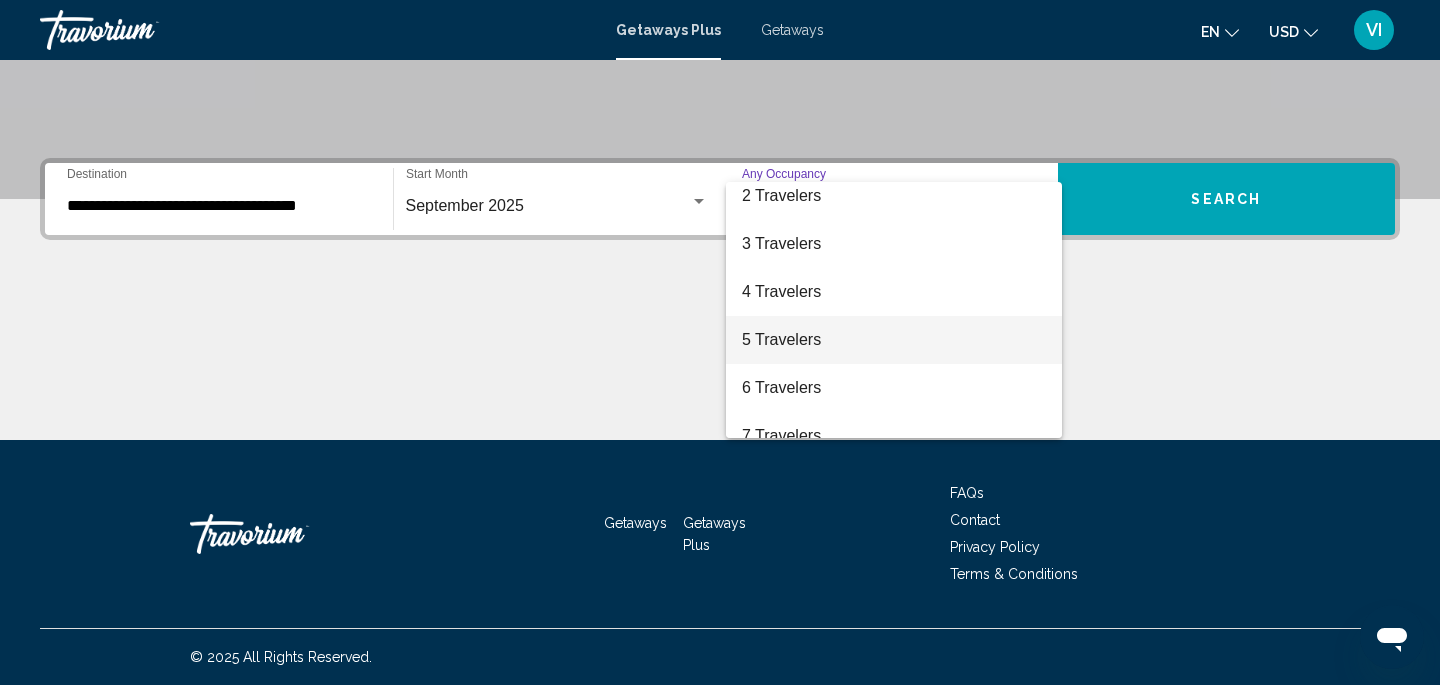 scroll, scrollTop: 85, scrollLeft: 0, axis: vertical 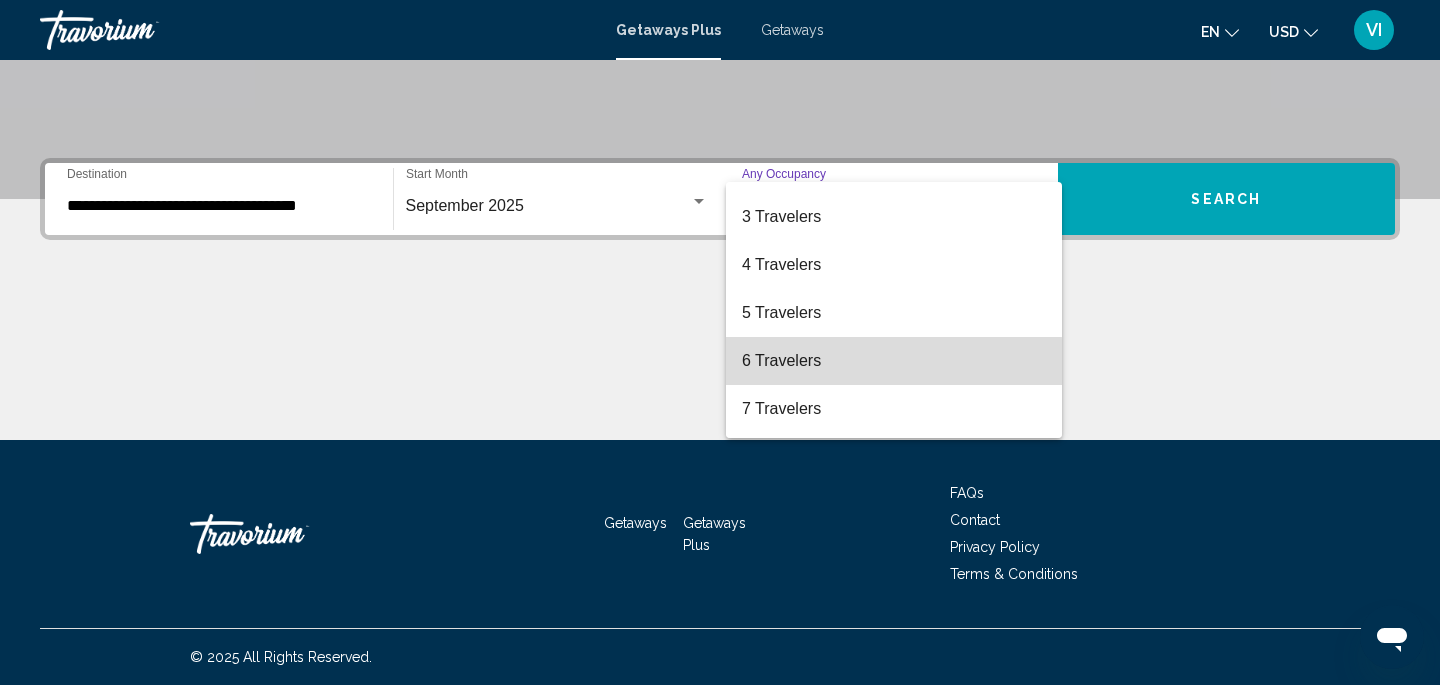 click on "6 Travelers" at bounding box center [894, 361] 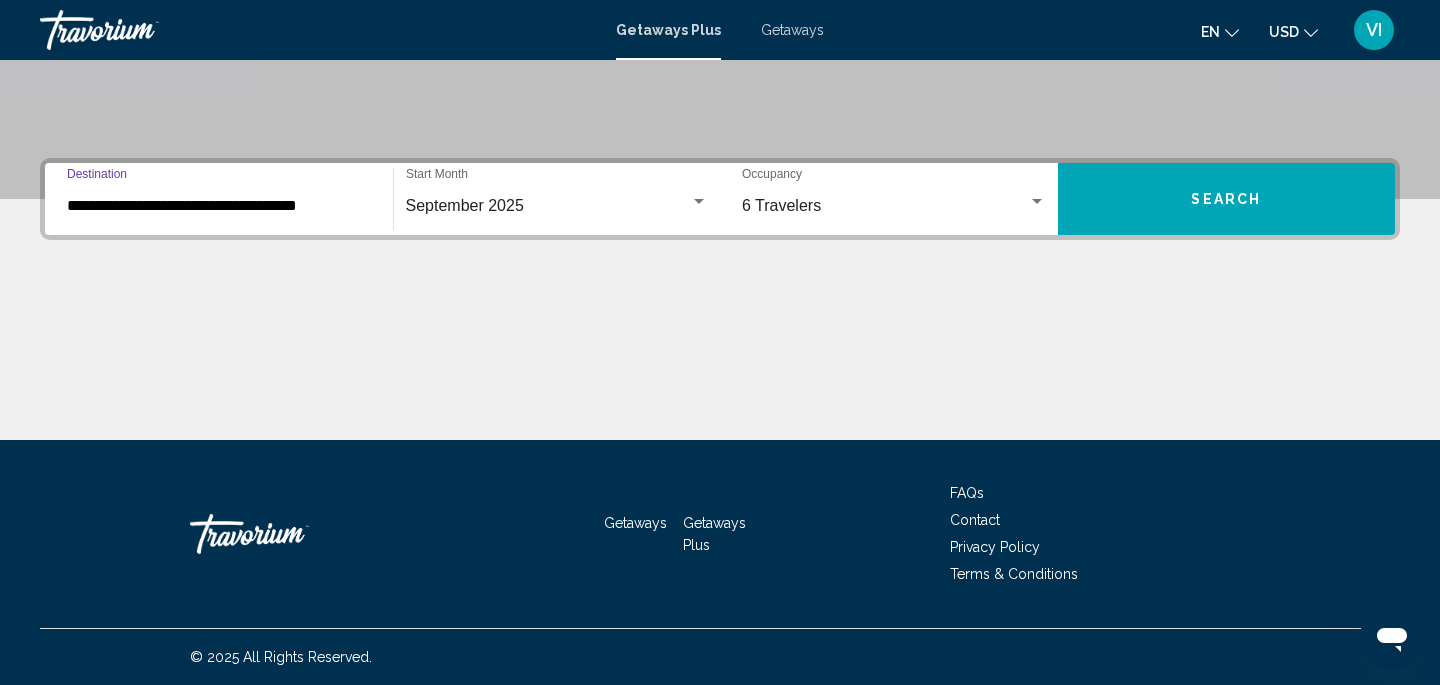 click on "**********" at bounding box center [219, 206] 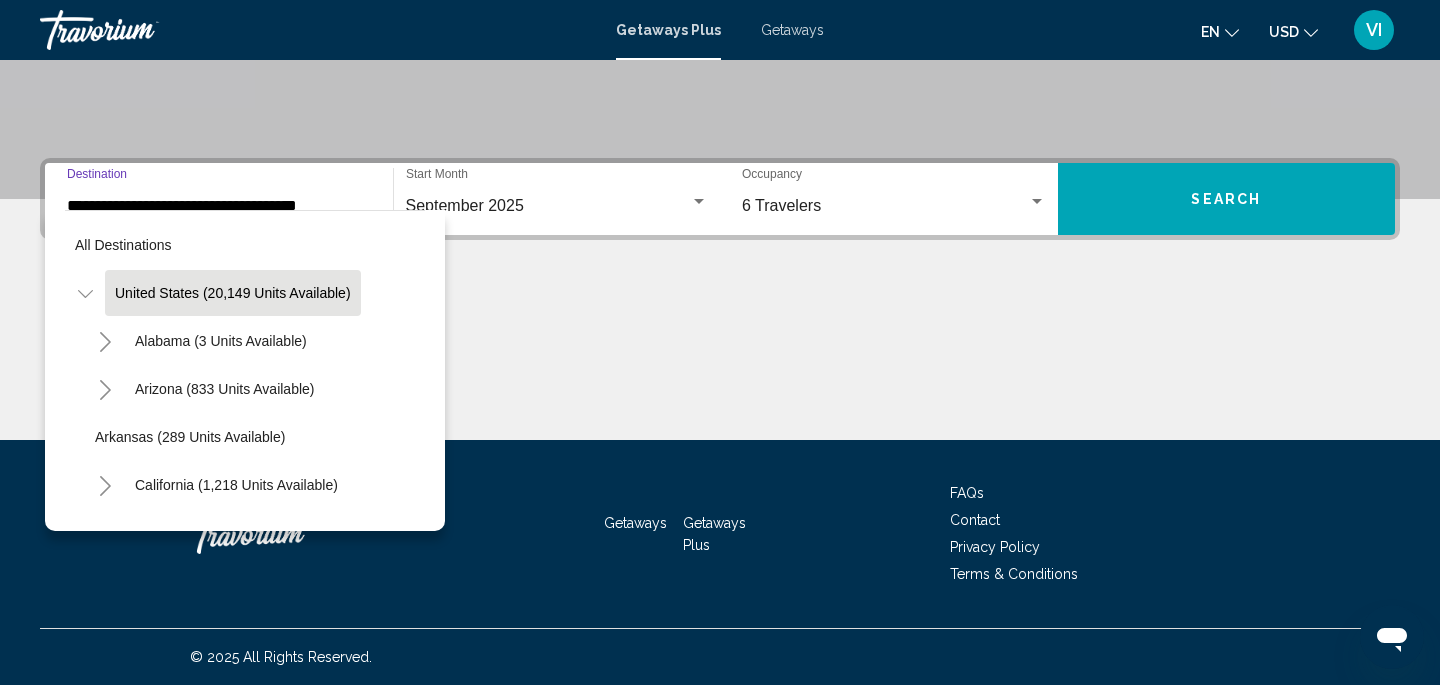 scroll, scrollTop: 351, scrollLeft: 0, axis: vertical 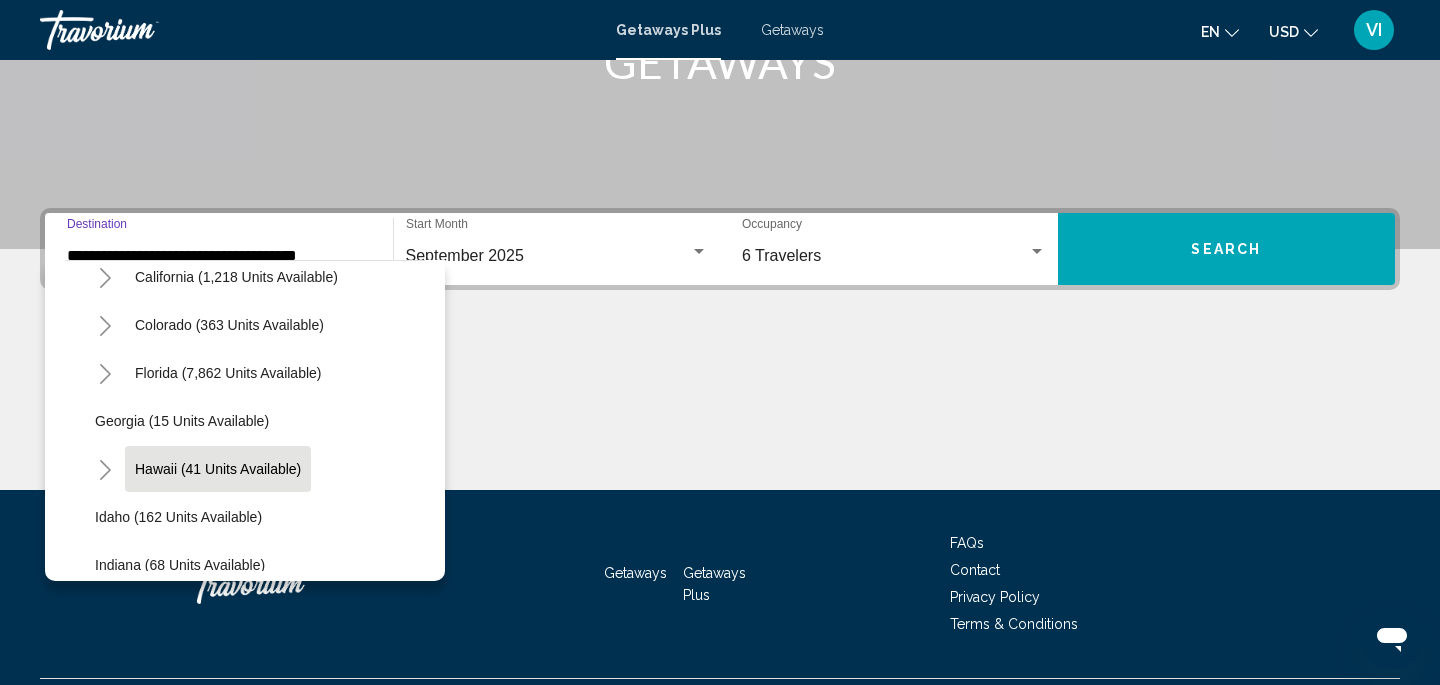 click on "Hawaii (41 units available)" 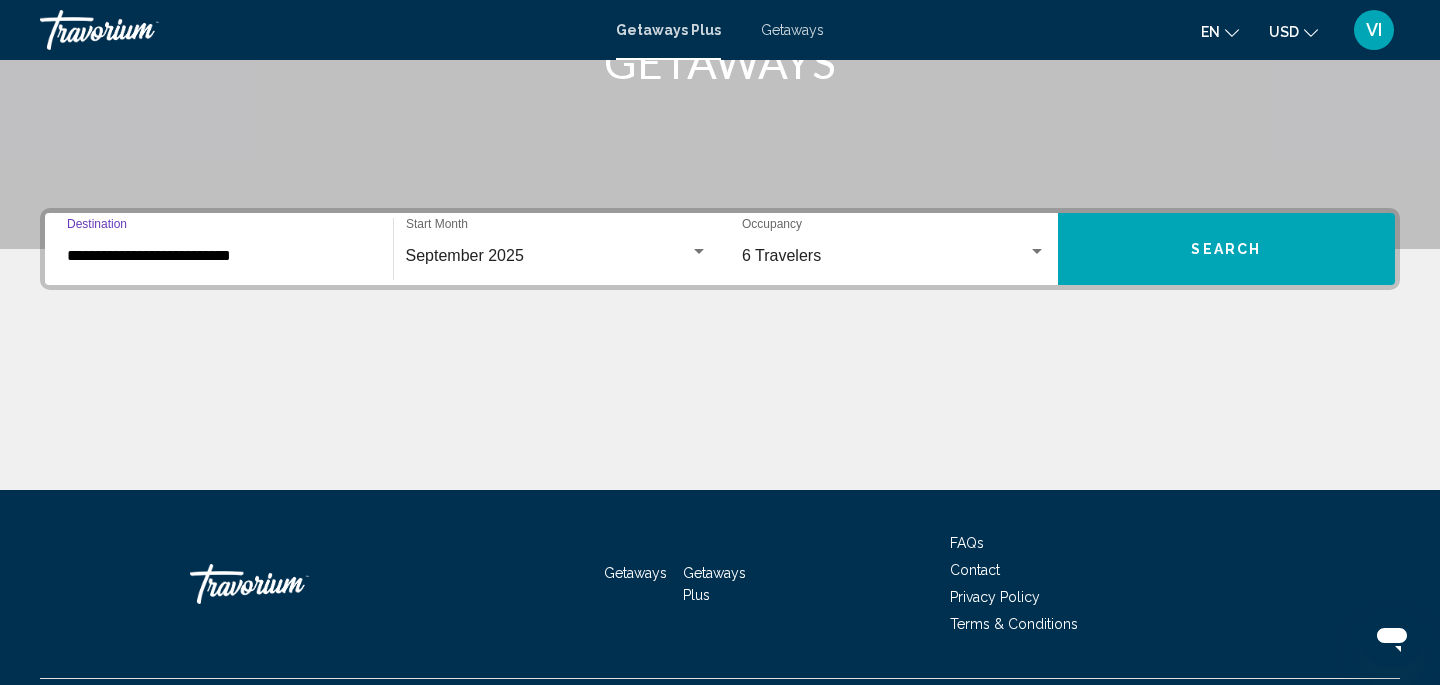scroll, scrollTop: 401, scrollLeft: 0, axis: vertical 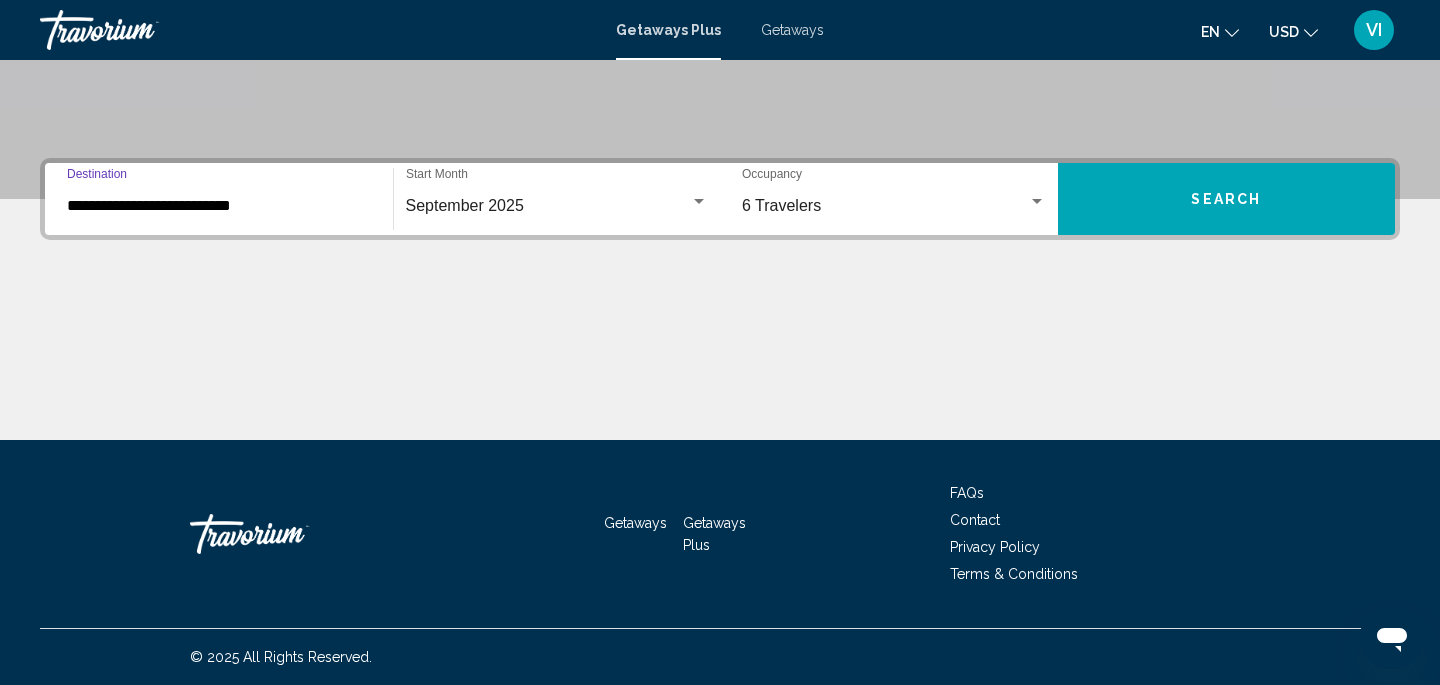 click on "**********" at bounding box center (219, 206) 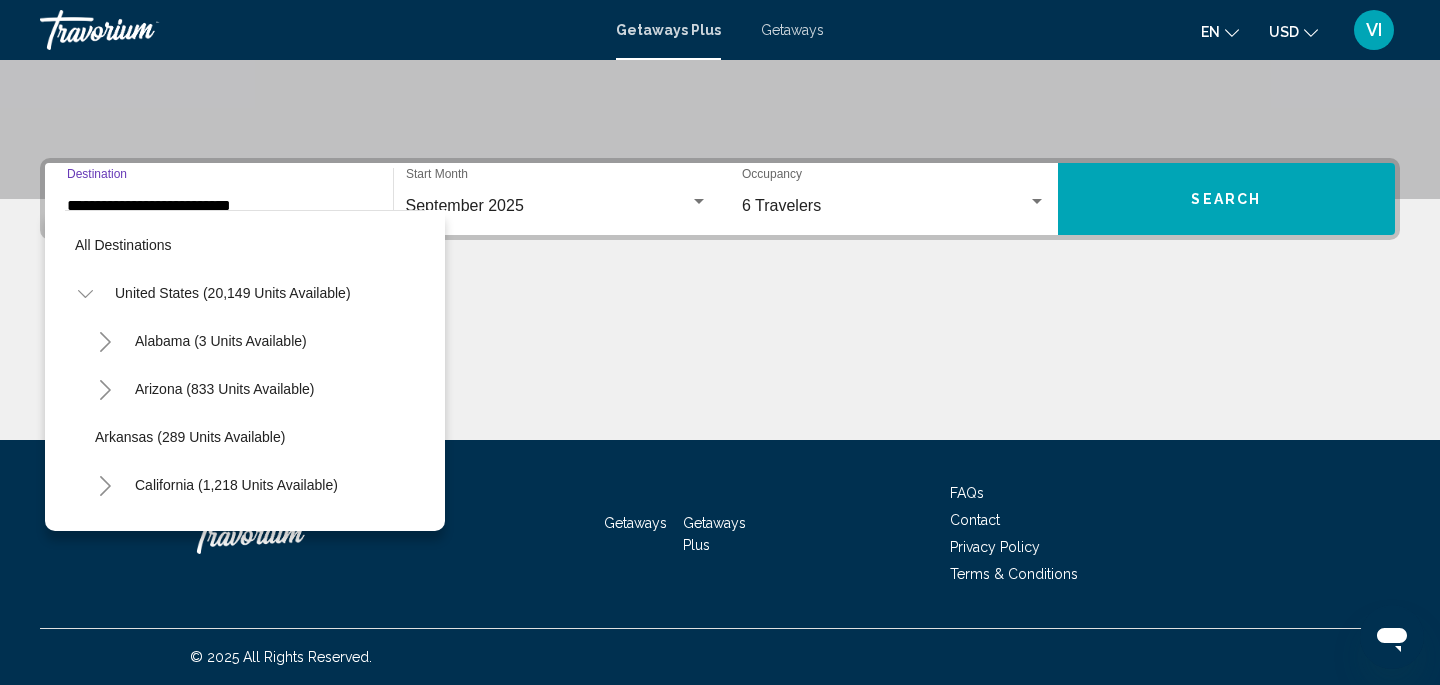 scroll, scrollTop: 311, scrollLeft: 0, axis: vertical 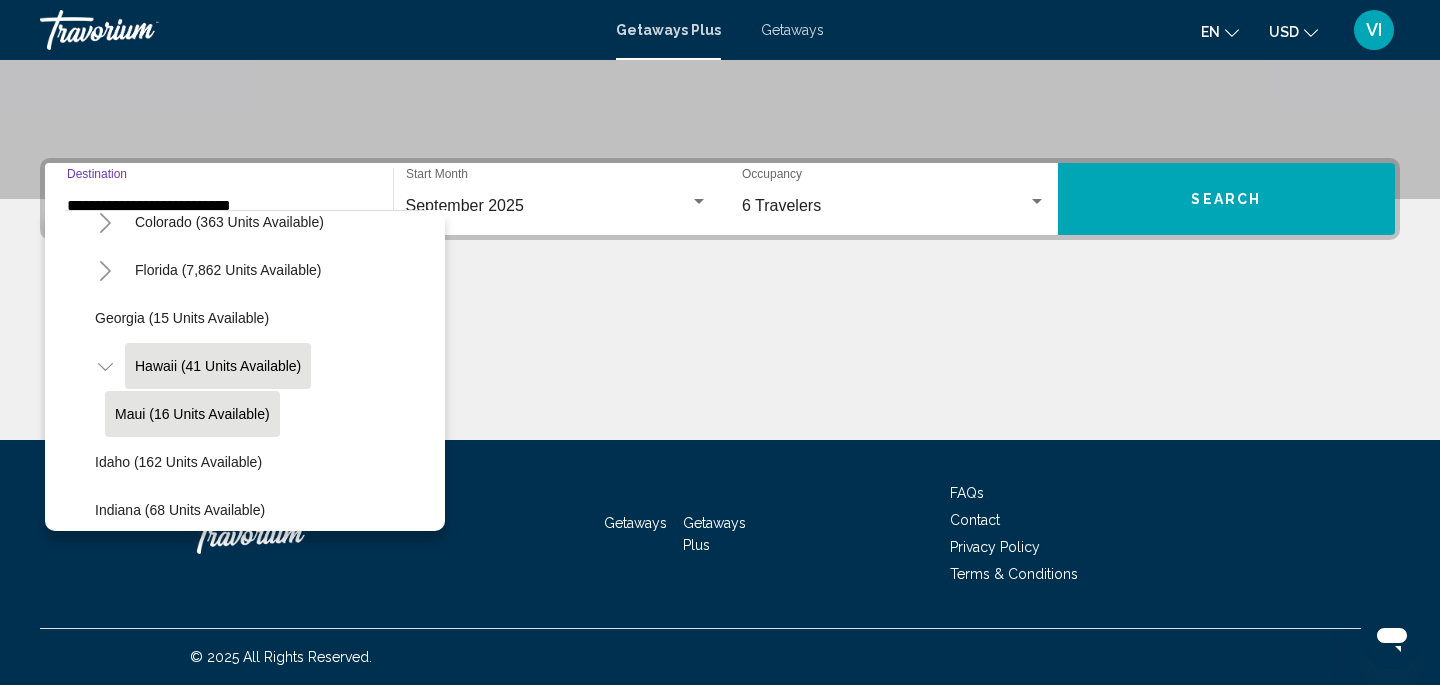 click on "Maui (16 units available)" 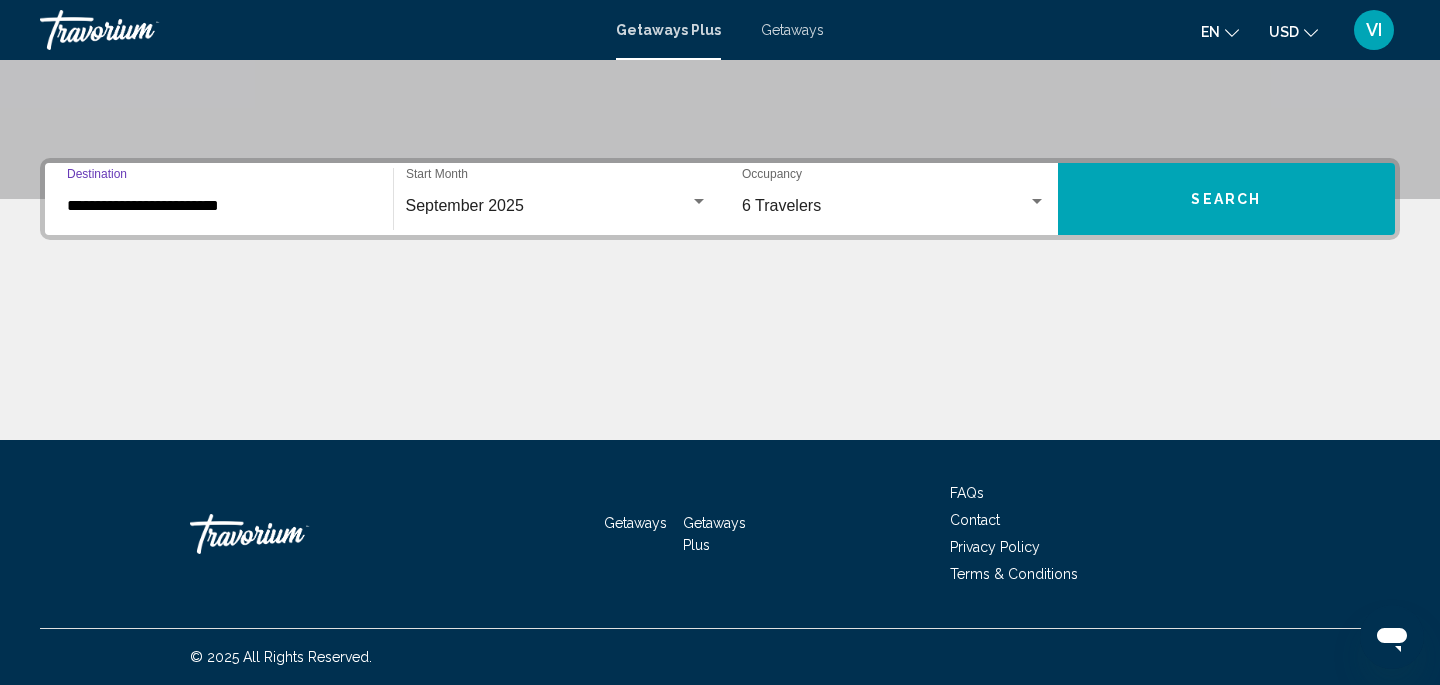 click on "Search" at bounding box center [1227, 199] 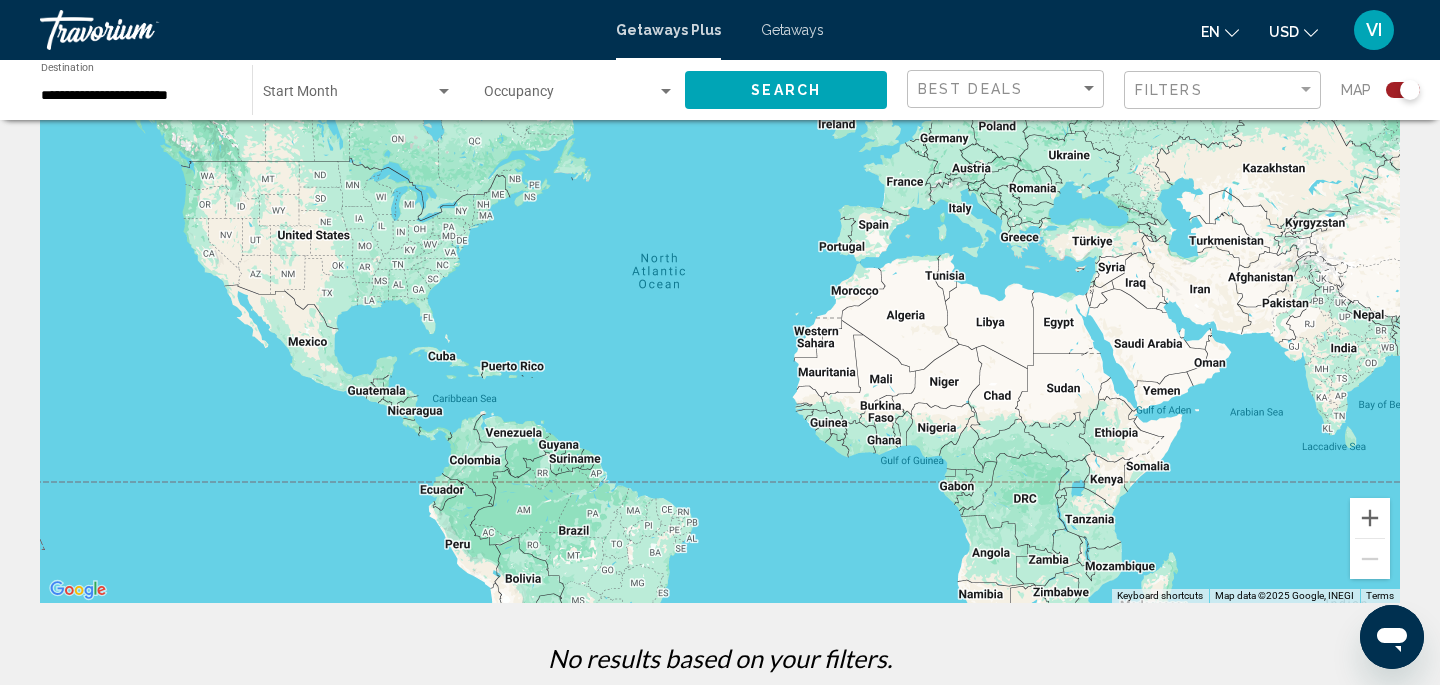 scroll, scrollTop: 0, scrollLeft: 0, axis: both 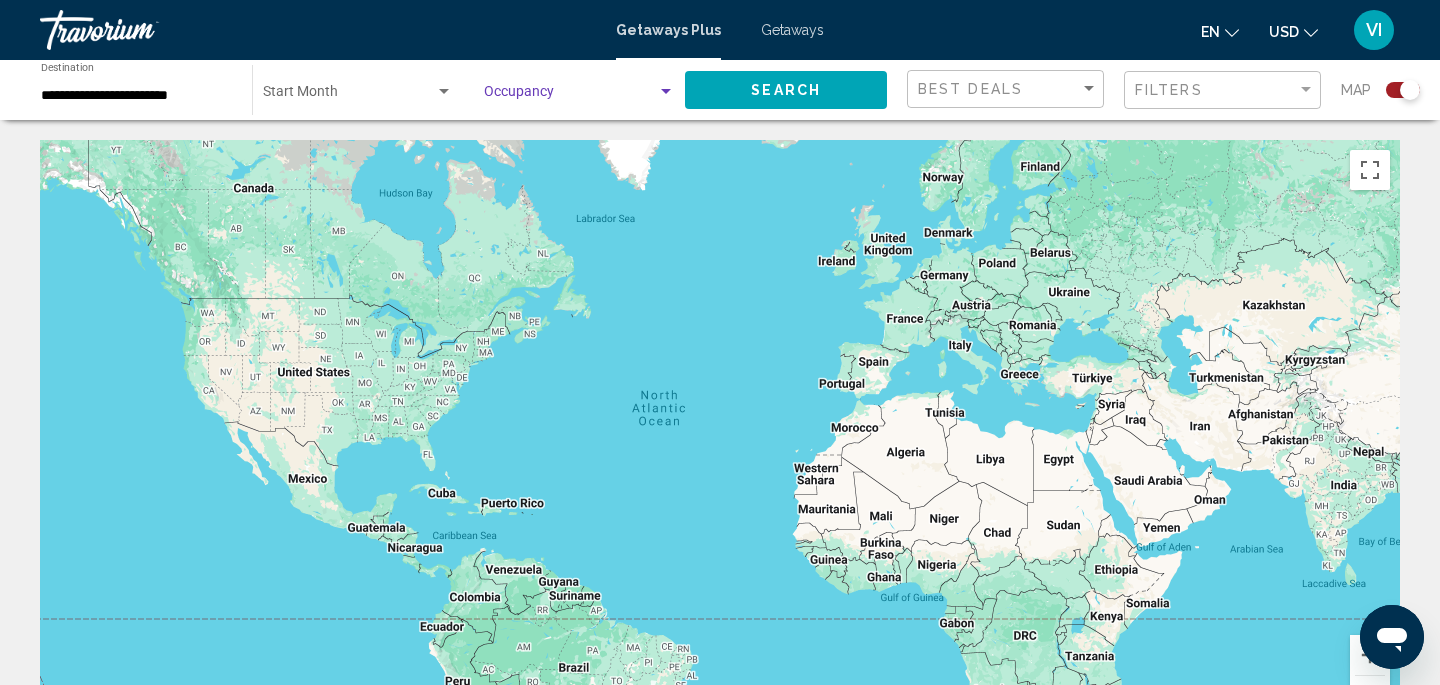click at bounding box center (666, 91) 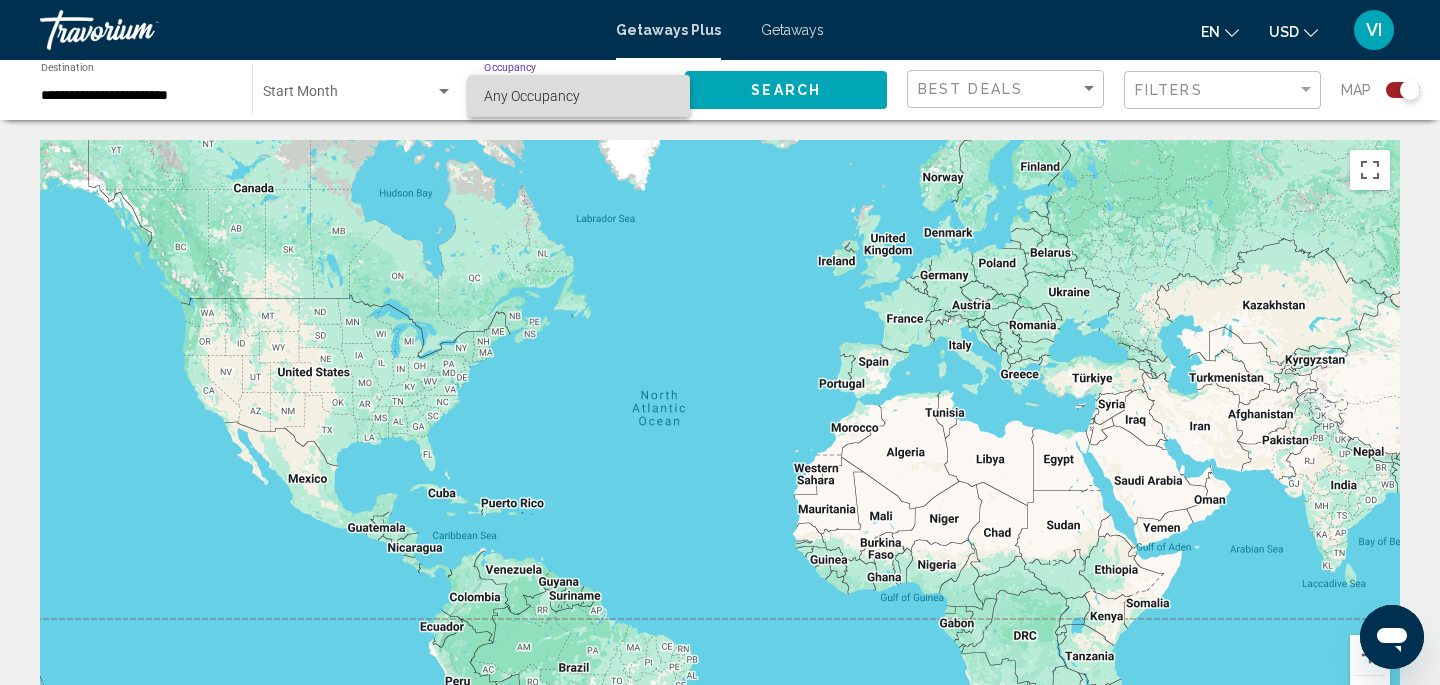 click on "Any Occupancy" at bounding box center (579, 96) 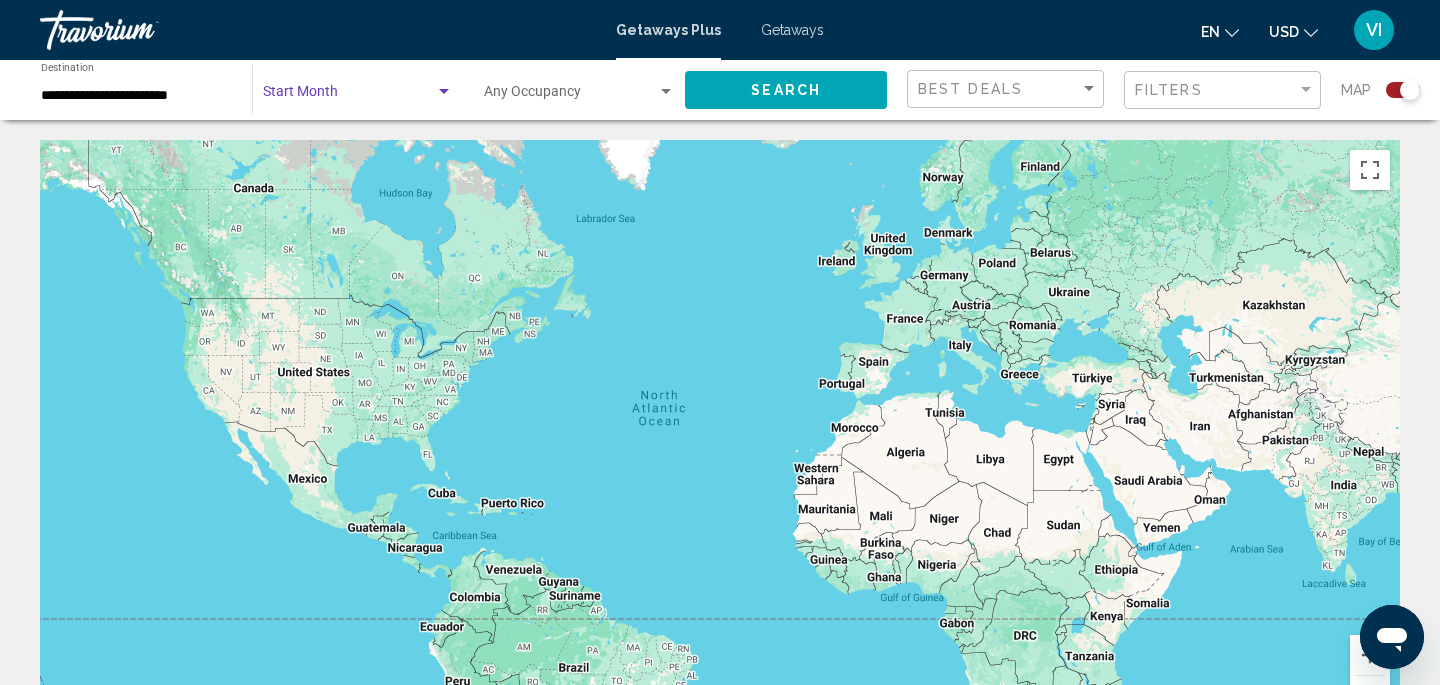 click at bounding box center [349, 96] 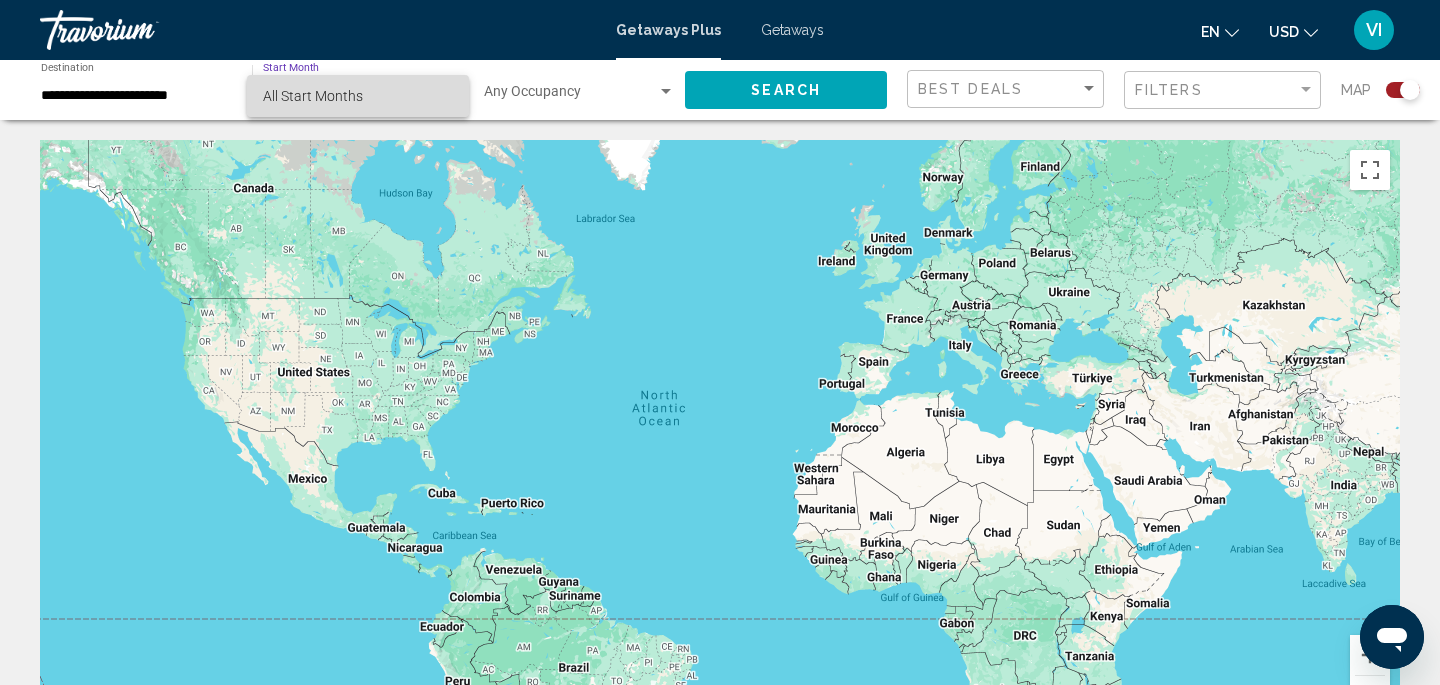 click on "All Start Months" at bounding box center [358, 96] 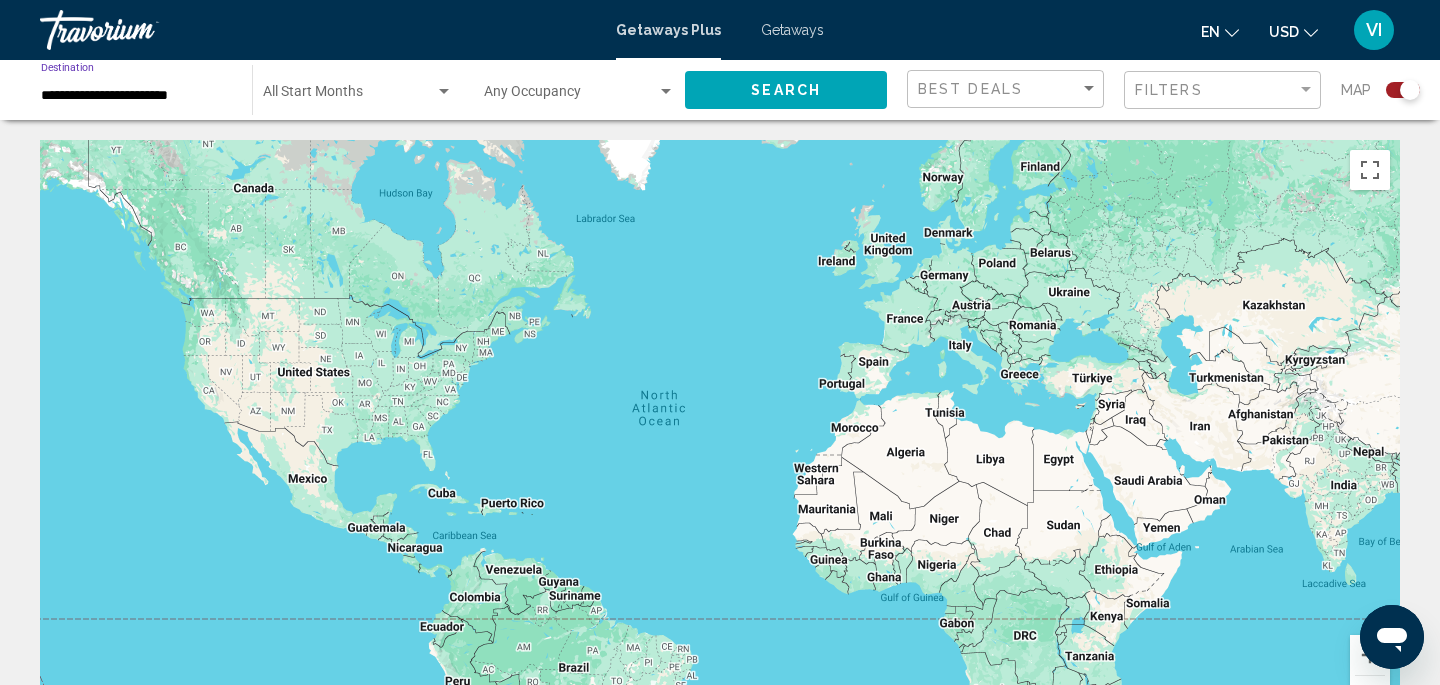 click on "**********" at bounding box center (136, 96) 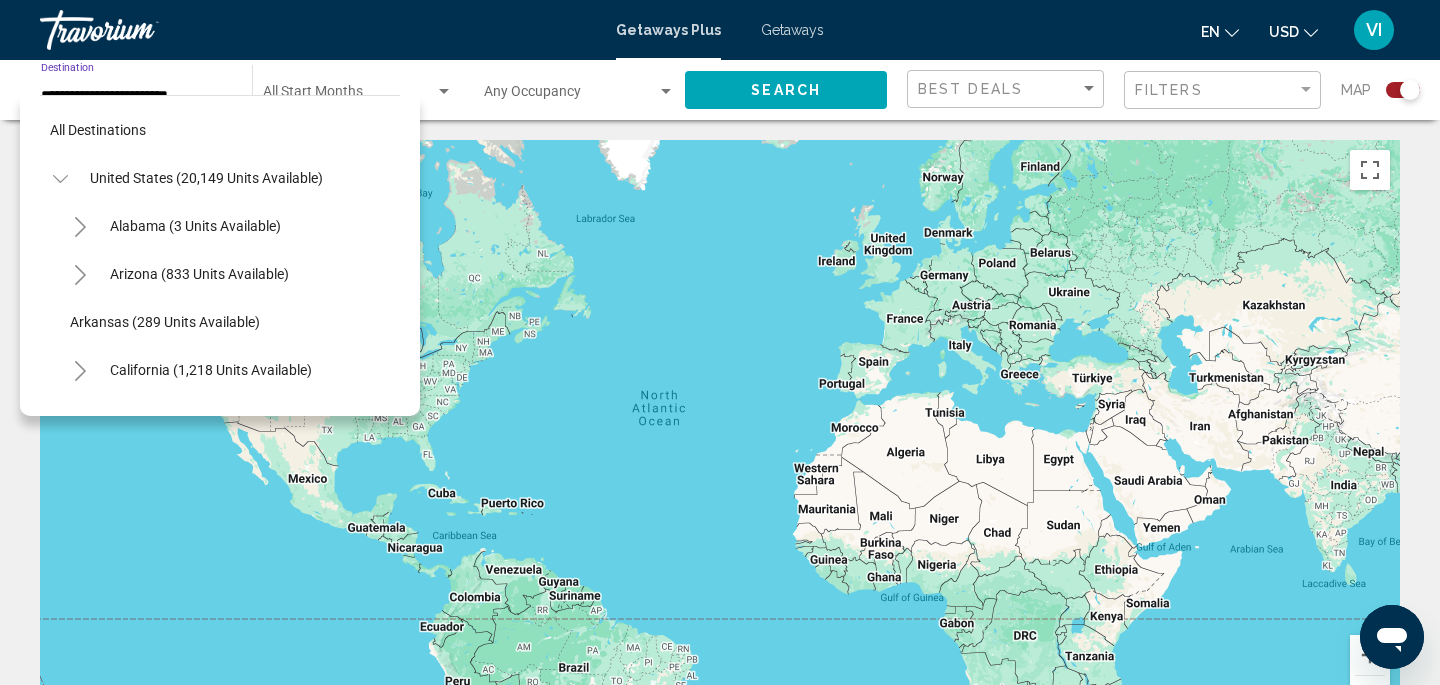 scroll, scrollTop: 359, scrollLeft: 0, axis: vertical 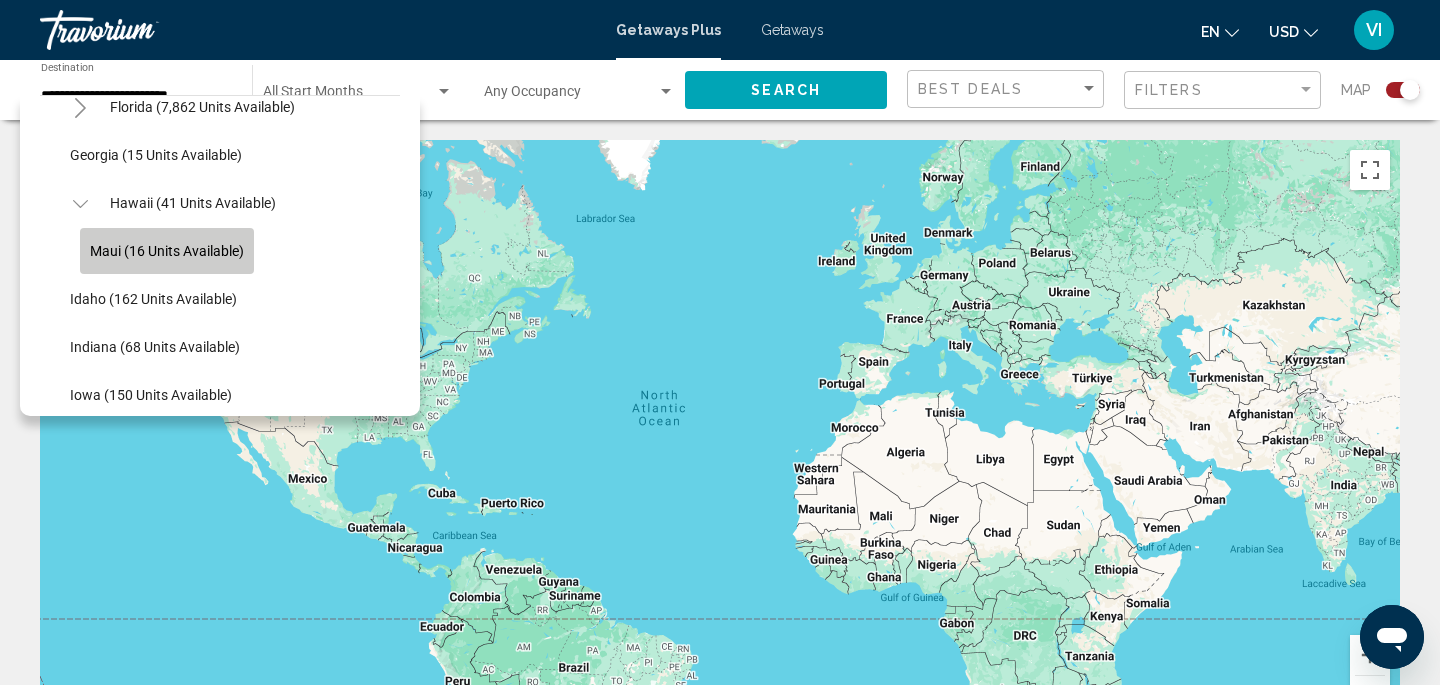 click on "Maui (16 units available)" 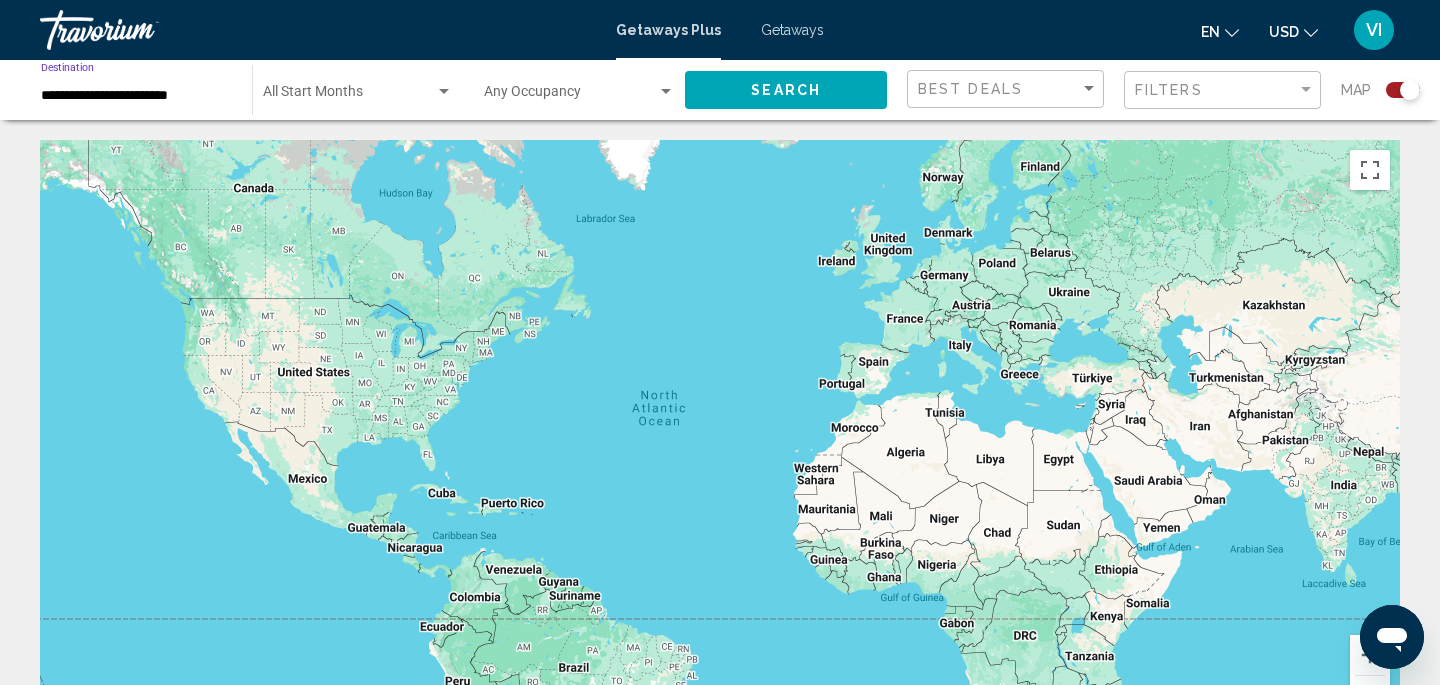 click on "Search" 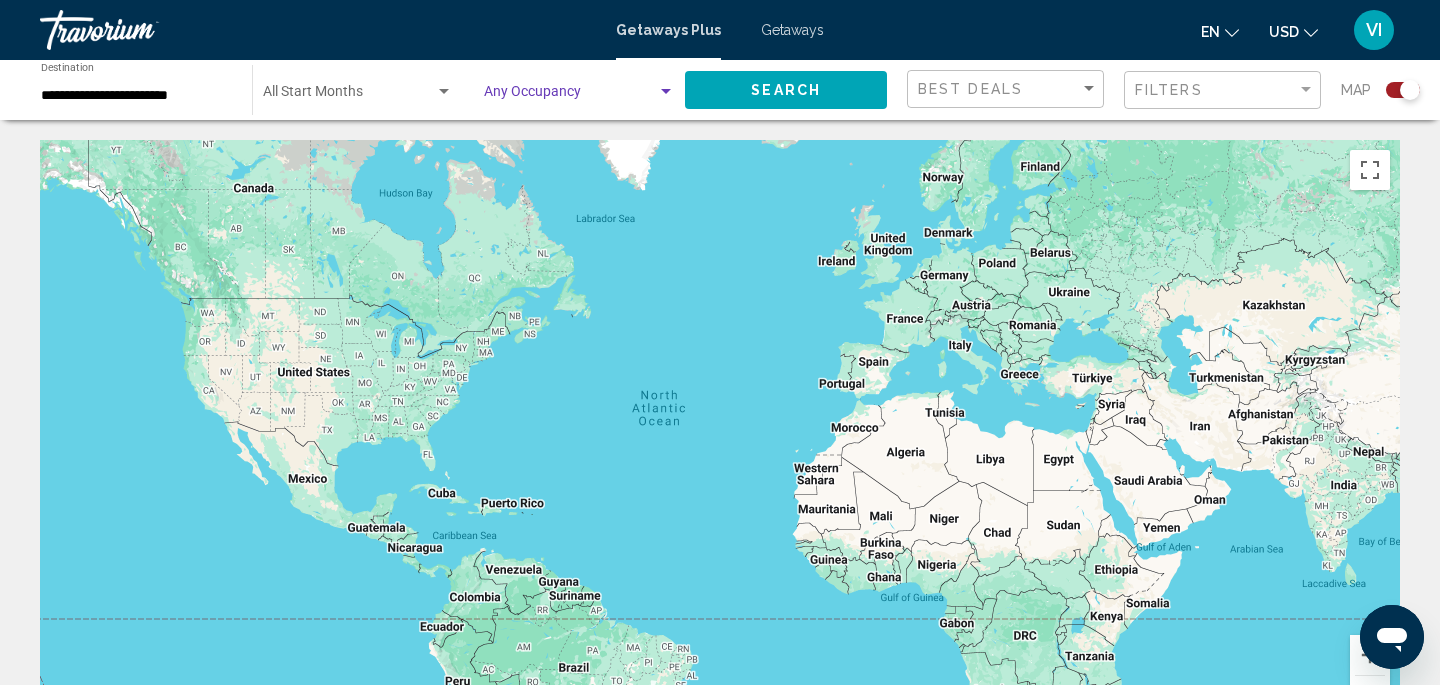 click at bounding box center (666, 92) 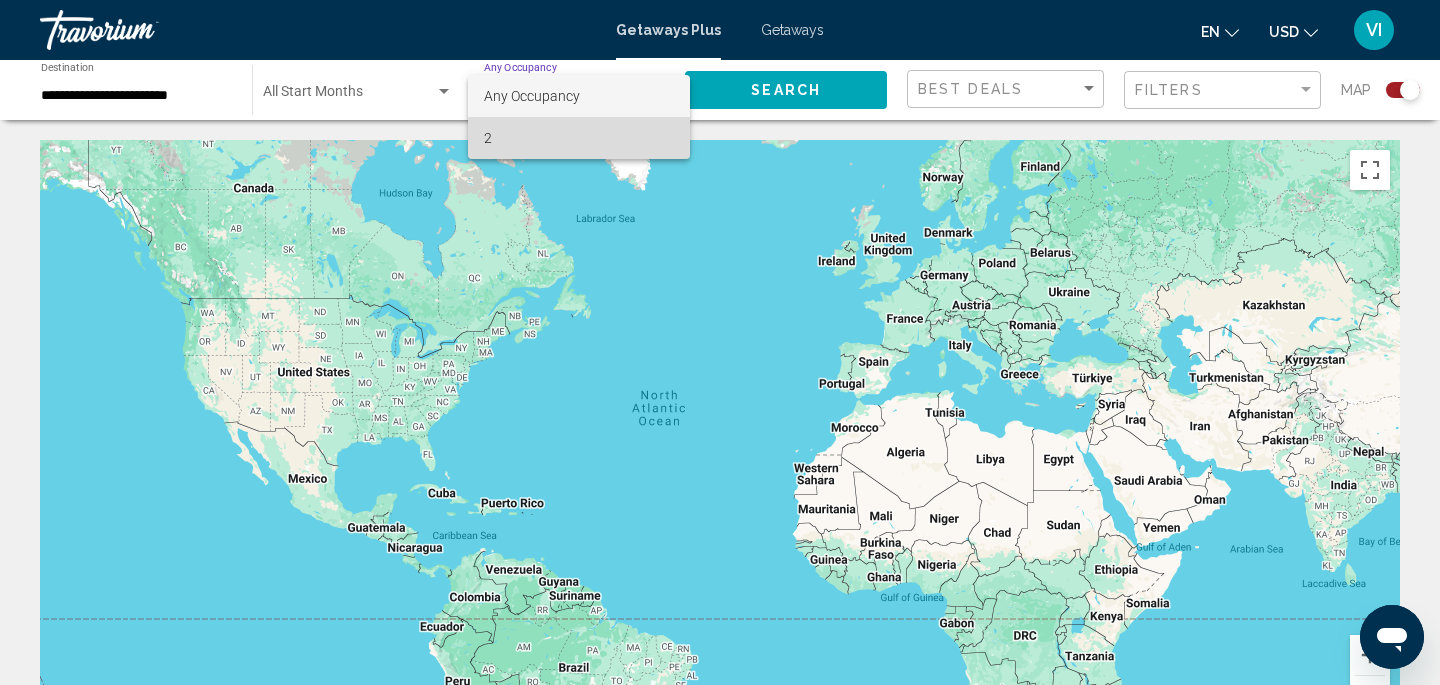 click on "2" at bounding box center (579, 138) 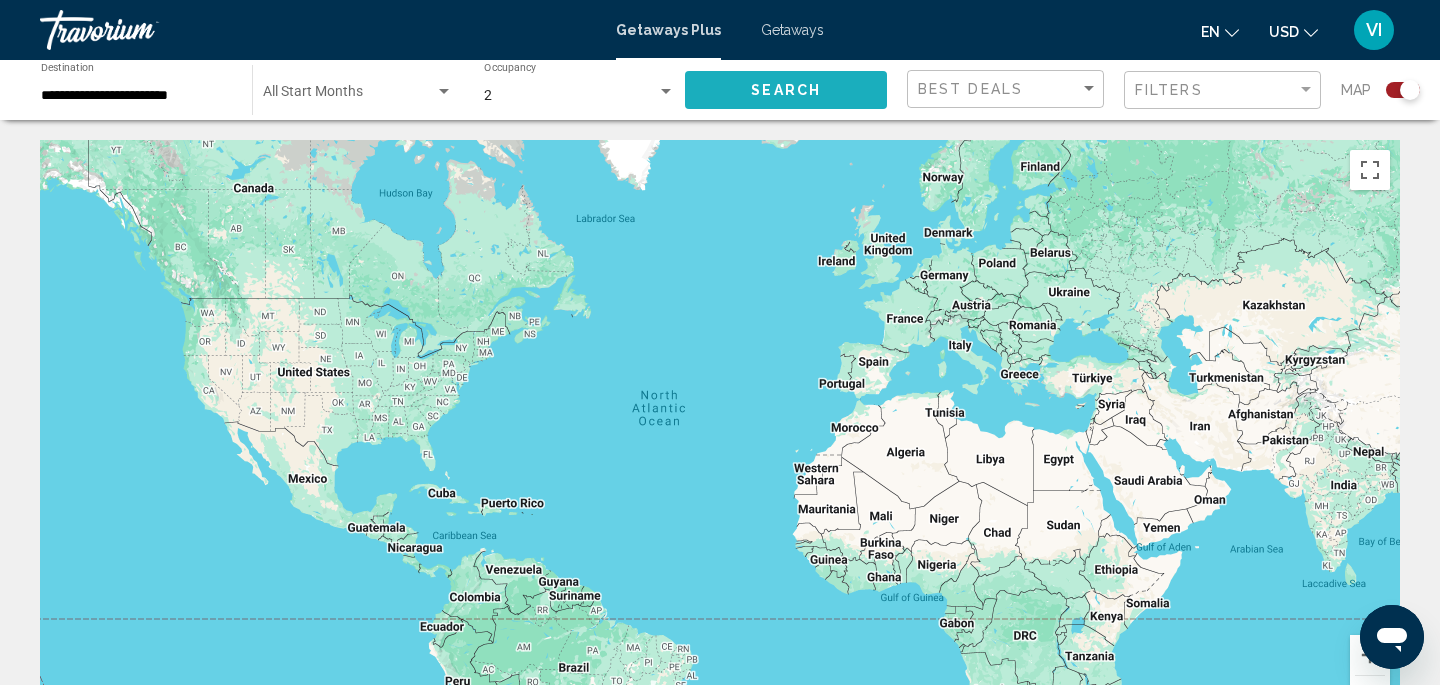 click on "Search" 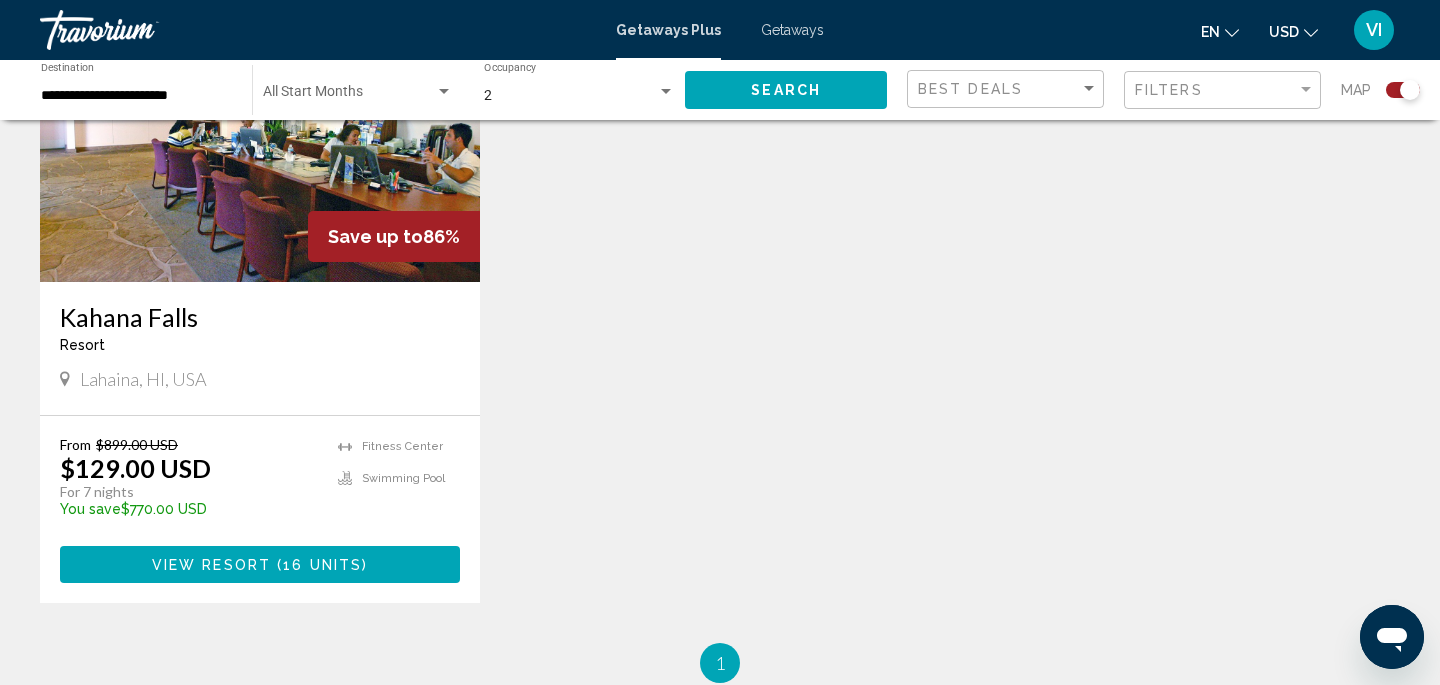 scroll, scrollTop: 858, scrollLeft: 0, axis: vertical 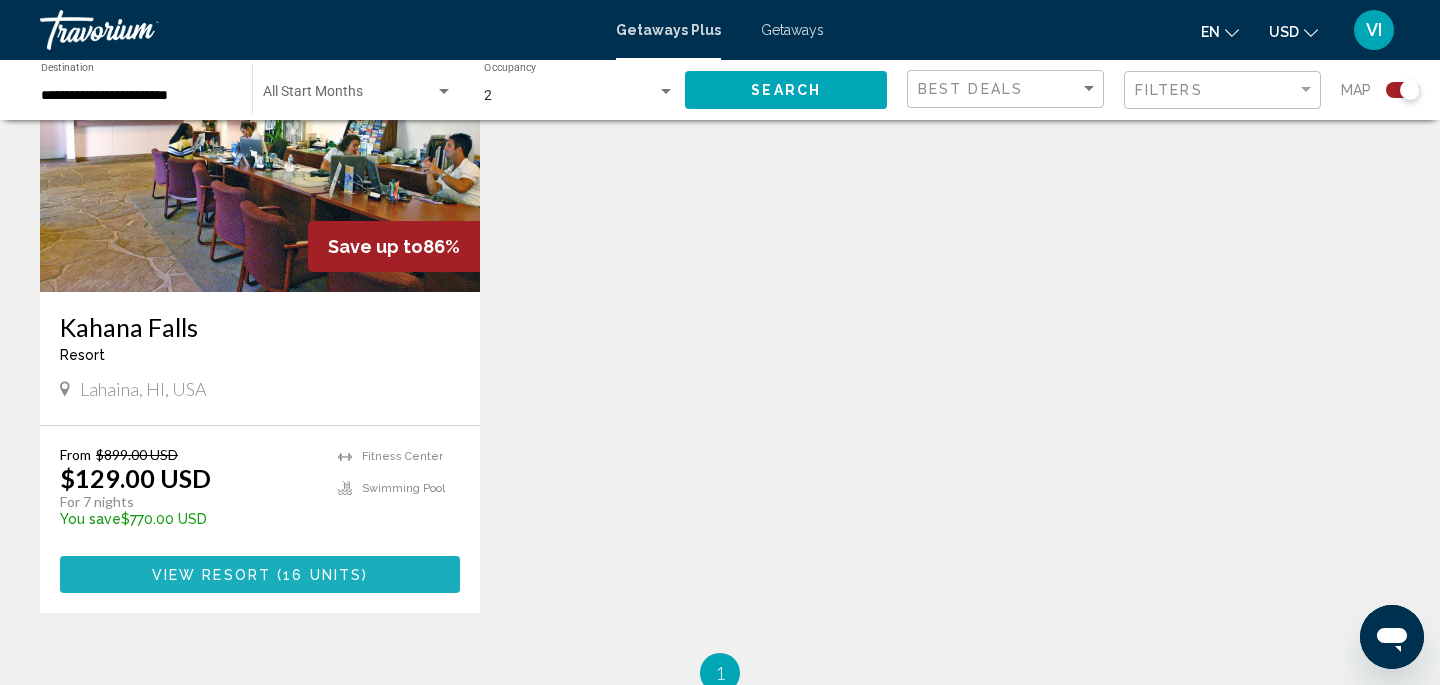 click on "( 16 units )" at bounding box center (319, 575) 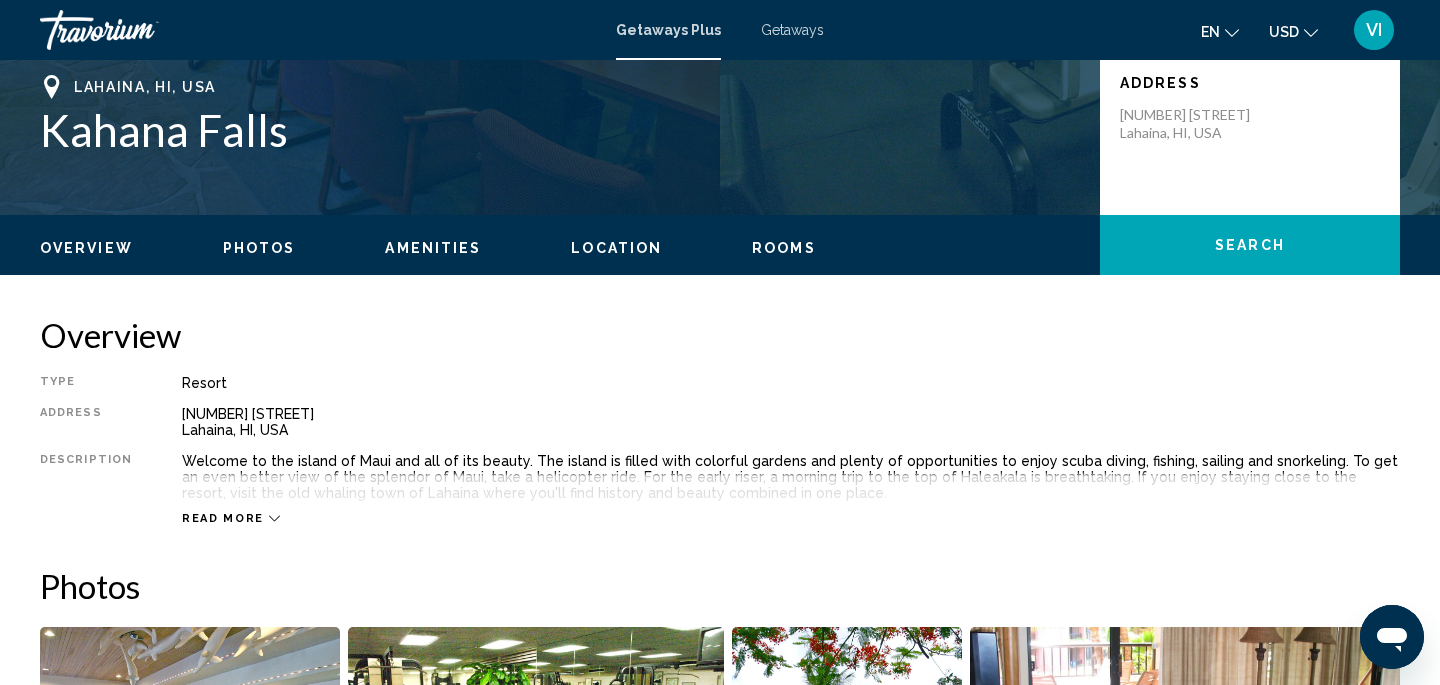 scroll, scrollTop: 443, scrollLeft: 0, axis: vertical 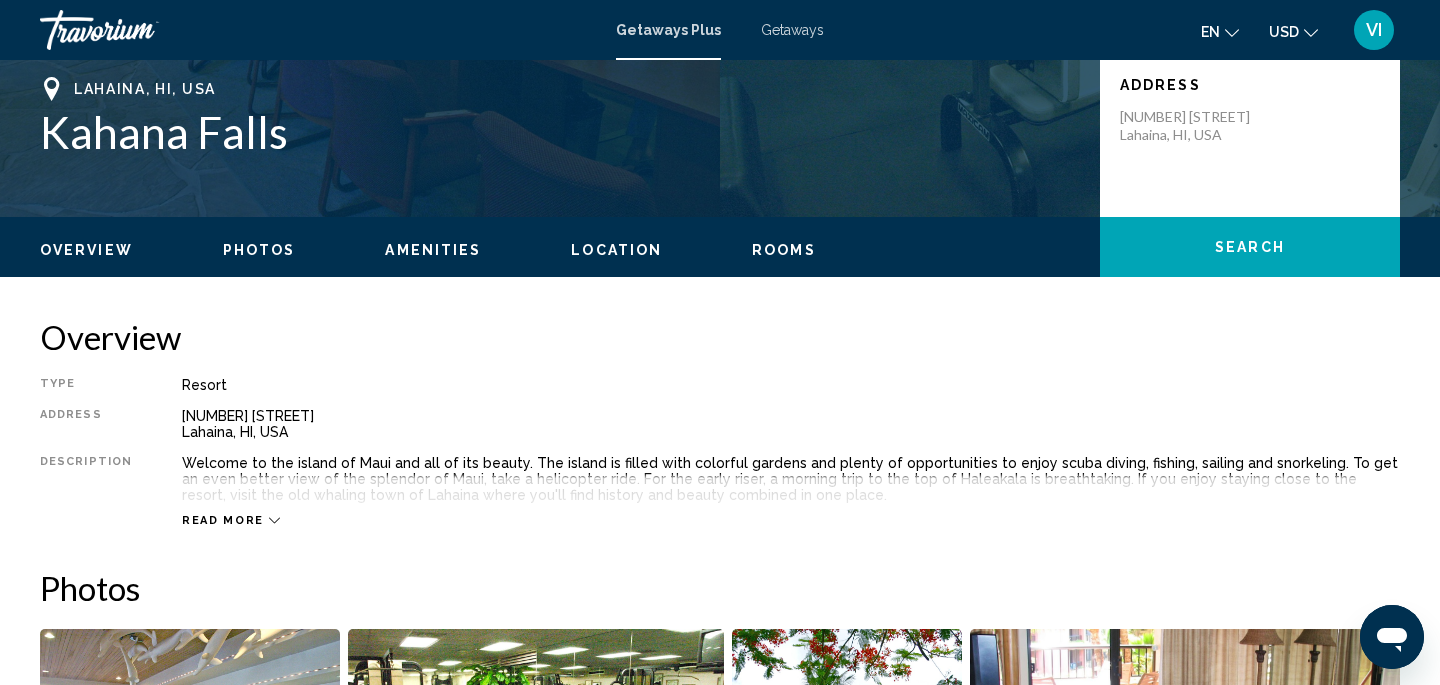 click 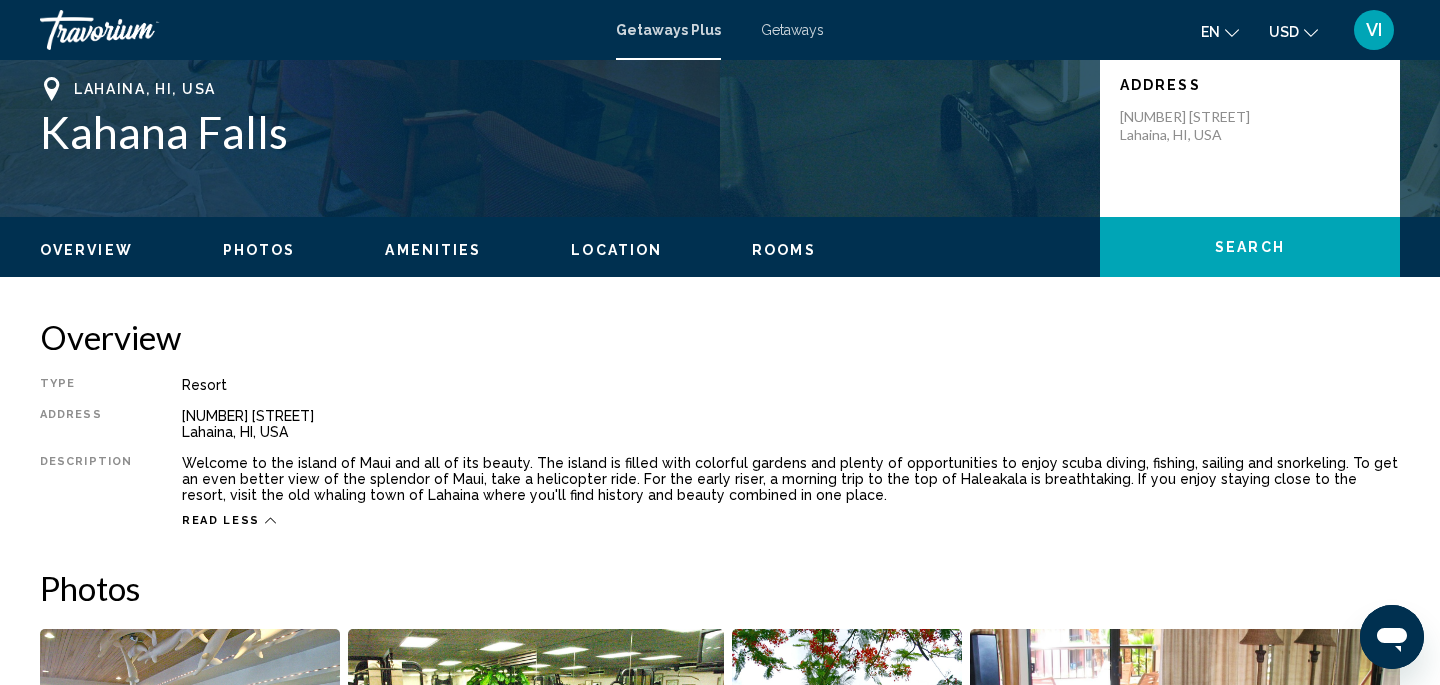 click on "Rooms" at bounding box center (784, 250) 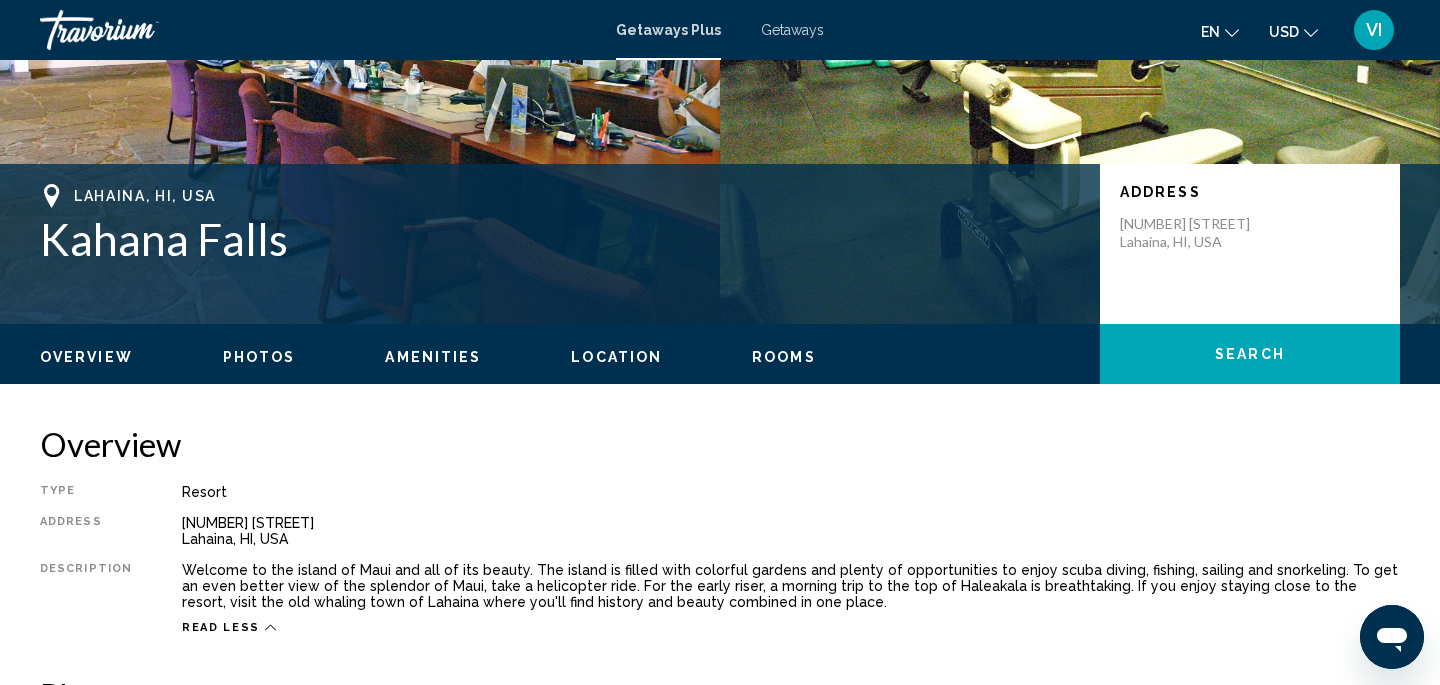 scroll, scrollTop: 335, scrollLeft: 0, axis: vertical 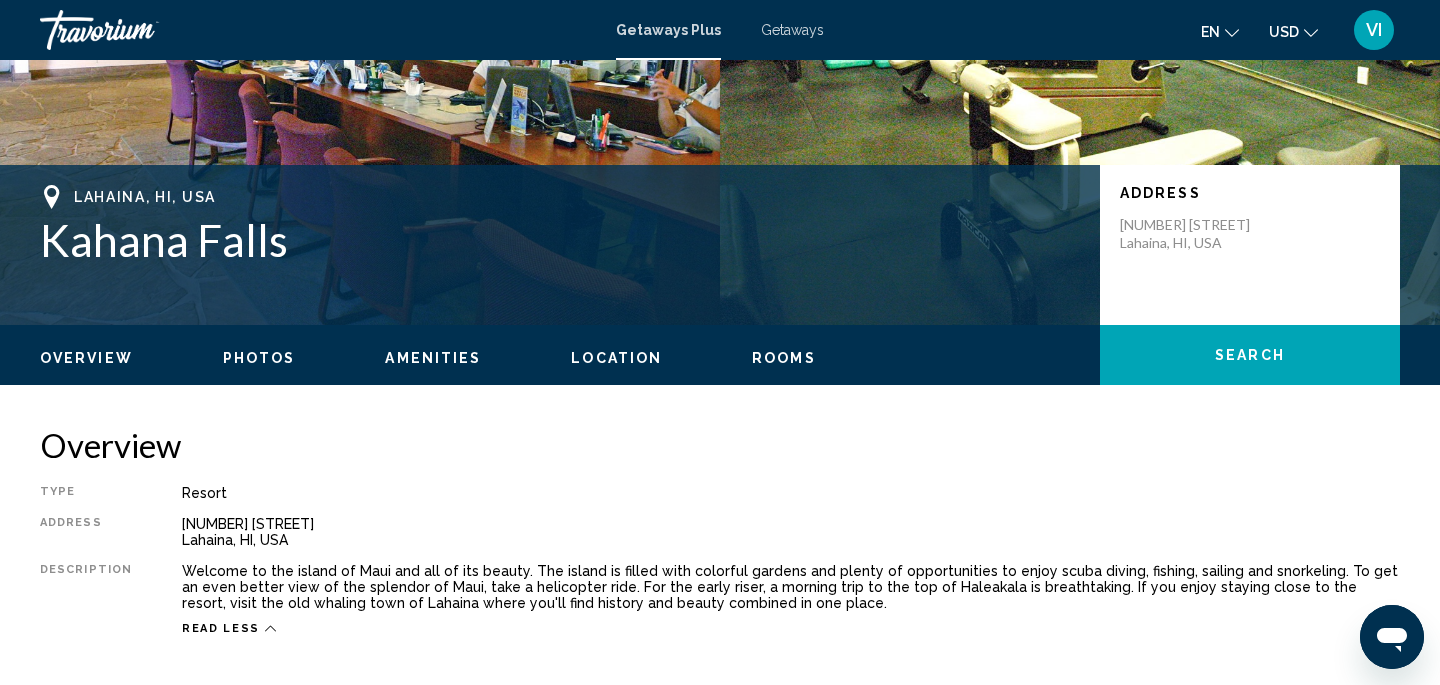 click on "Search" 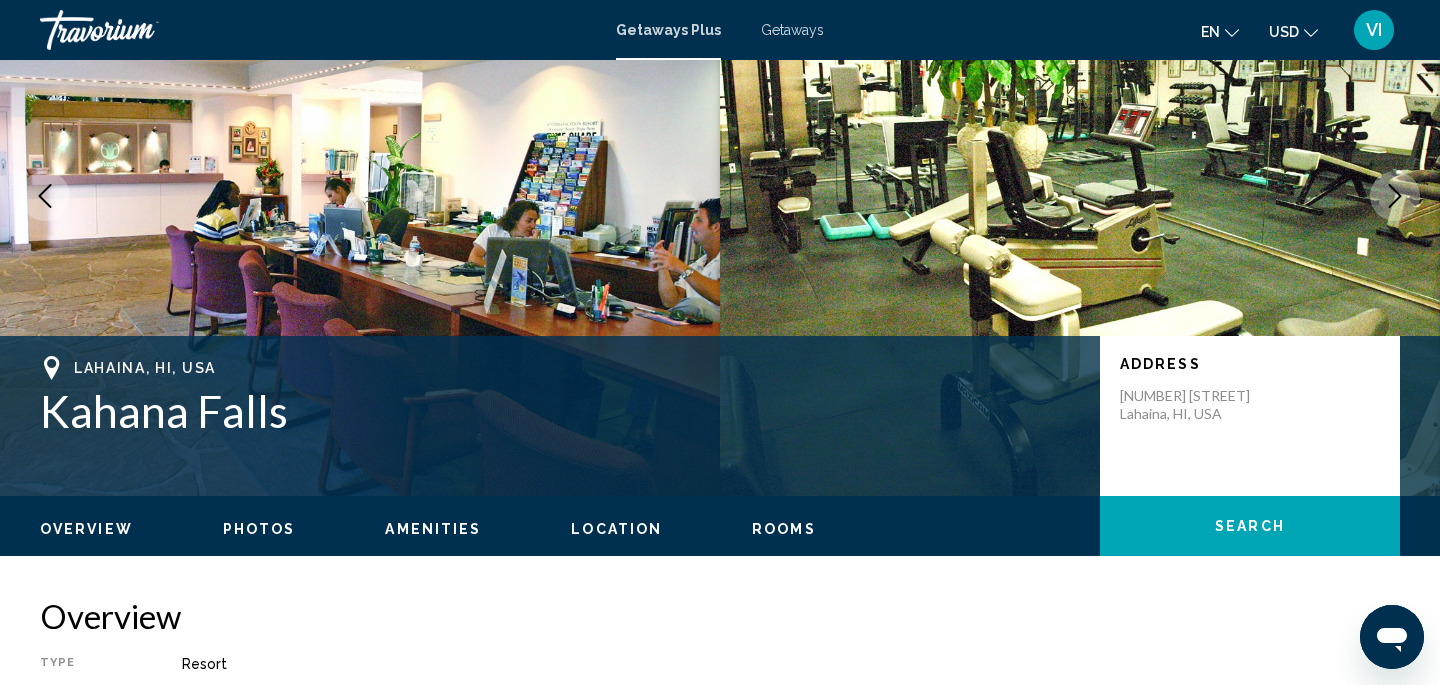 scroll, scrollTop: 0, scrollLeft: 0, axis: both 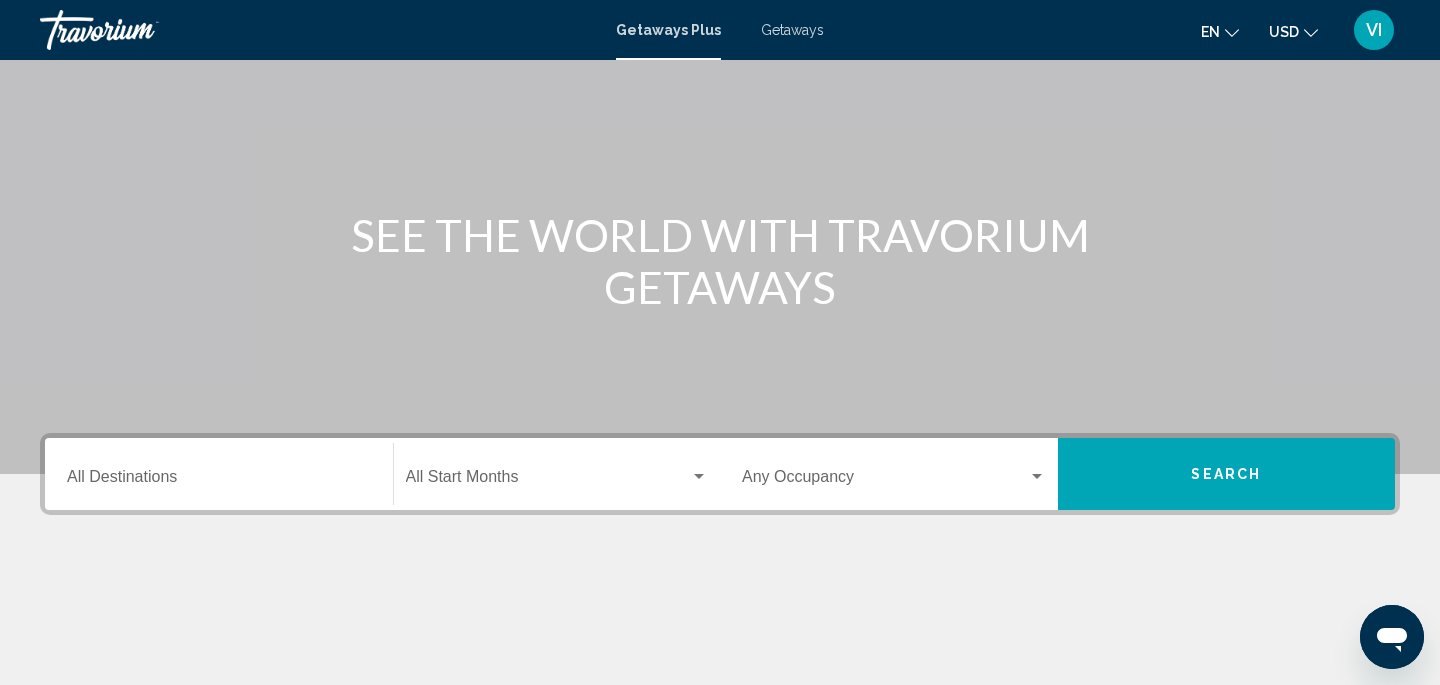 click on "Destination All Destinations" at bounding box center (219, 481) 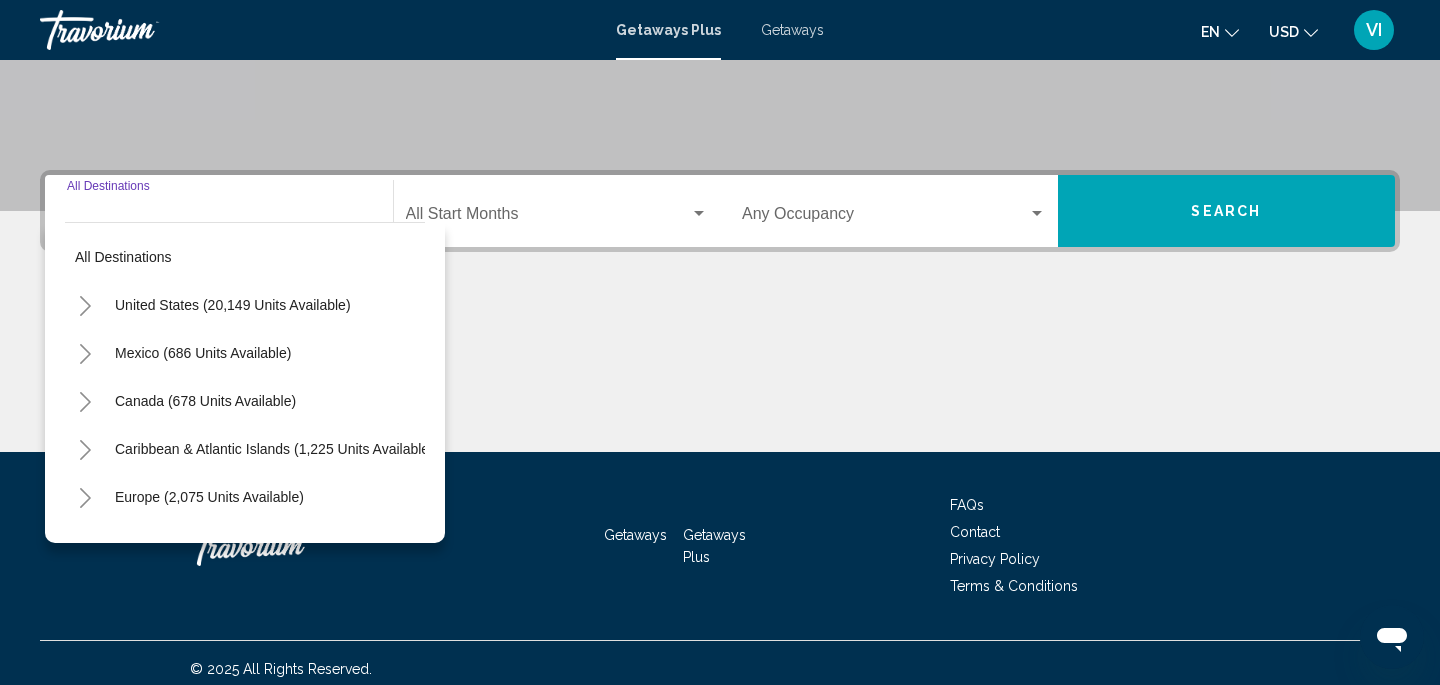scroll, scrollTop: 401, scrollLeft: 0, axis: vertical 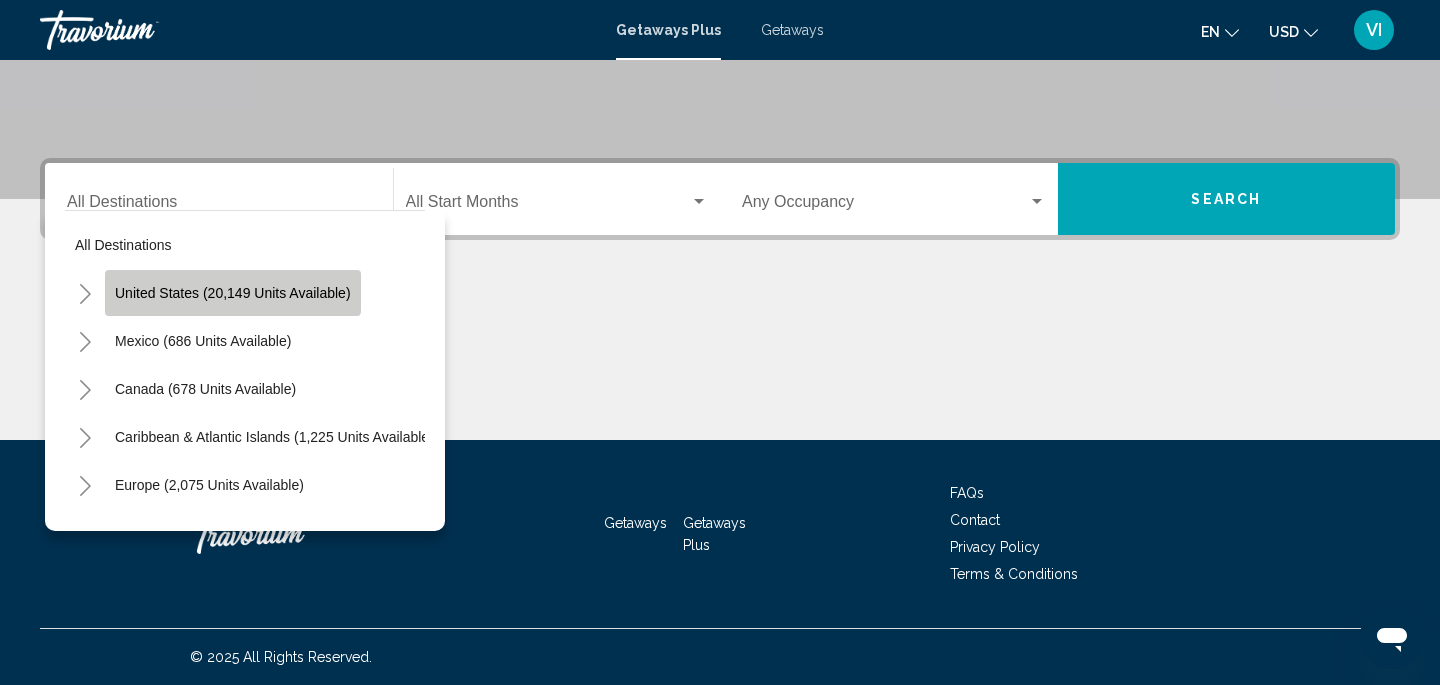 click on "United States (20,149 units available)" 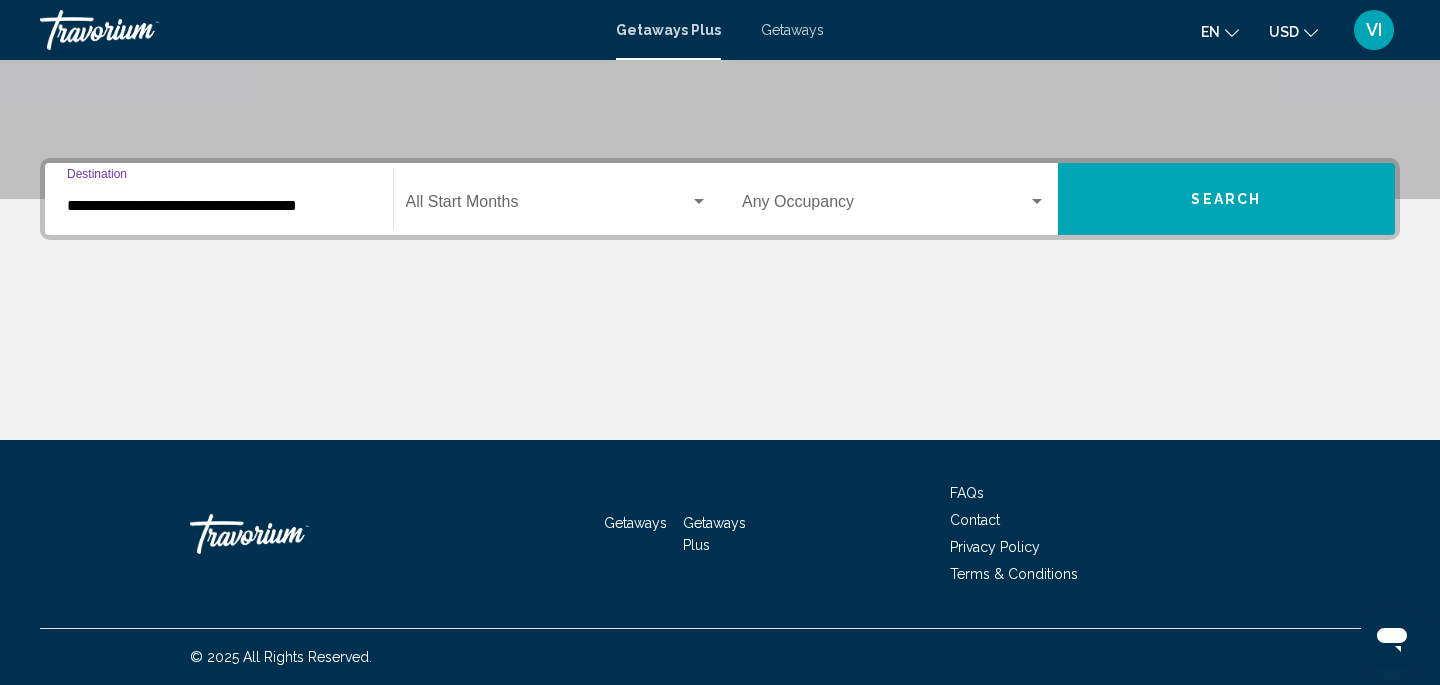click on "**********" at bounding box center [219, 206] 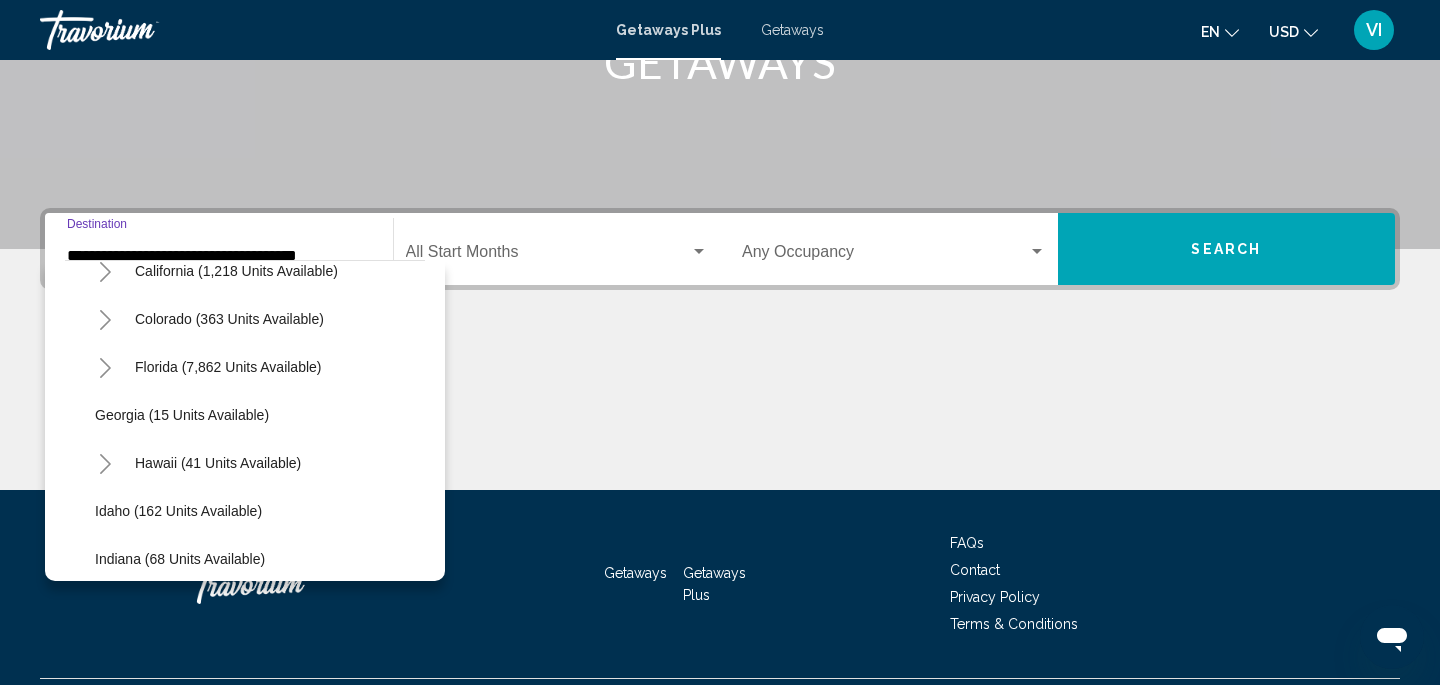 scroll, scrollTop: 267, scrollLeft: 0, axis: vertical 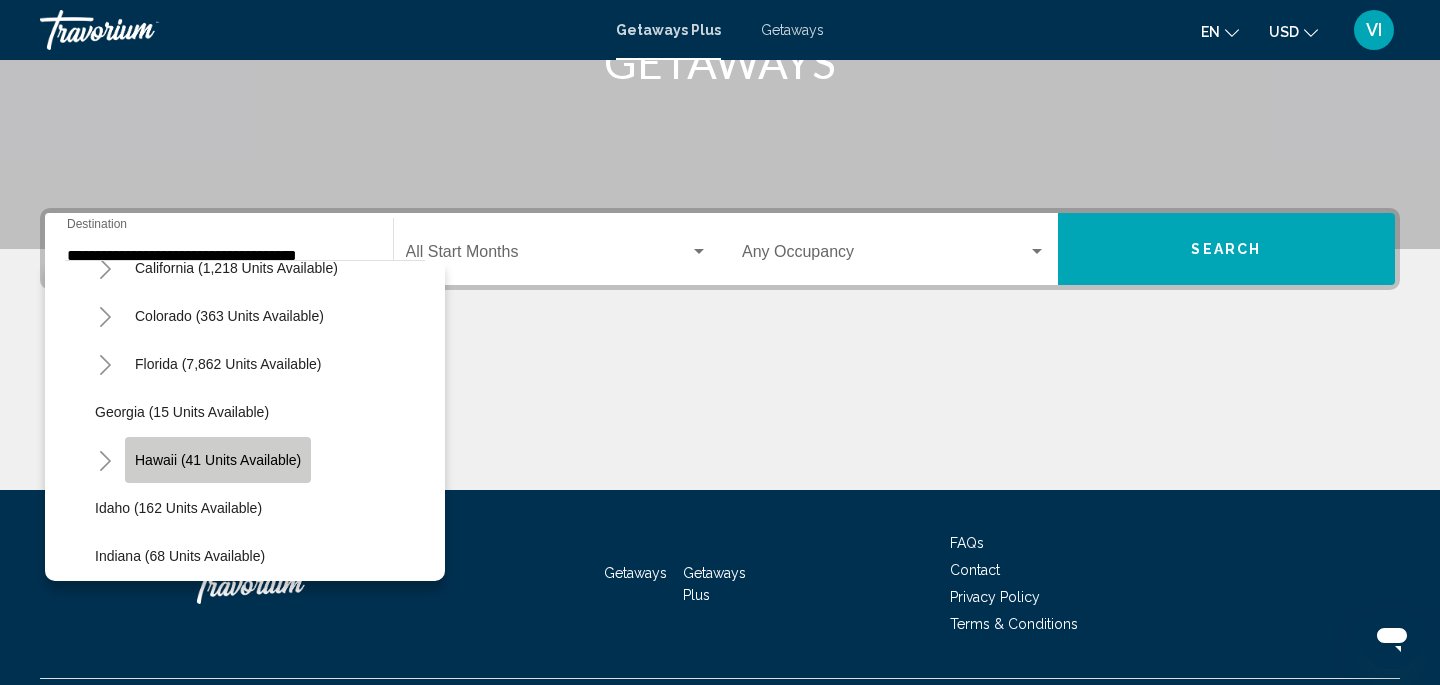 click on "Hawaii (41 units available)" 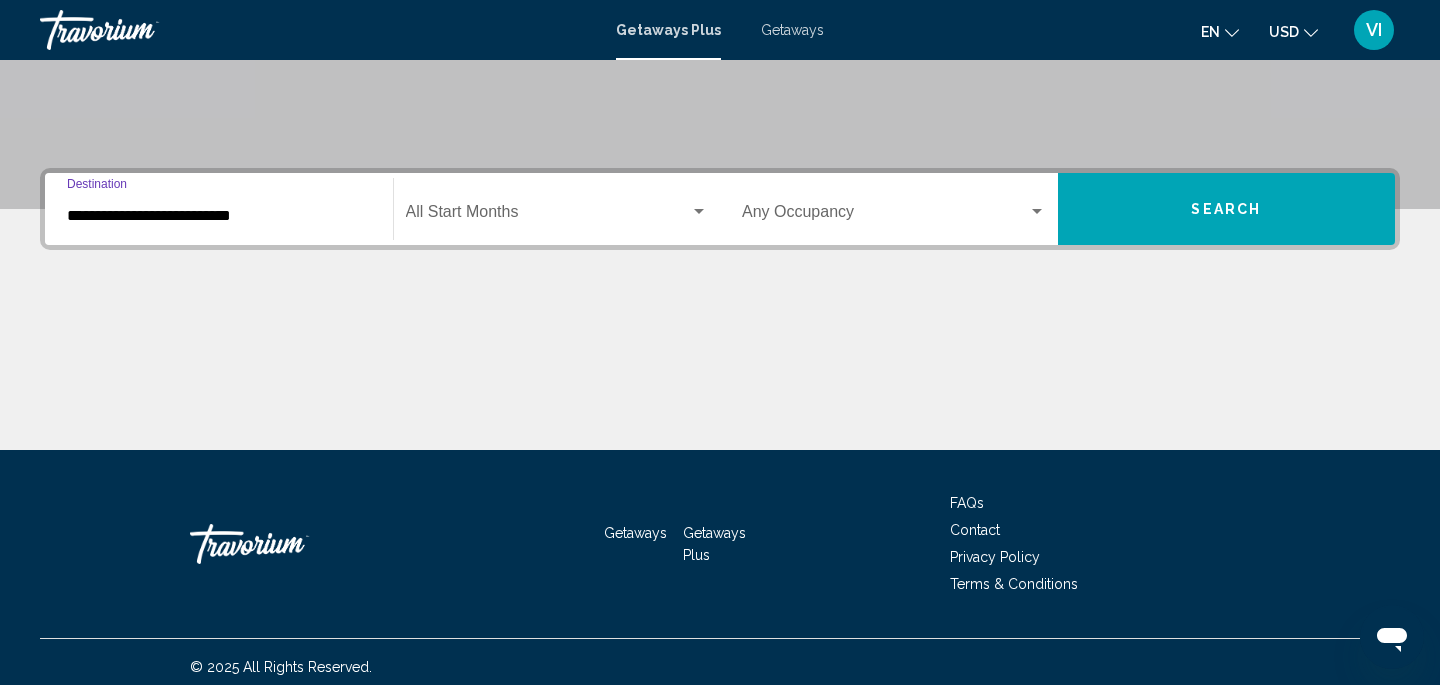 scroll, scrollTop: 401, scrollLeft: 0, axis: vertical 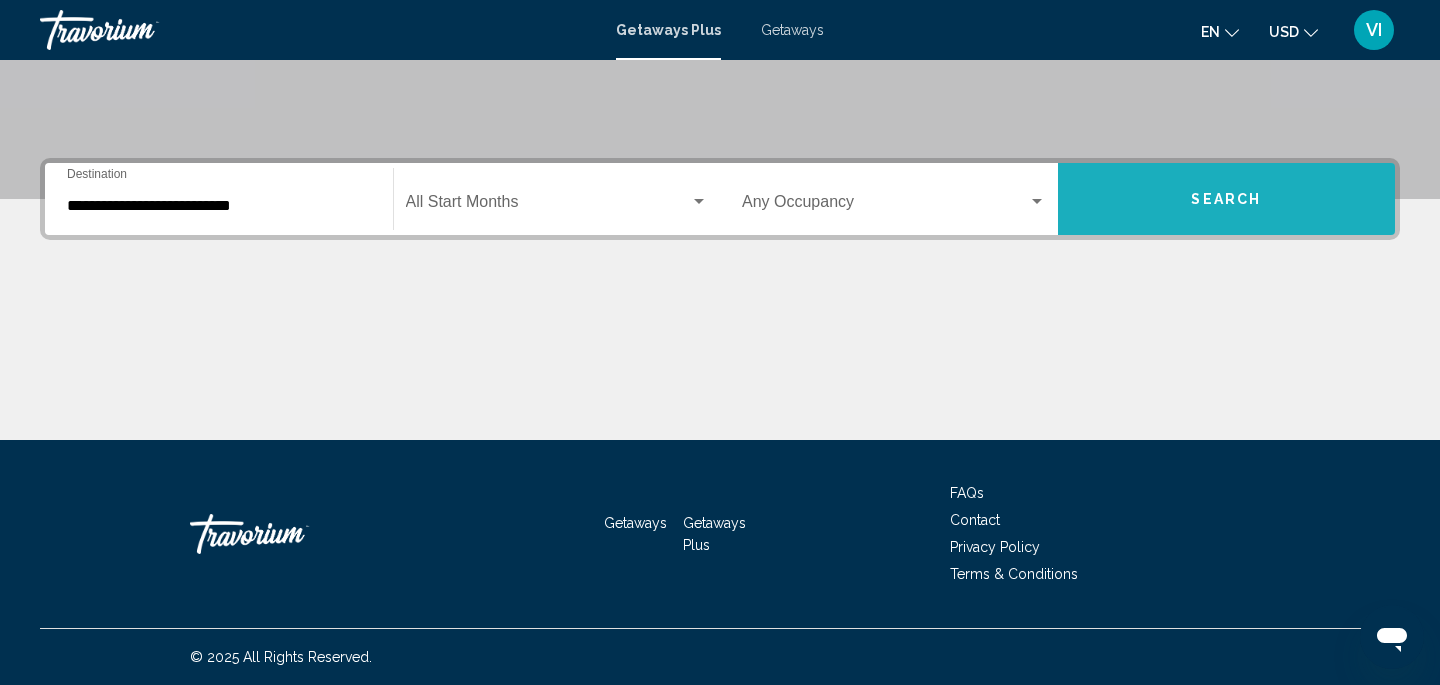 click on "Search" at bounding box center (1227, 199) 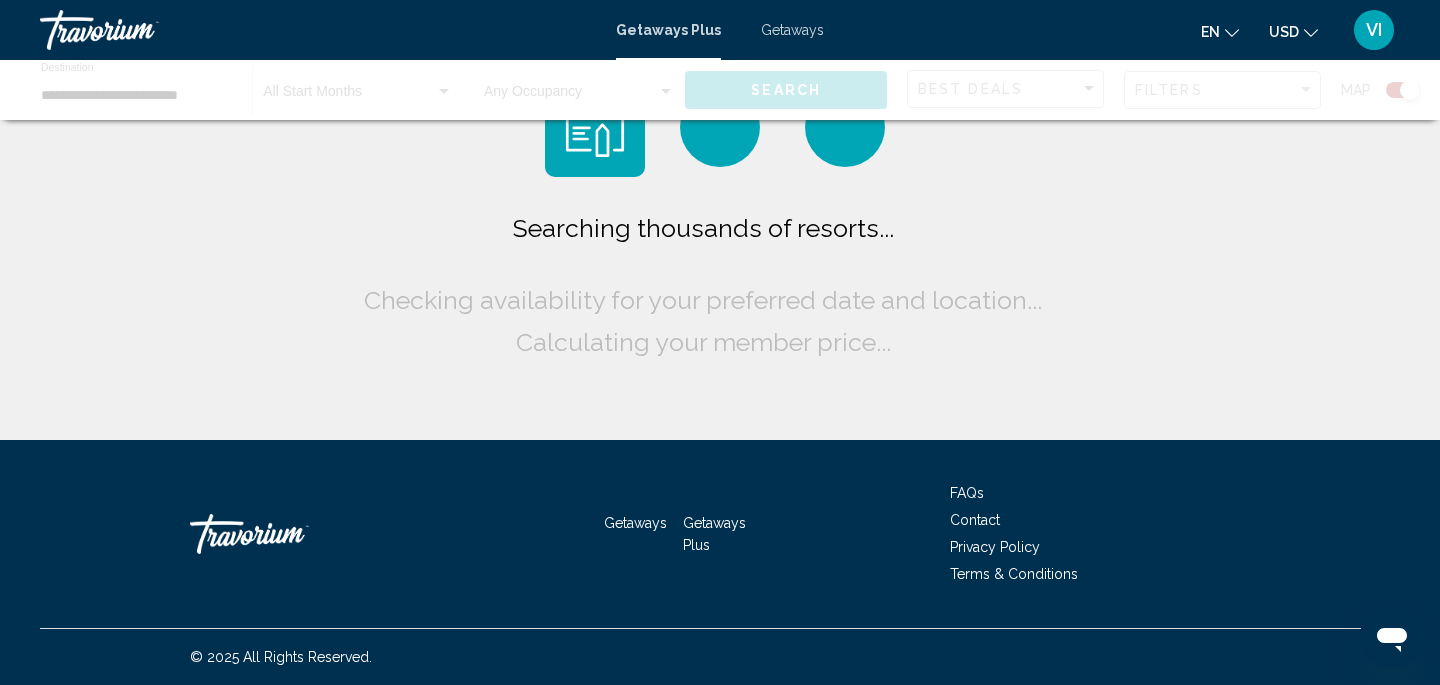 scroll, scrollTop: 0, scrollLeft: 0, axis: both 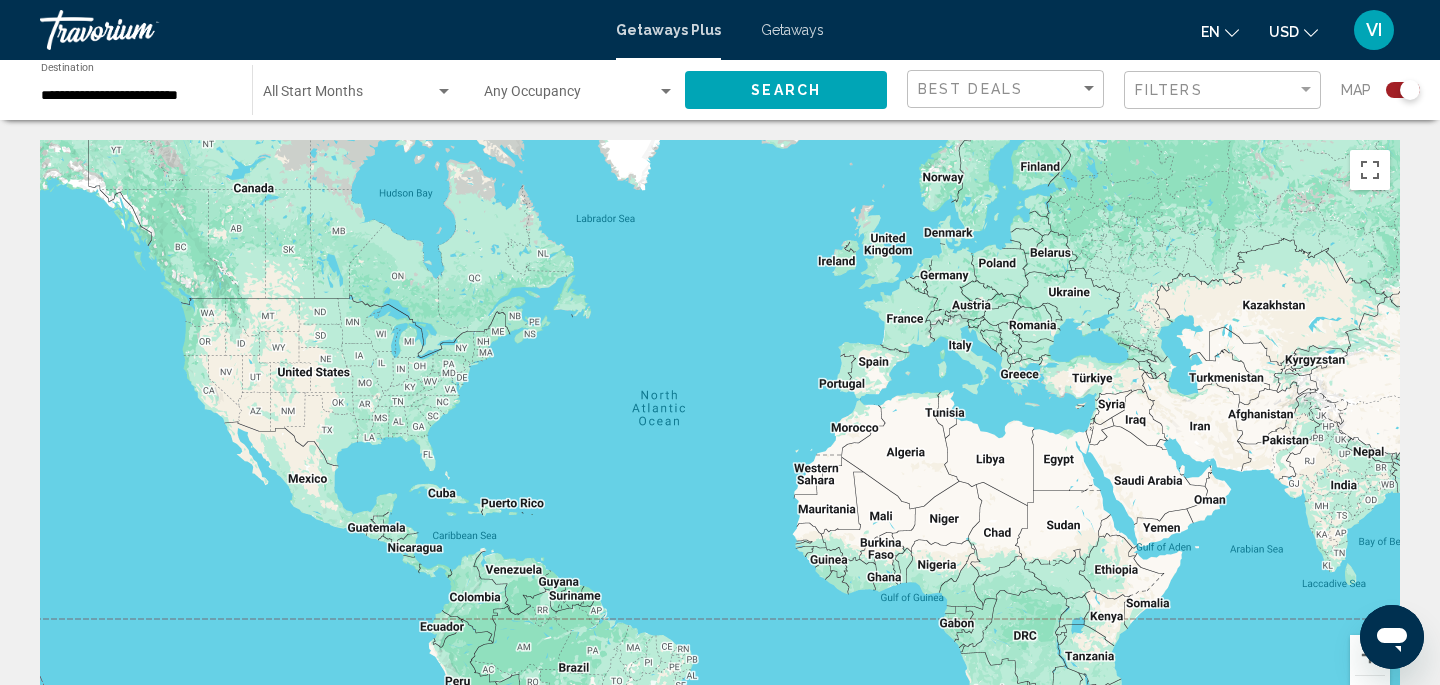 click on "Getaways" at bounding box center [792, 30] 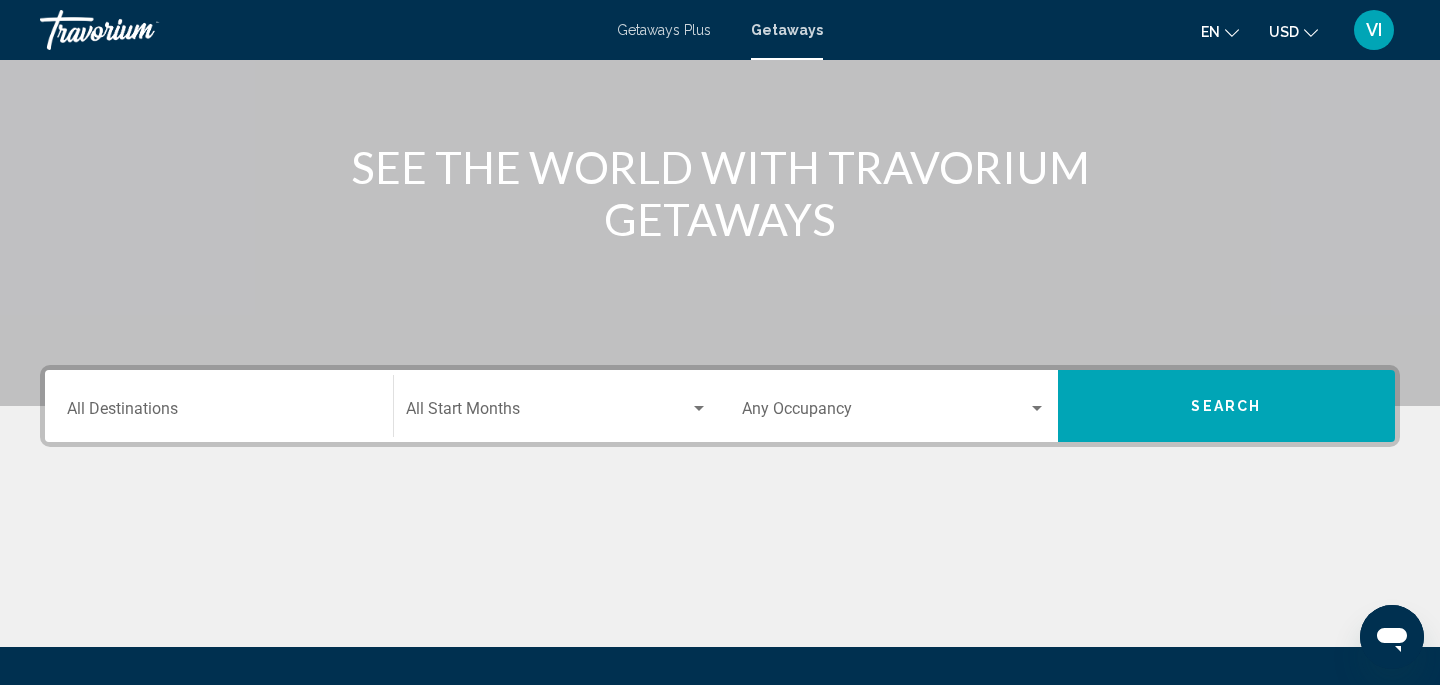 scroll, scrollTop: 205, scrollLeft: 0, axis: vertical 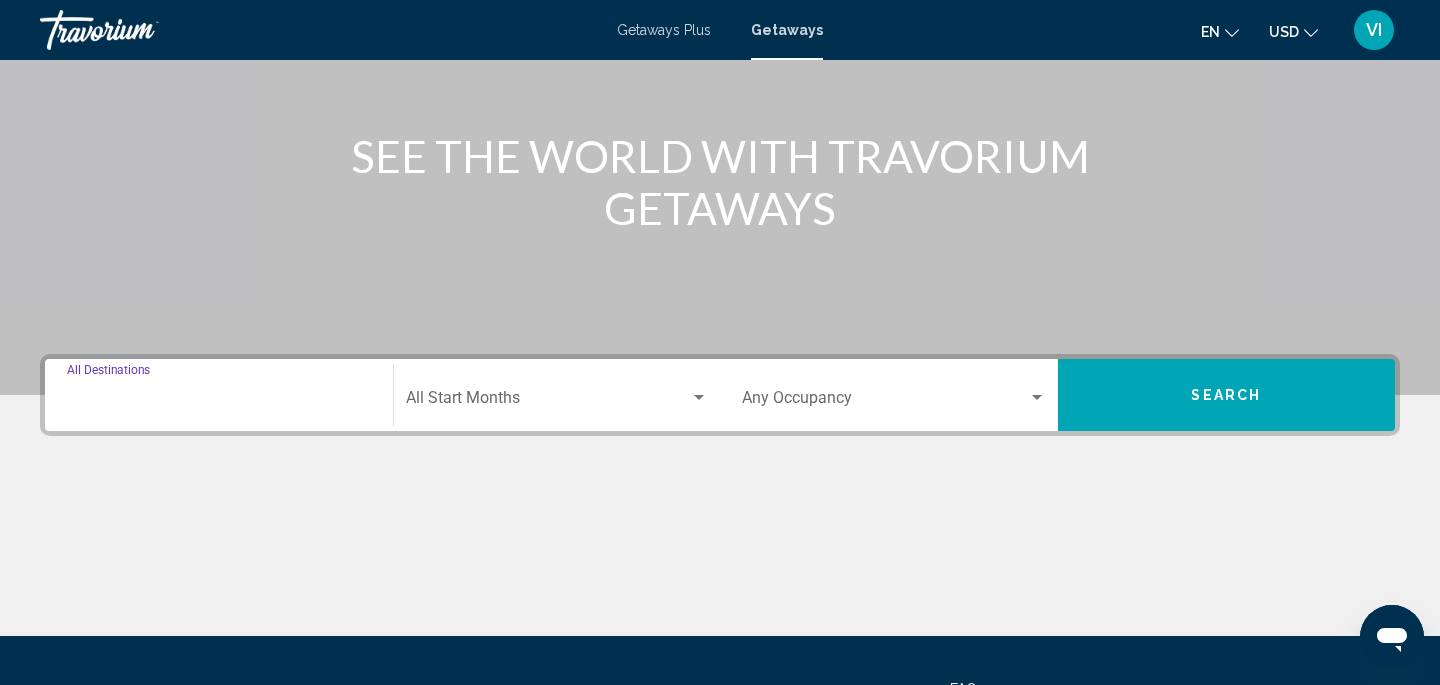 click on "Destination All Destinations" at bounding box center [219, 402] 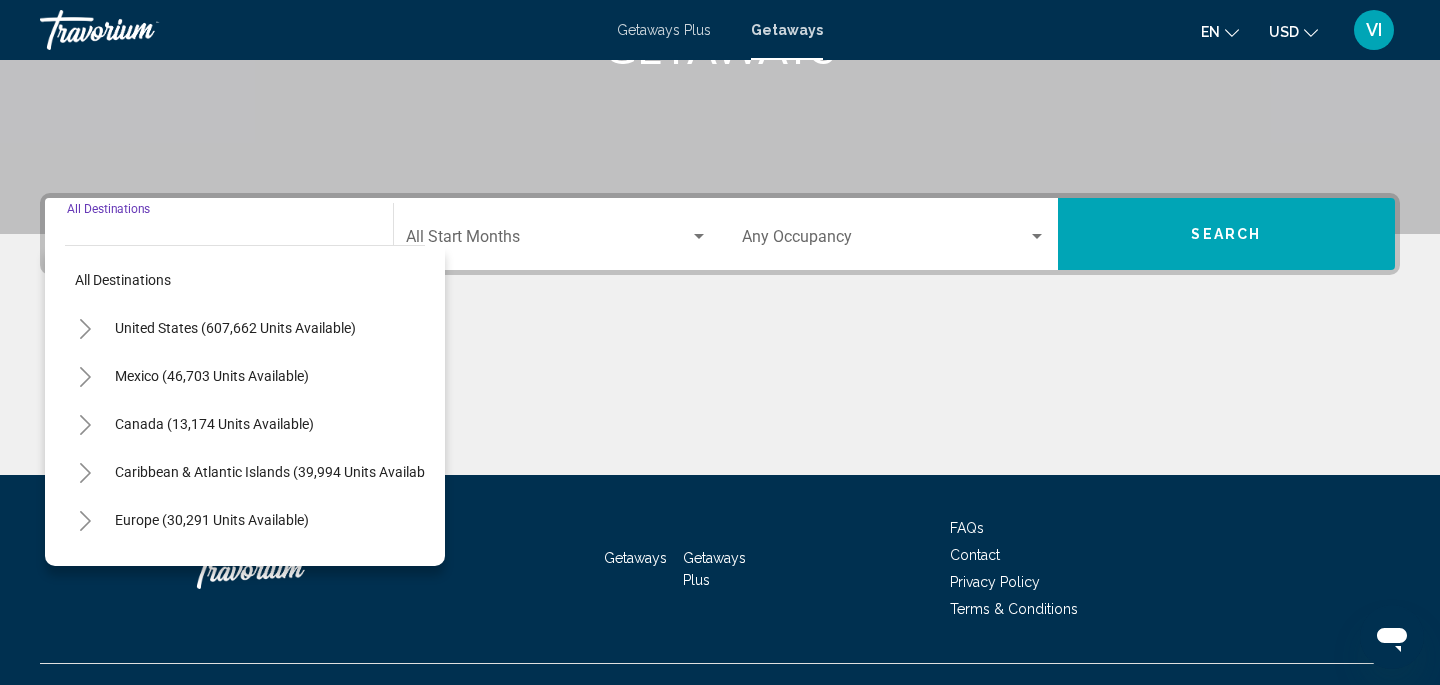 scroll, scrollTop: 401, scrollLeft: 0, axis: vertical 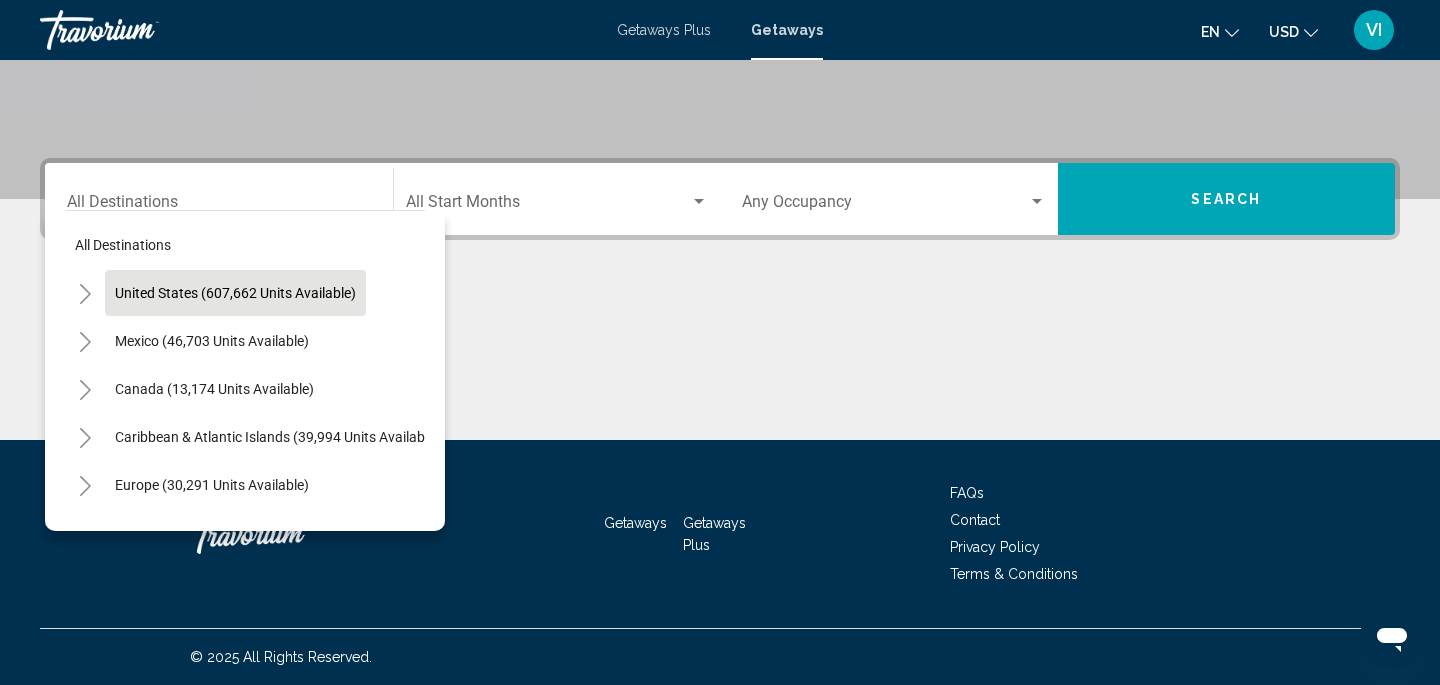 drag, startPoint x: 221, startPoint y: 394, endPoint x: 224, endPoint y: 300, distance: 94.04786 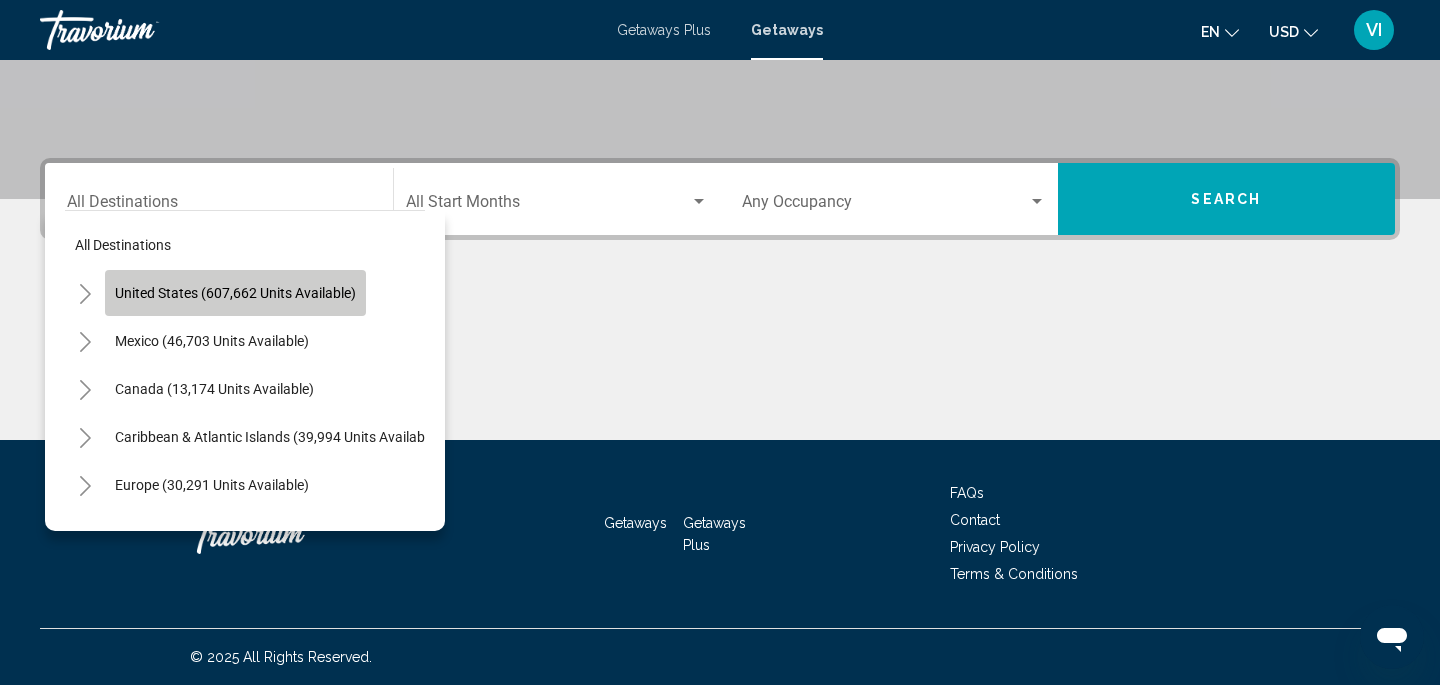 click on "United States (607,662 units available)" 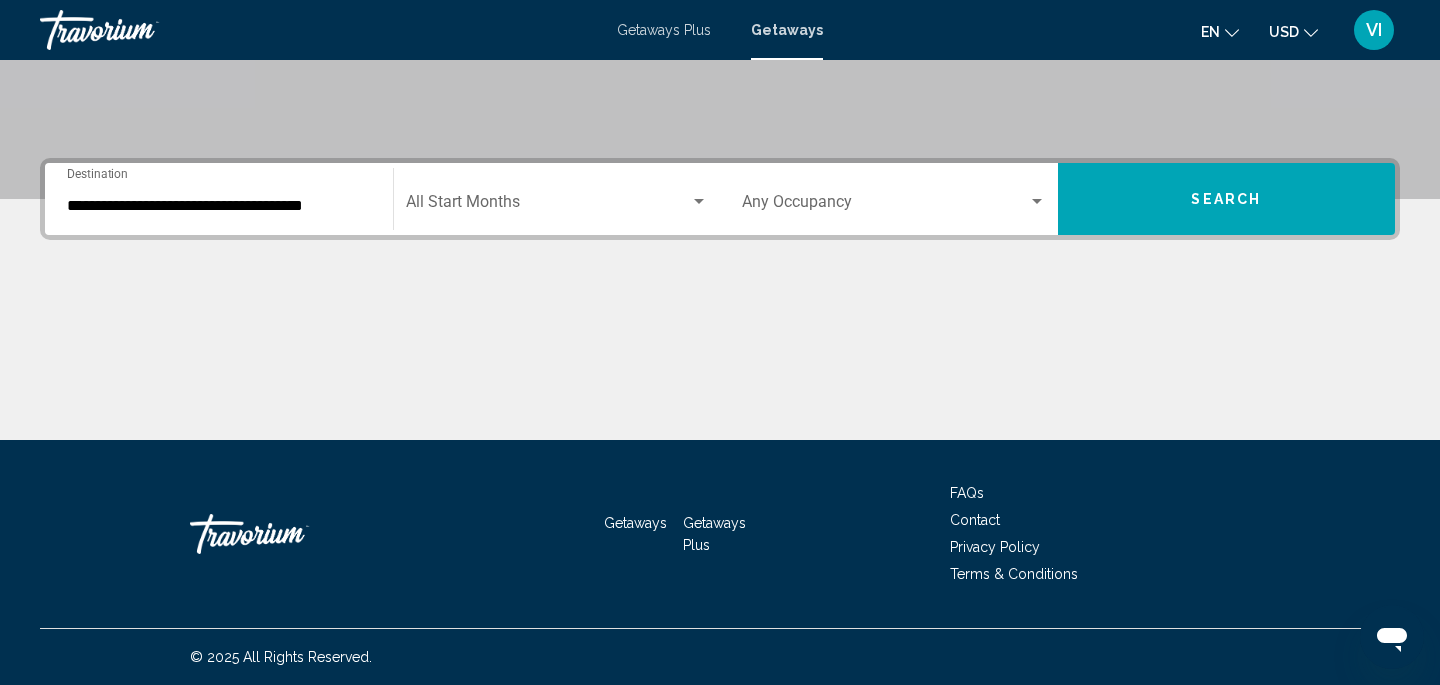 click on "**********" at bounding box center [219, 199] 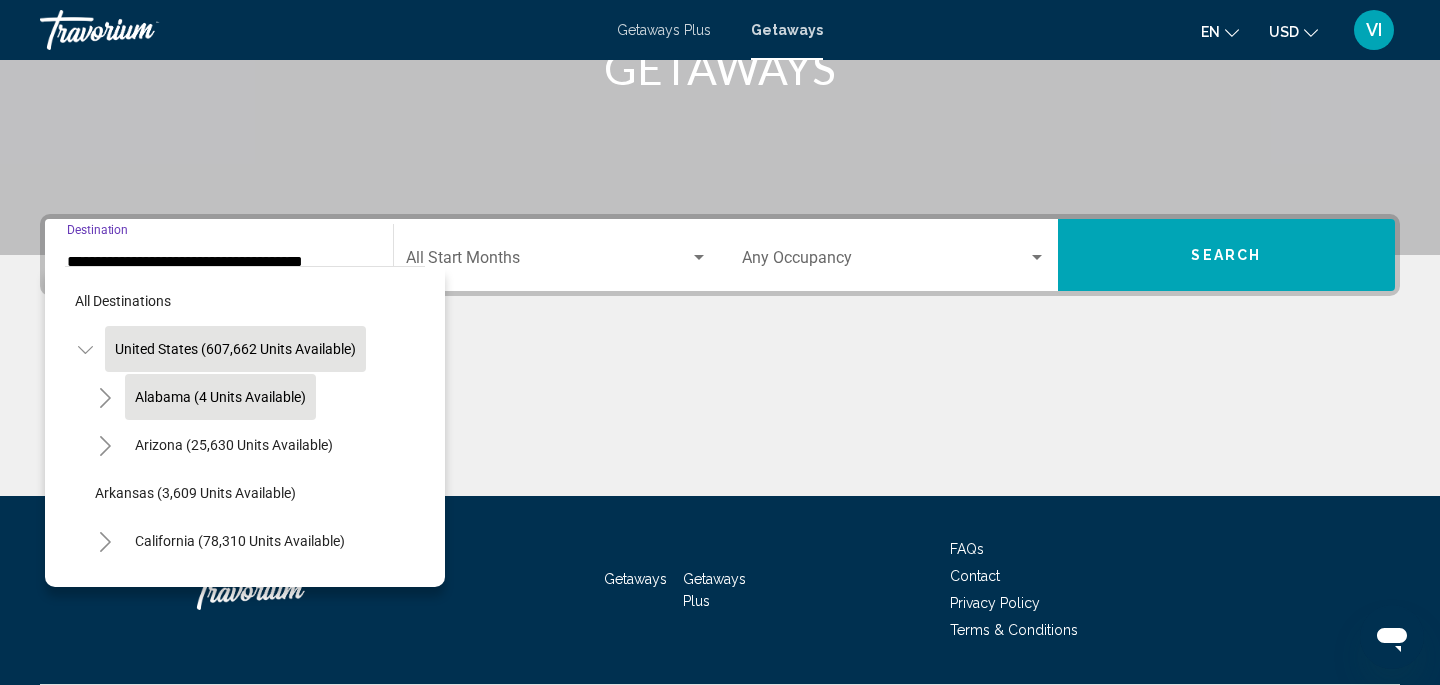 scroll, scrollTop: 341, scrollLeft: 0, axis: vertical 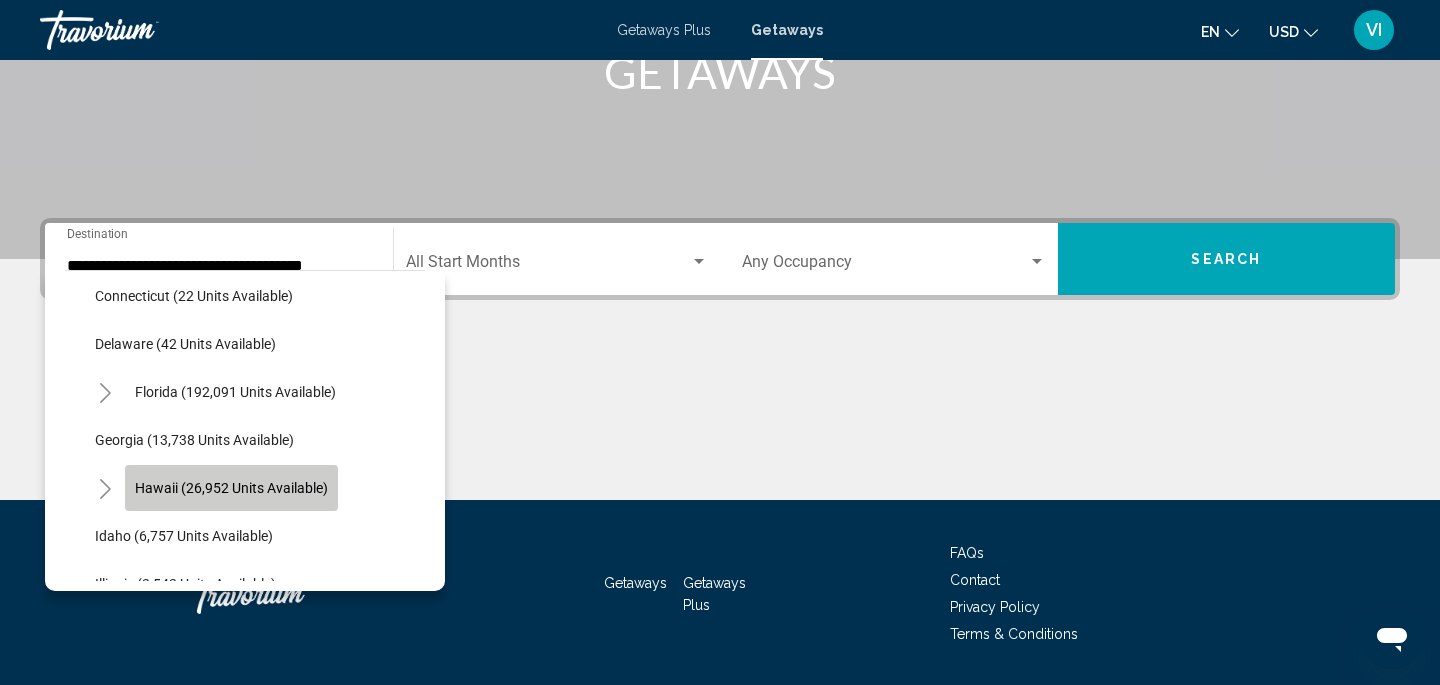 click on "Hawaii (26,952 units available)" 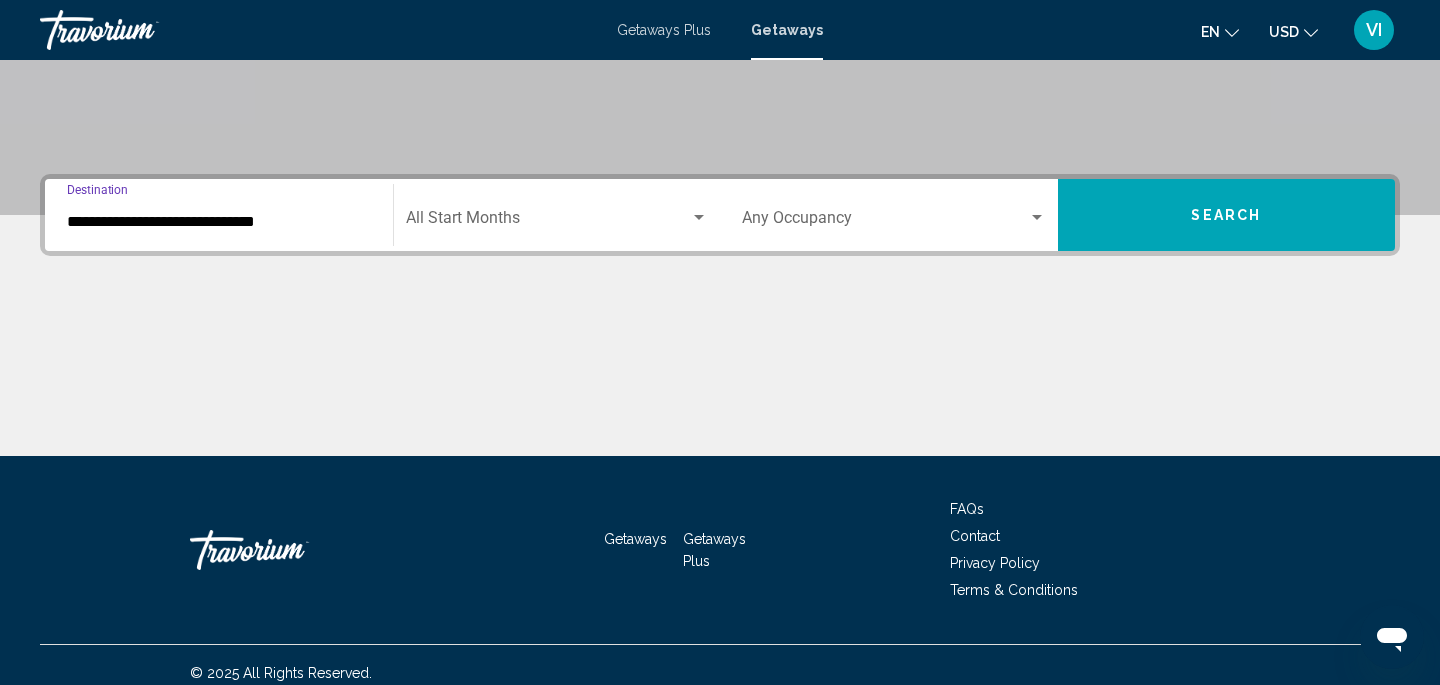 scroll, scrollTop: 401, scrollLeft: 0, axis: vertical 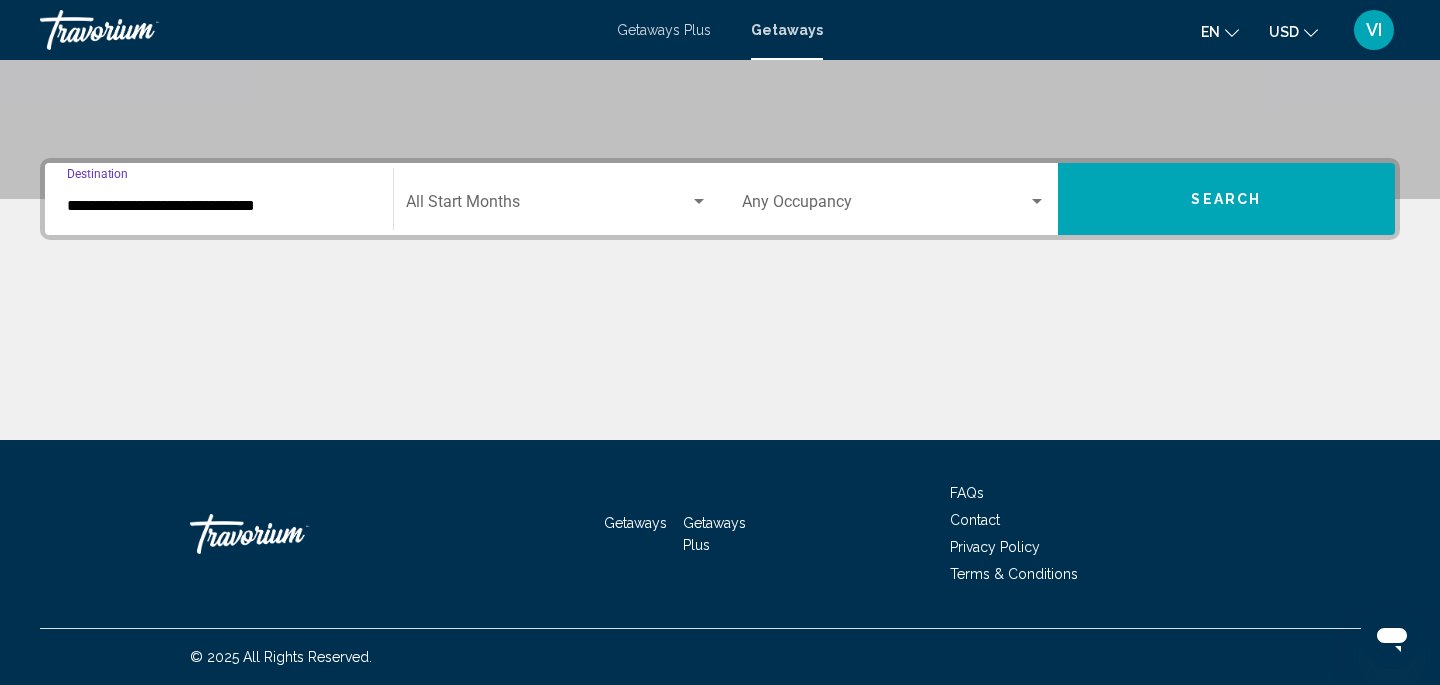 click at bounding box center [548, 206] 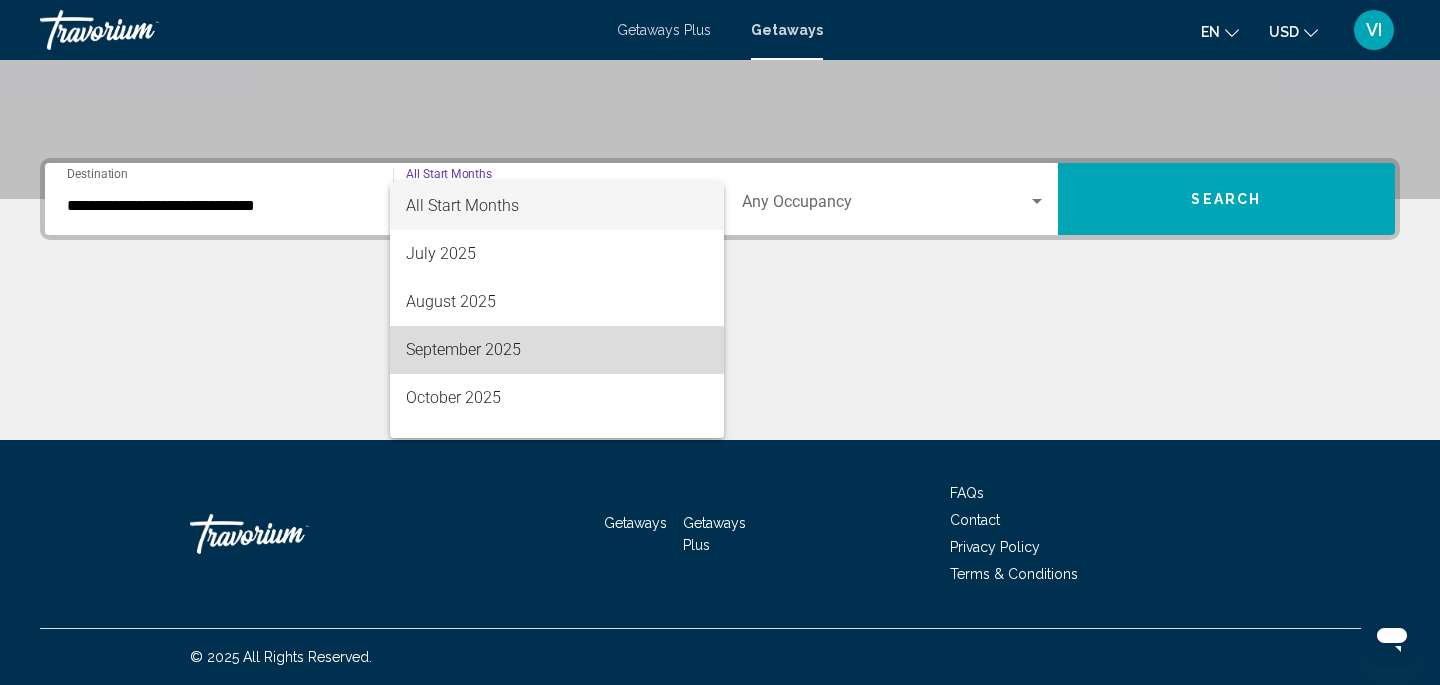 click on "September 2025" at bounding box center (557, 350) 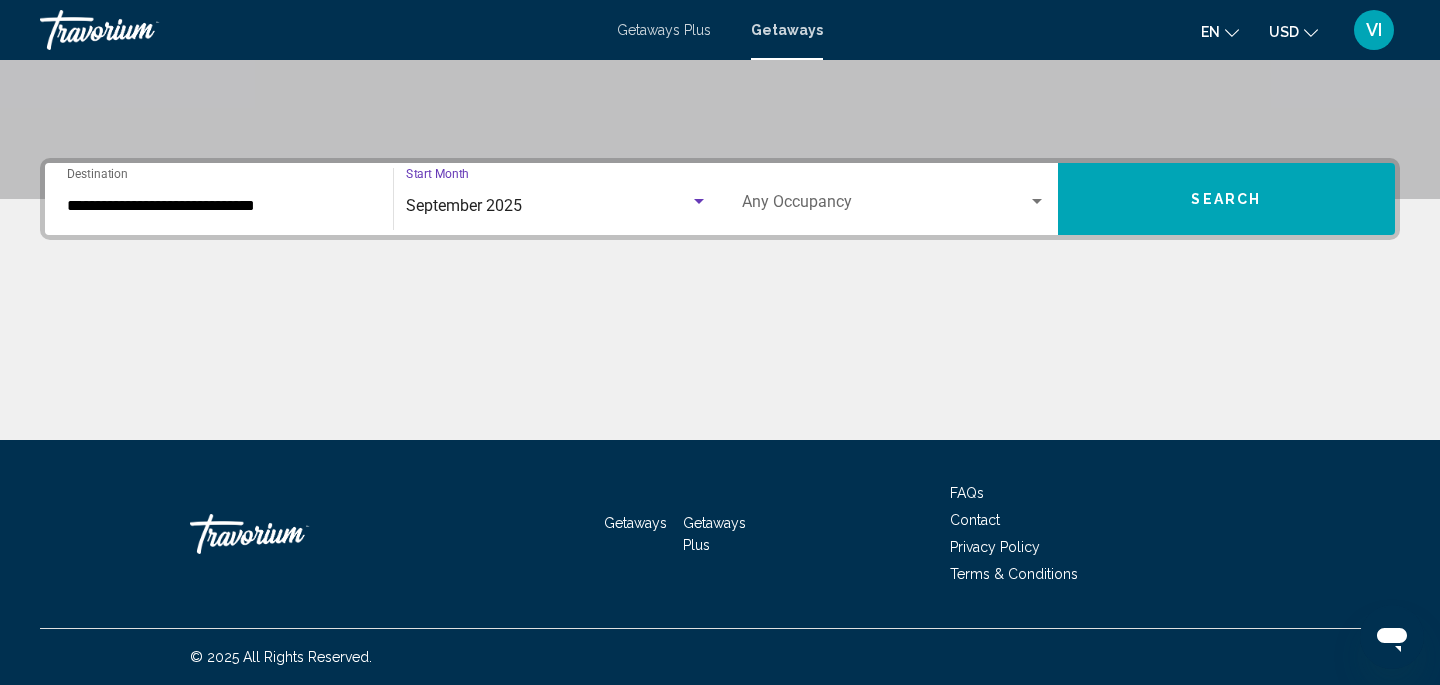 click at bounding box center (1037, 202) 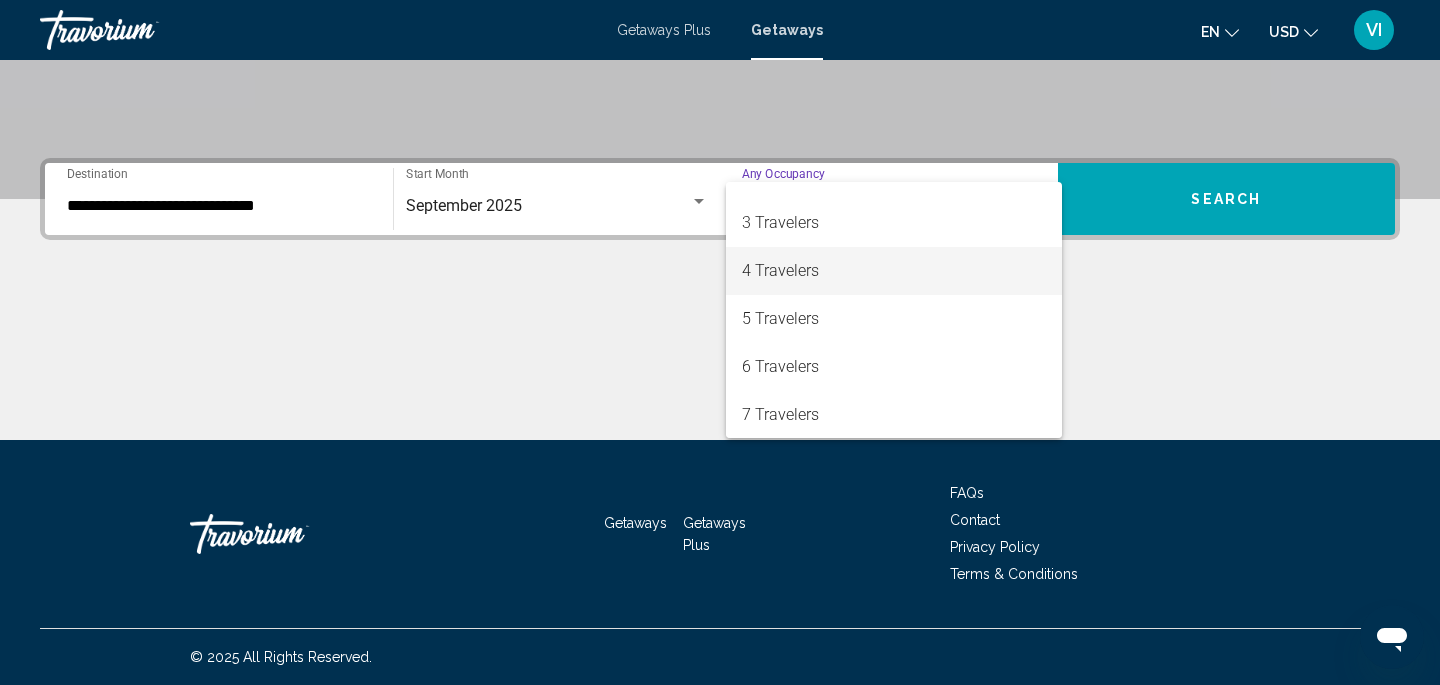 scroll, scrollTop: 91, scrollLeft: 0, axis: vertical 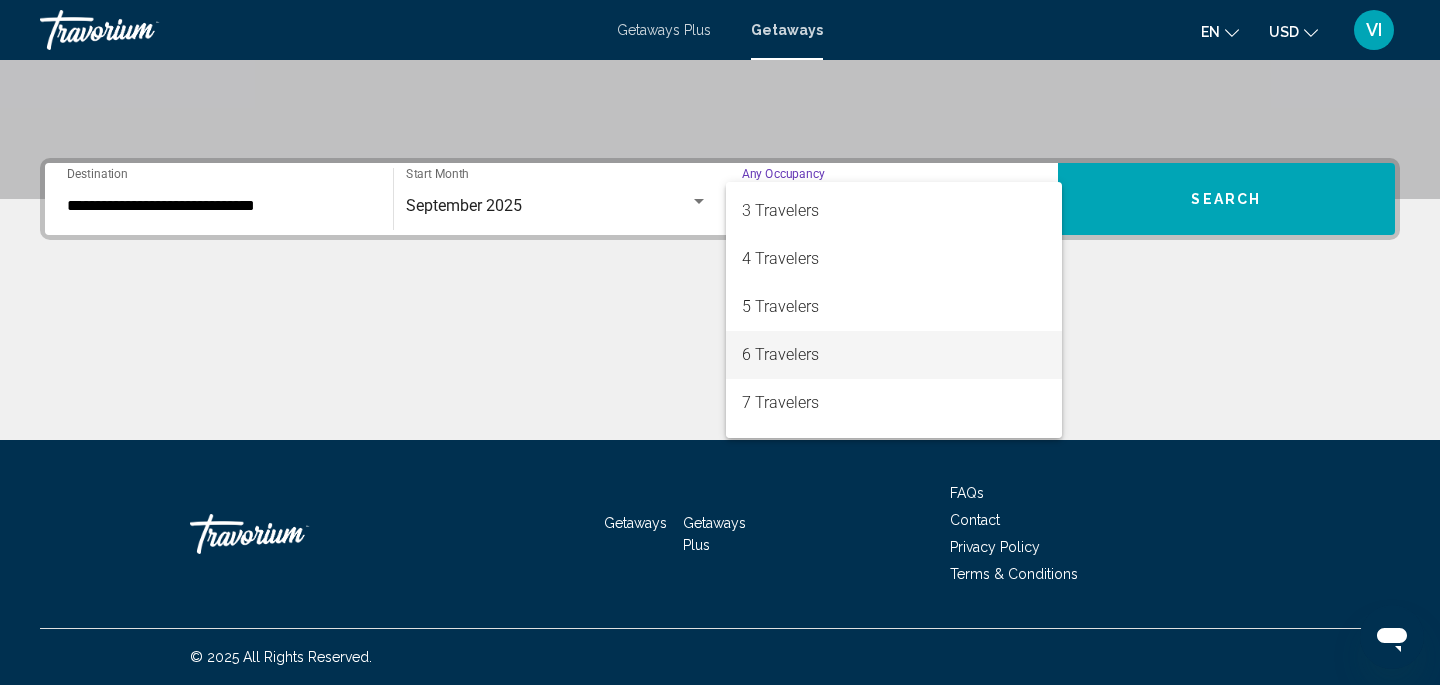 click on "6 Travelers" at bounding box center (894, 355) 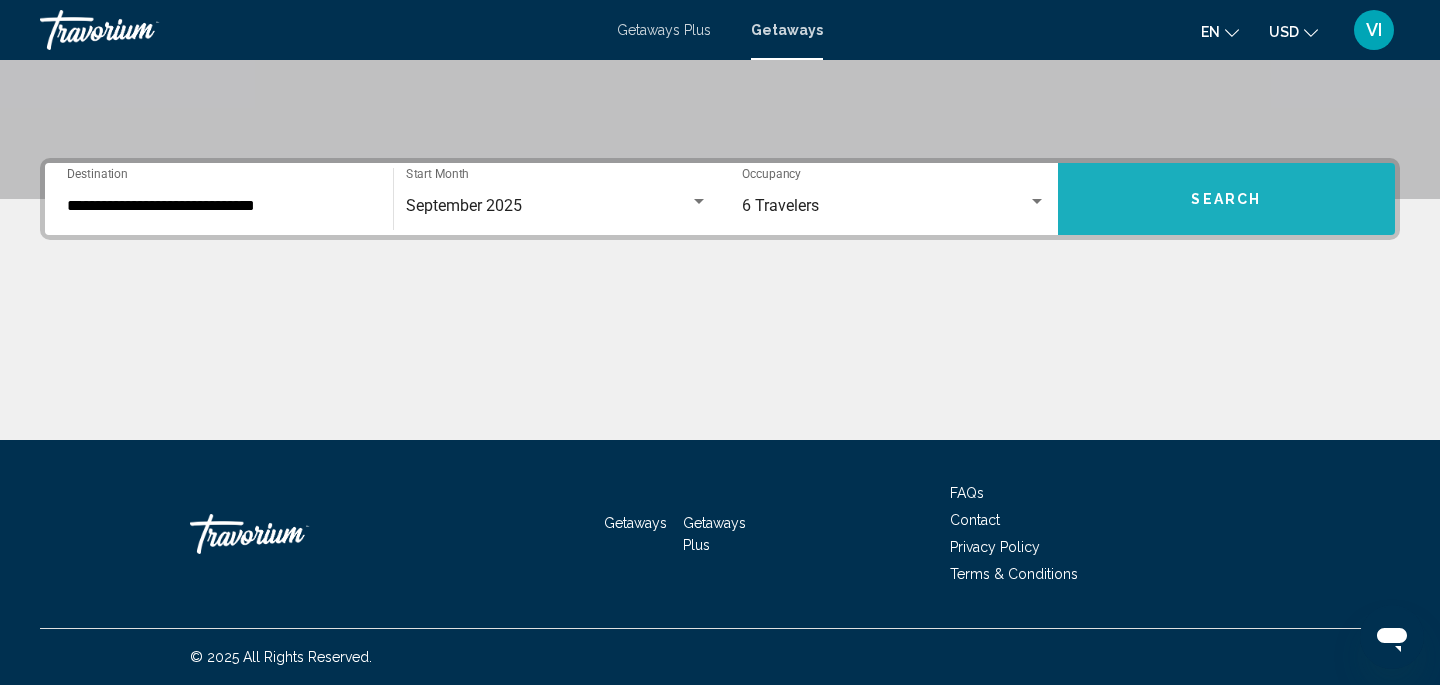click on "Search" at bounding box center [1227, 199] 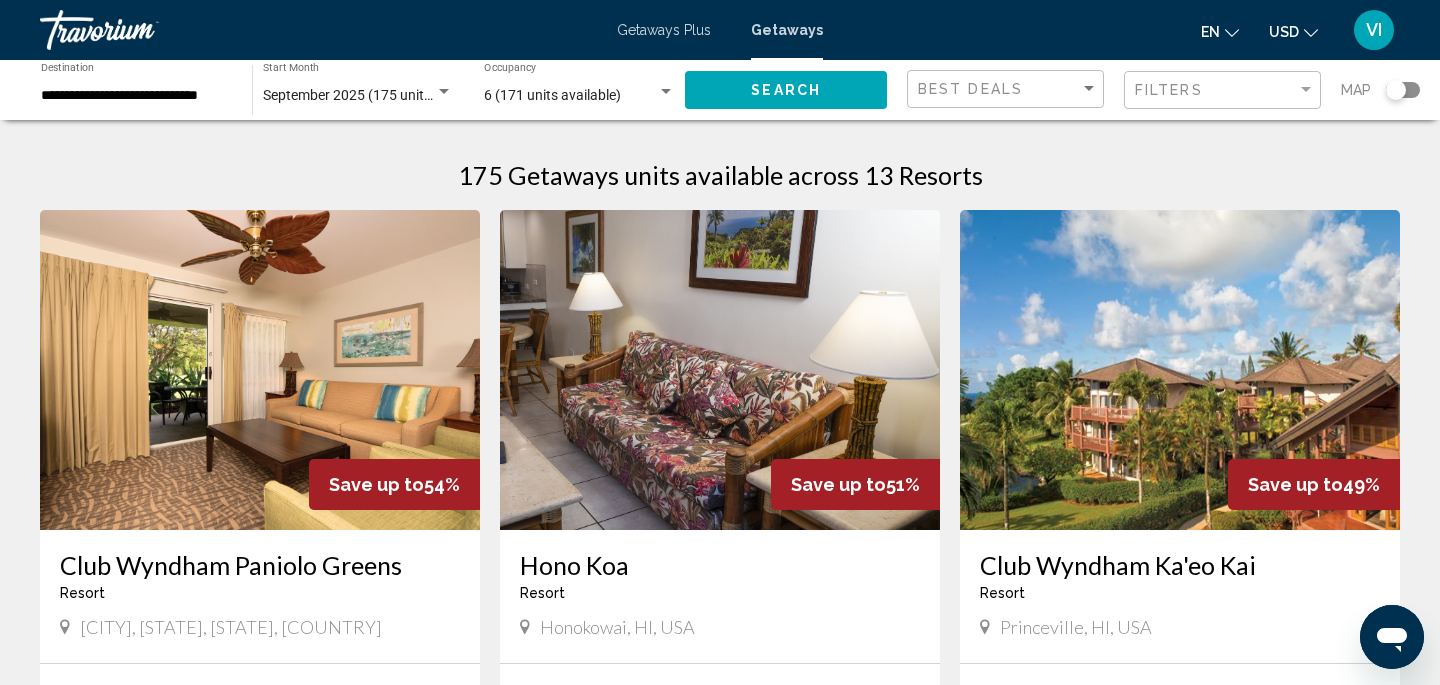 click on "**********" 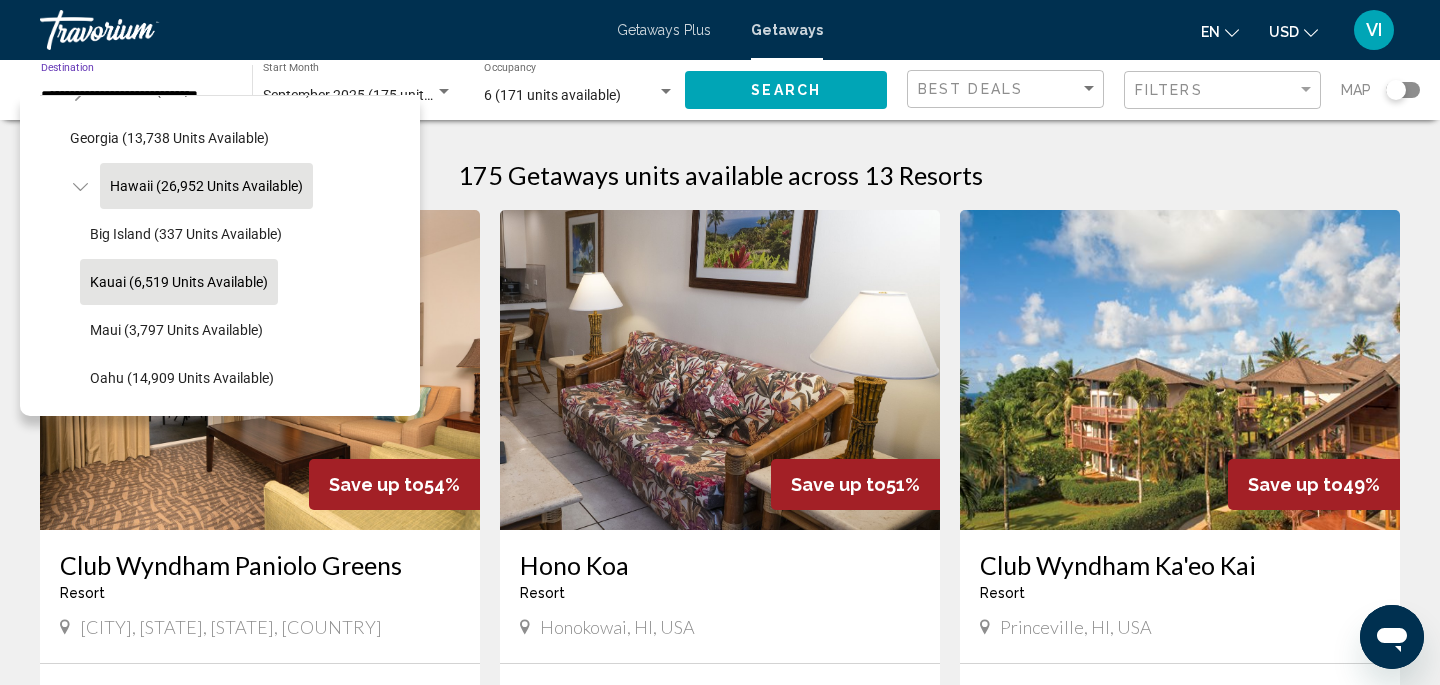scroll, scrollTop: 482, scrollLeft: 0, axis: vertical 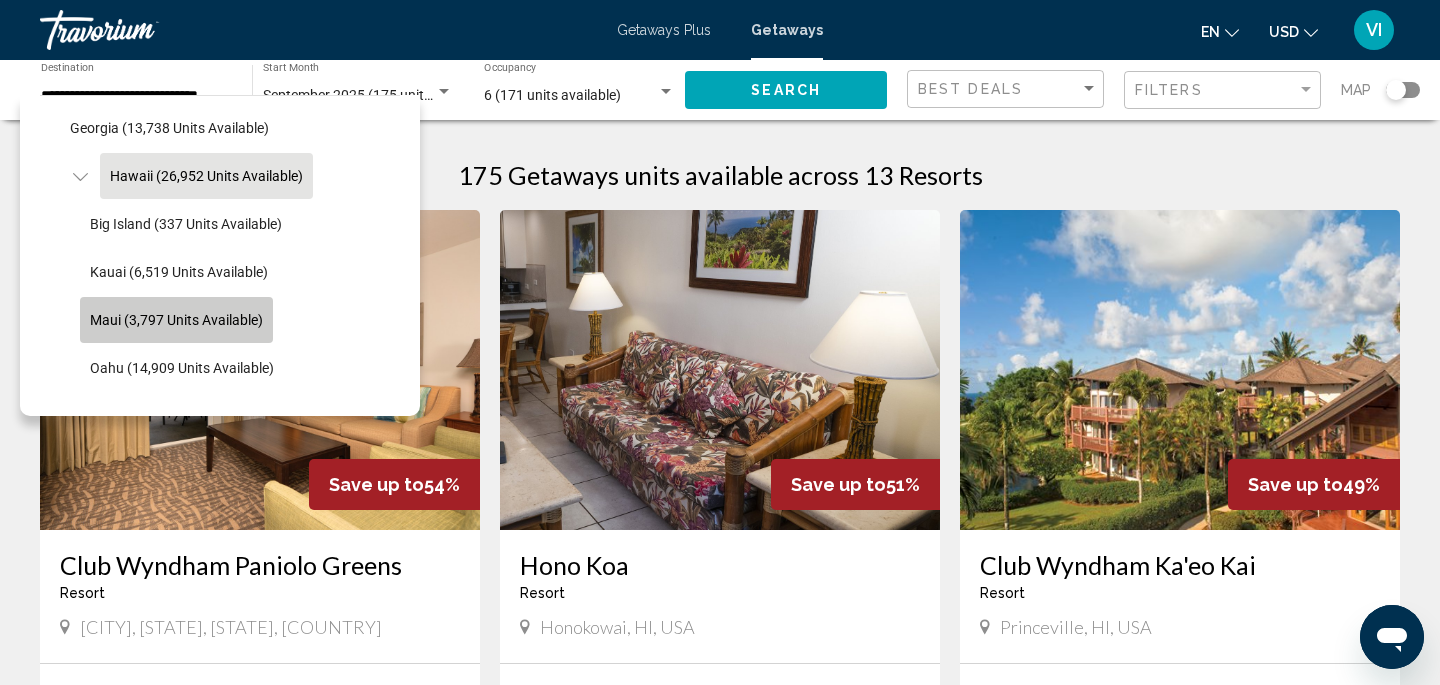 click on "Maui (3,797 units available)" 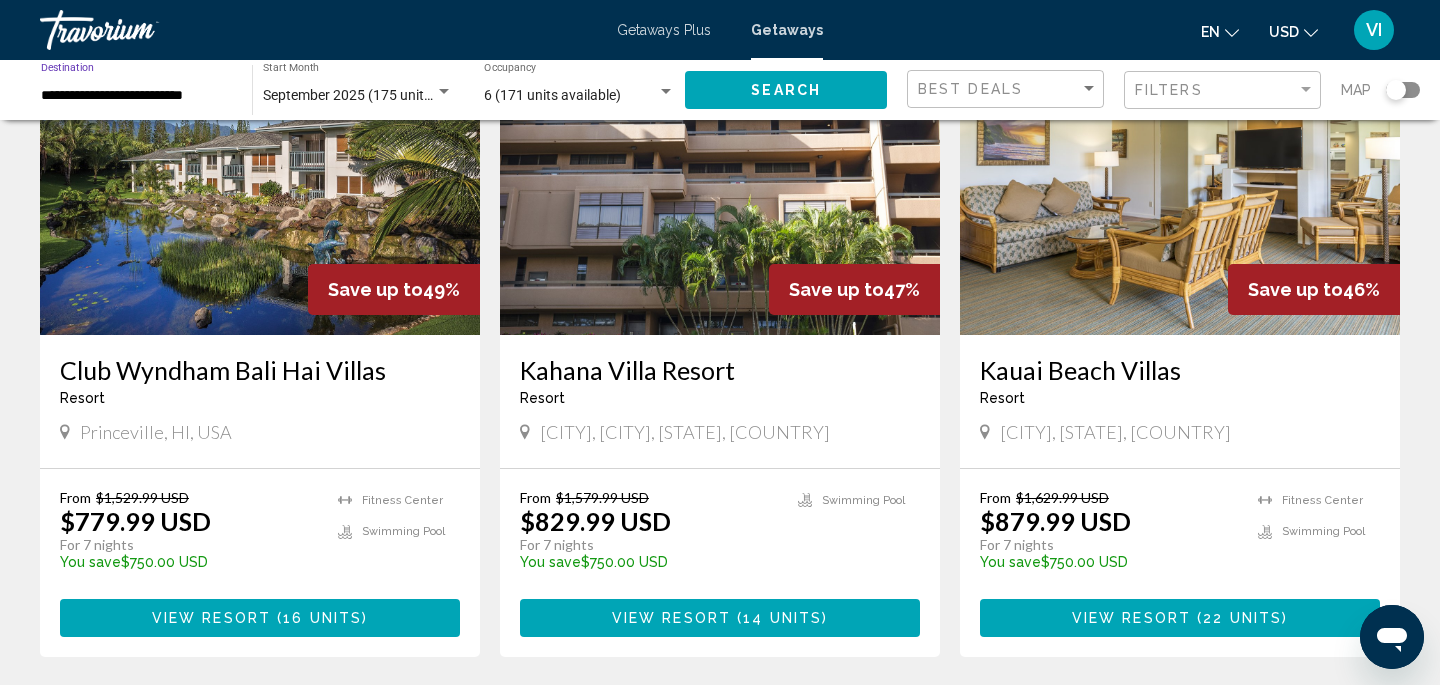 scroll, scrollTop: 872, scrollLeft: 0, axis: vertical 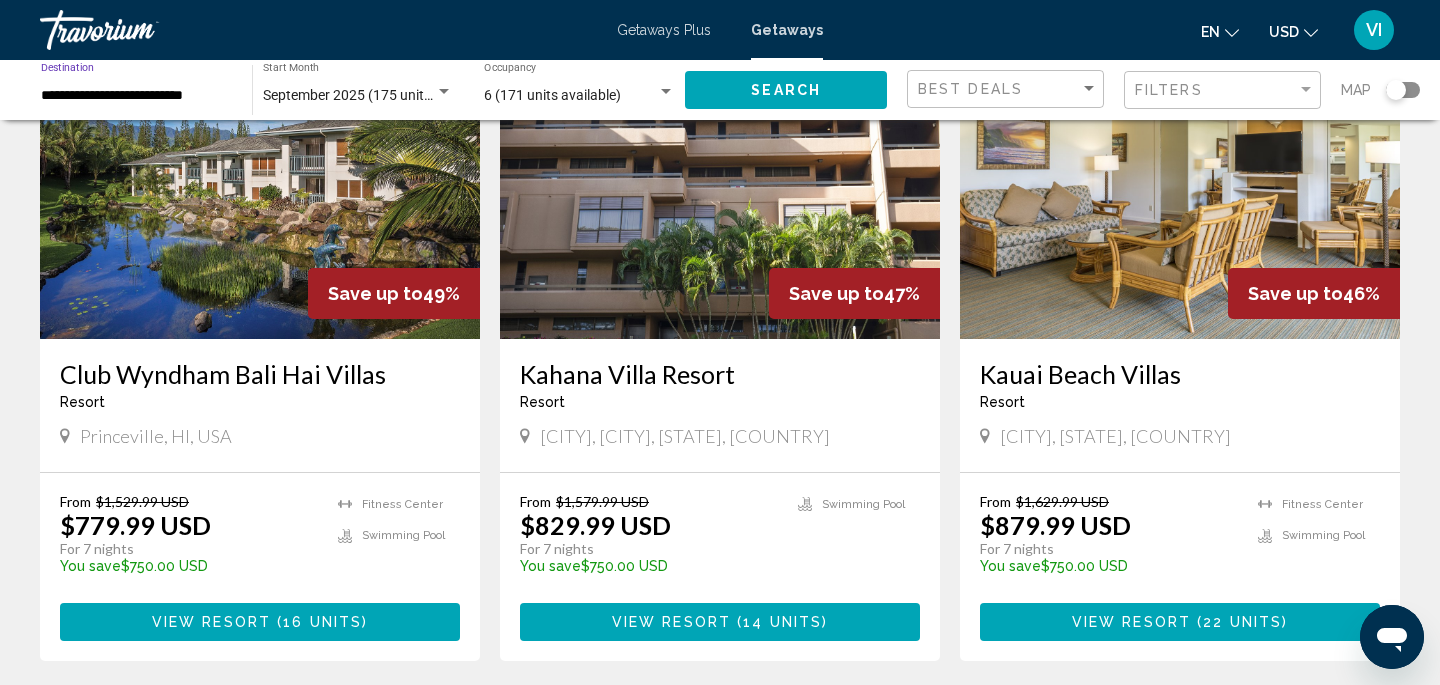 click on "View Resort" at bounding box center [671, 623] 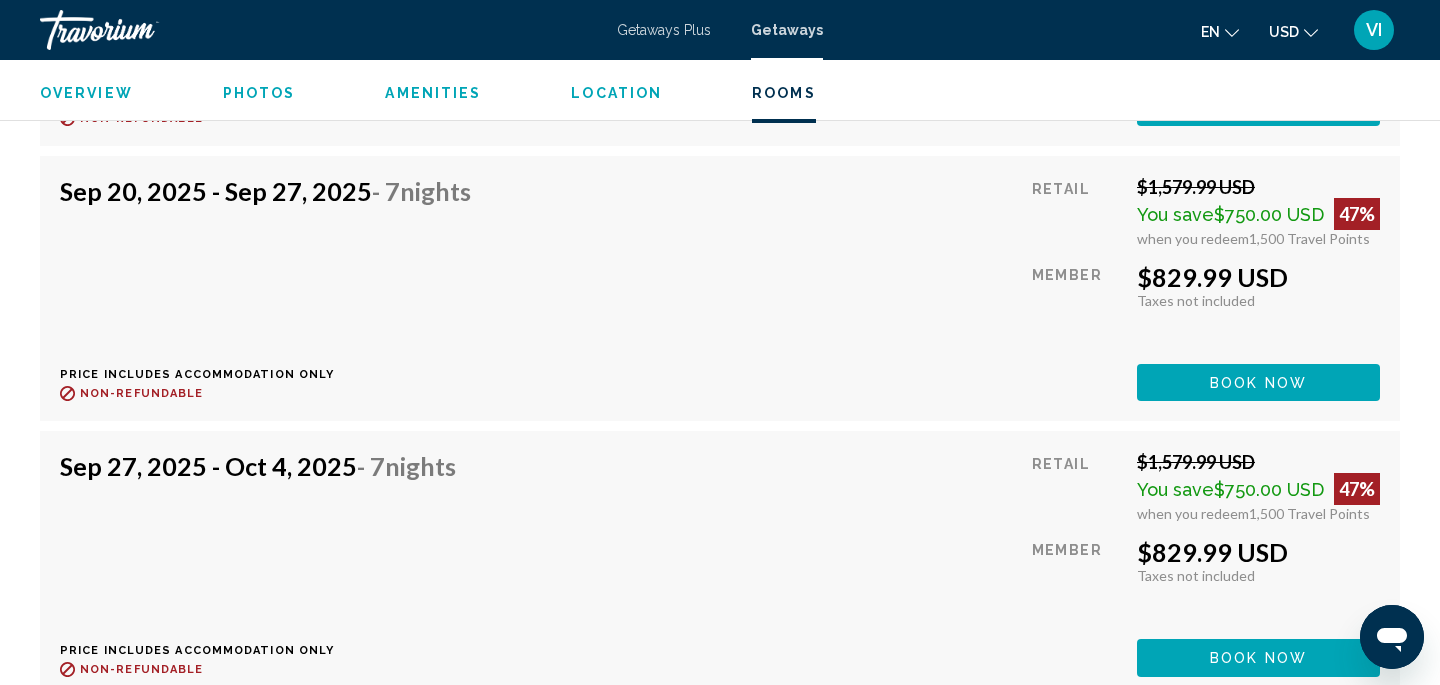 scroll, scrollTop: 4481, scrollLeft: 0, axis: vertical 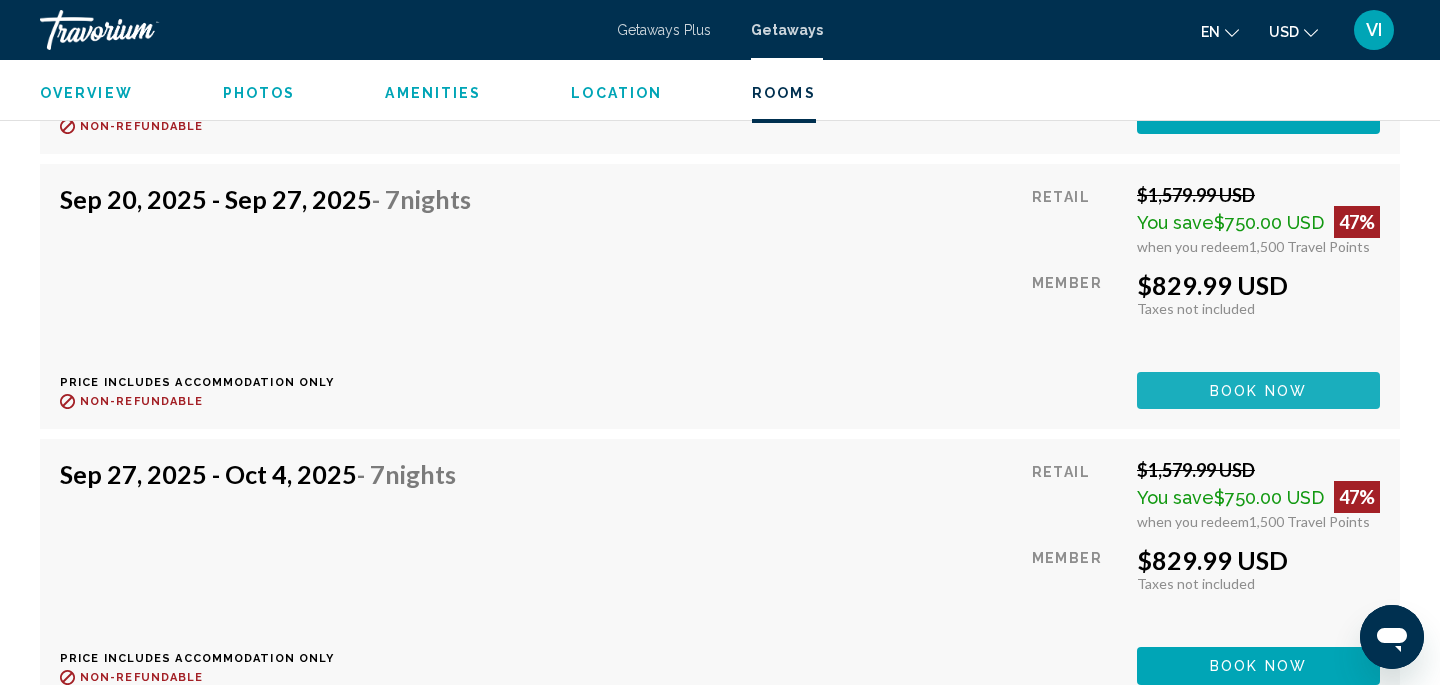 click on "Book now" at bounding box center [1258, 391] 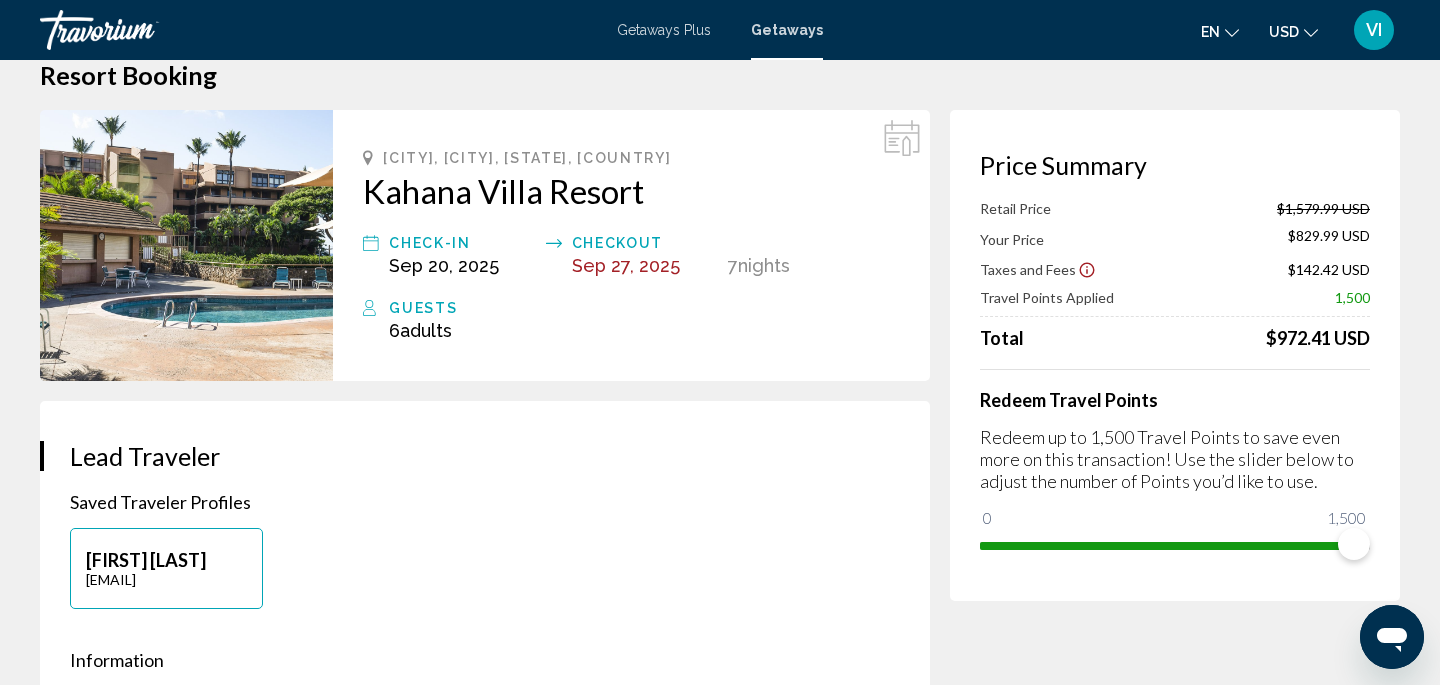 scroll, scrollTop: 30, scrollLeft: 0, axis: vertical 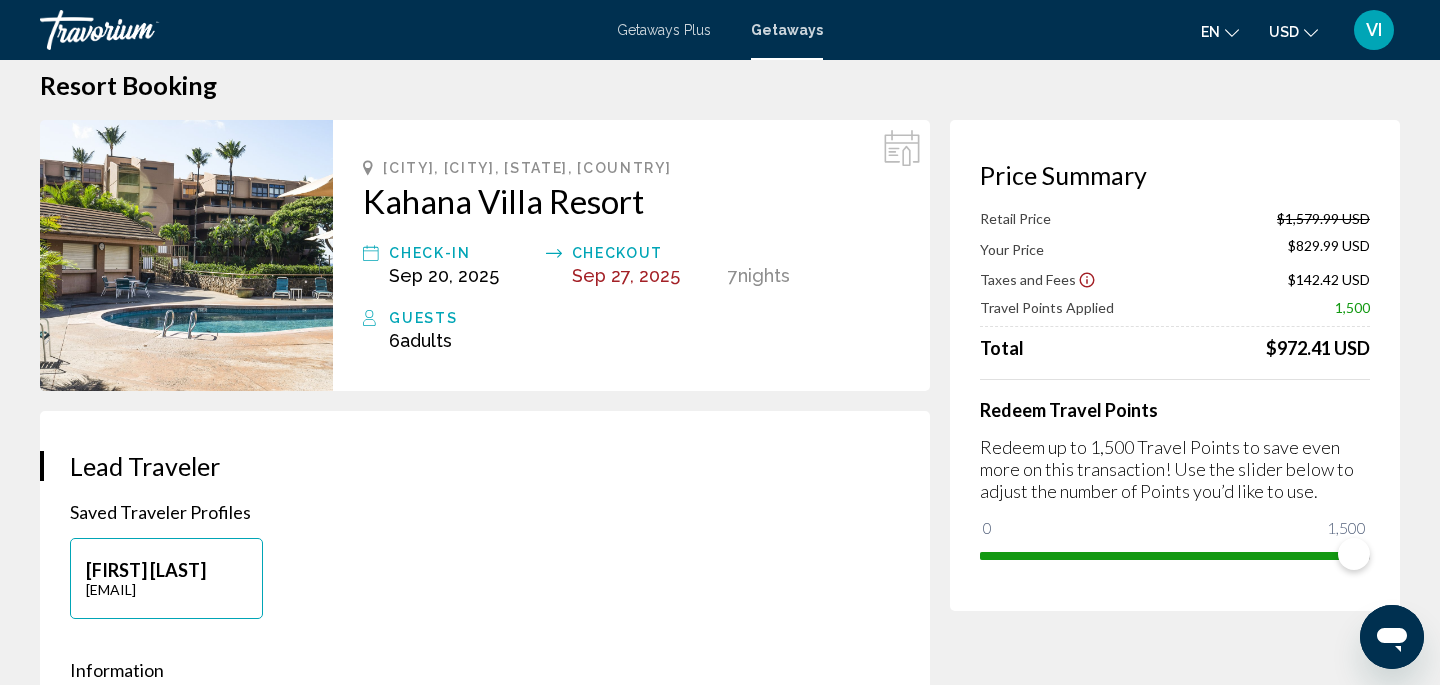 click on "Check-In" at bounding box center (462, 253) 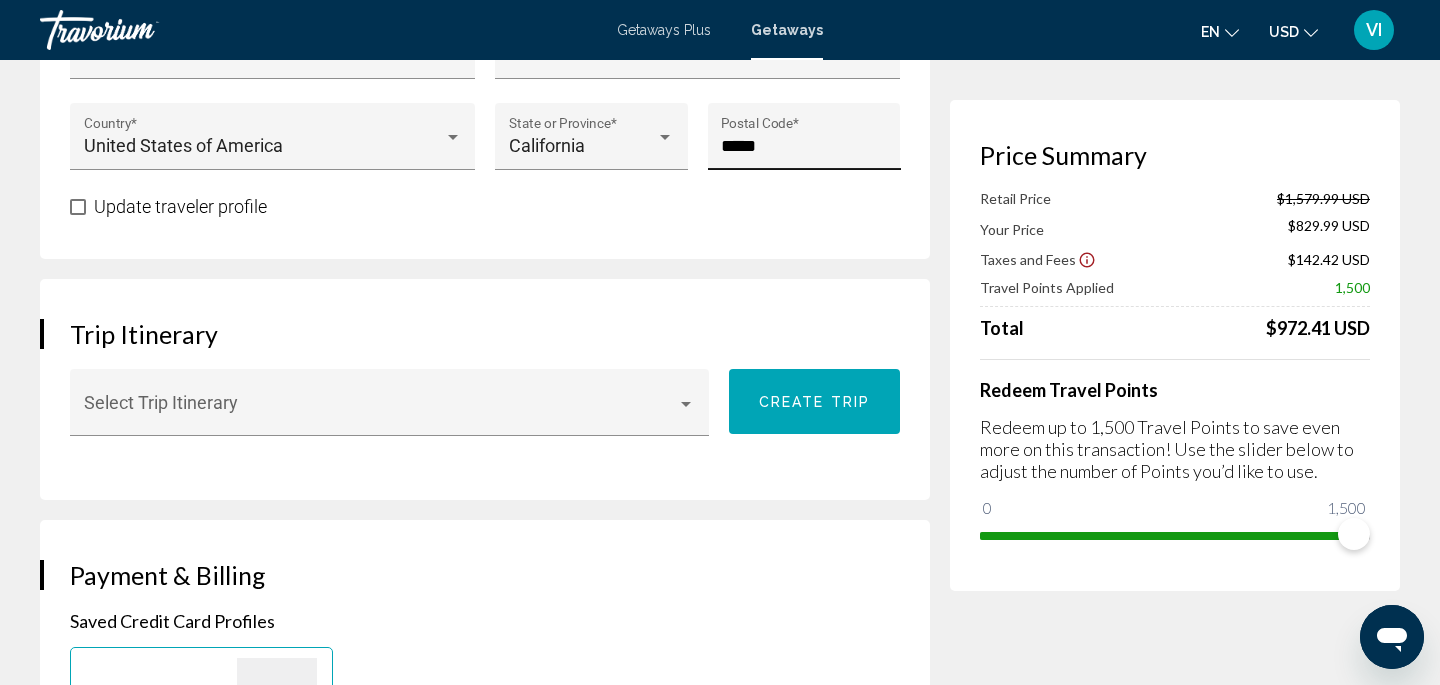 scroll, scrollTop: 931, scrollLeft: 0, axis: vertical 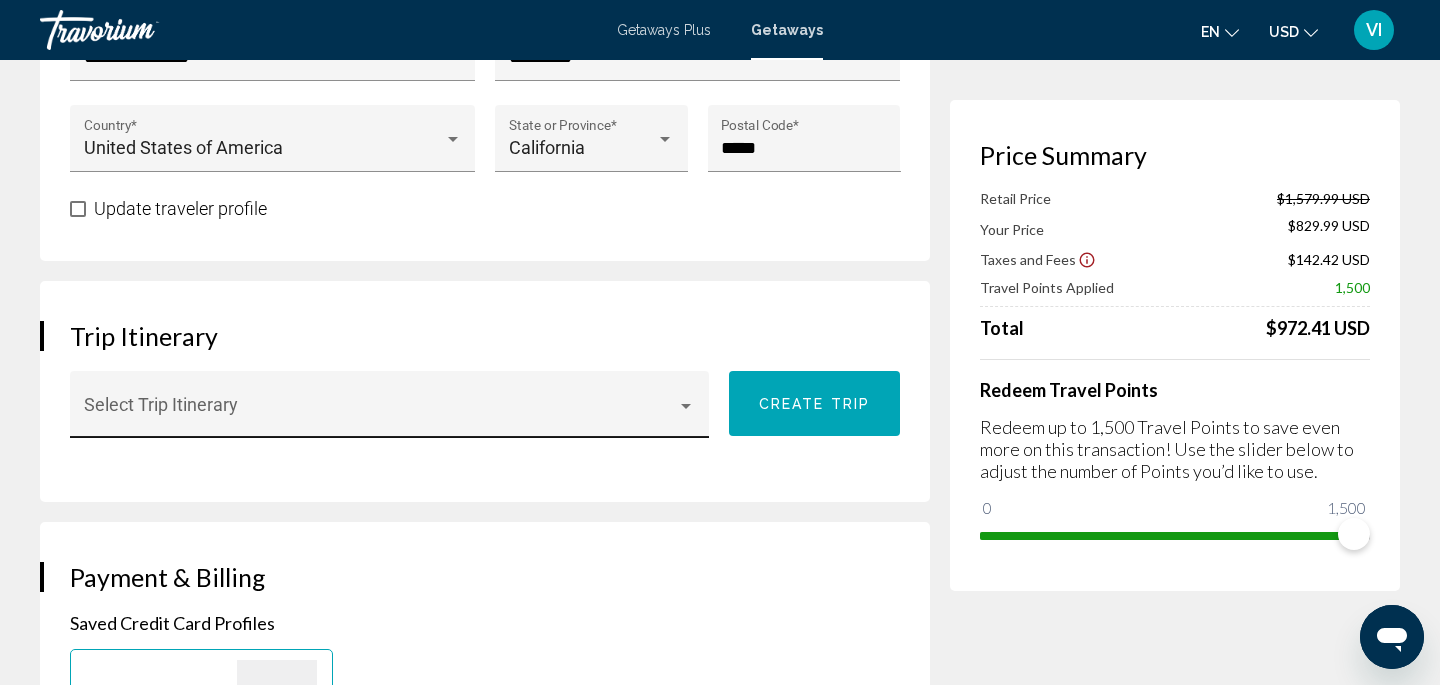 click at bounding box center (686, 406) 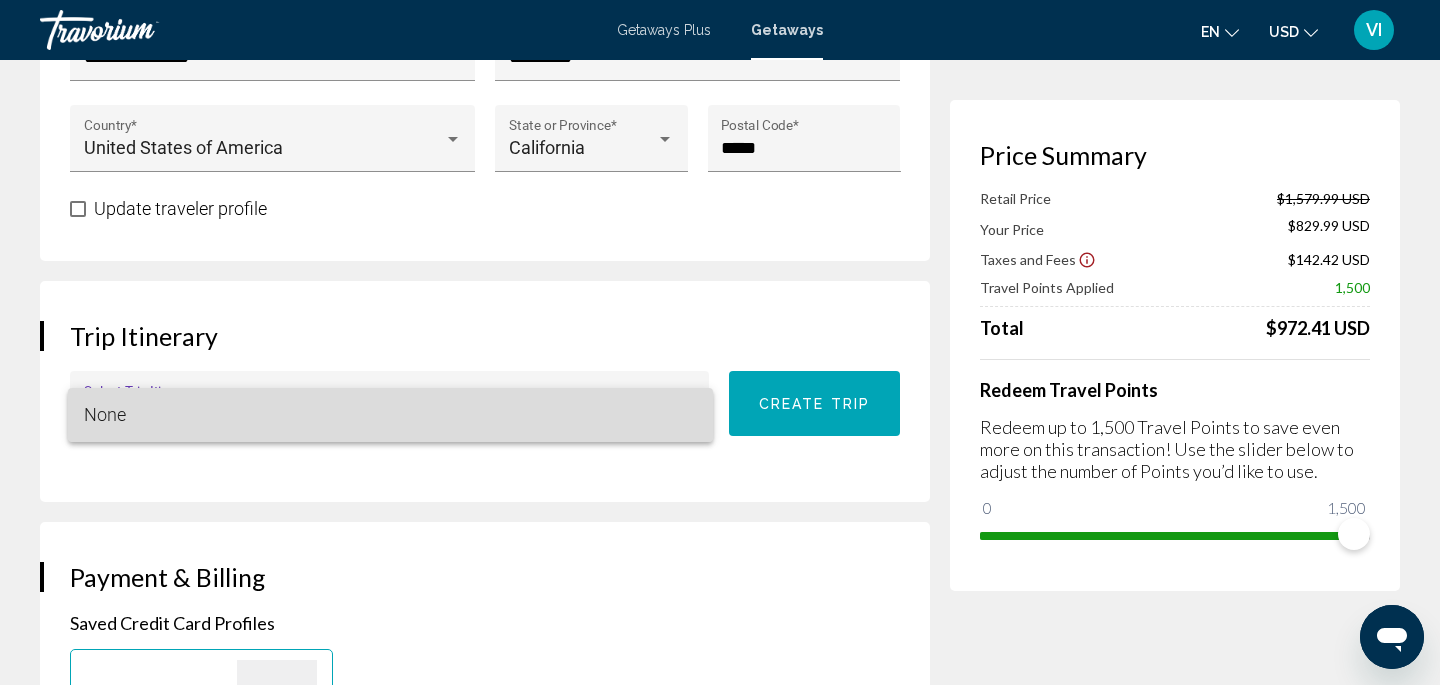 click on "None" at bounding box center (391, 415) 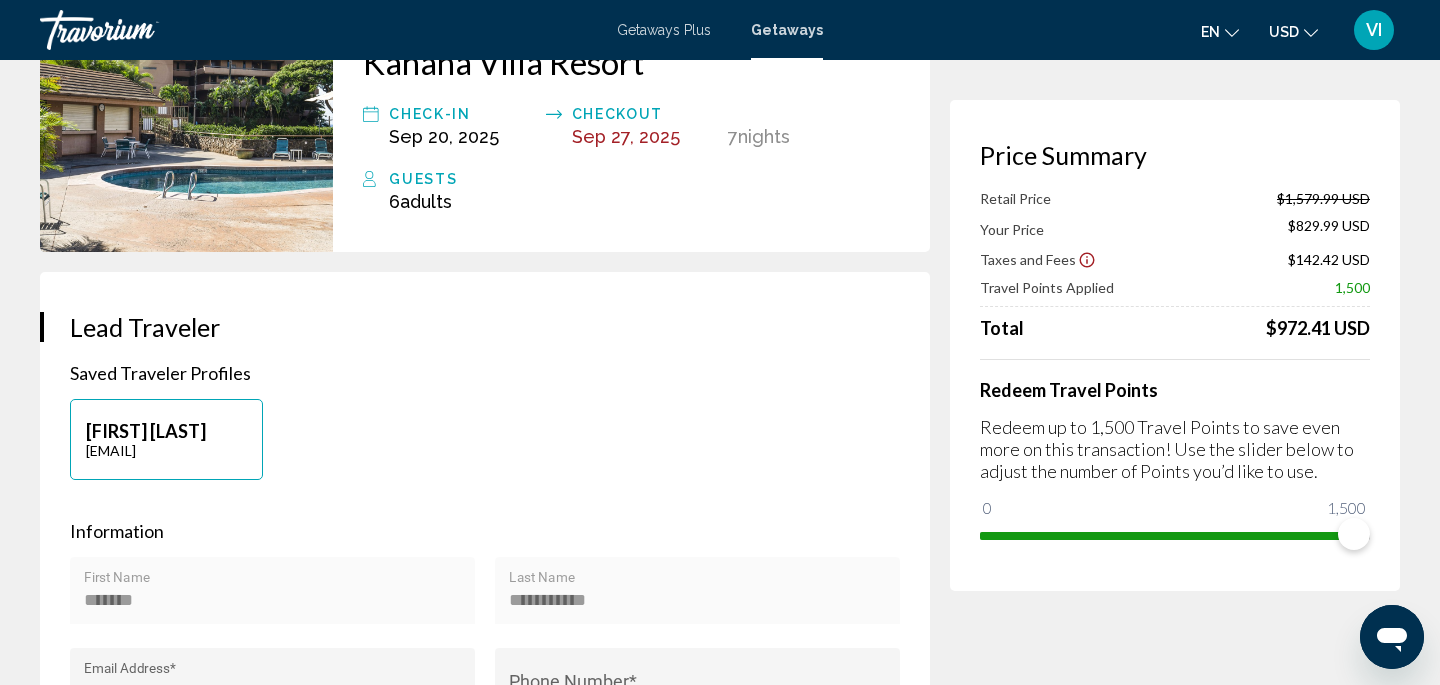 scroll, scrollTop: 0, scrollLeft: 0, axis: both 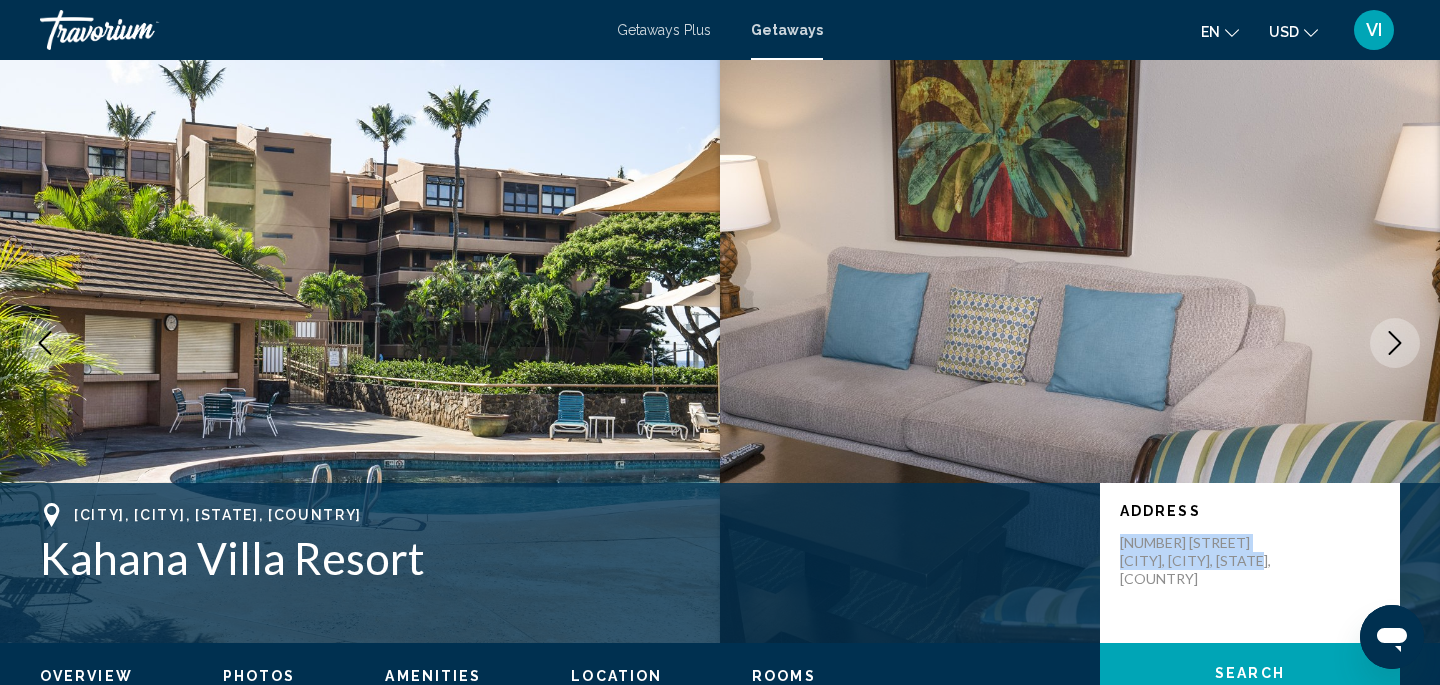 drag, startPoint x: 1121, startPoint y: 549, endPoint x: 1259, endPoint y: 586, distance: 142.87407 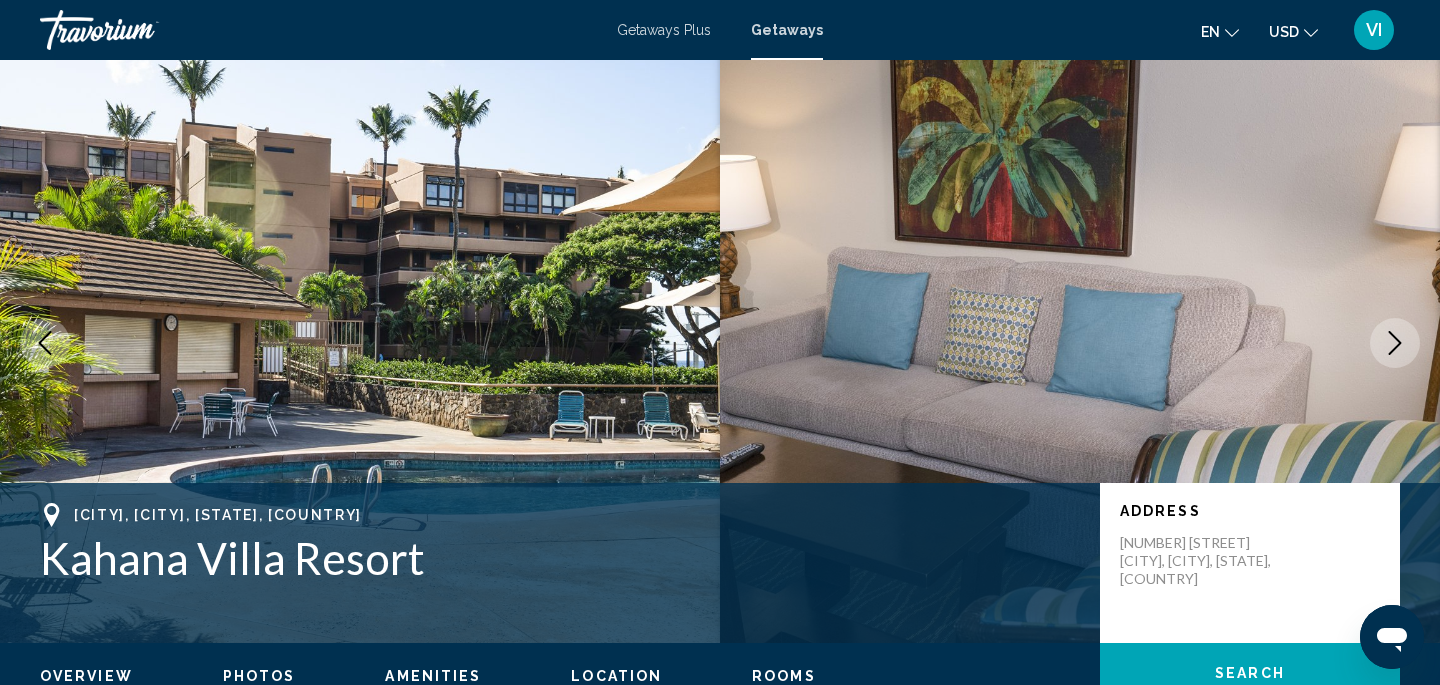 click on "4242 Lower Honoapiilani Highway Lahaina, Maui, HI, USA" at bounding box center [1200, 561] 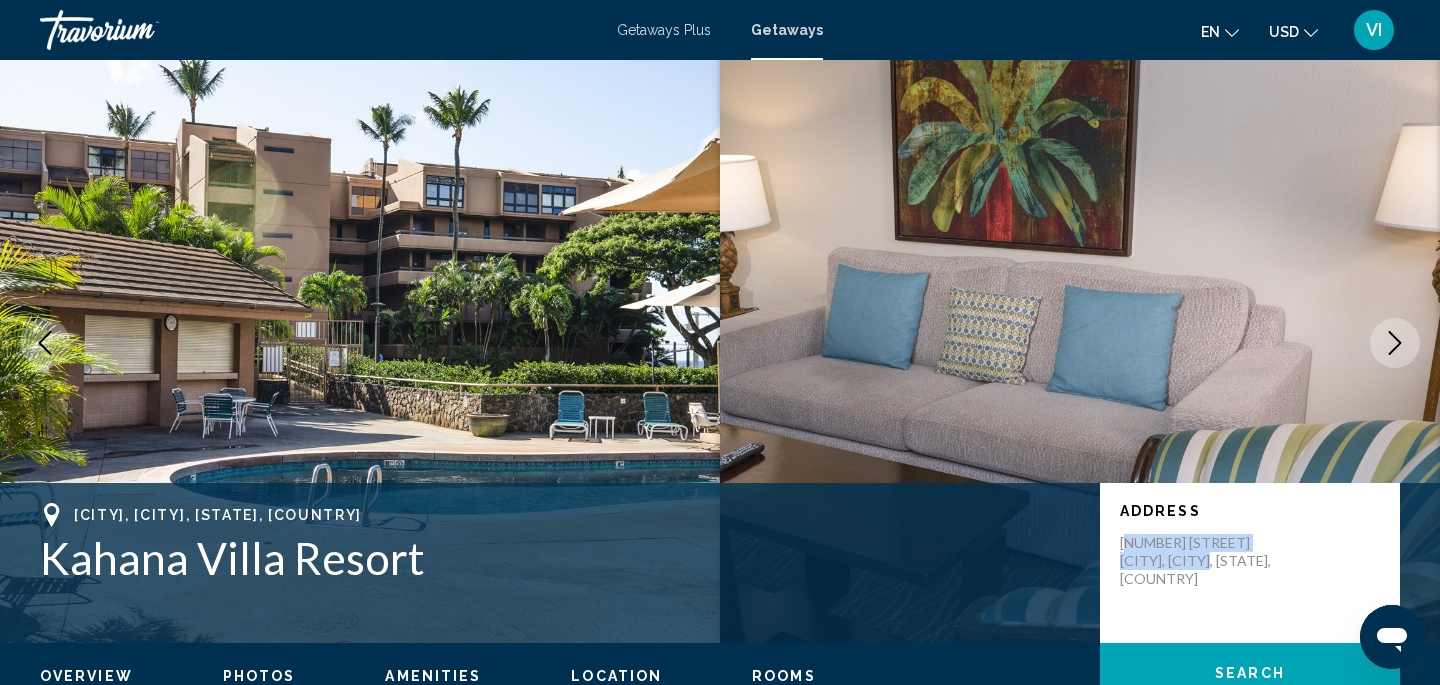 drag, startPoint x: 1128, startPoint y: 544, endPoint x: 1207, endPoint y: 570, distance: 83.1685 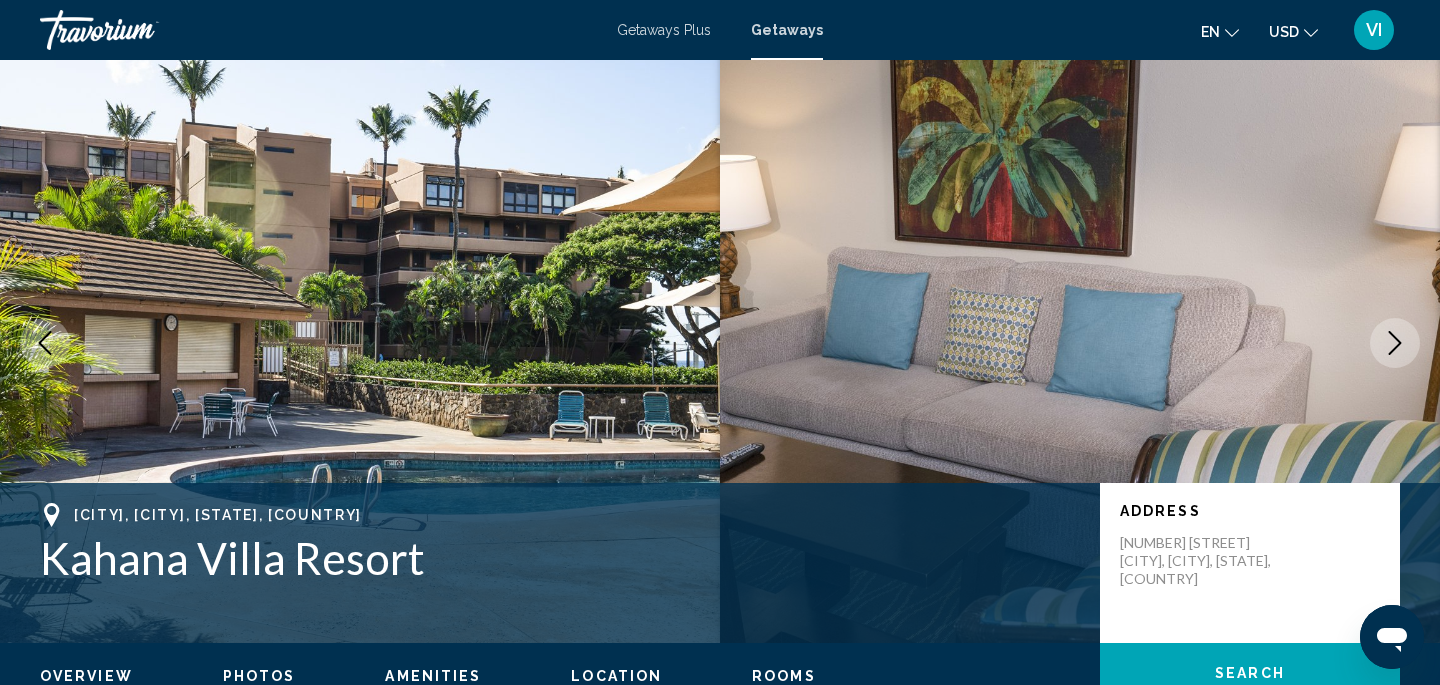 click on "Address" at bounding box center (1250, 511) 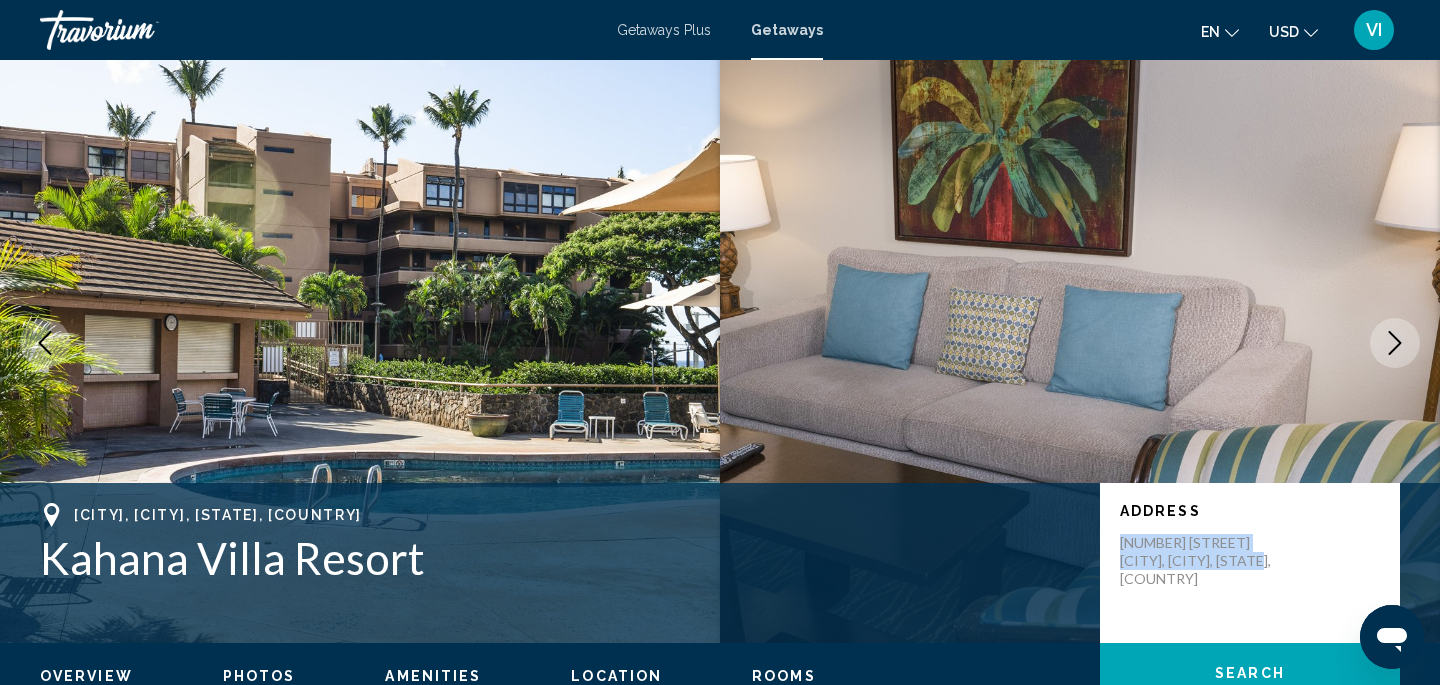 drag, startPoint x: 1122, startPoint y: 539, endPoint x: 1260, endPoint y: 575, distance: 142.61838 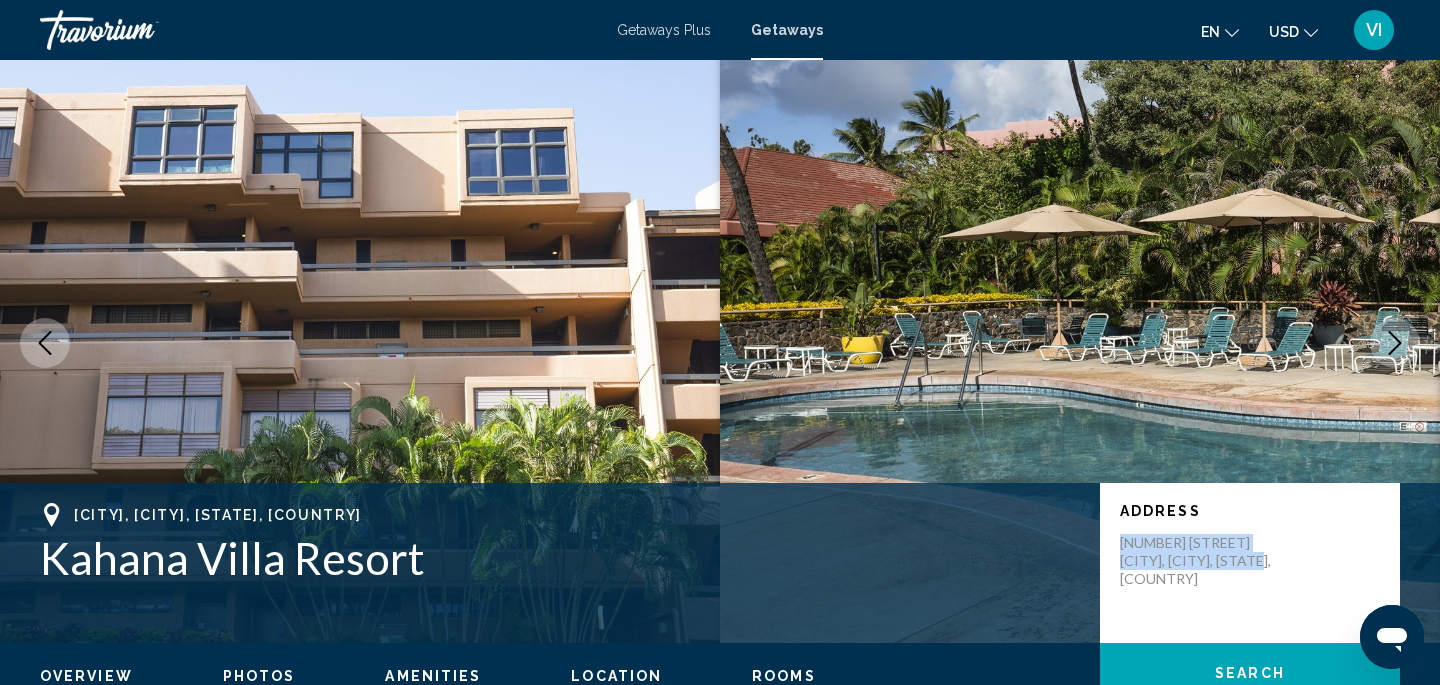 click 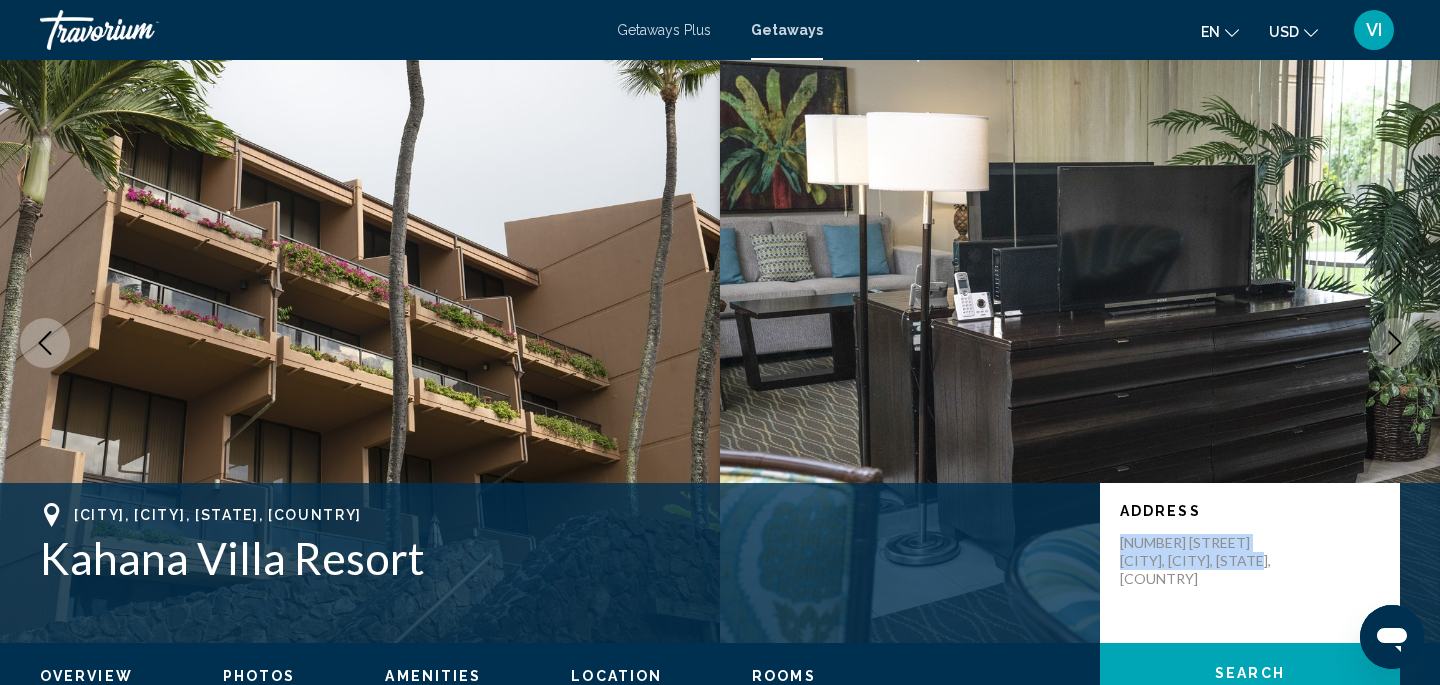 click 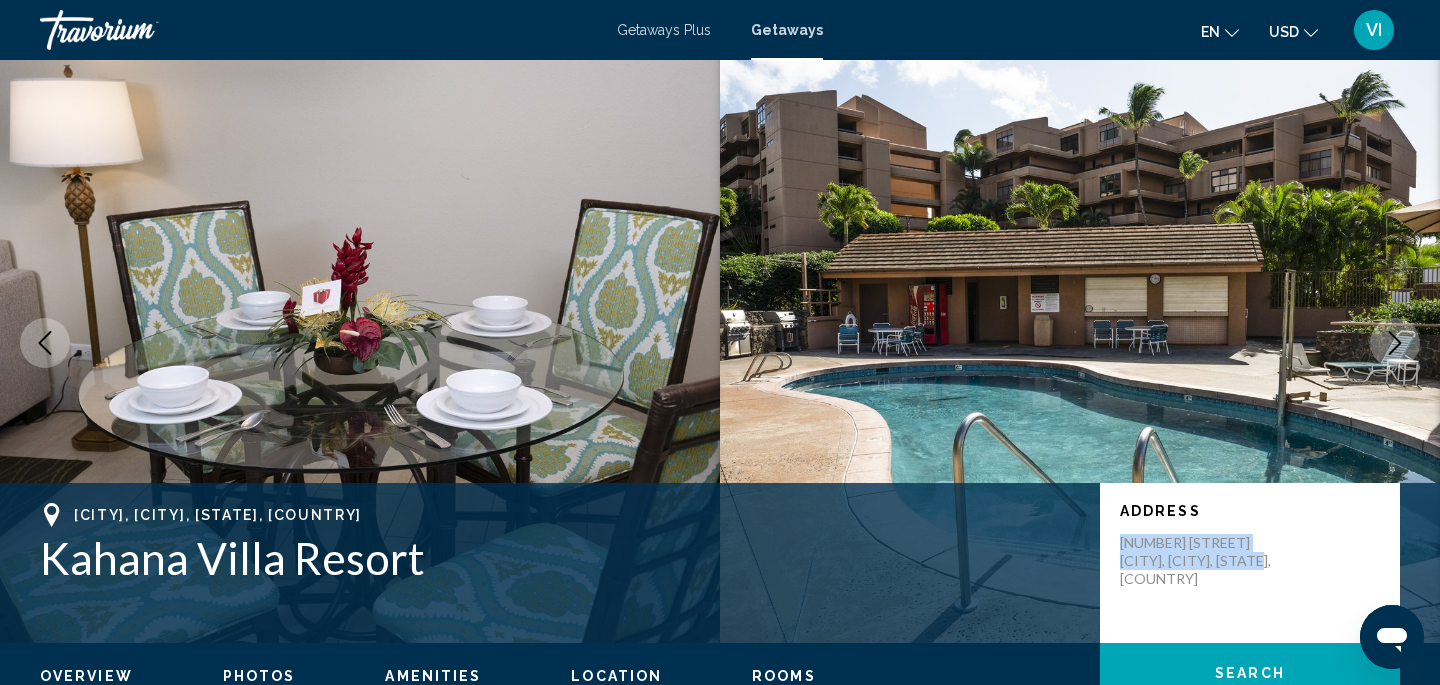 click 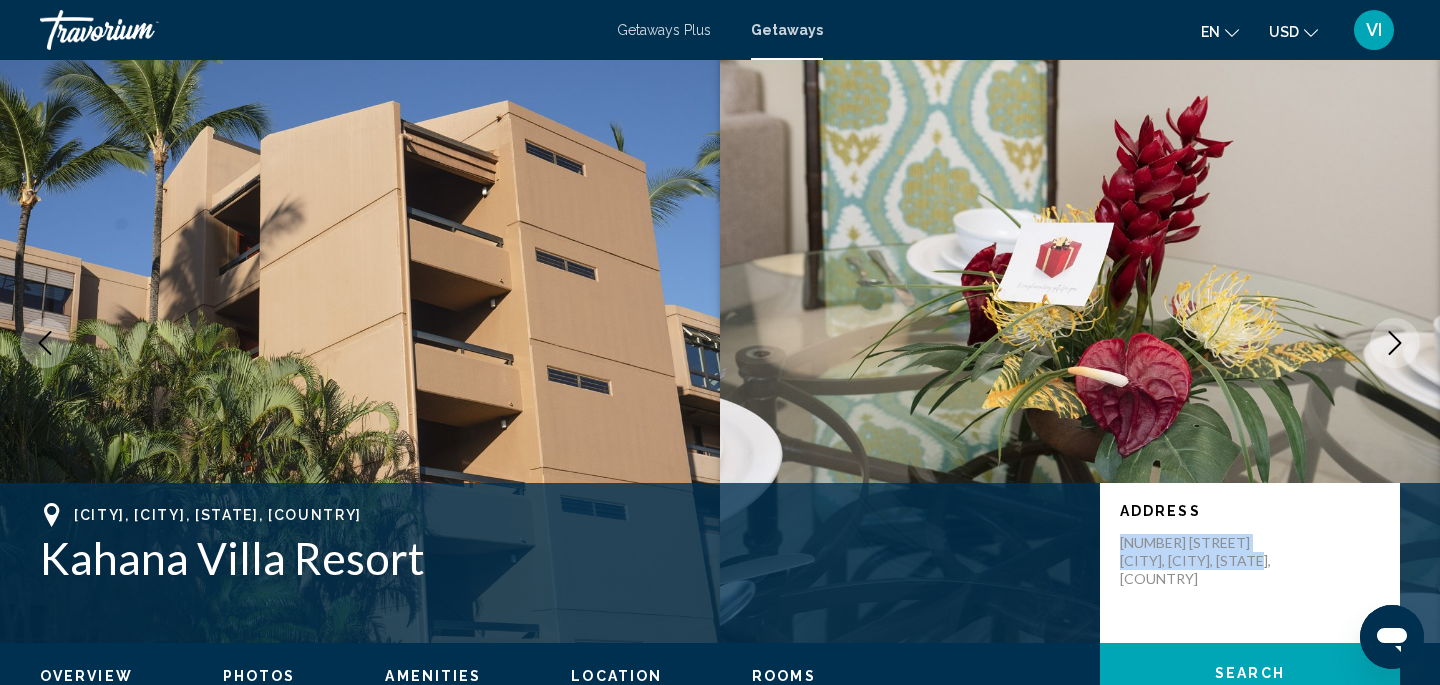click 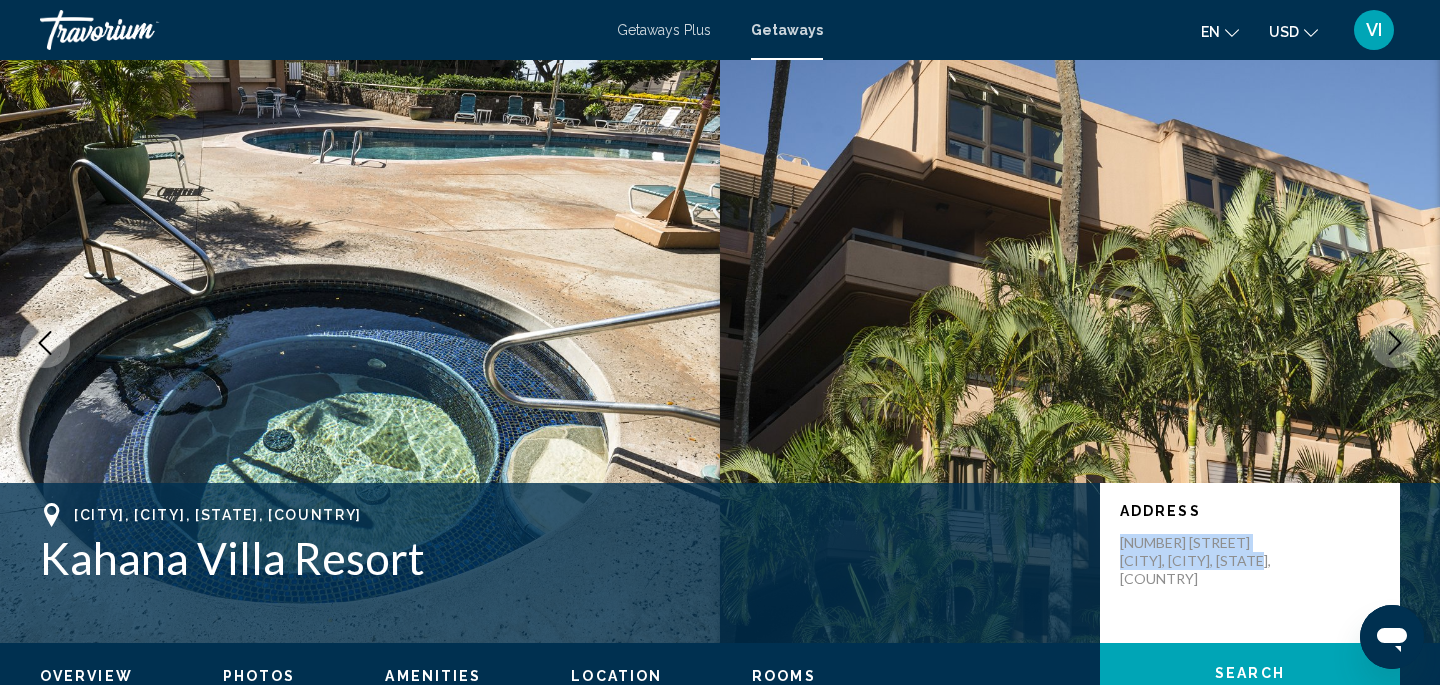 click 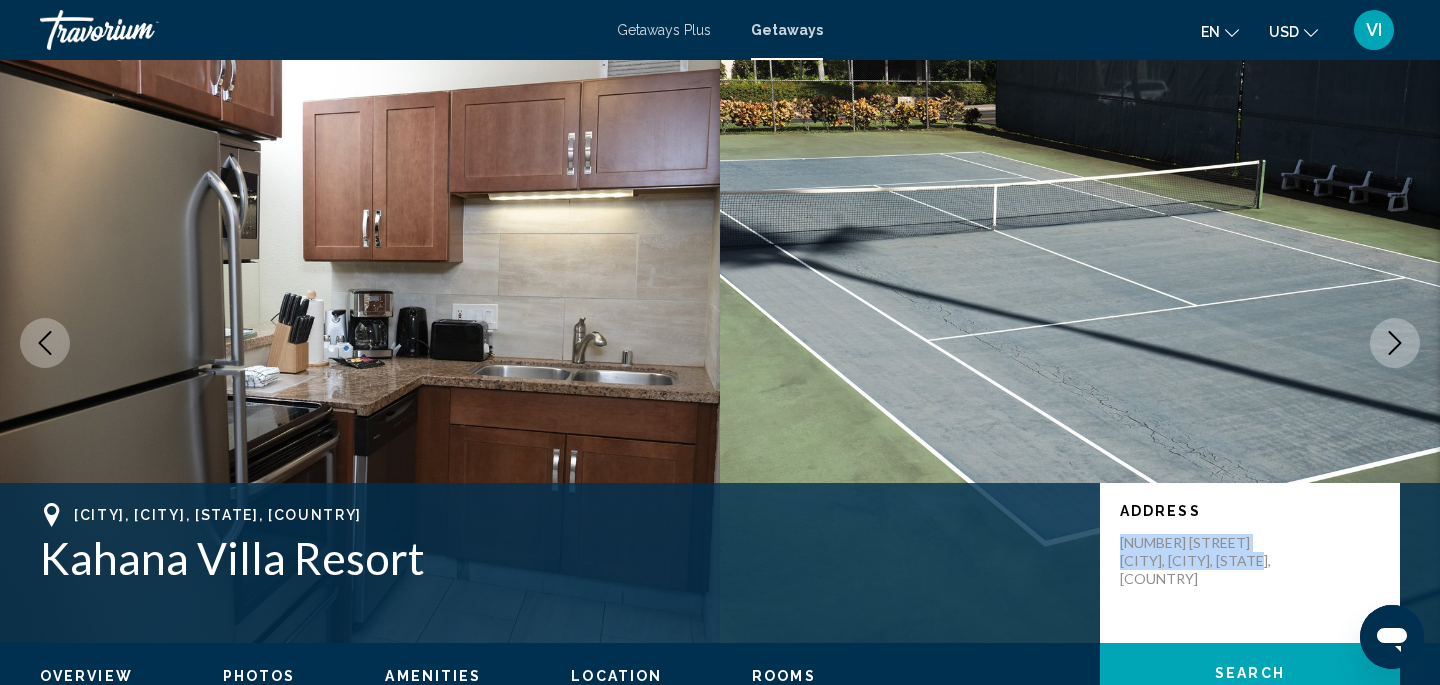 click 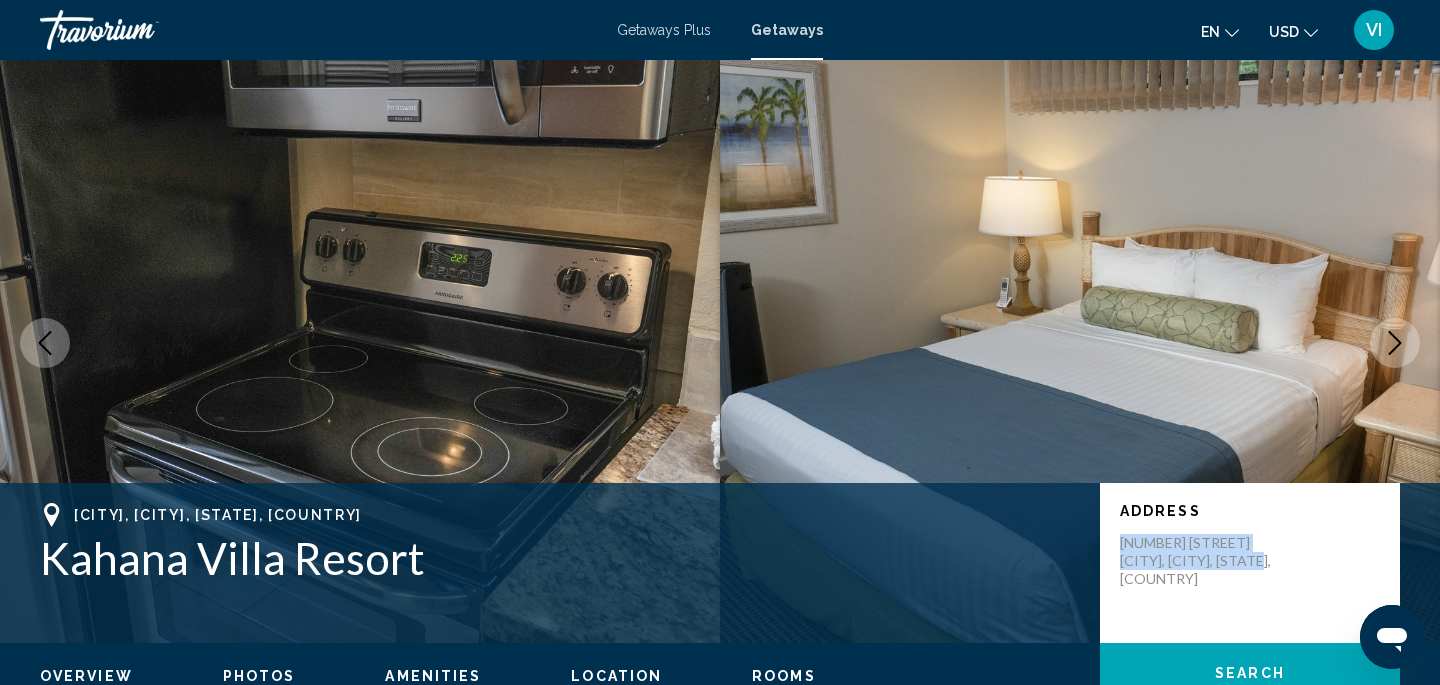 click 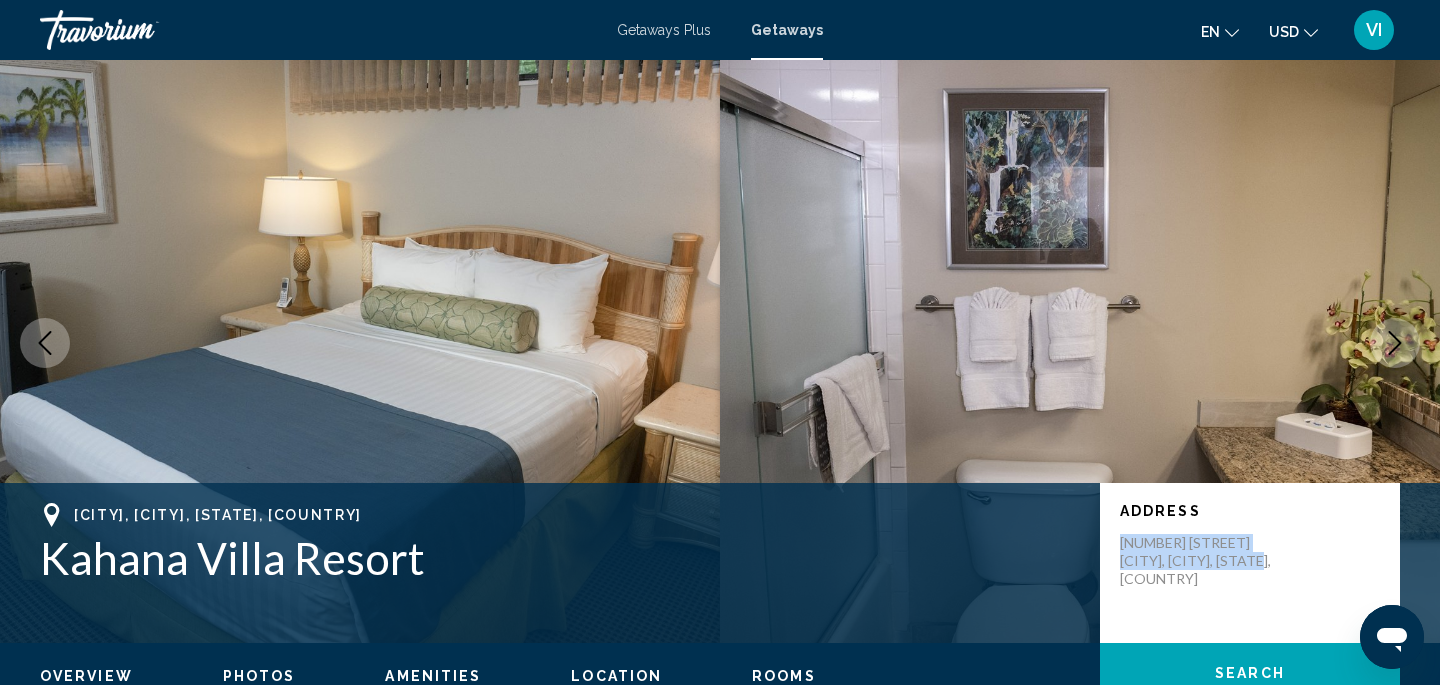 click 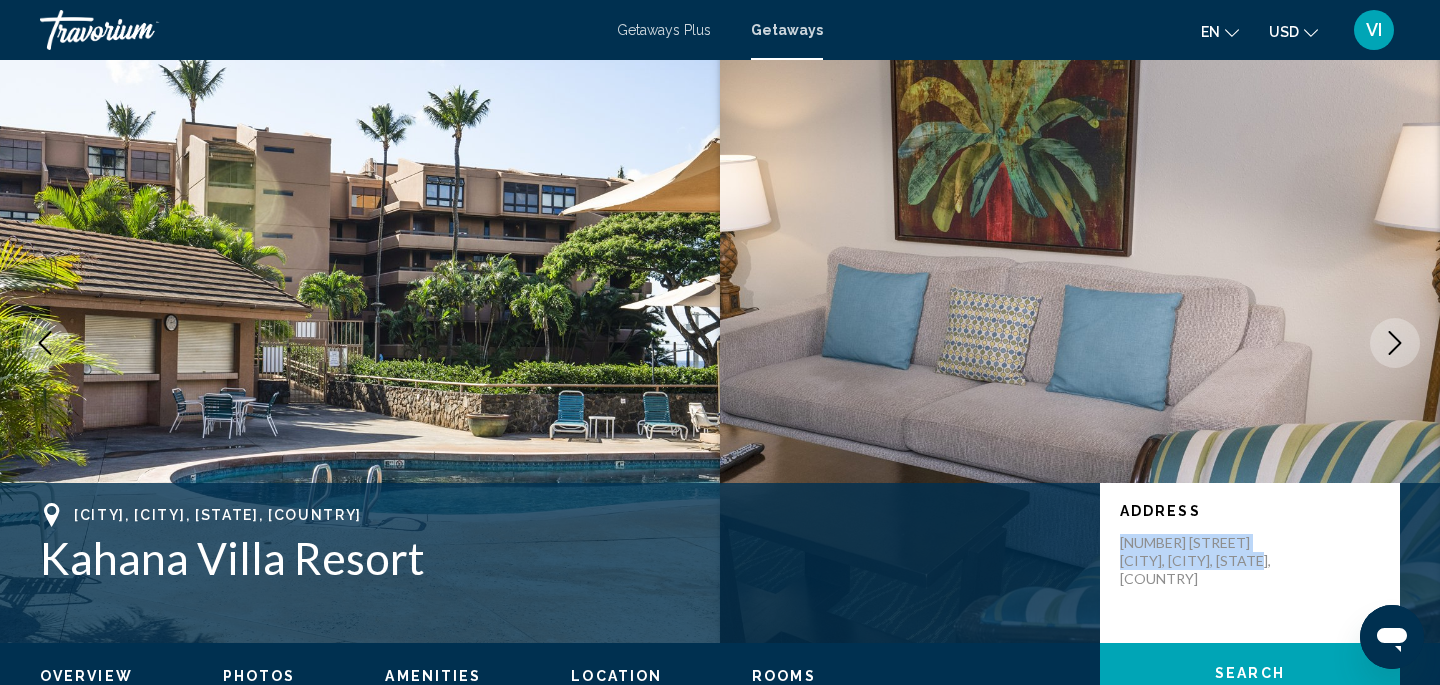 click 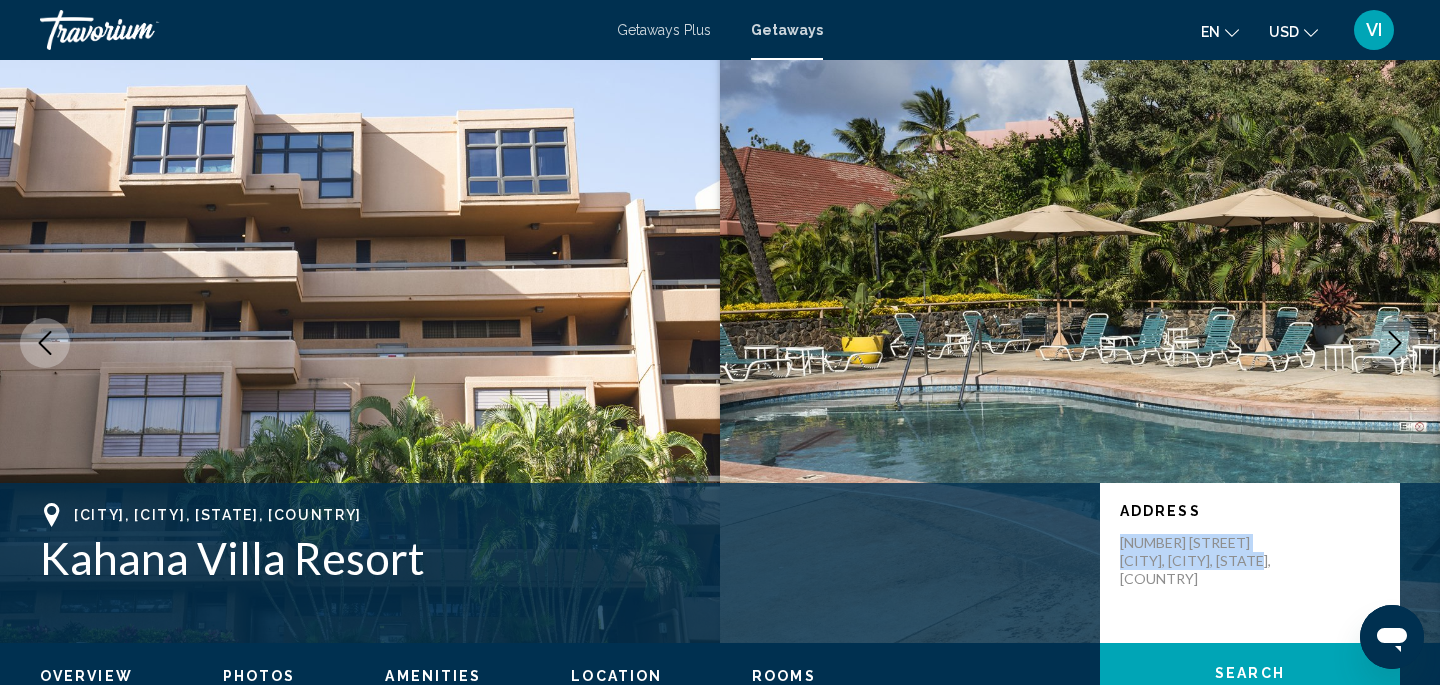 click 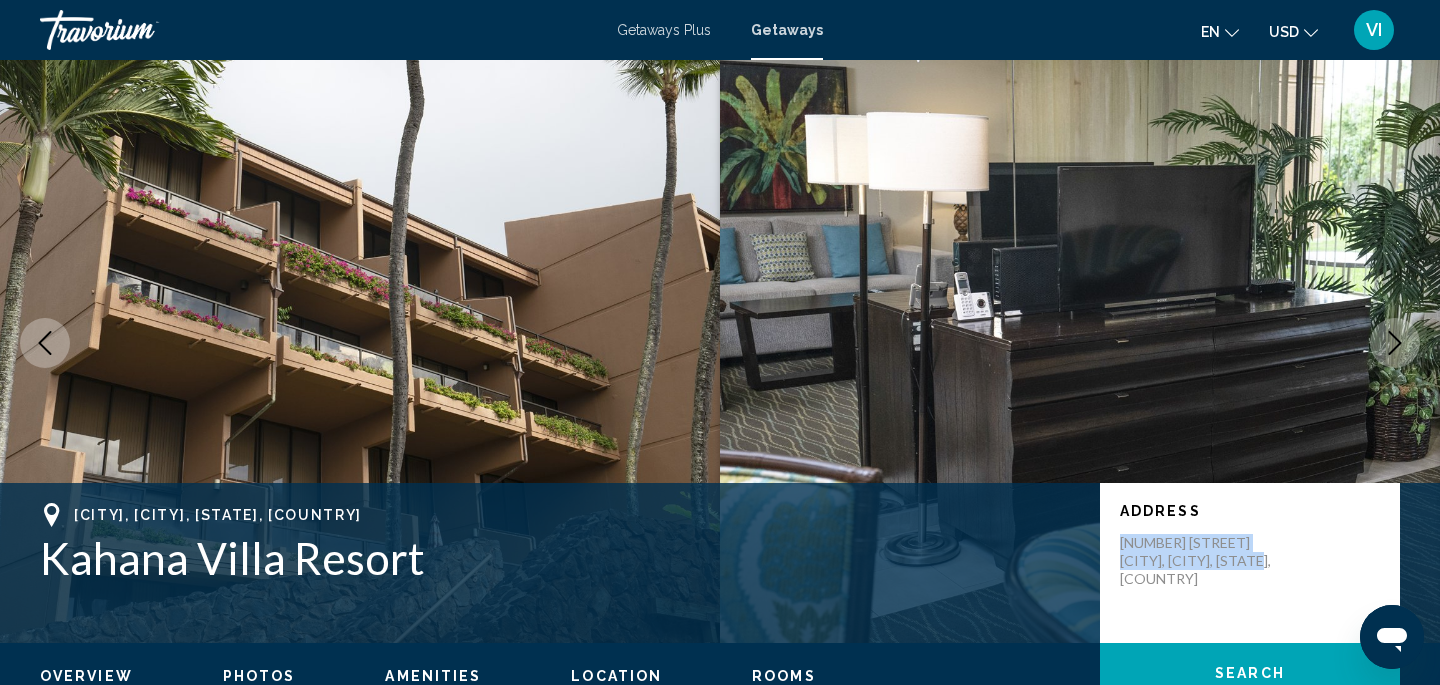 click on "Getaways Plus  Getaways en
English Español Français Italiano Português русский USD
USD ($) MXN (Mex$) CAD (Can$) GBP (£) EUR (€) AUD (A$) NZD (NZ$) CNY (CN¥) VI Login" at bounding box center (720, 30) 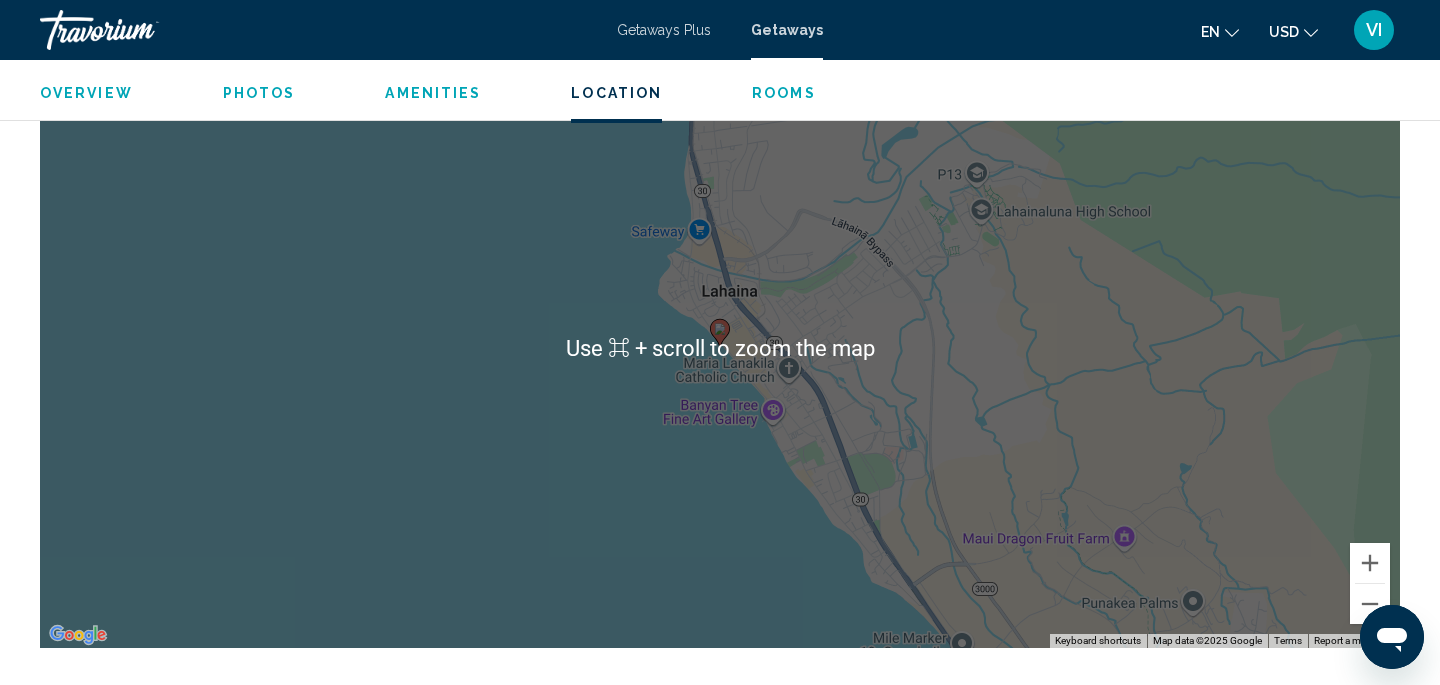 scroll, scrollTop: 2905, scrollLeft: 0, axis: vertical 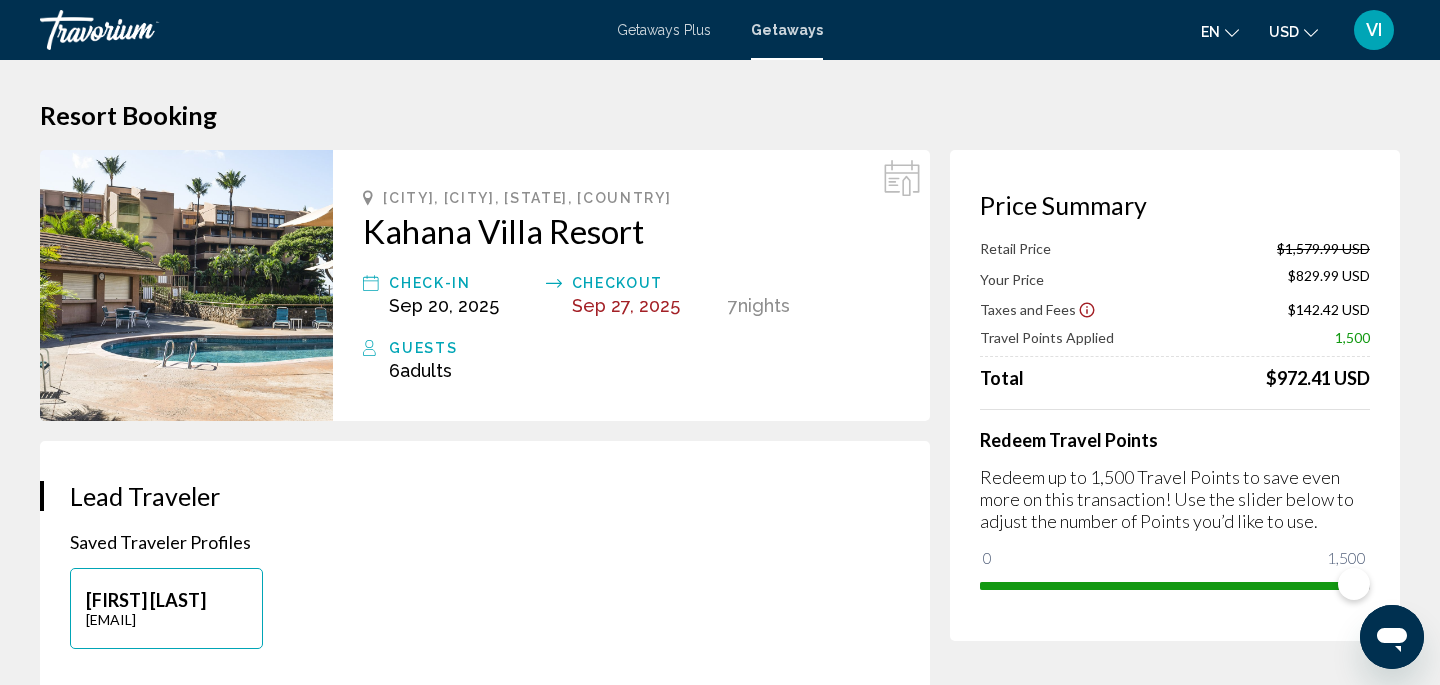 click on "Kahana Villa Resort" at bounding box center [631, 231] 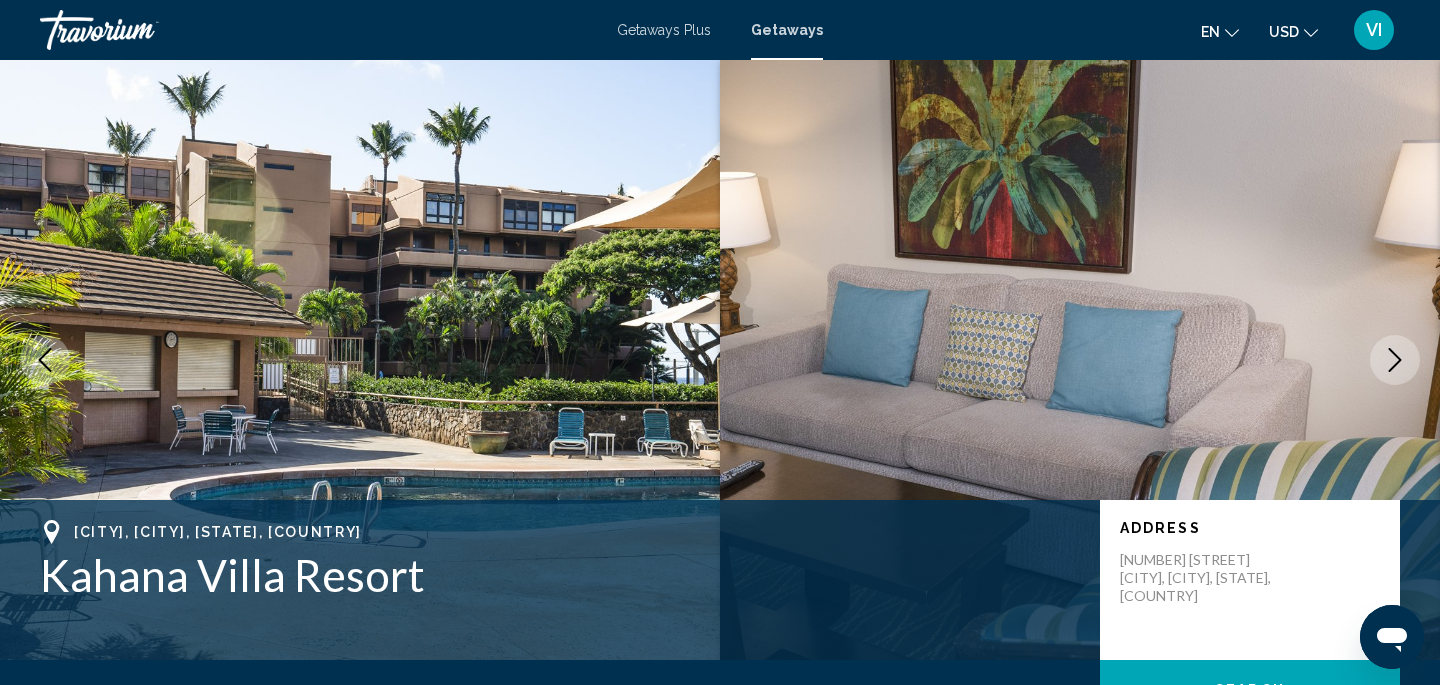 scroll, scrollTop: 17, scrollLeft: 0, axis: vertical 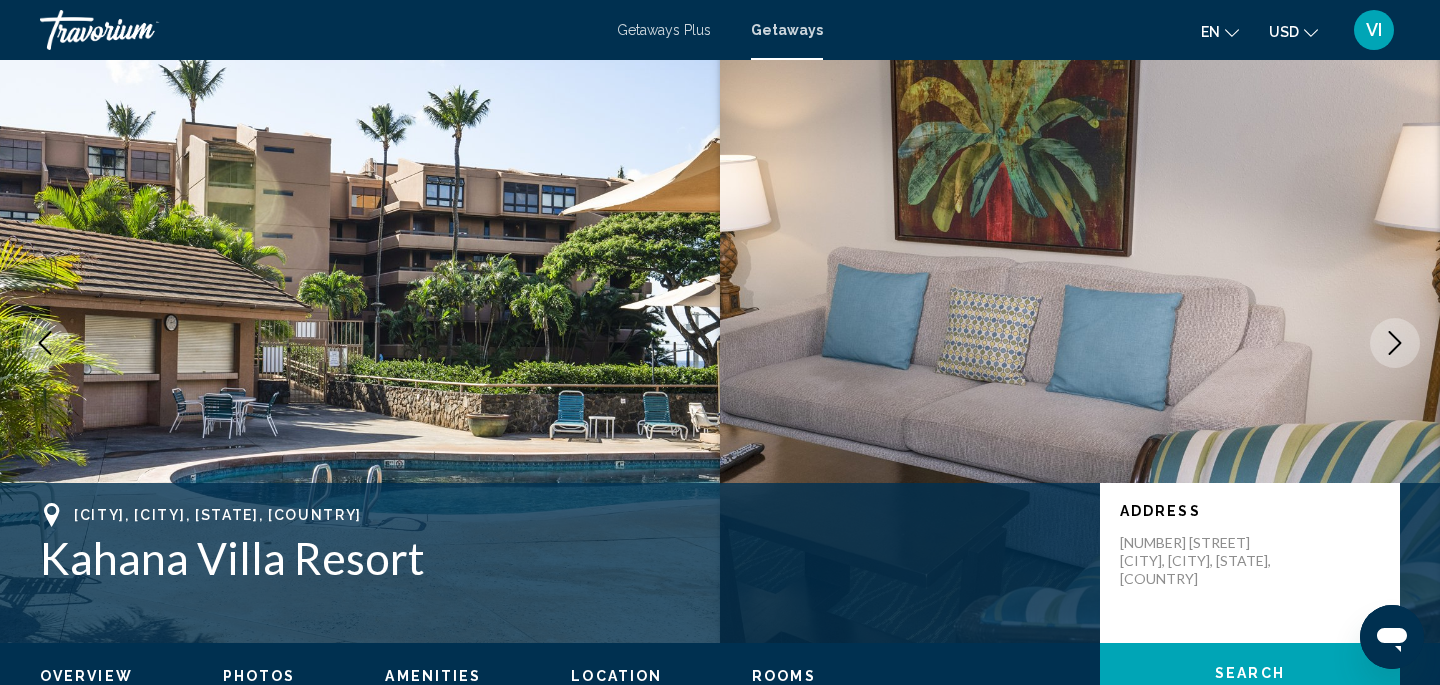 click on "Location" at bounding box center [616, 676] 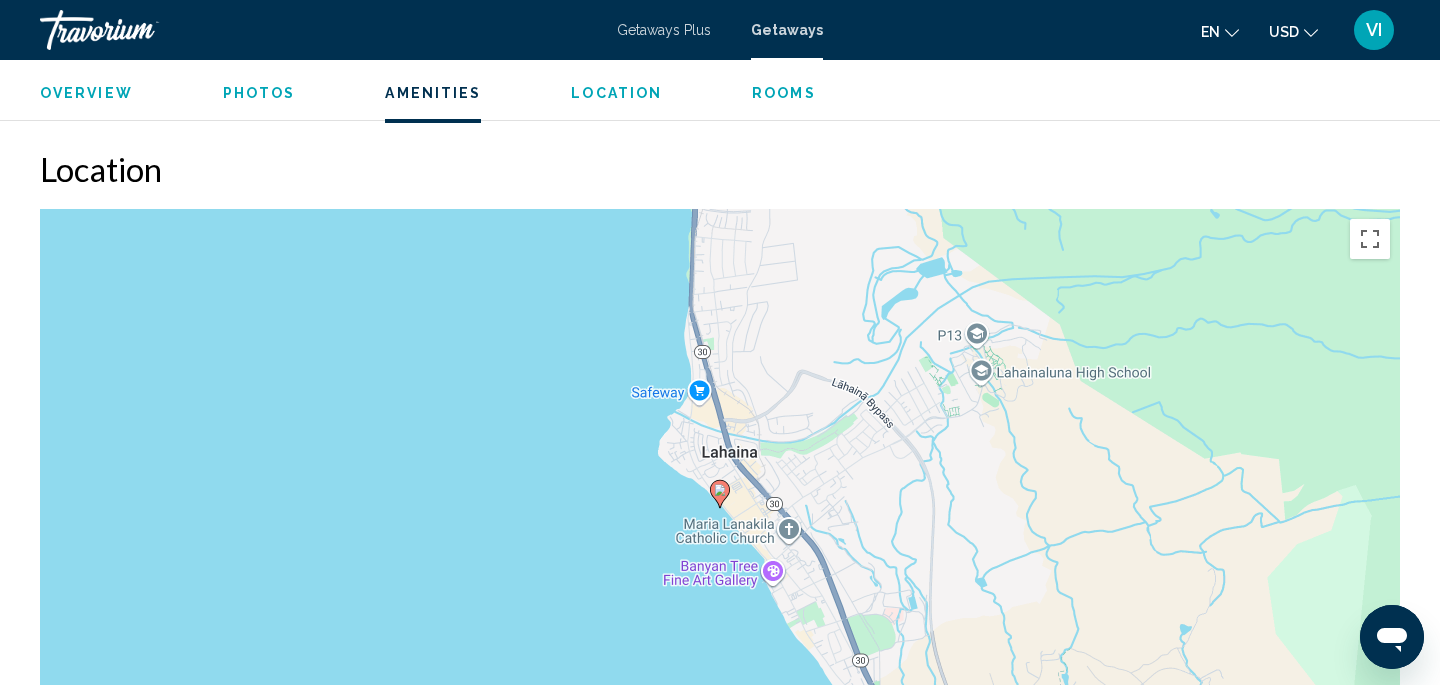 scroll, scrollTop: 2773, scrollLeft: 0, axis: vertical 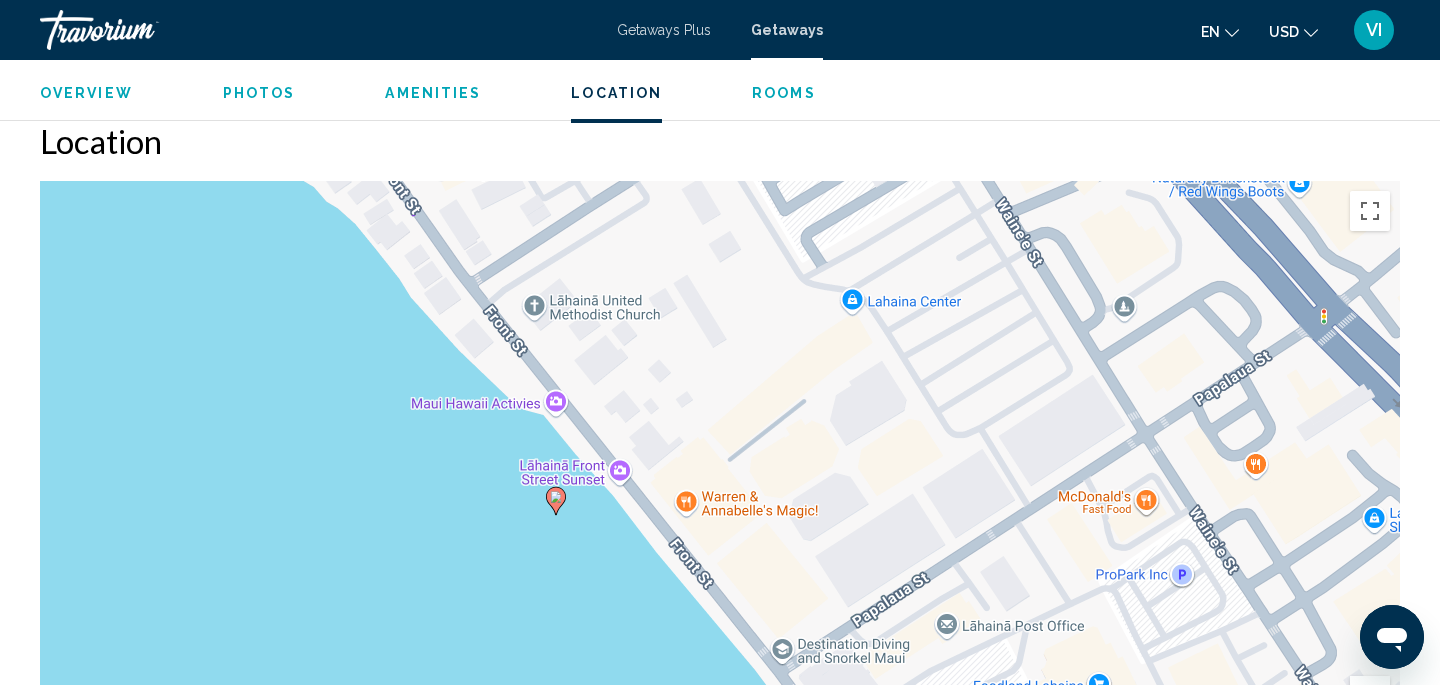 drag, startPoint x: 622, startPoint y: 520, endPoint x: 671, endPoint y: 477, distance: 65.192024 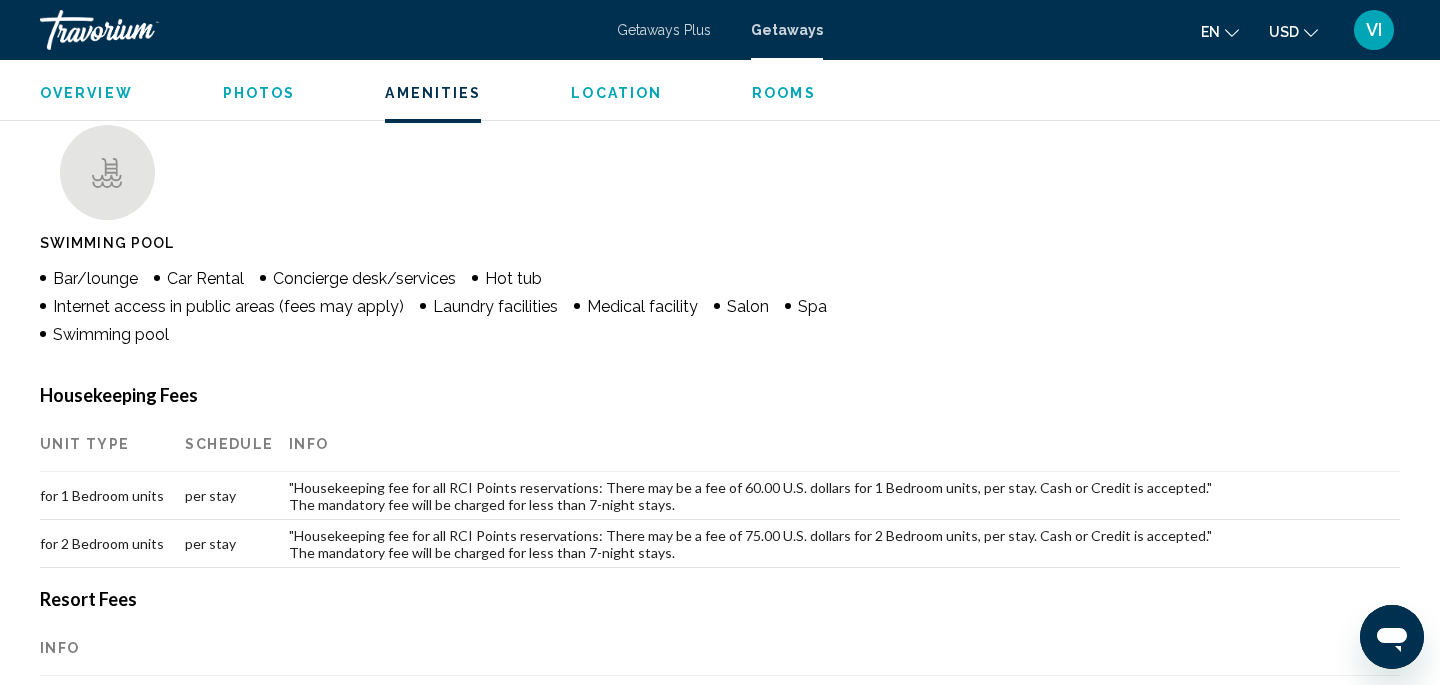 scroll, scrollTop: 1560, scrollLeft: 0, axis: vertical 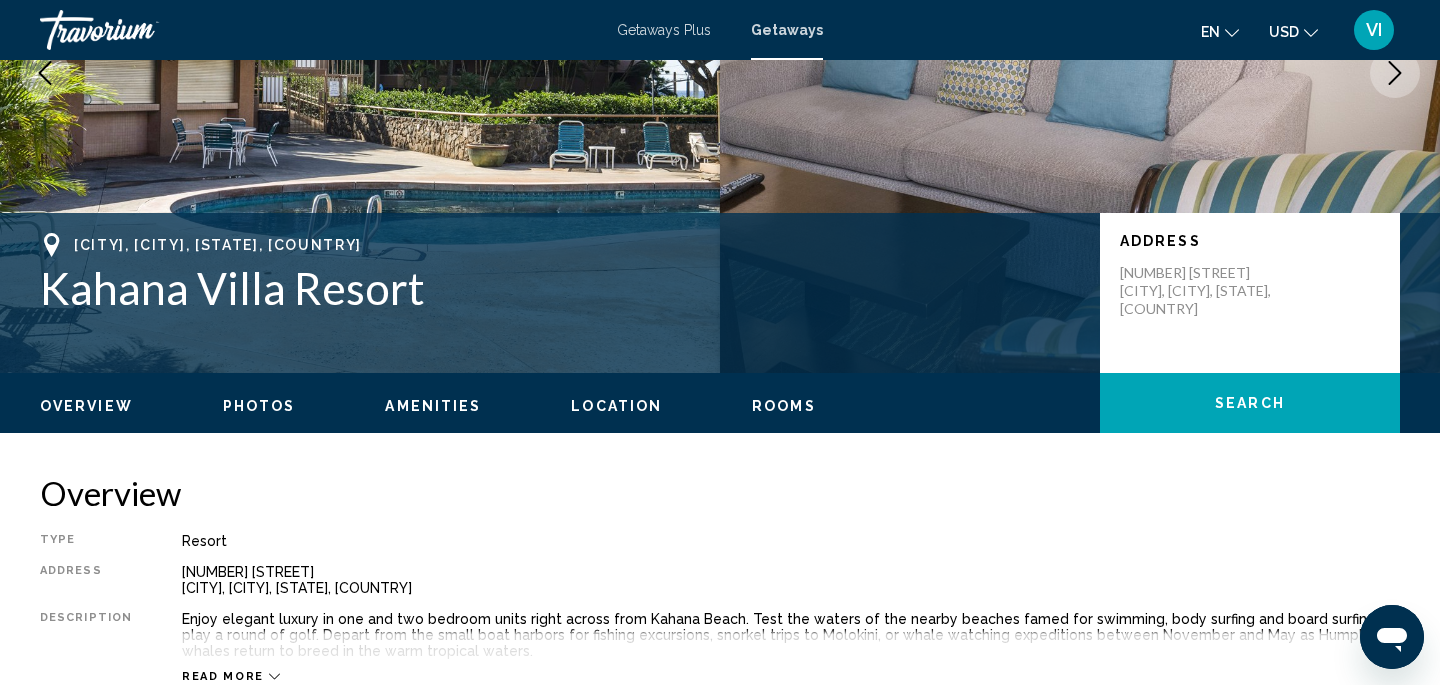 click on "4242 Lower Honoapiilani Highway Lahaina, Maui, HI, USA" at bounding box center [1200, 291] 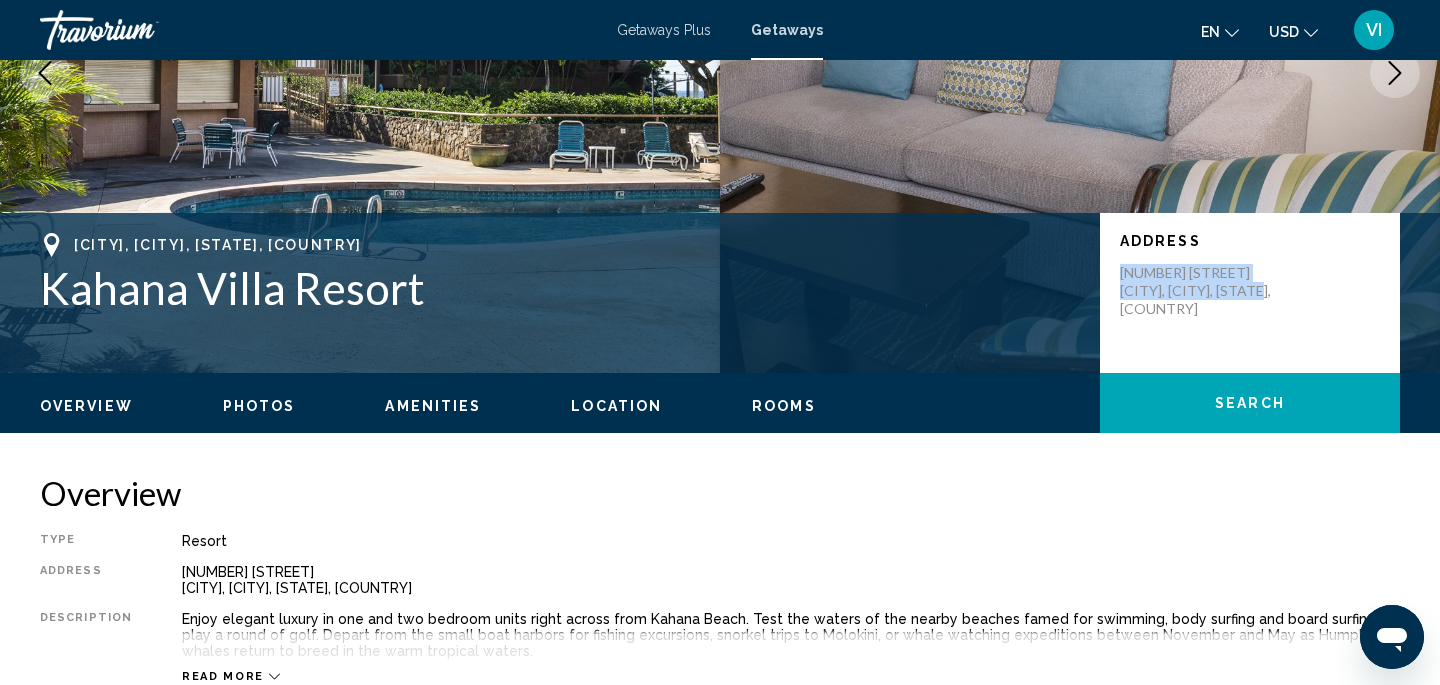 drag, startPoint x: 1124, startPoint y: 276, endPoint x: 1263, endPoint y: 315, distance: 144.36758 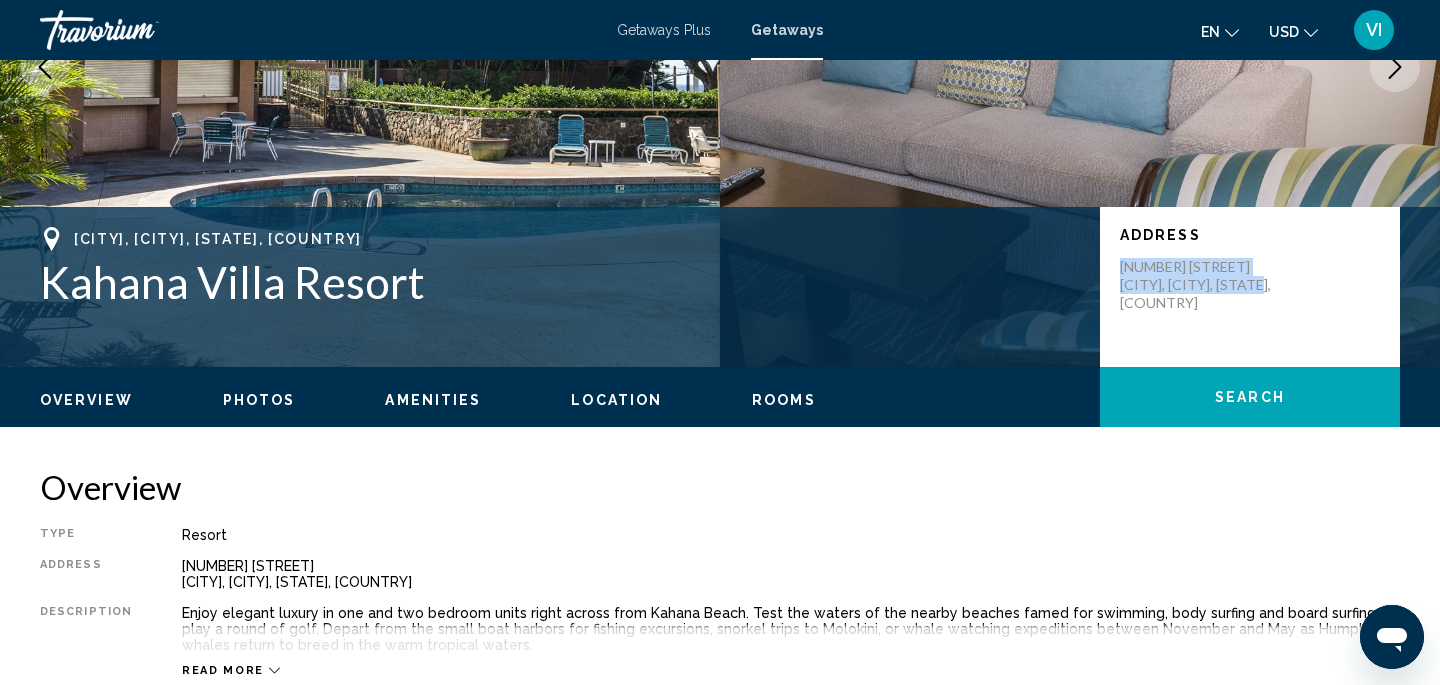 scroll, scrollTop: 292, scrollLeft: 0, axis: vertical 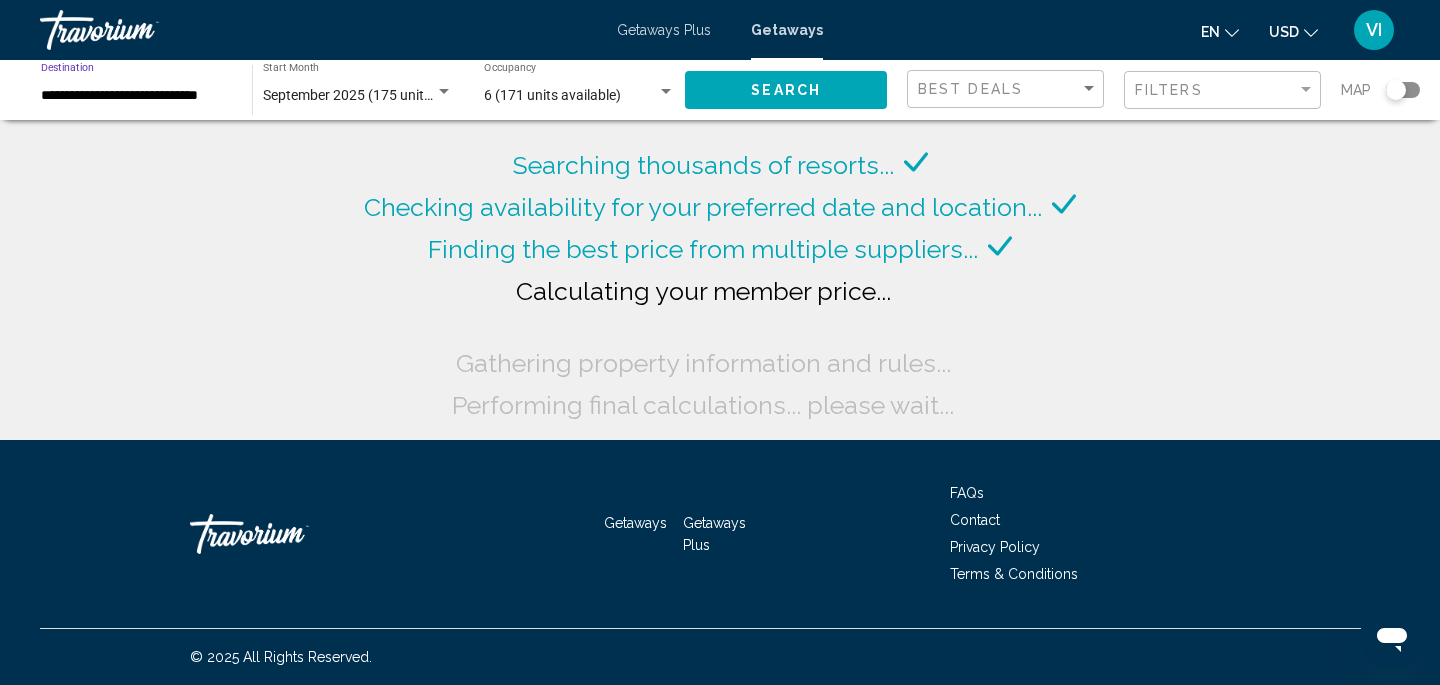 click on "**********" at bounding box center (136, 96) 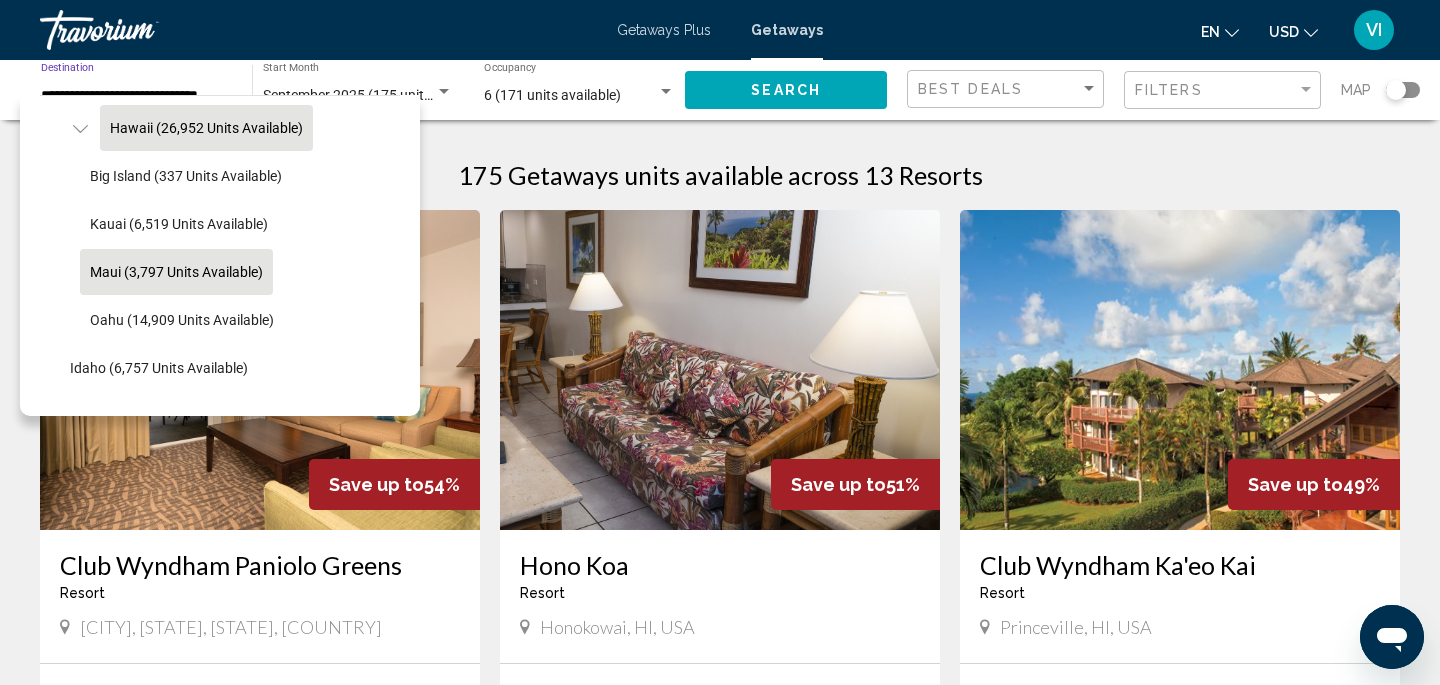 scroll, scrollTop: 541, scrollLeft: 0, axis: vertical 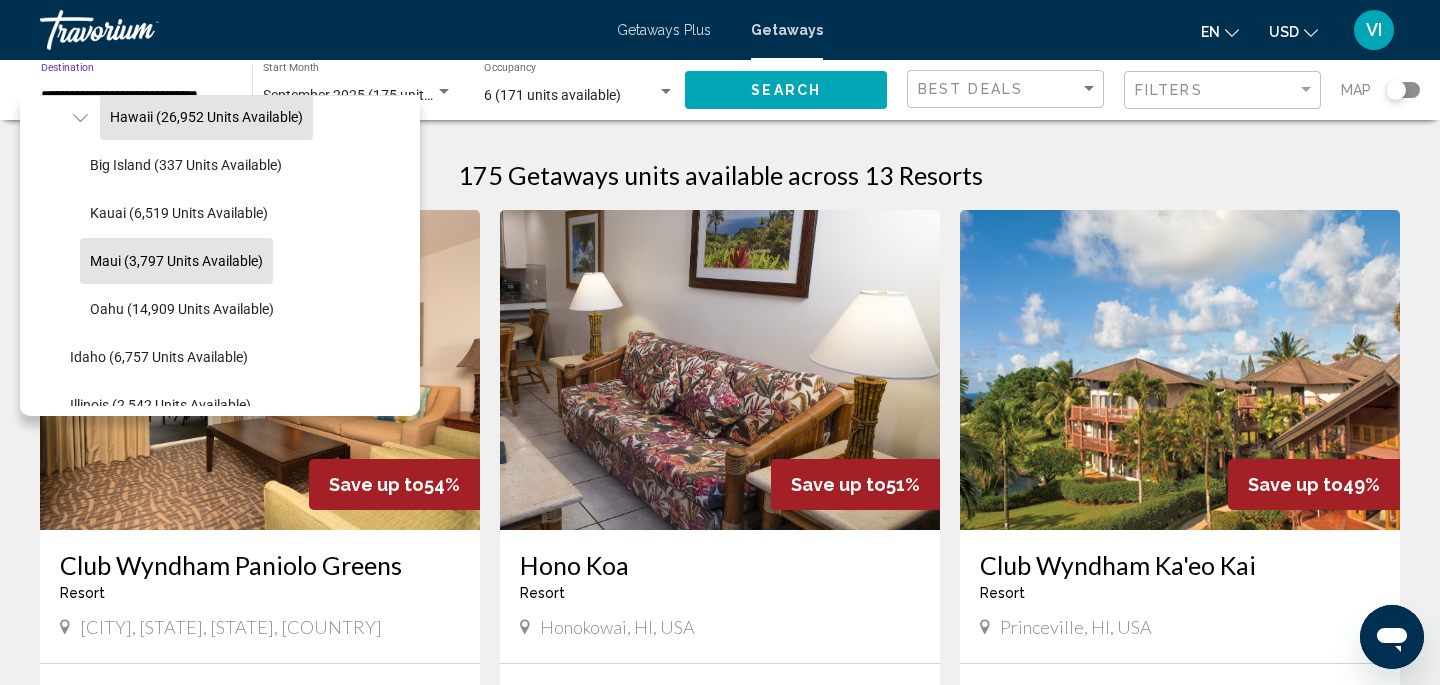 click on "Maui (3,797 units available)" 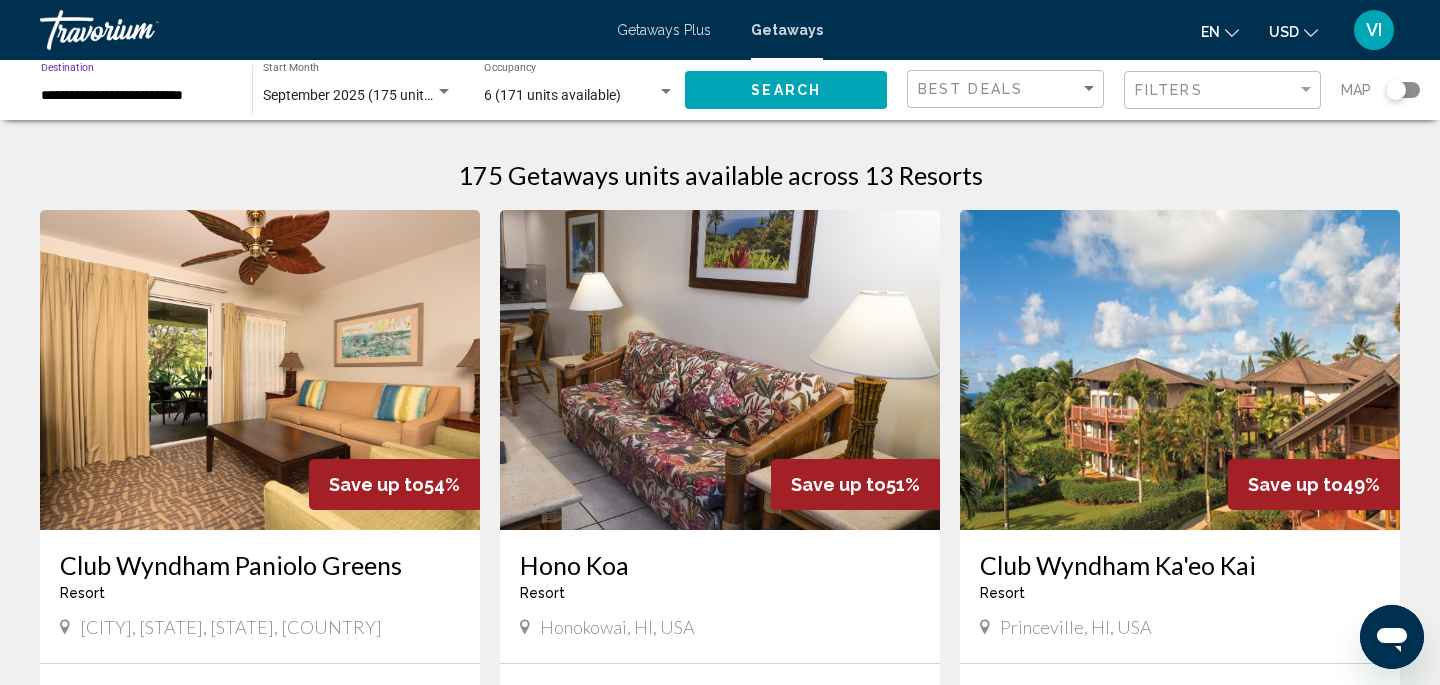 click on "Search" 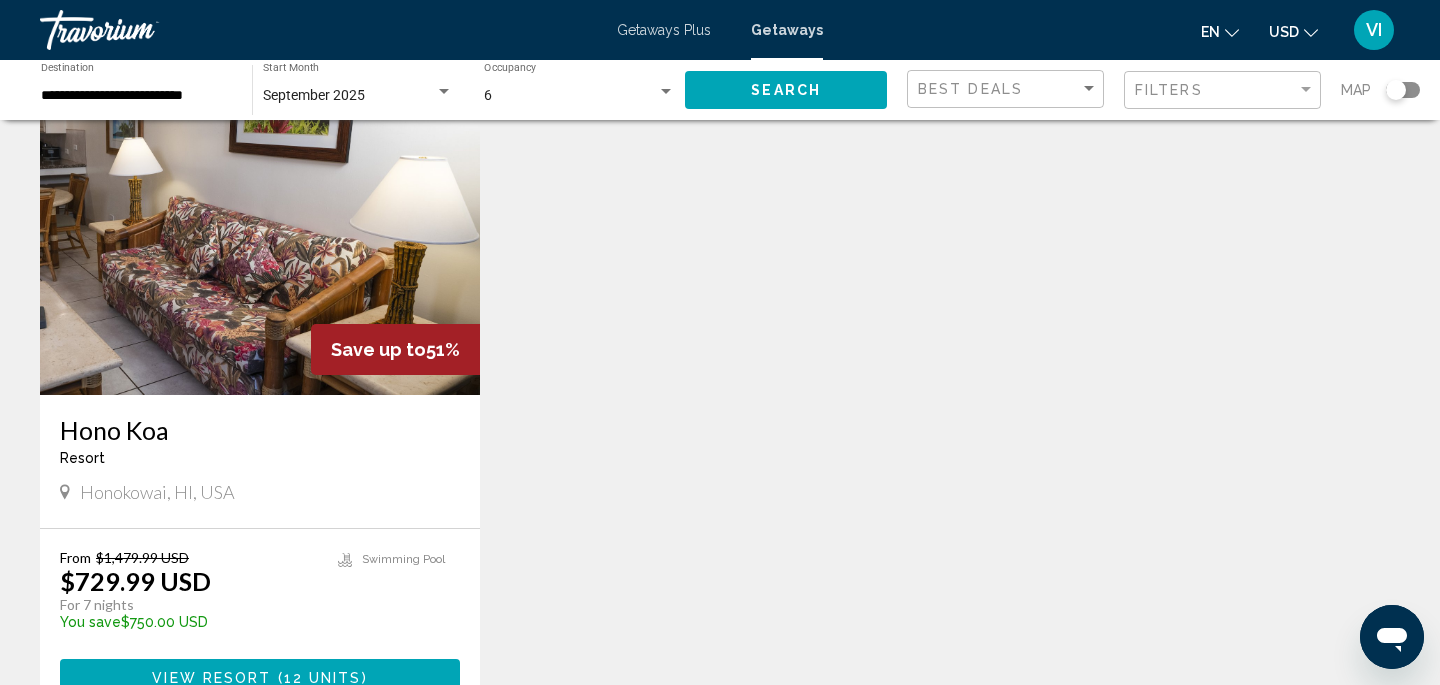 scroll, scrollTop: 142, scrollLeft: 0, axis: vertical 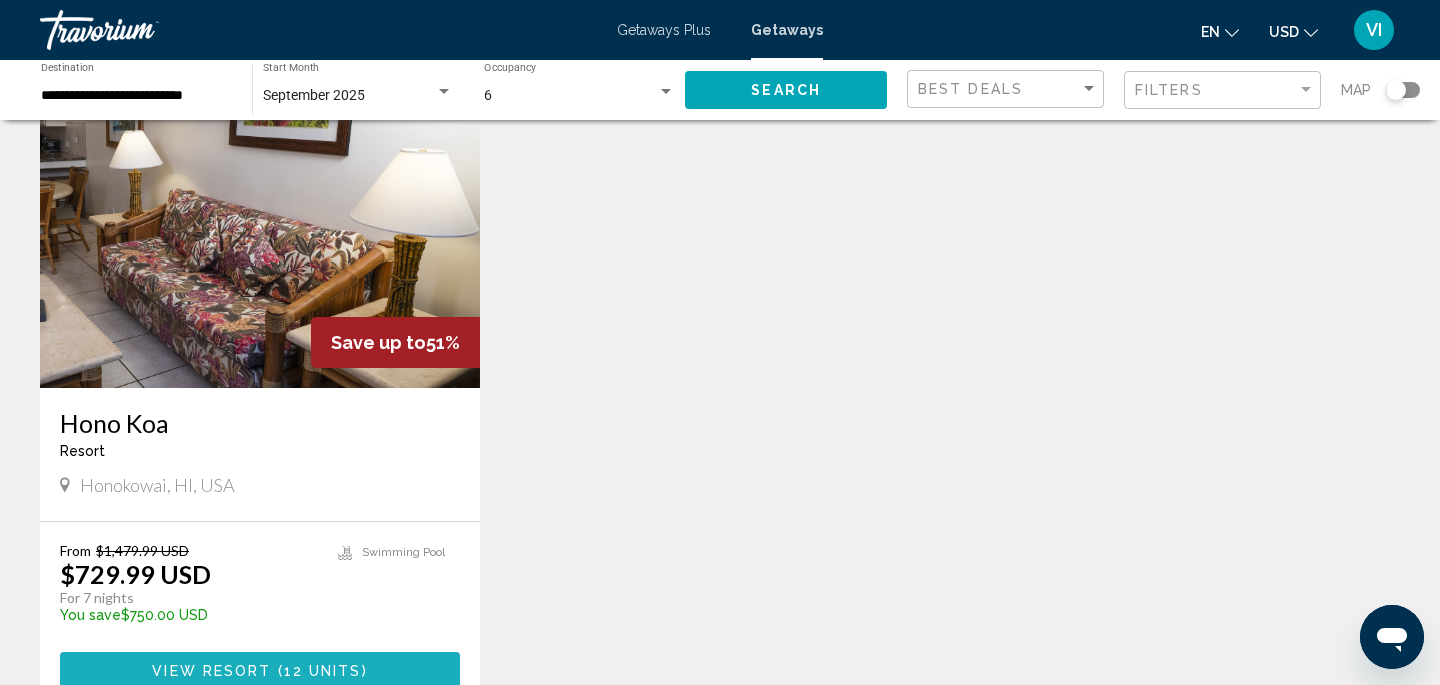 click on "12 units" at bounding box center [323, 671] 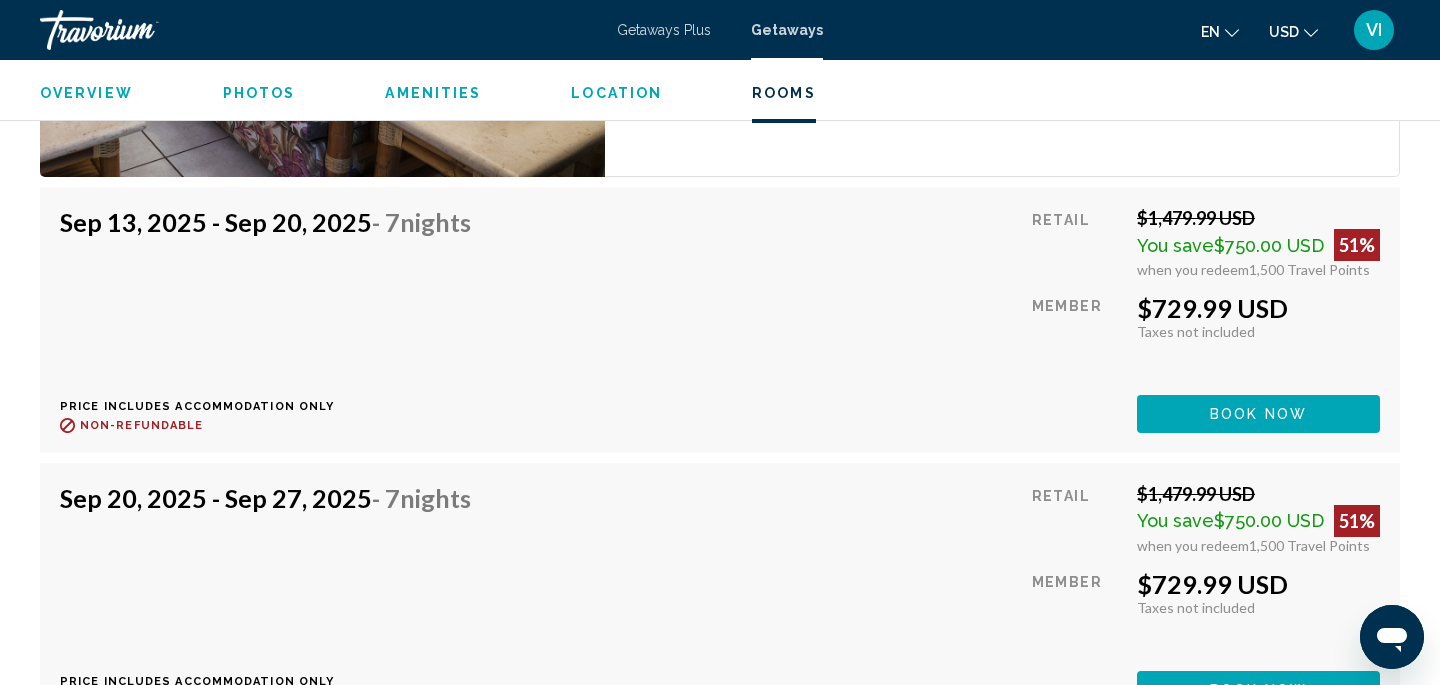 scroll, scrollTop: 3820, scrollLeft: 0, axis: vertical 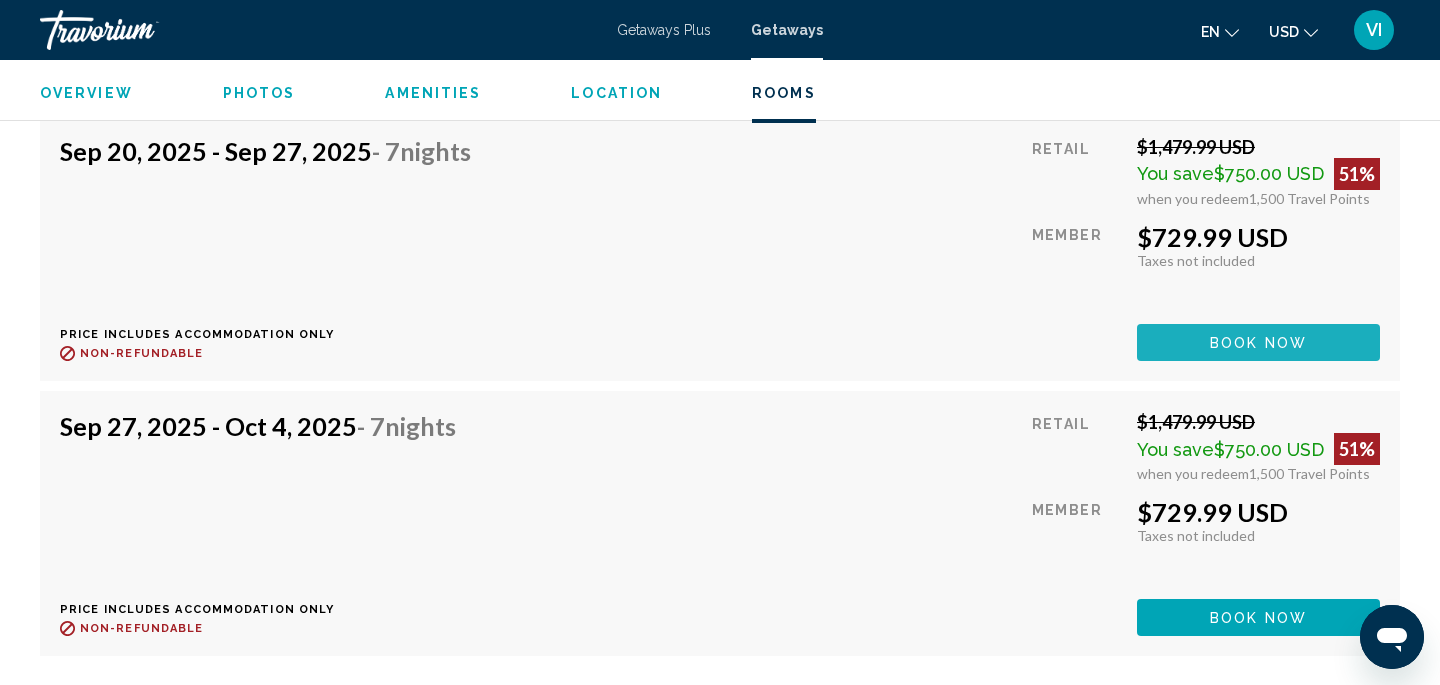 click on "Book now" at bounding box center [1258, 343] 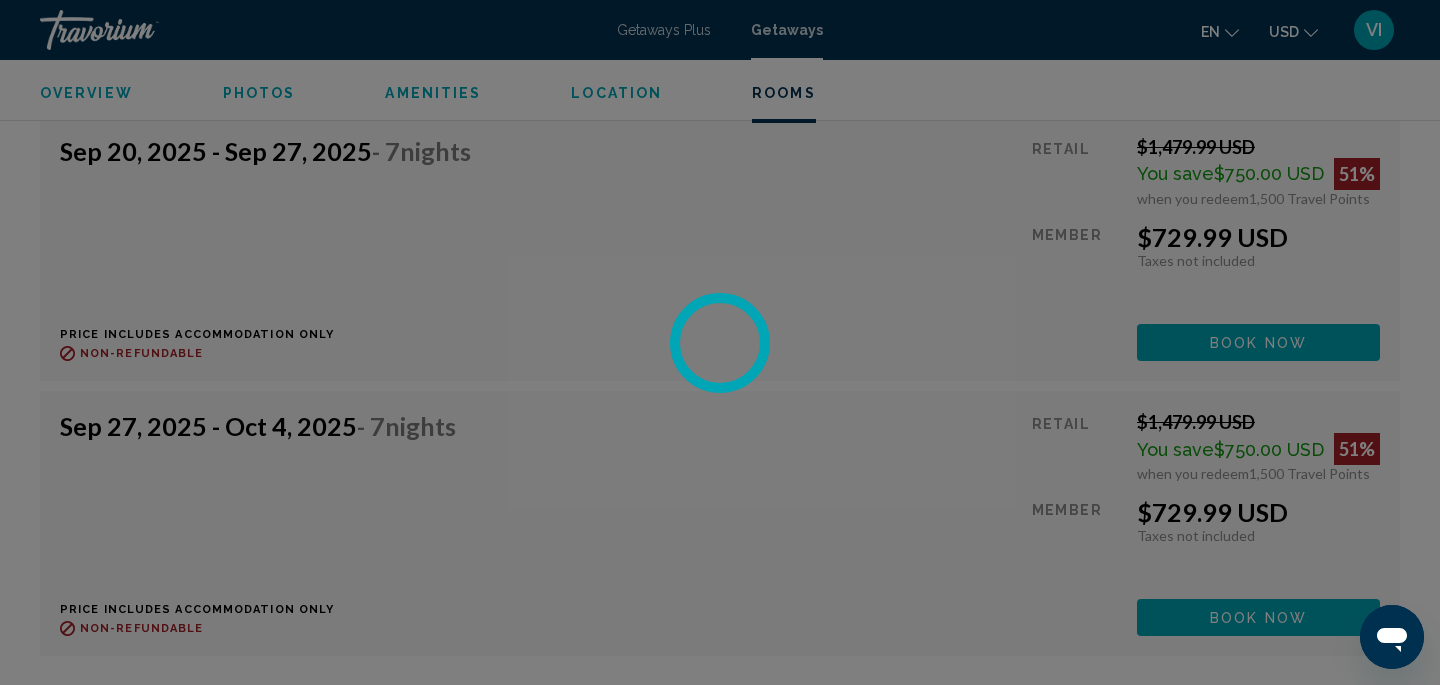 scroll, scrollTop: 0, scrollLeft: 0, axis: both 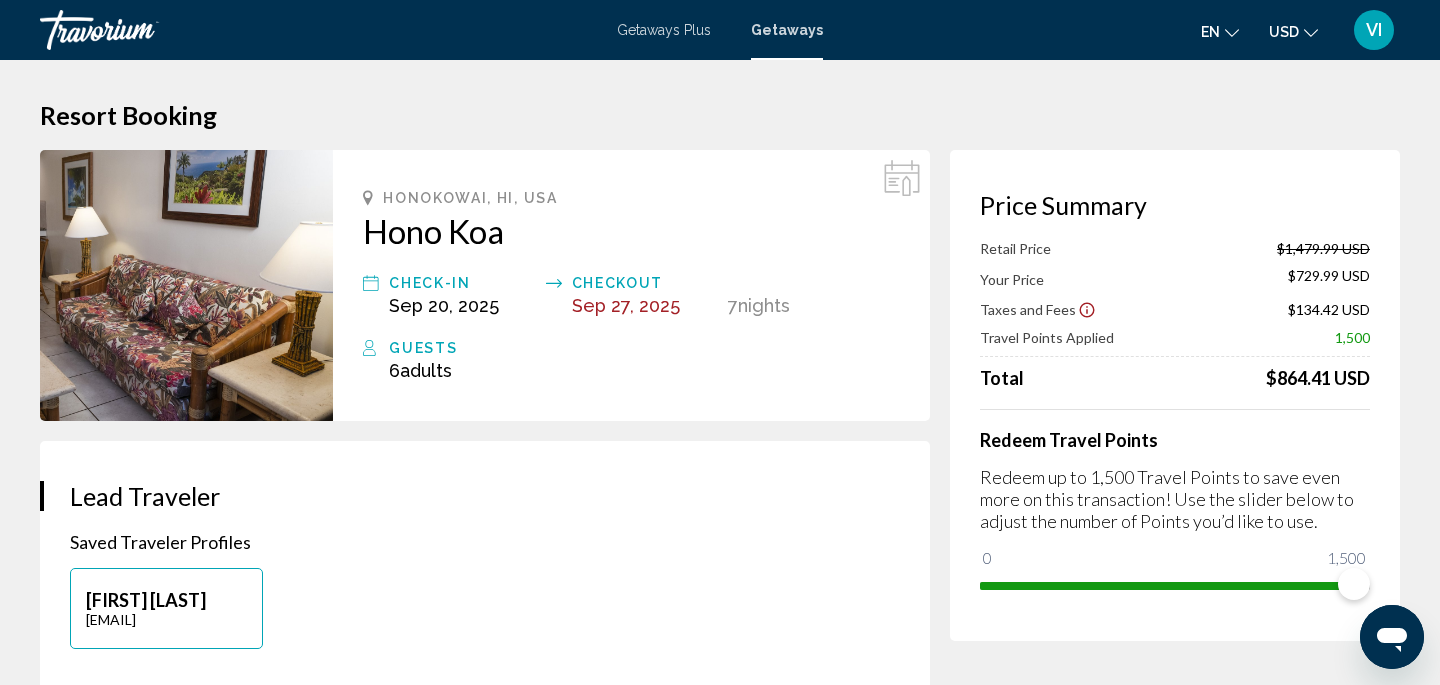 click 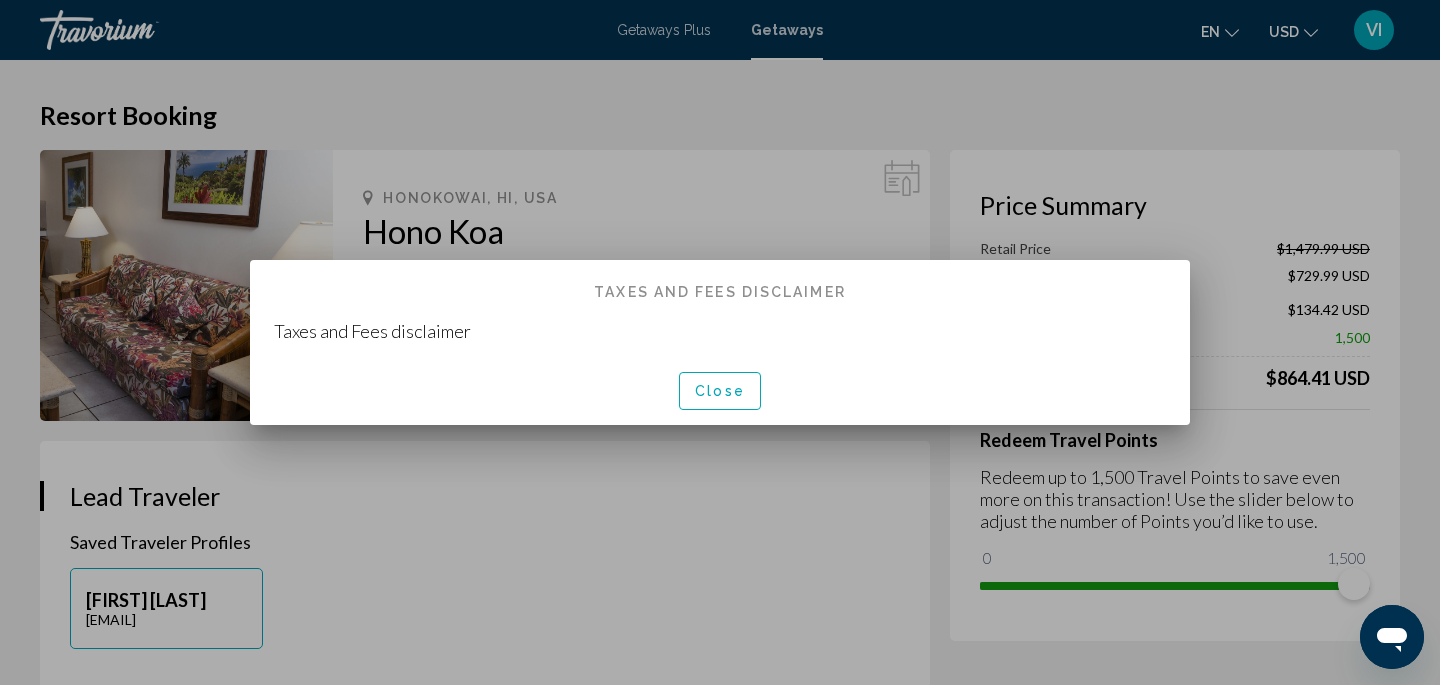 click on "Close" at bounding box center [720, 392] 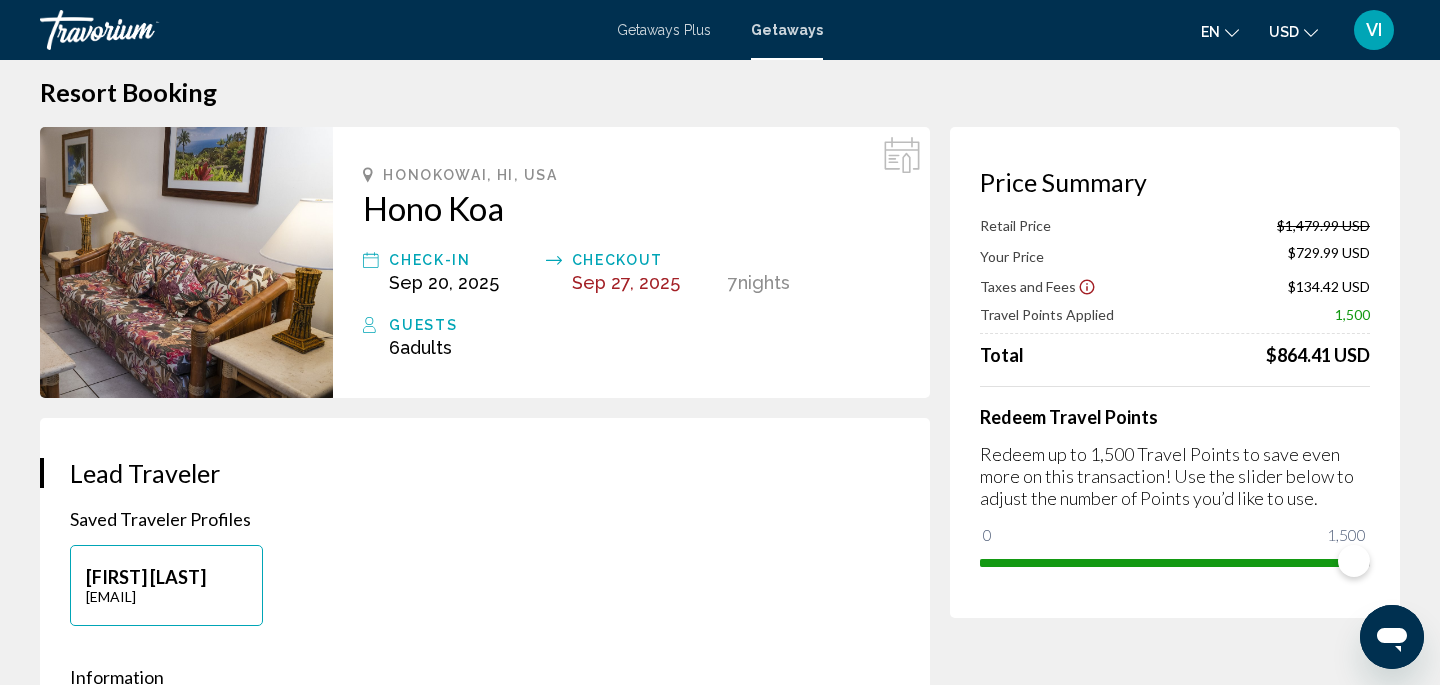 scroll, scrollTop: 0, scrollLeft: 0, axis: both 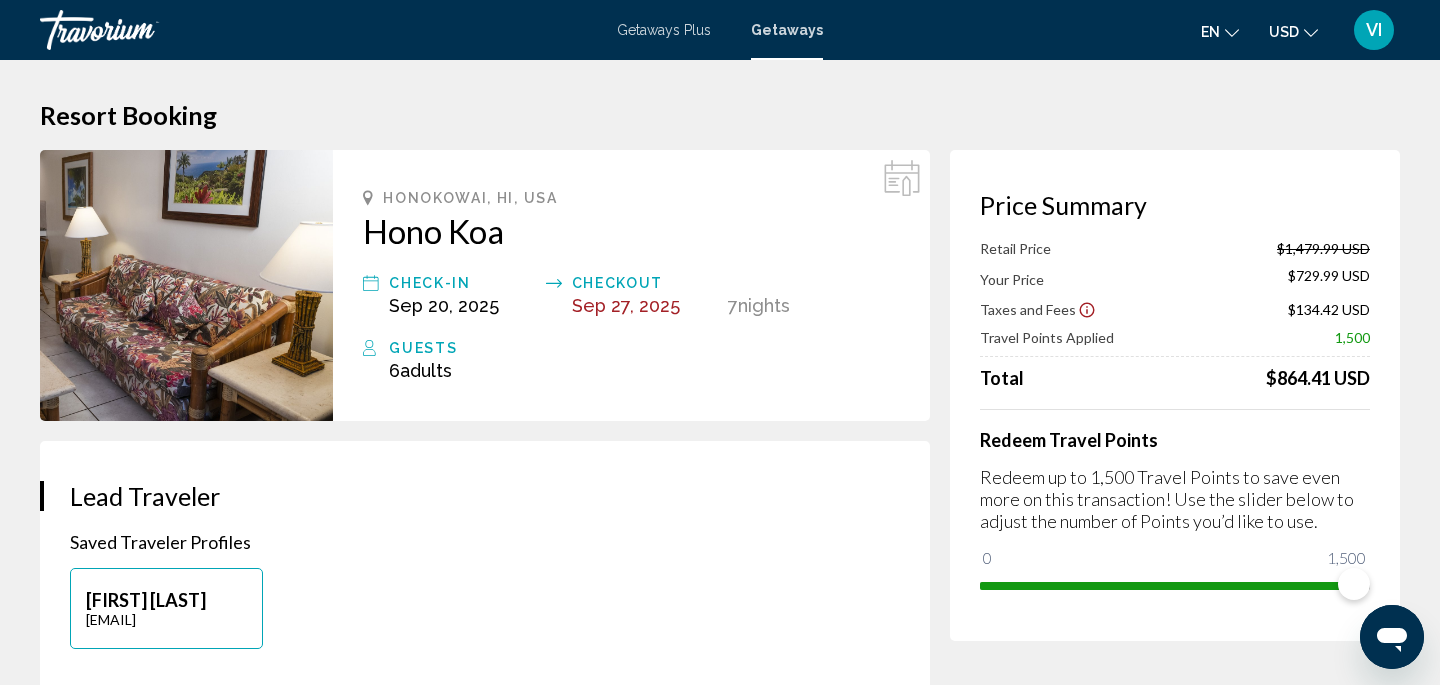 click on "Getaways Plus" at bounding box center [664, 30] 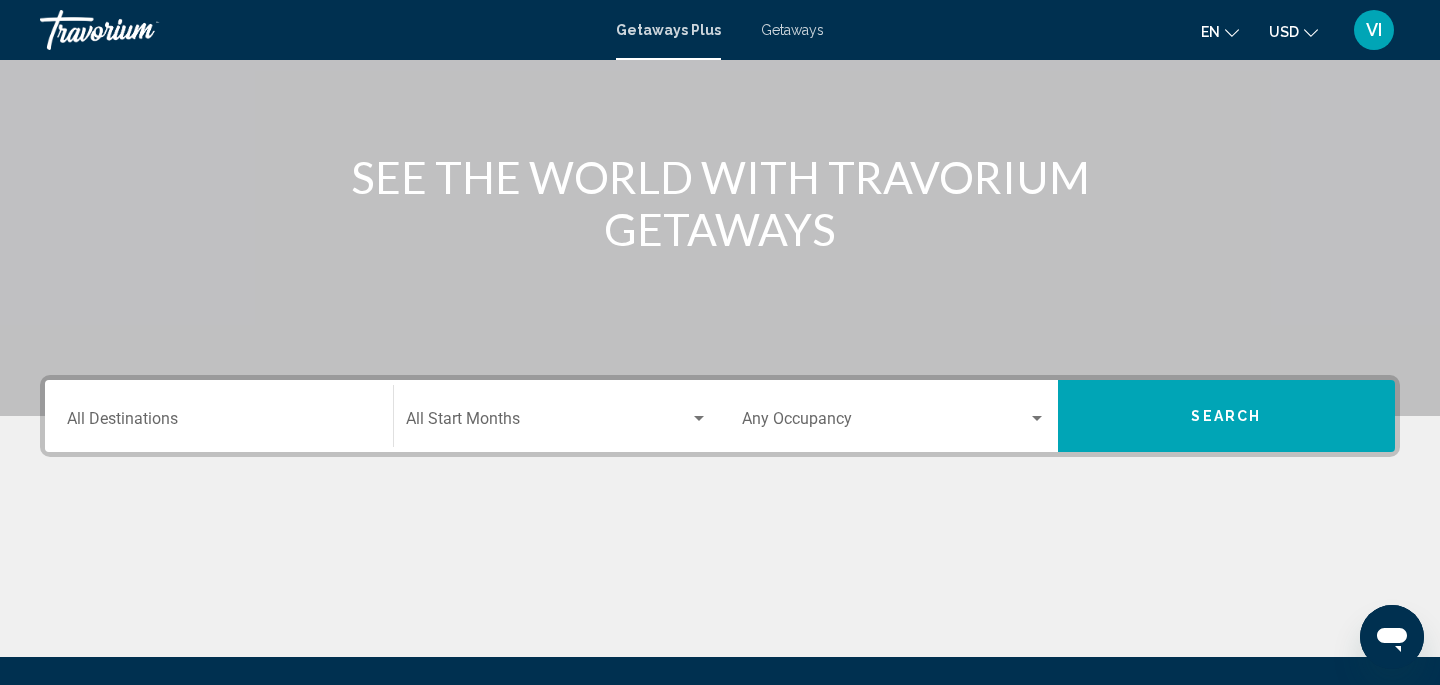 scroll, scrollTop: 197, scrollLeft: 0, axis: vertical 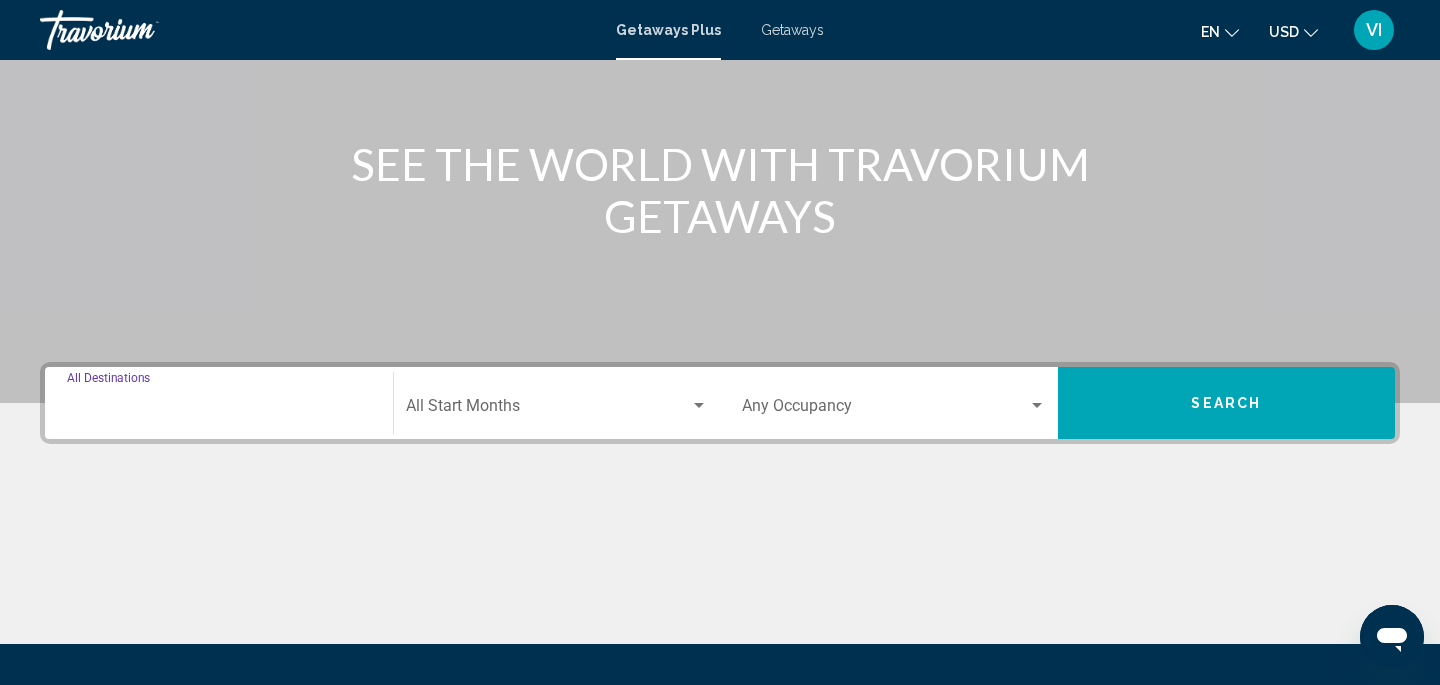 click on "Destination All Destinations" at bounding box center [219, 410] 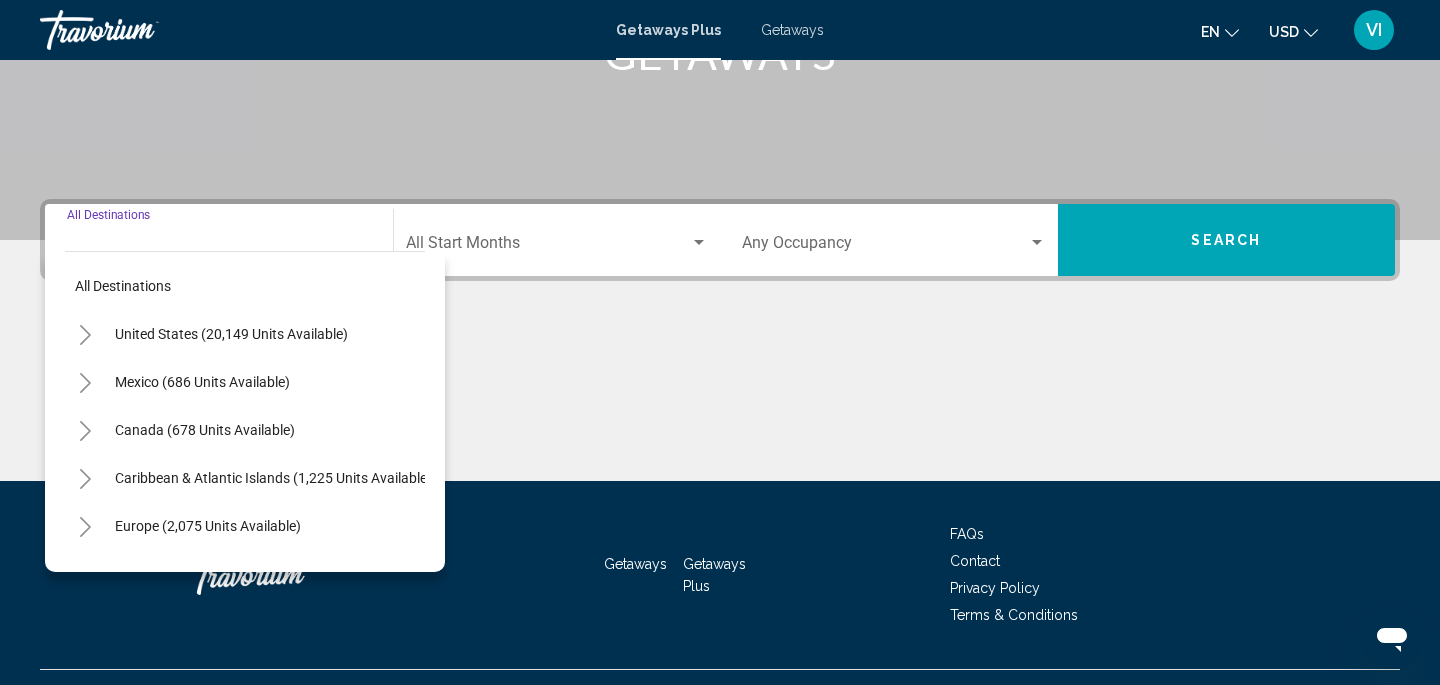 scroll, scrollTop: 401, scrollLeft: 0, axis: vertical 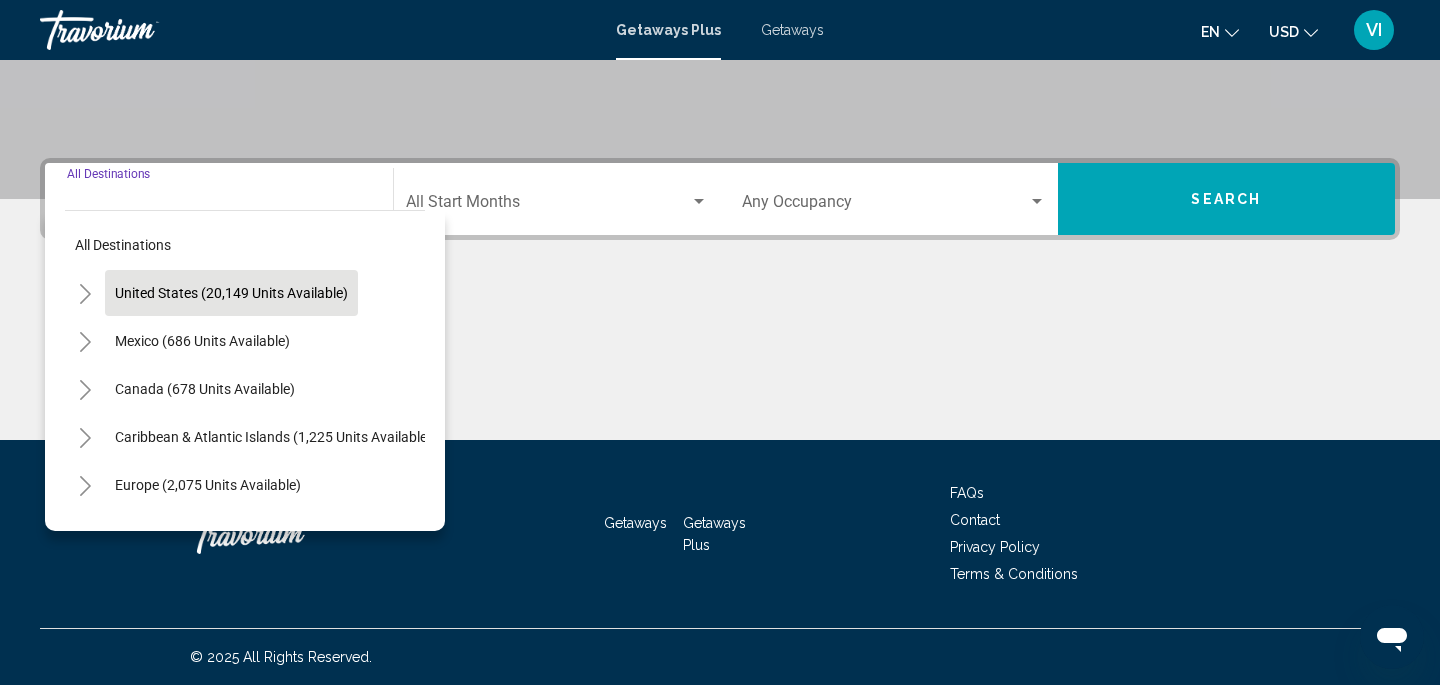 click on "United States (20,149 units available)" at bounding box center [202, 341] 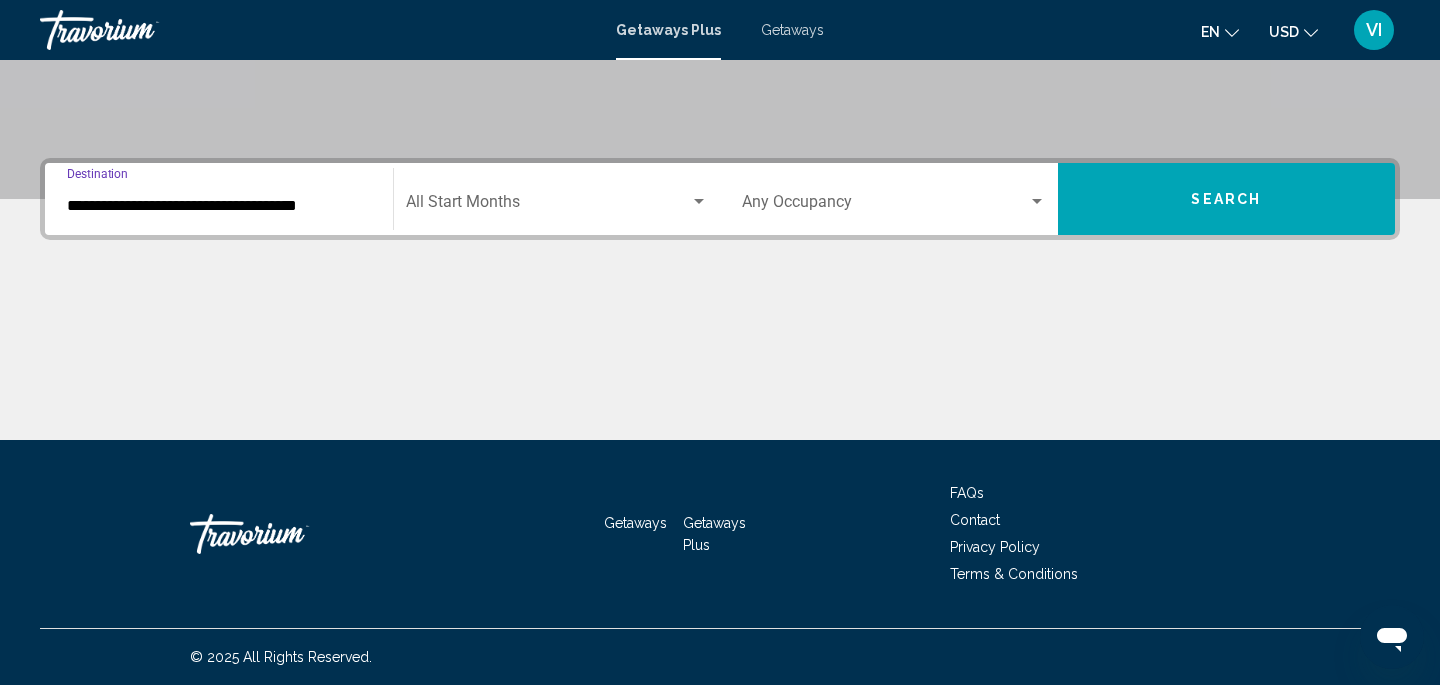 click on "**********" at bounding box center (219, 206) 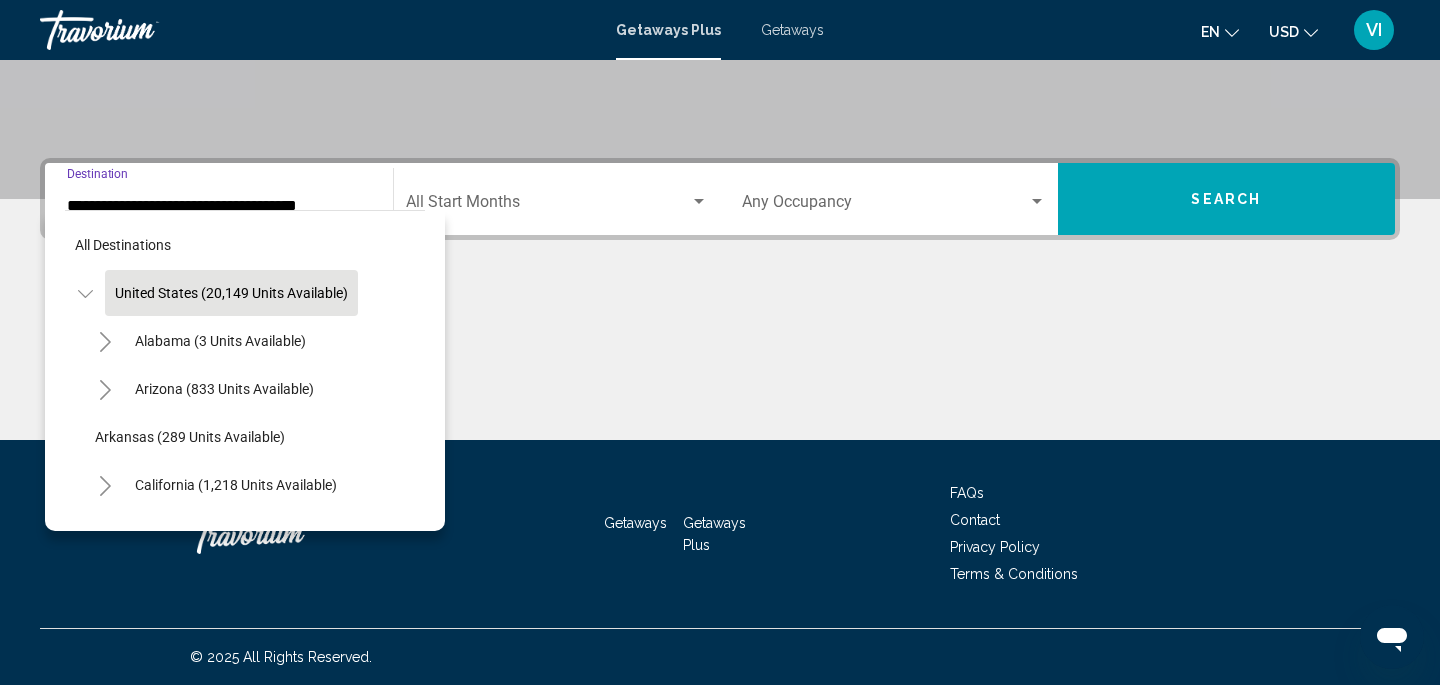 scroll, scrollTop: 351, scrollLeft: 0, axis: vertical 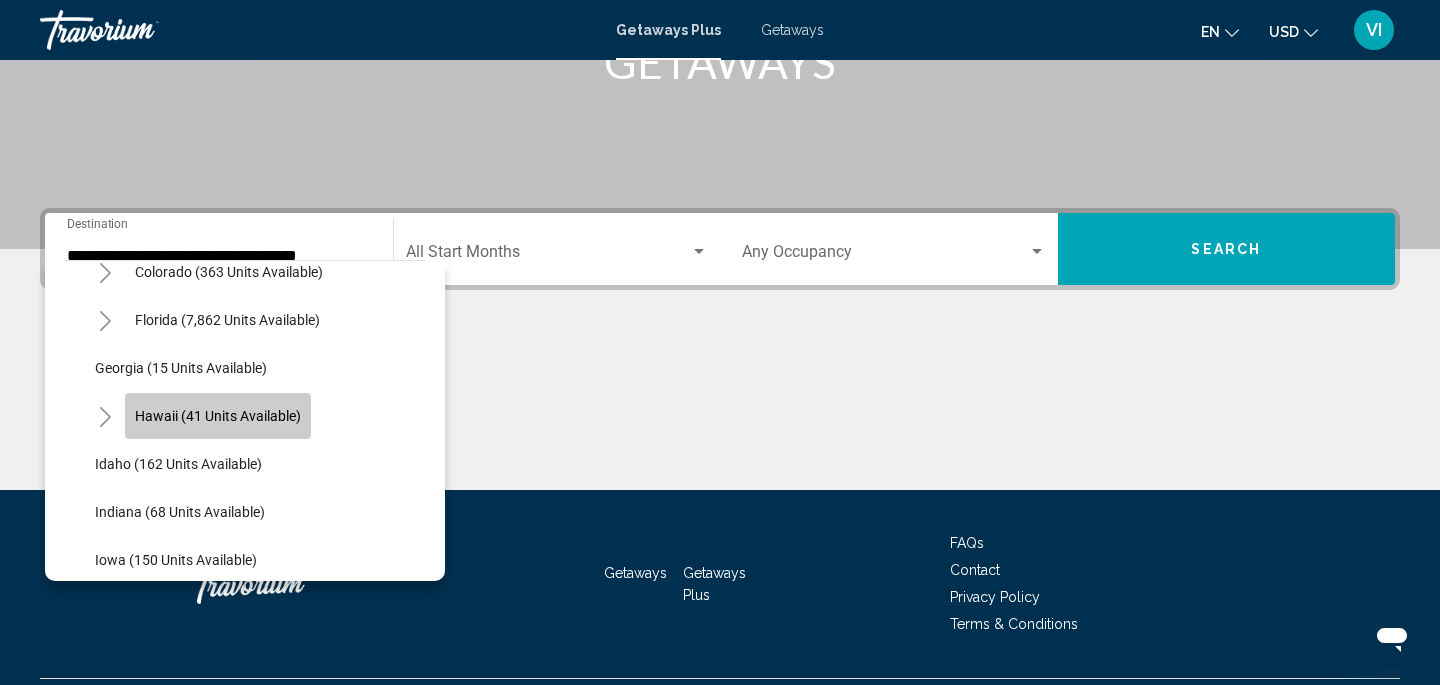 click on "Hawaii (41 units available)" 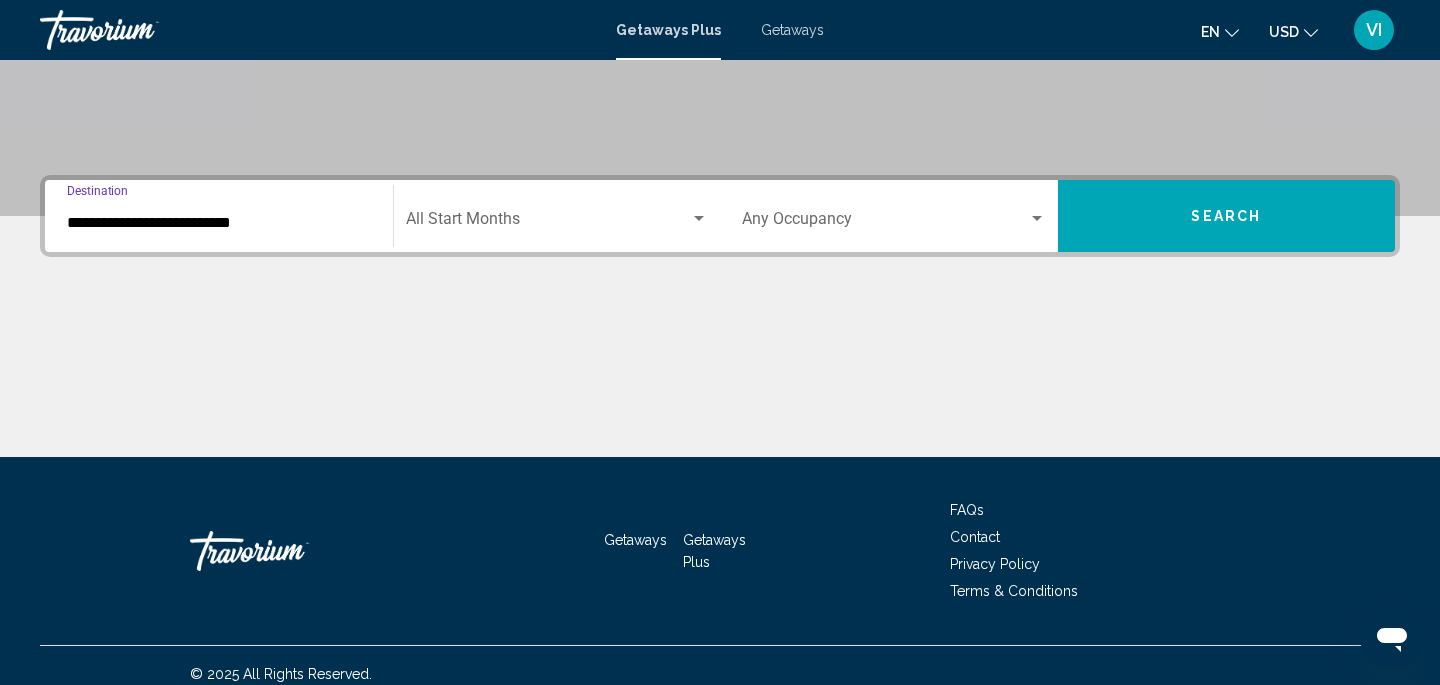 scroll, scrollTop: 401, scrollLeft: 0, axis: vertical 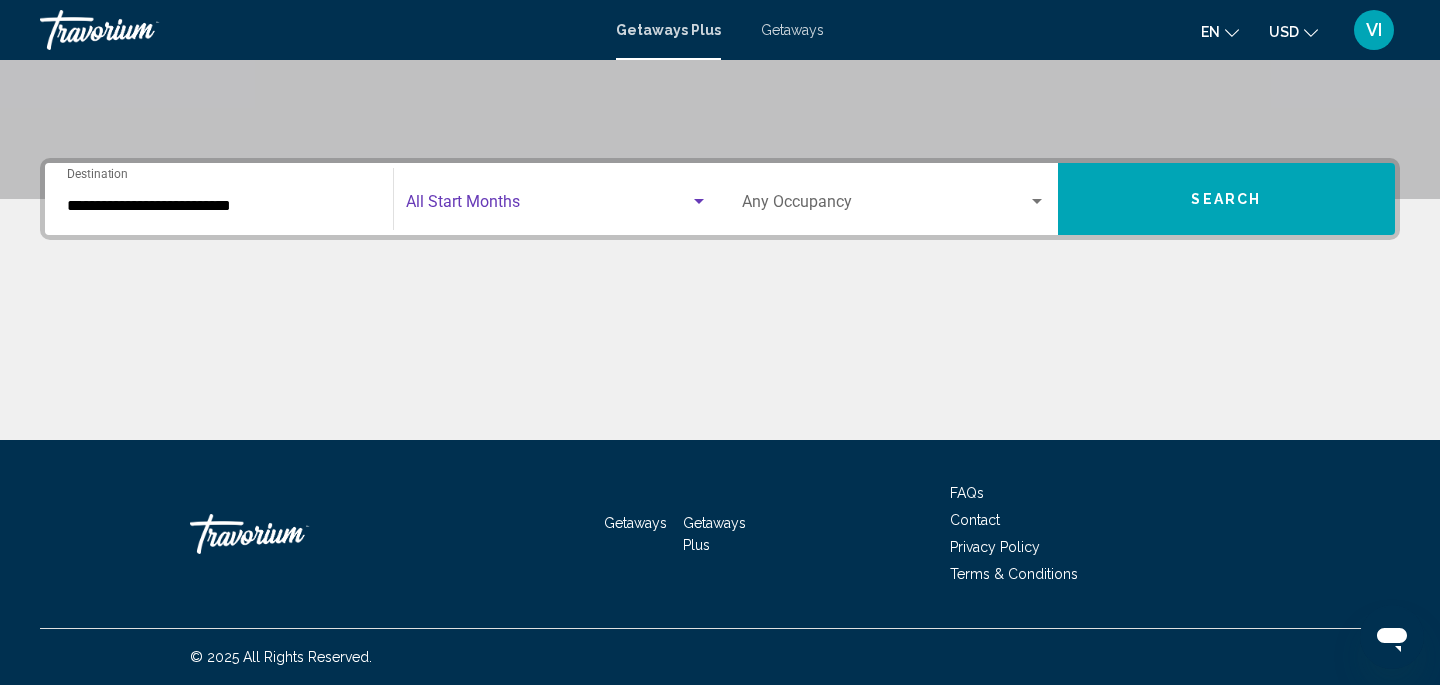 click at bounding box center [548, 206] 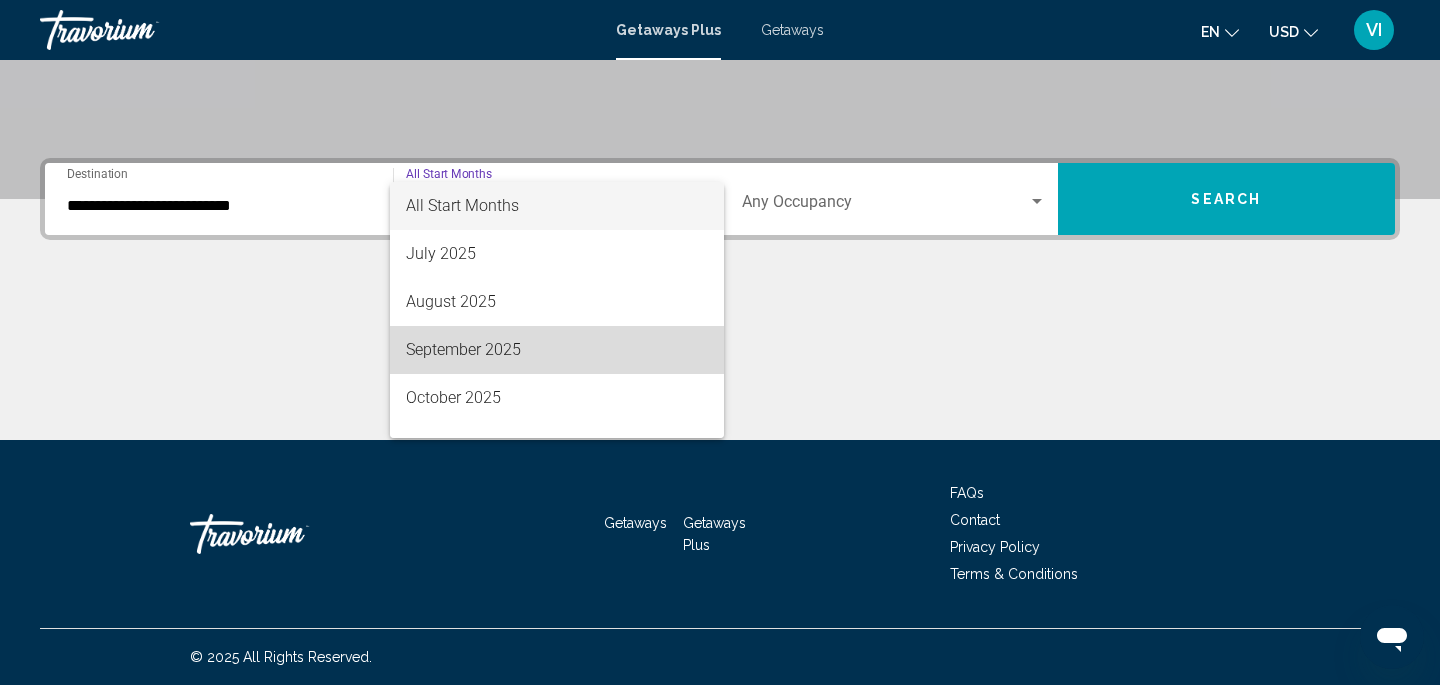 click on "September 2025" at bounding box center (557, 350) 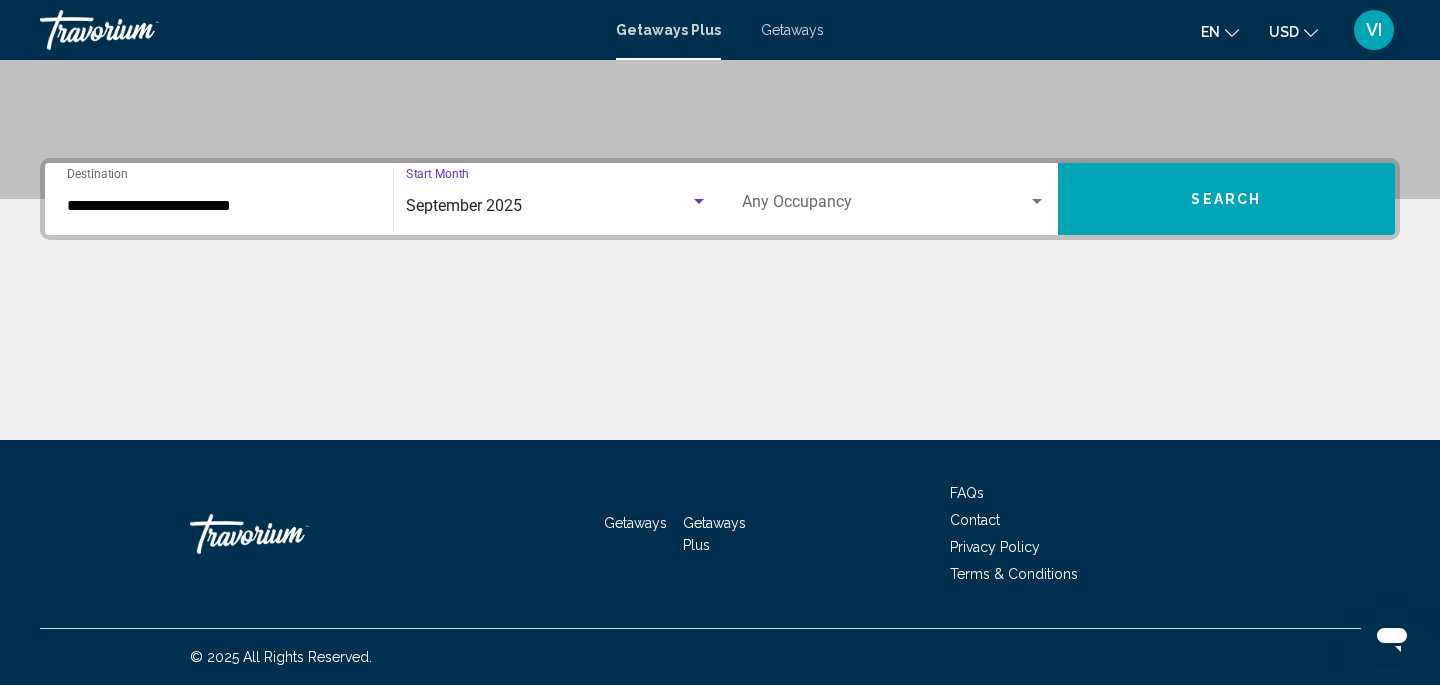 click at bounding box center [1037, 202] 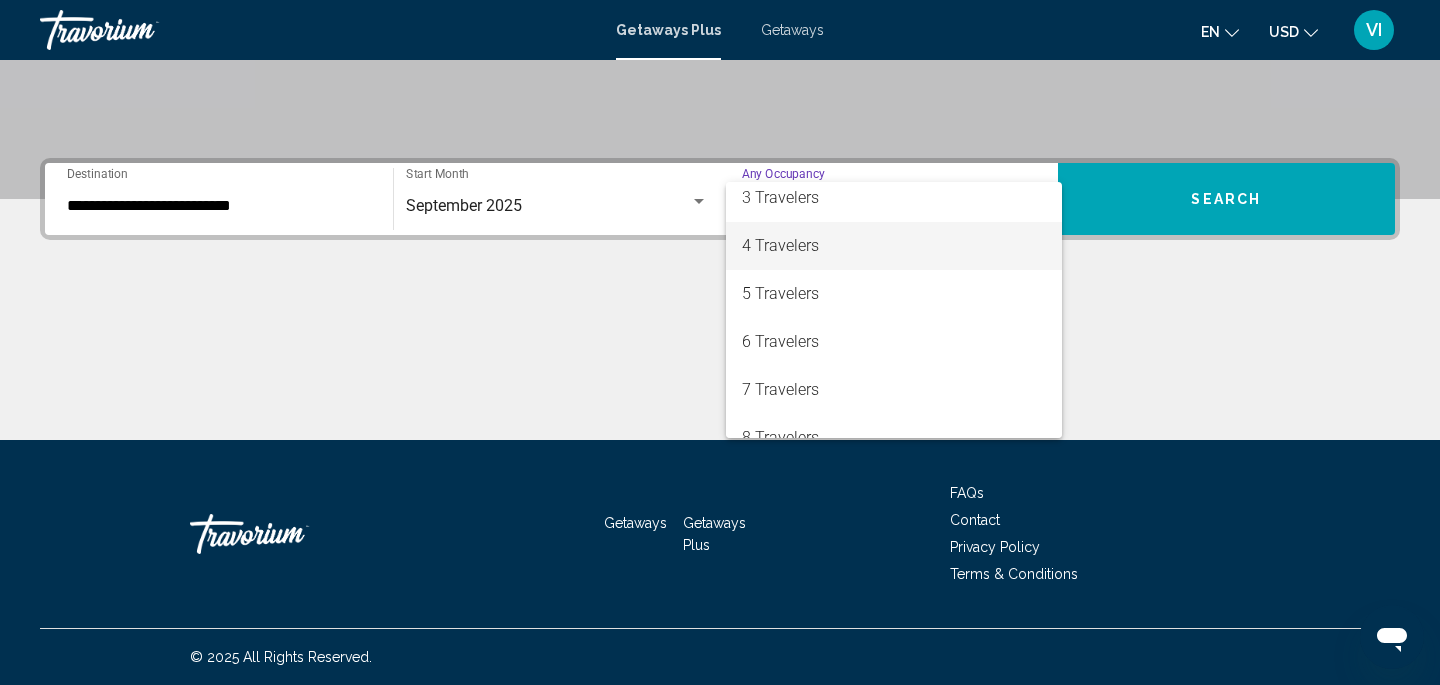 scroll, scrollTop: 134, scrollLeft: 0, axis: vertical 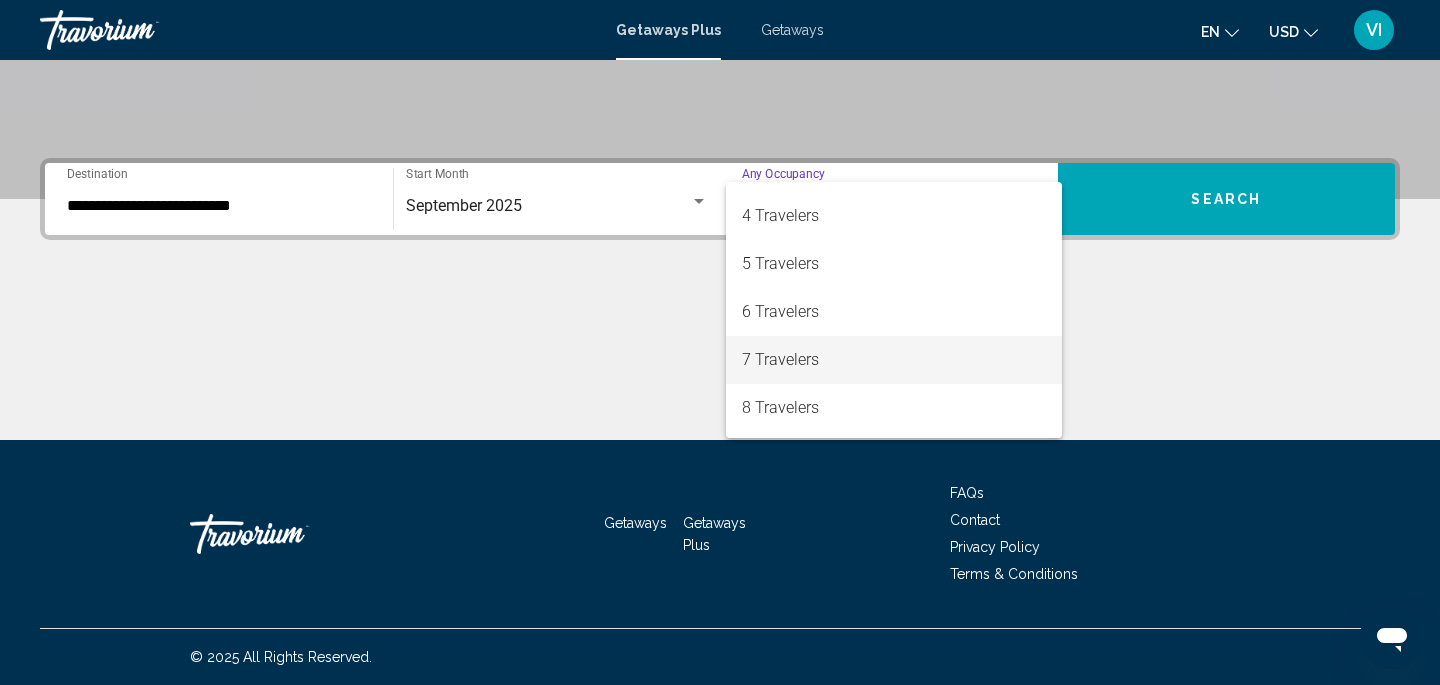 click on "7 Travelers" at bounding box center [894, 360] 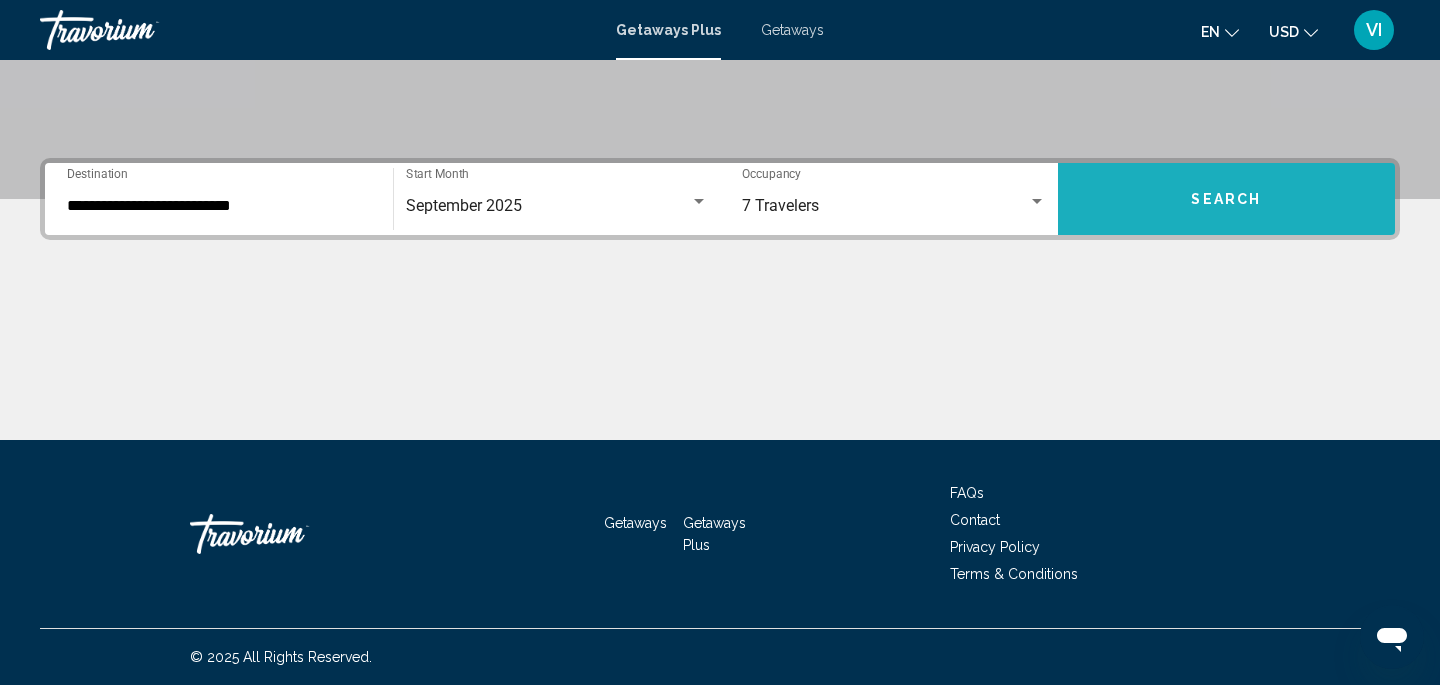 click on "Search" at bounding box center [1227, 199] 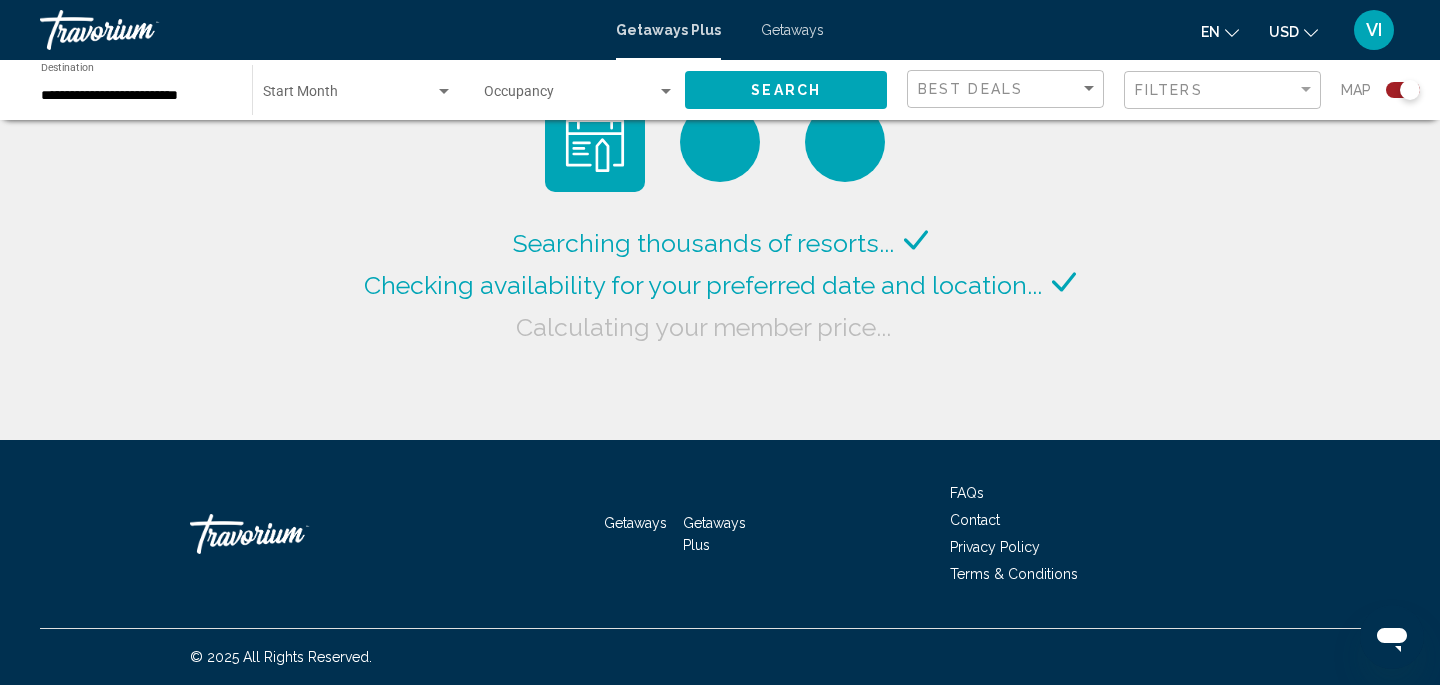click on "Searching thousands of resorts...
Checking availability for your preferred date and location...
Calculating your member price..." 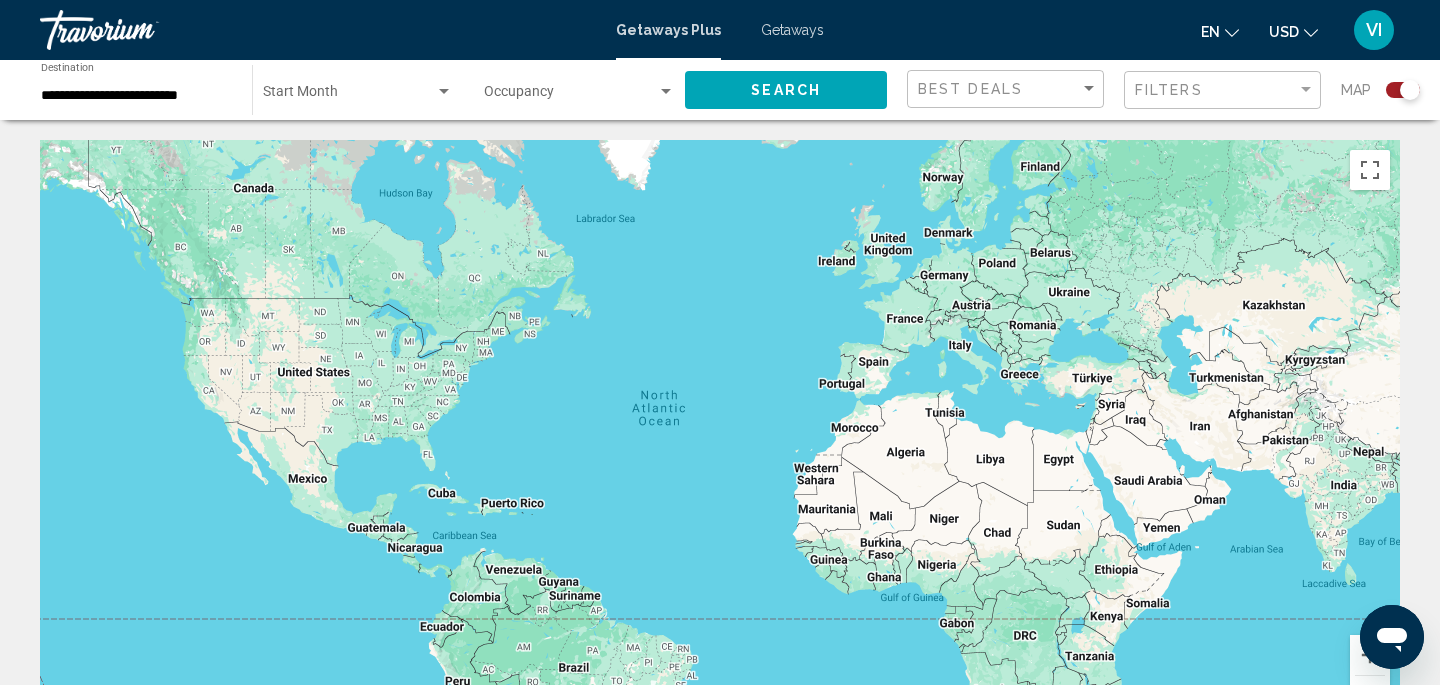 click on "Getaways" at bounding box center (792, 30) 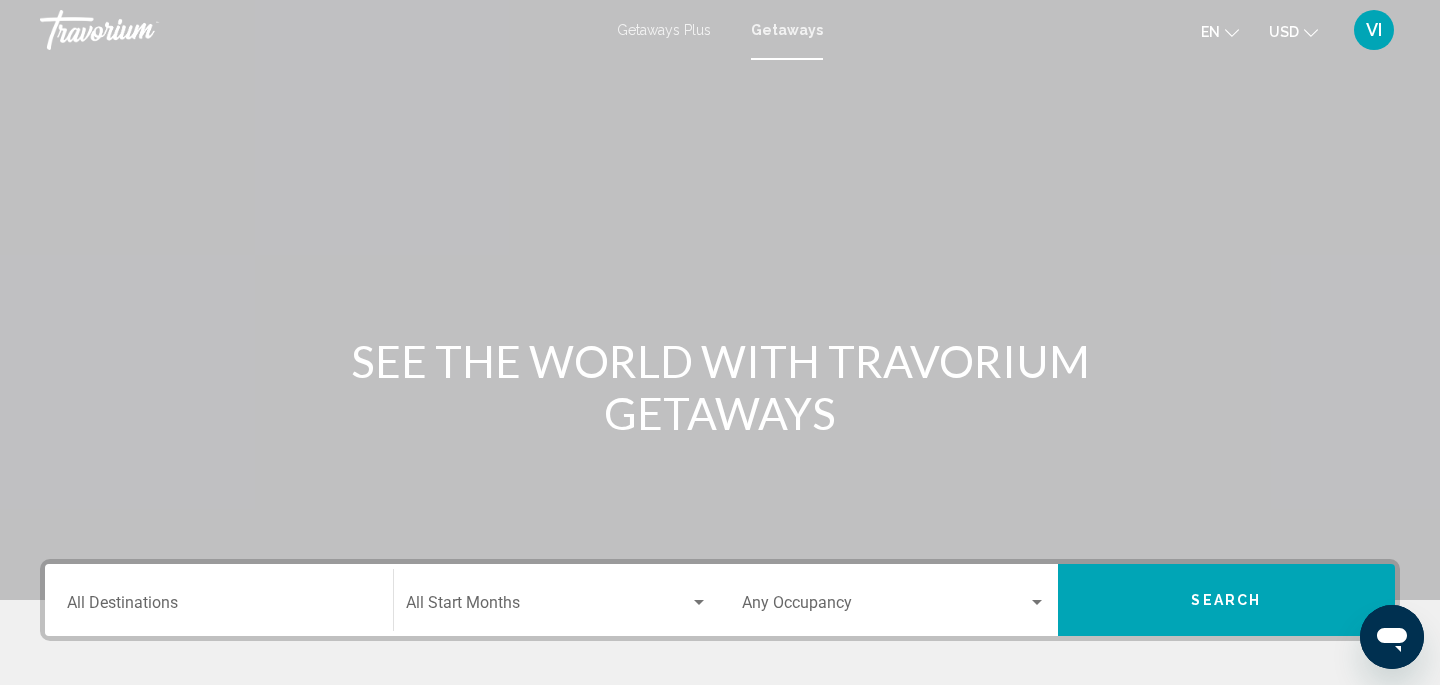 click on "Destination All Destinations" at bounding box center (219, 607) 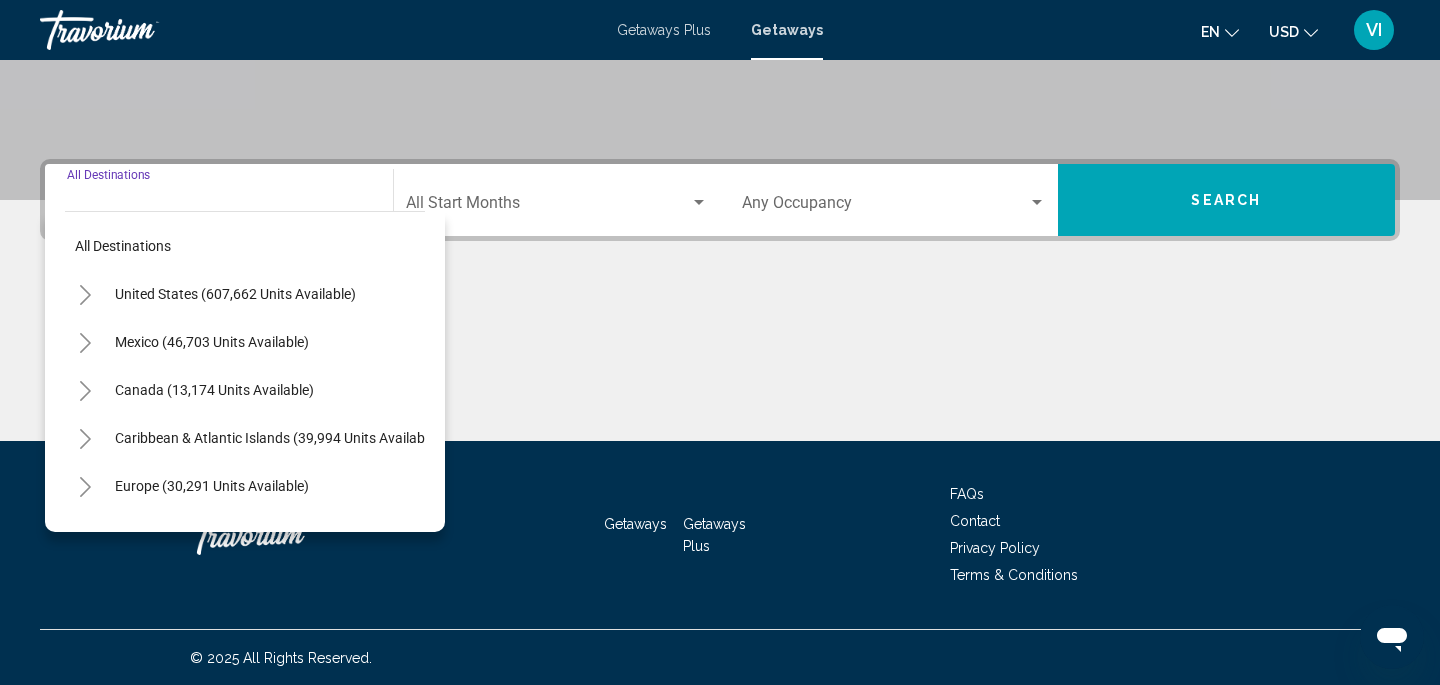 scroll, scrollTop: 401, scrollLeft: 0, axis: vertical 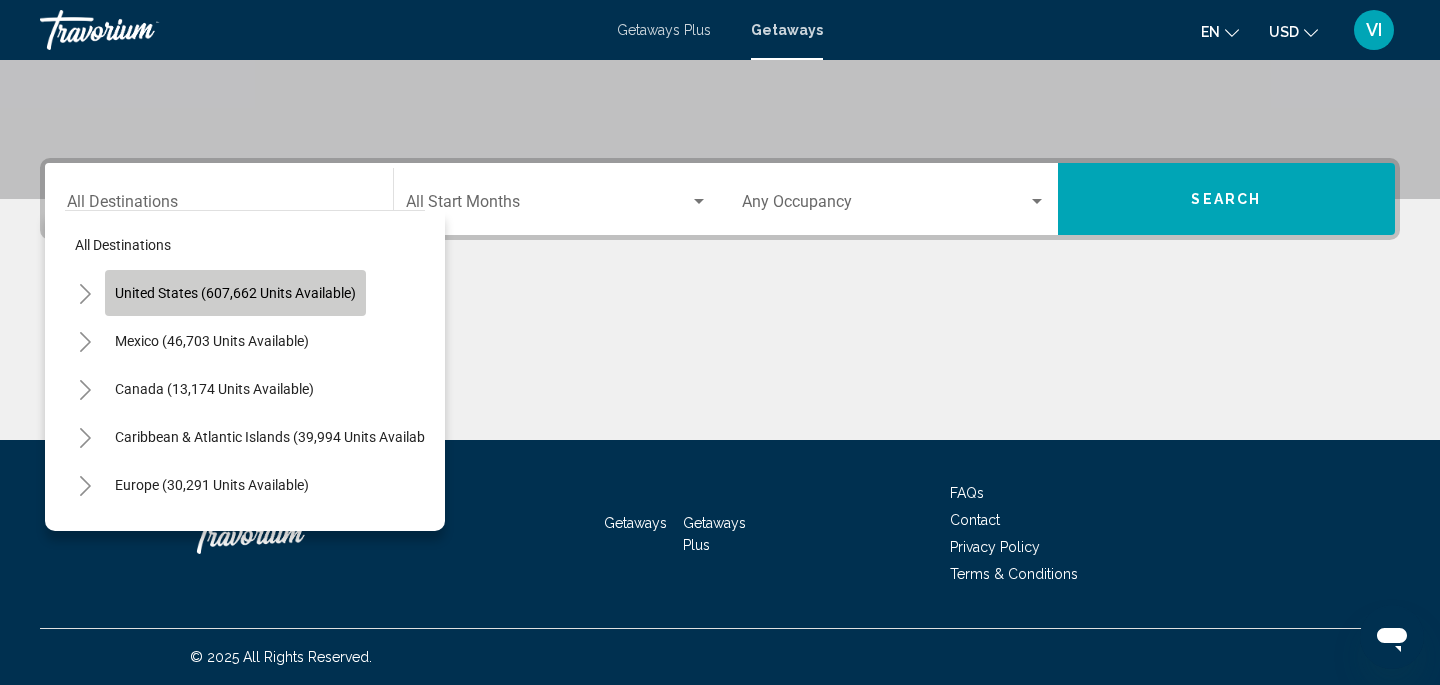 click on "United States (607,662 units available)" 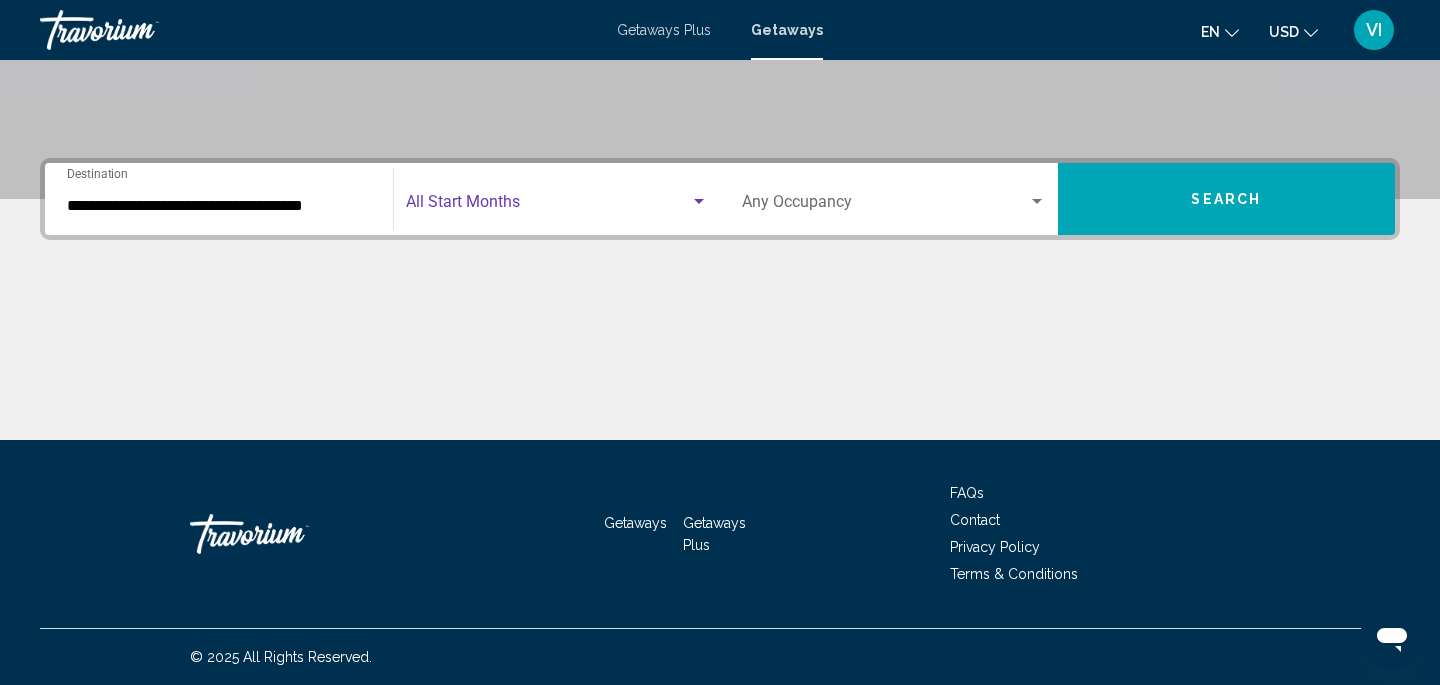 click at bounding box center (548, 206) 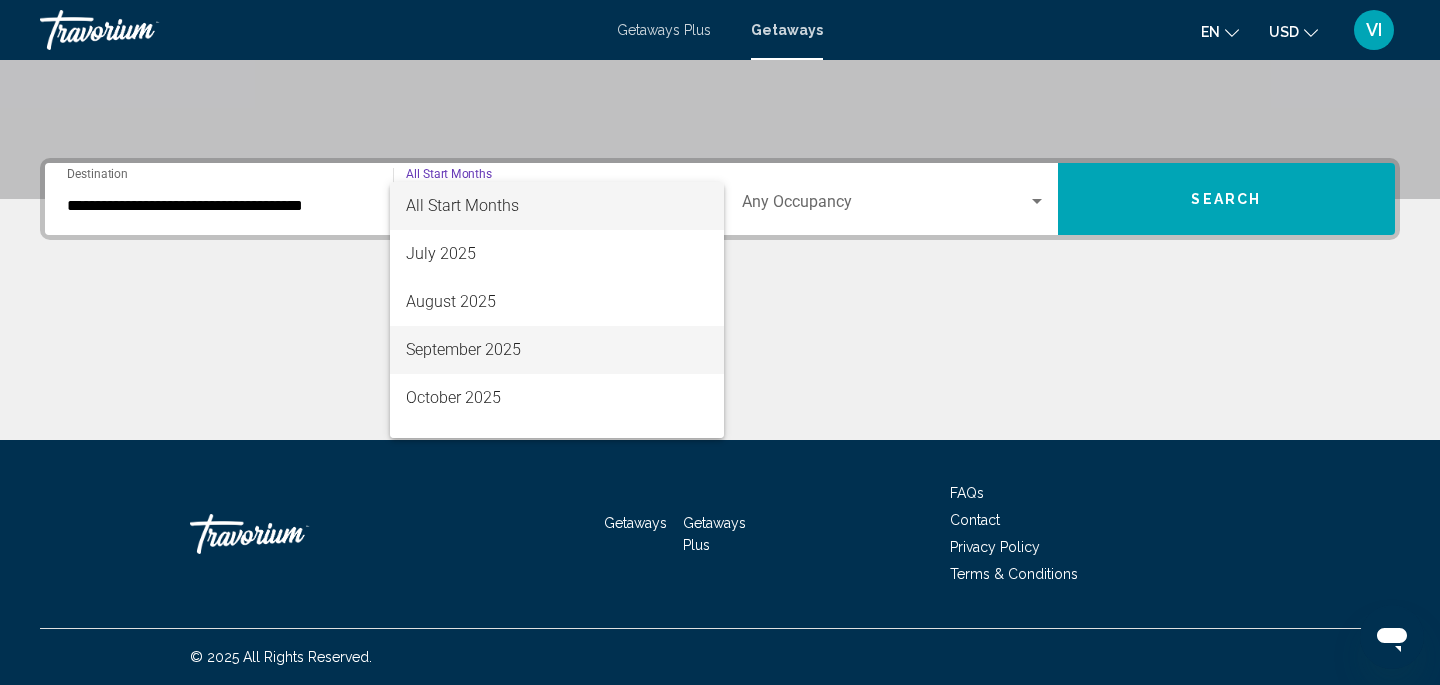 click on "September 2025" at bounding box center [557, 350] 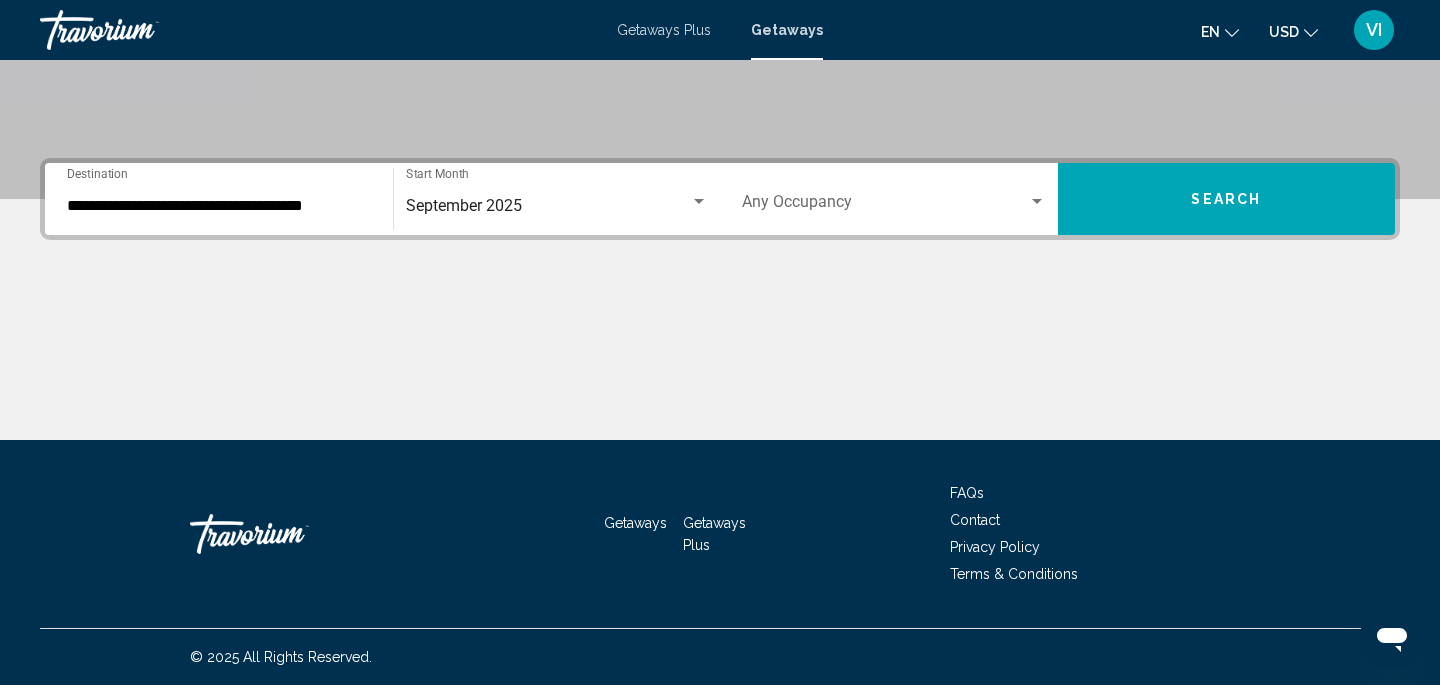 click on "Occupancy Any Occupancy" at bounding box center [894, 199] 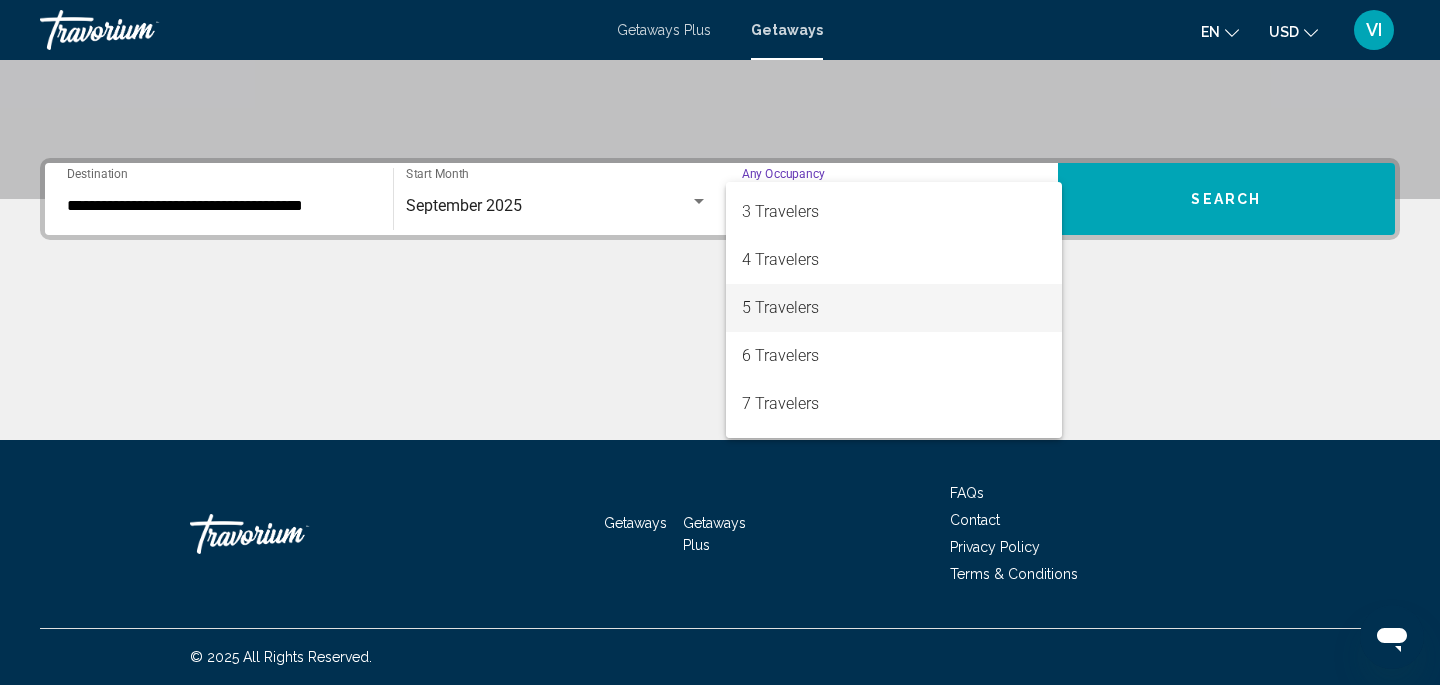 scroll, scrollTop: 96, scrollLeft: 0, axis: vertical 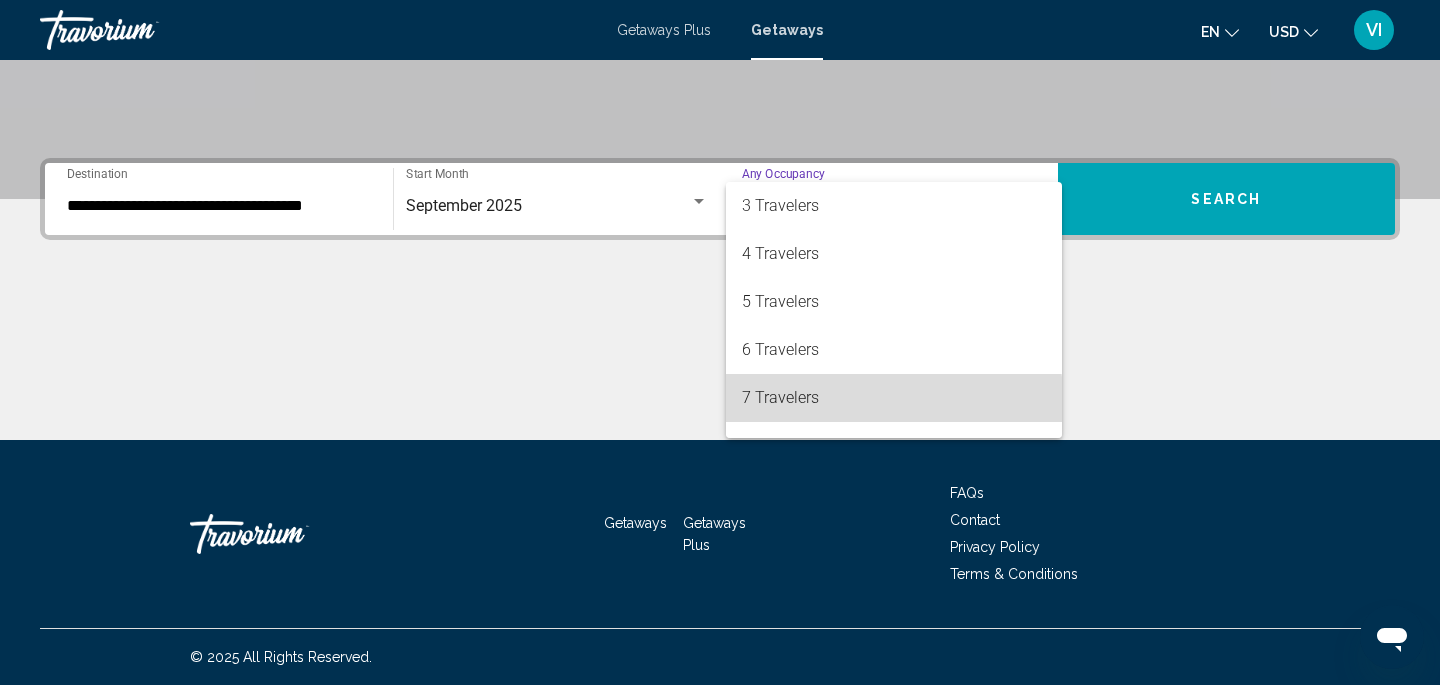 click on "7 Travelers" at bounding box center [894, 398] 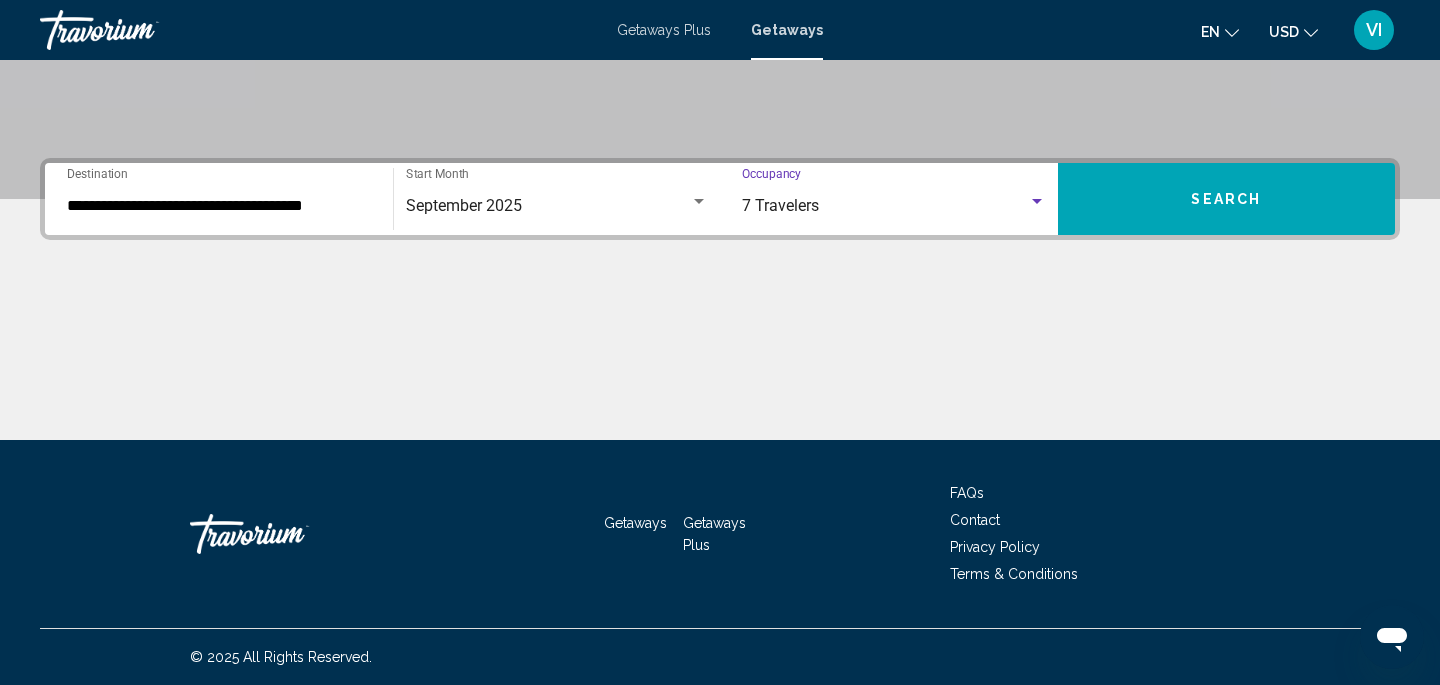 click on "**********" at bounding box center (219, 206) 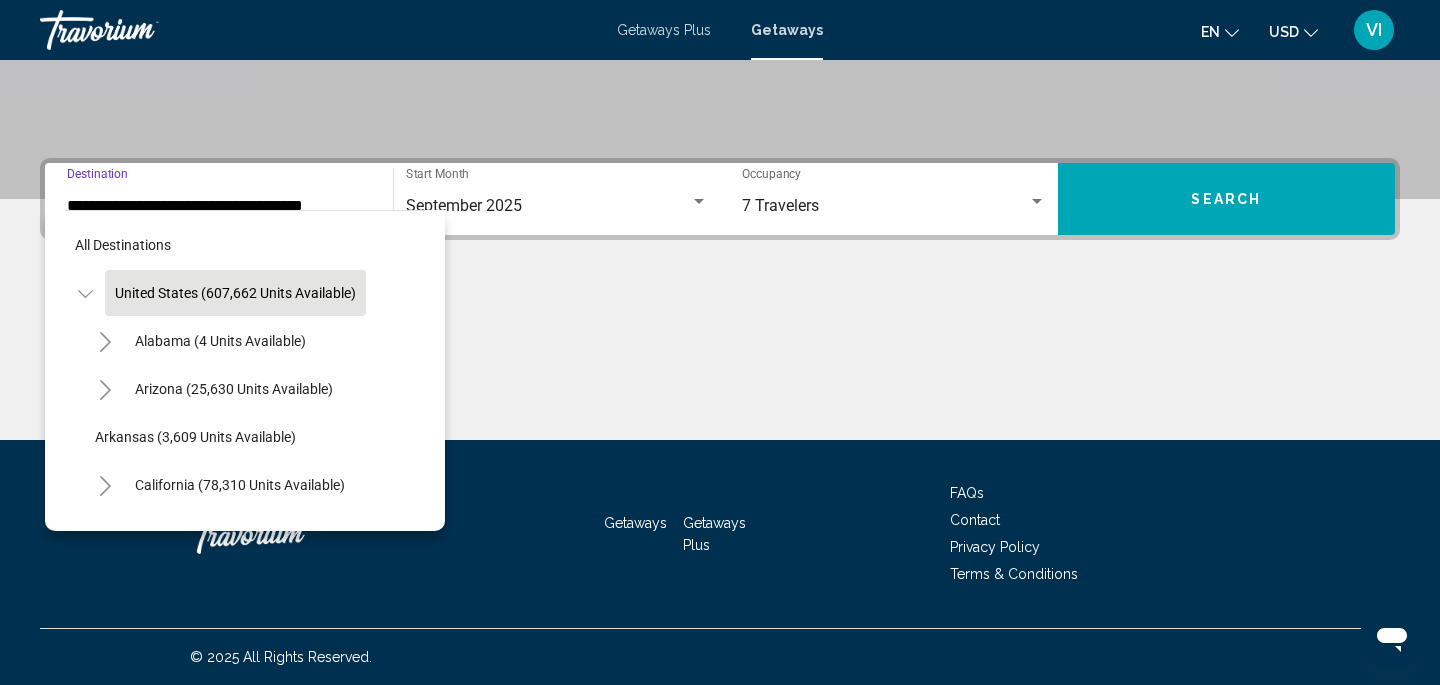 scroll, scrollTop: 351, scrollLeft: 0, axis: vertical 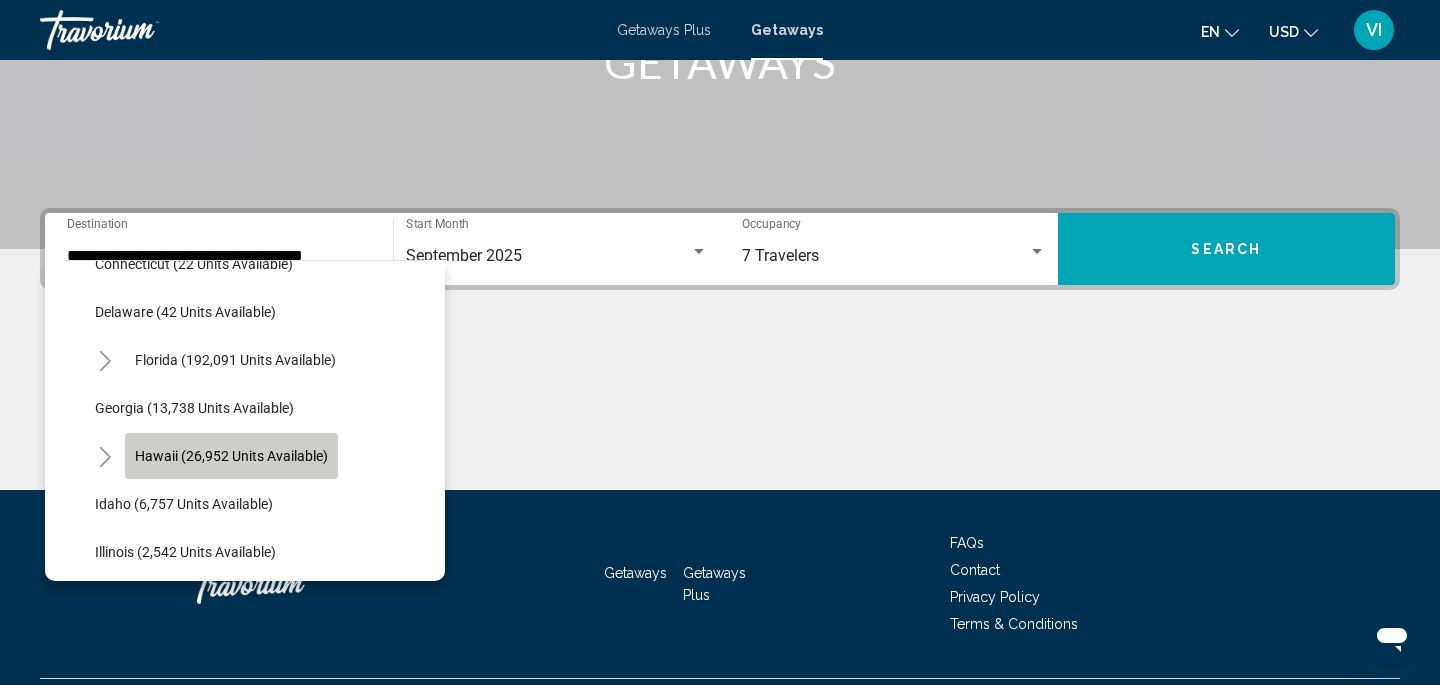 click on "Hawaii (26,952 units available)" 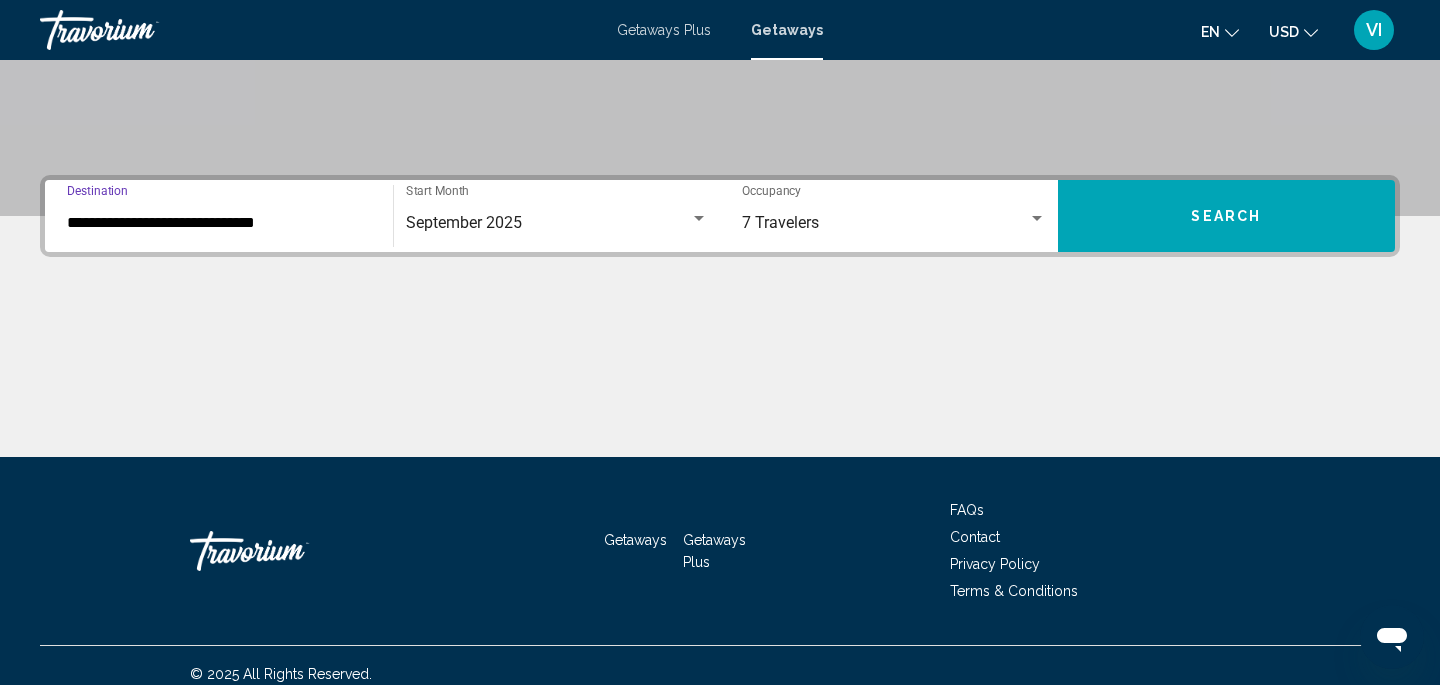 scroll, scrollTop: 401, scrollLeft: 0, axis: vertical 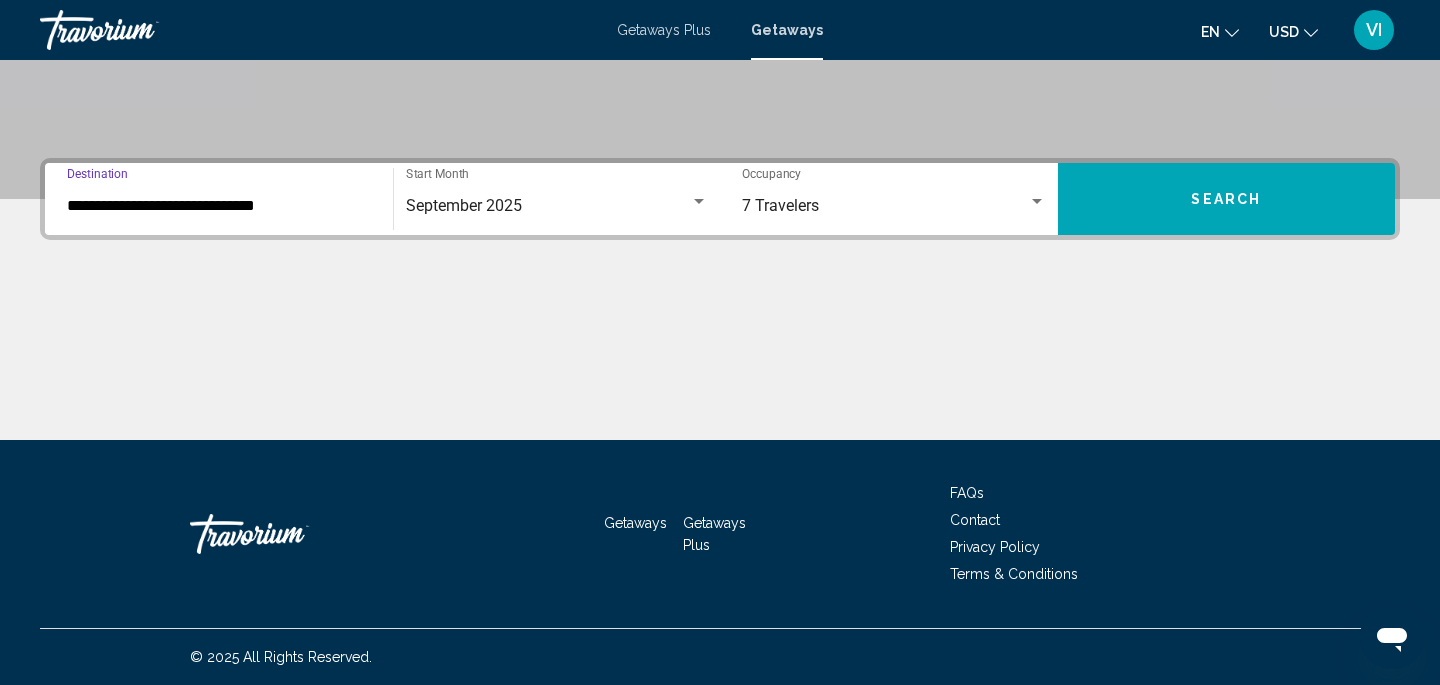 click on "**********" at bounding box center [219, 206] 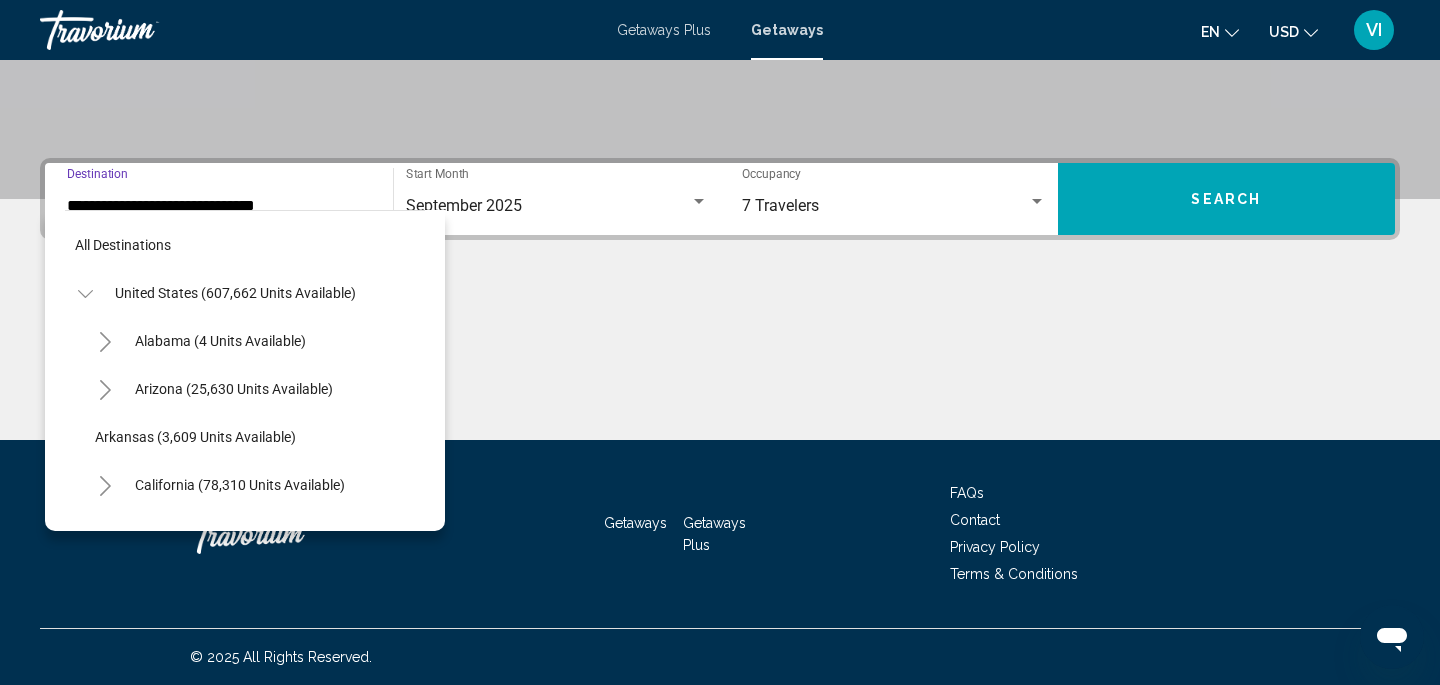 scroll, scrollTop: 407, scrollLeft: 0, axis: vertical 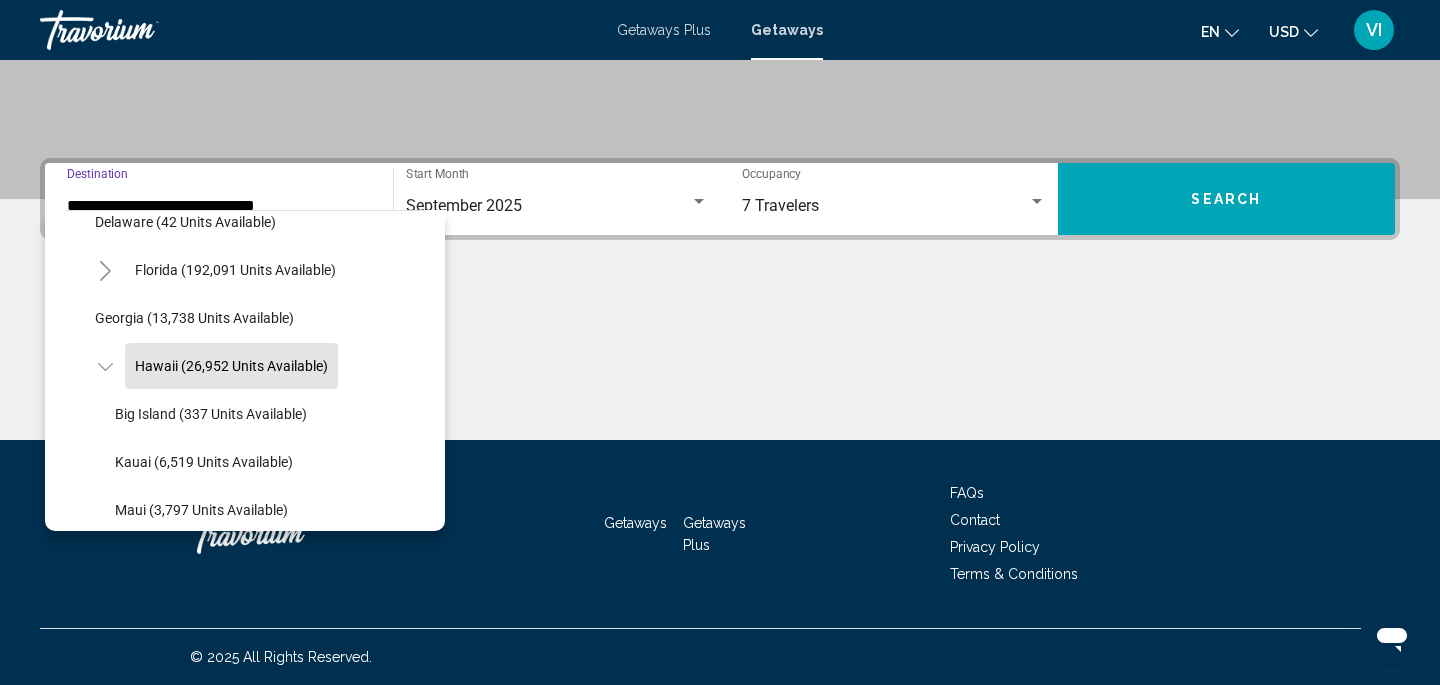 click on "Hawaii (26,952 units available)" 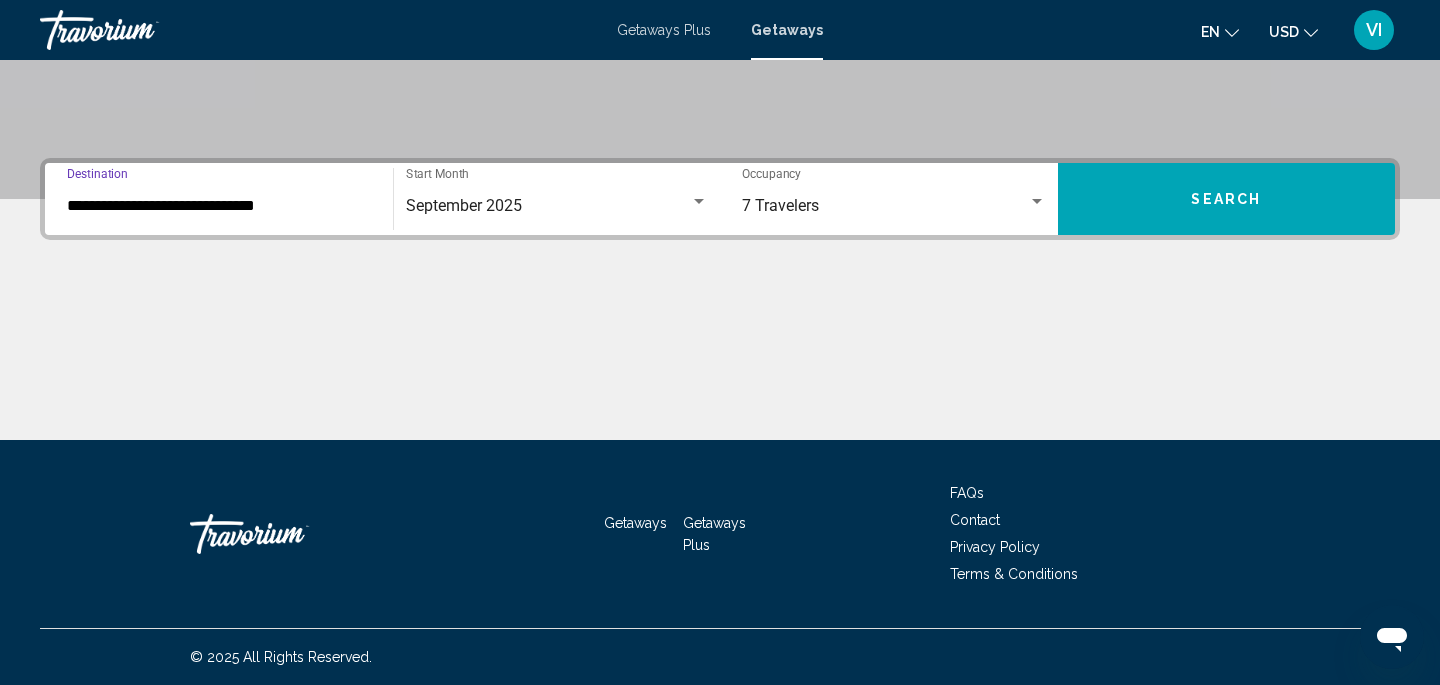 click on "Search" at bounding box center (1226, 200) 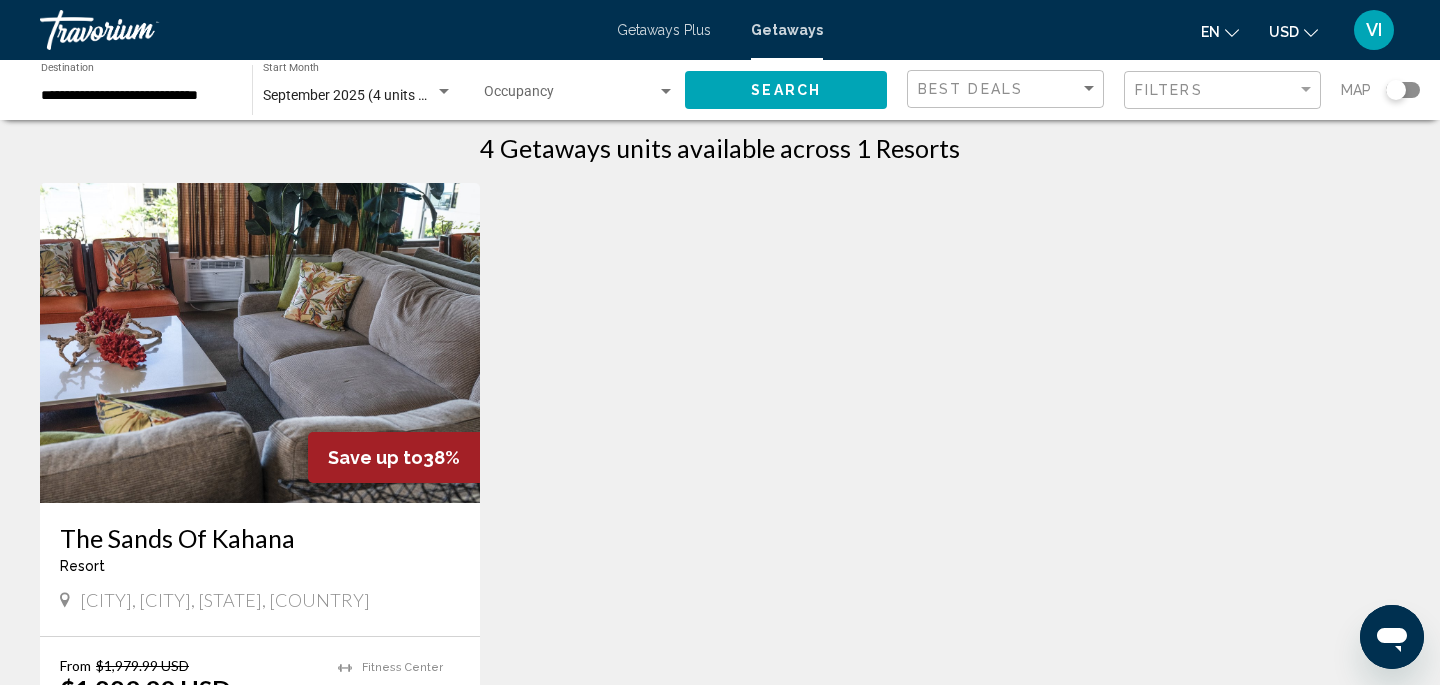 scroll, scrollTop: 0, scrollLeft: 0, axis: both 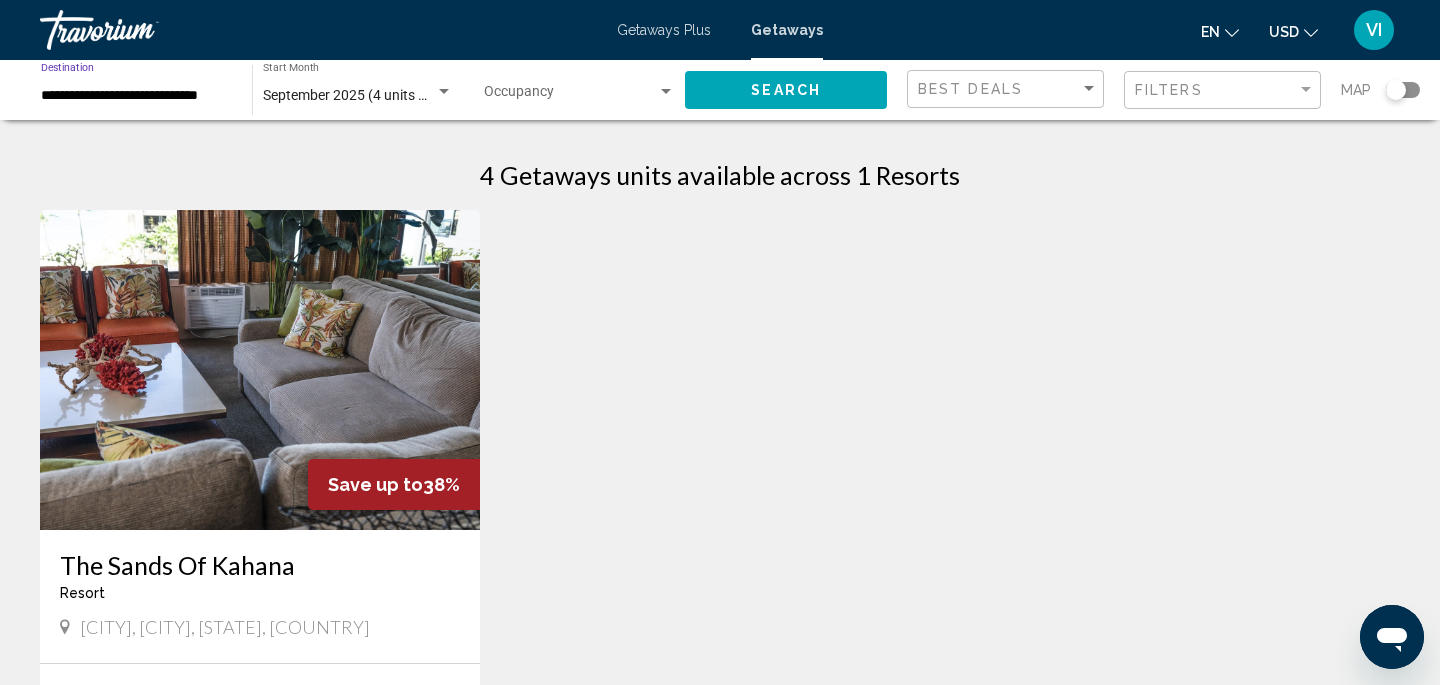 click on "**********" at bounding box center [136, 96] 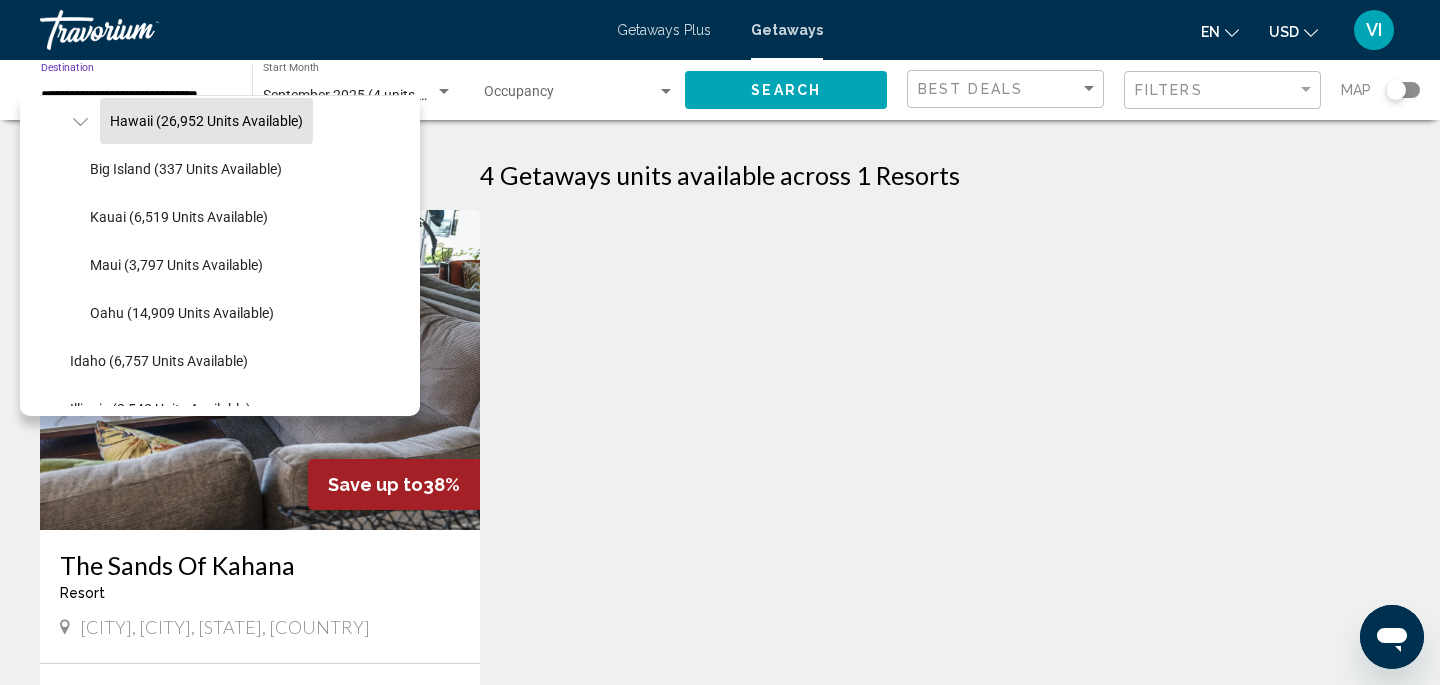 scroll, scrollTop: 538, scrollLeft: 0, axis: vertical 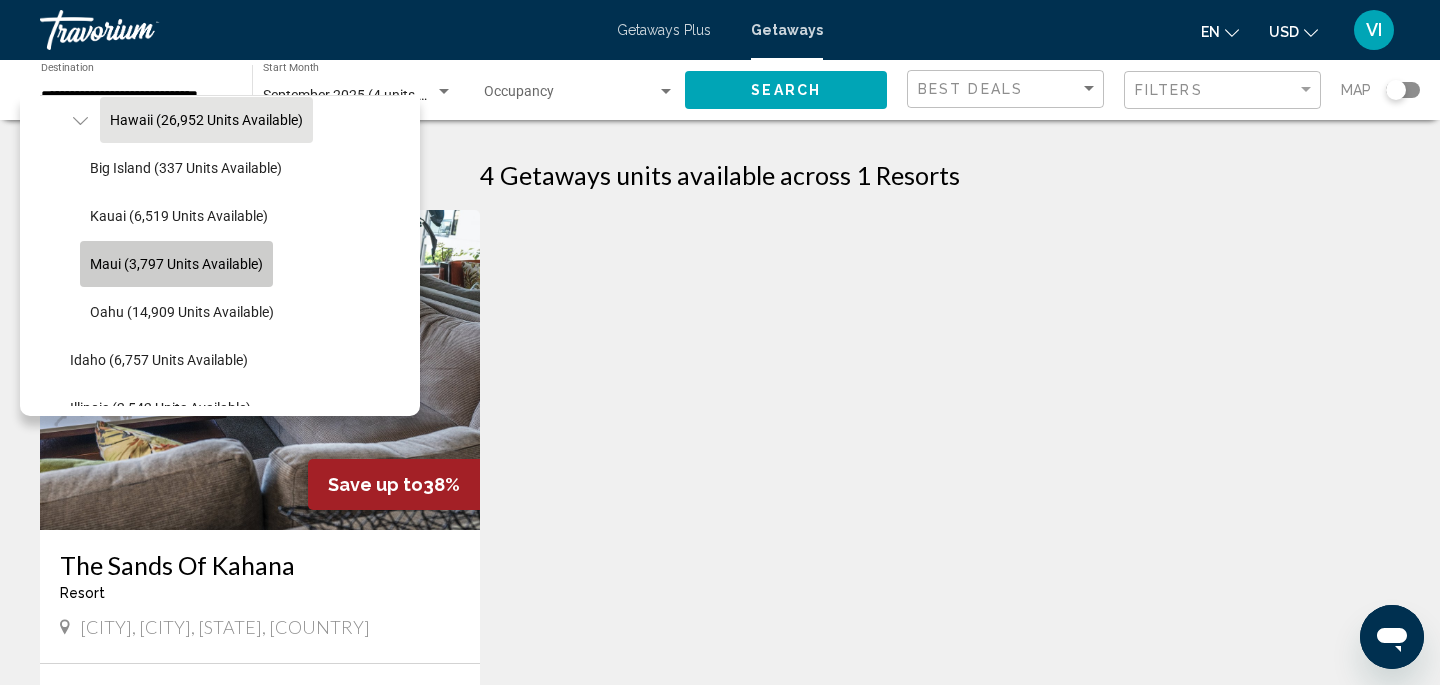click on "Maui (3,797 units available)" 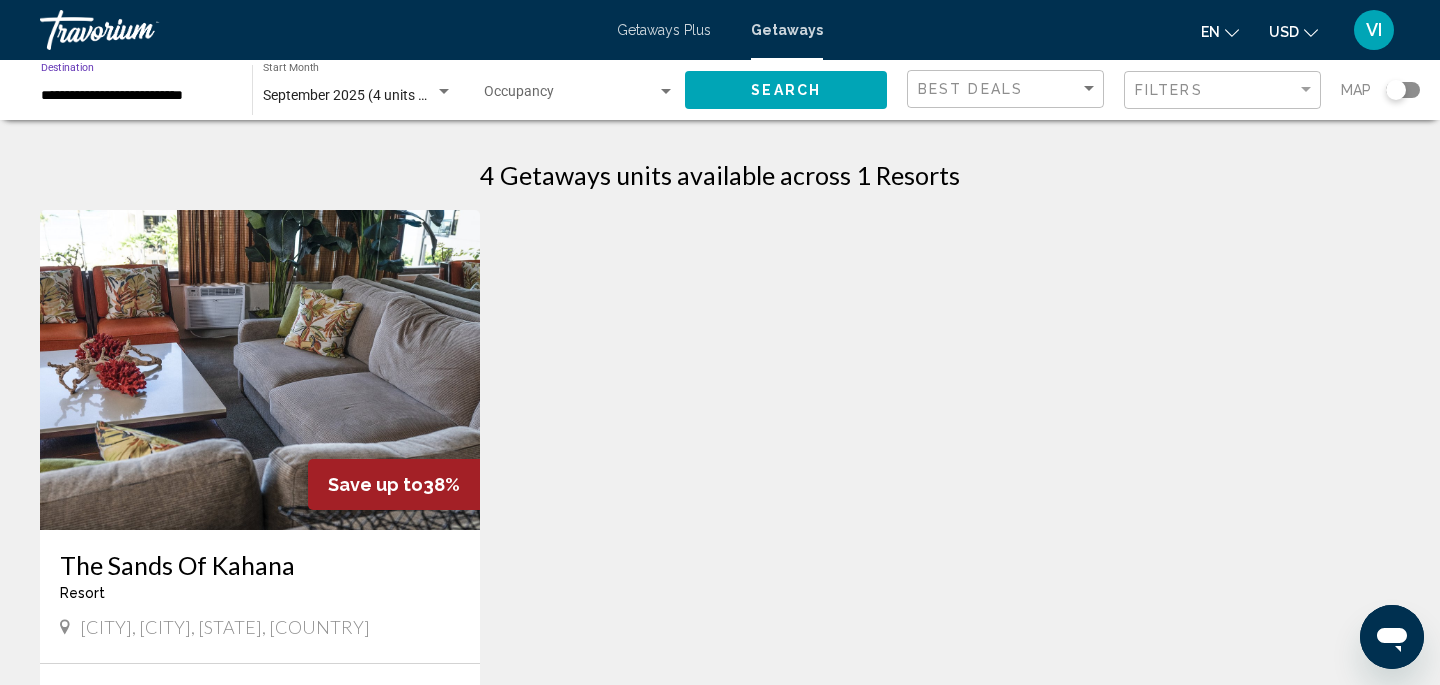 click at bounding box center (666, 91) 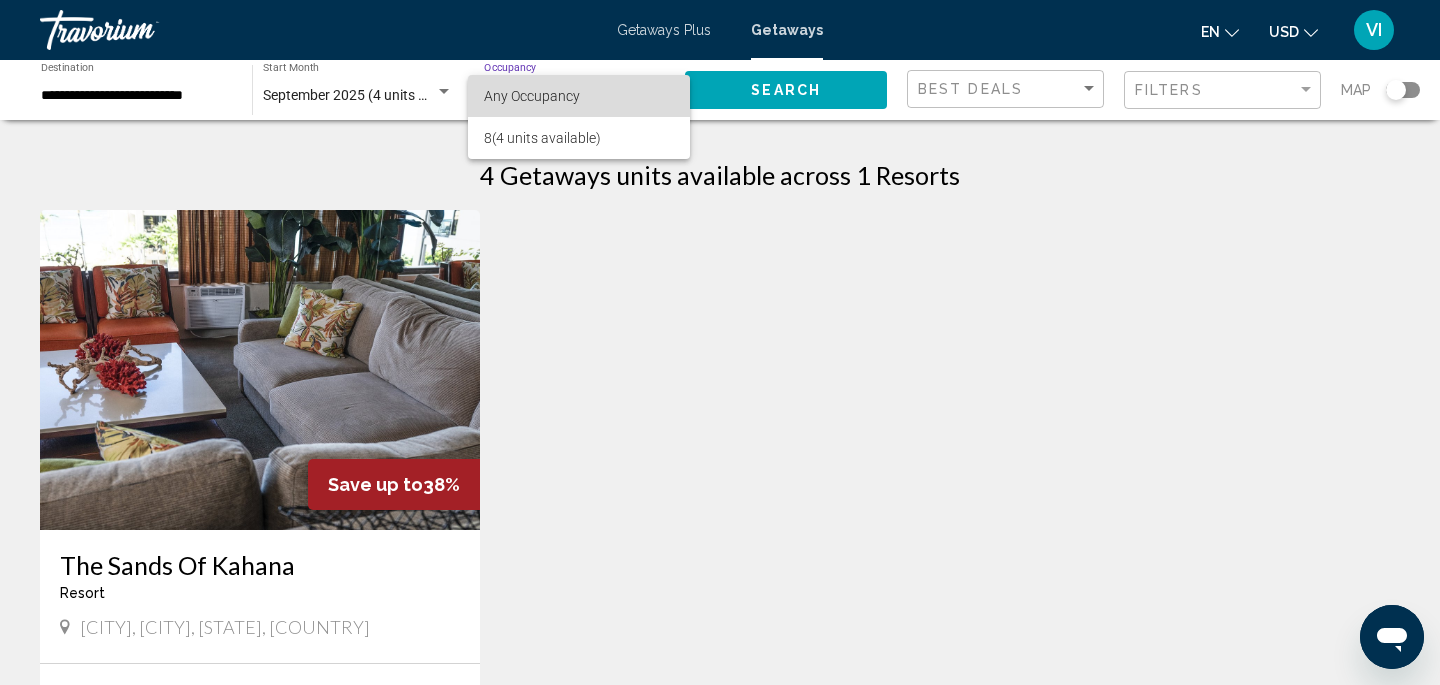 click on "Any Occupancy" at bounding box center (579, 96) 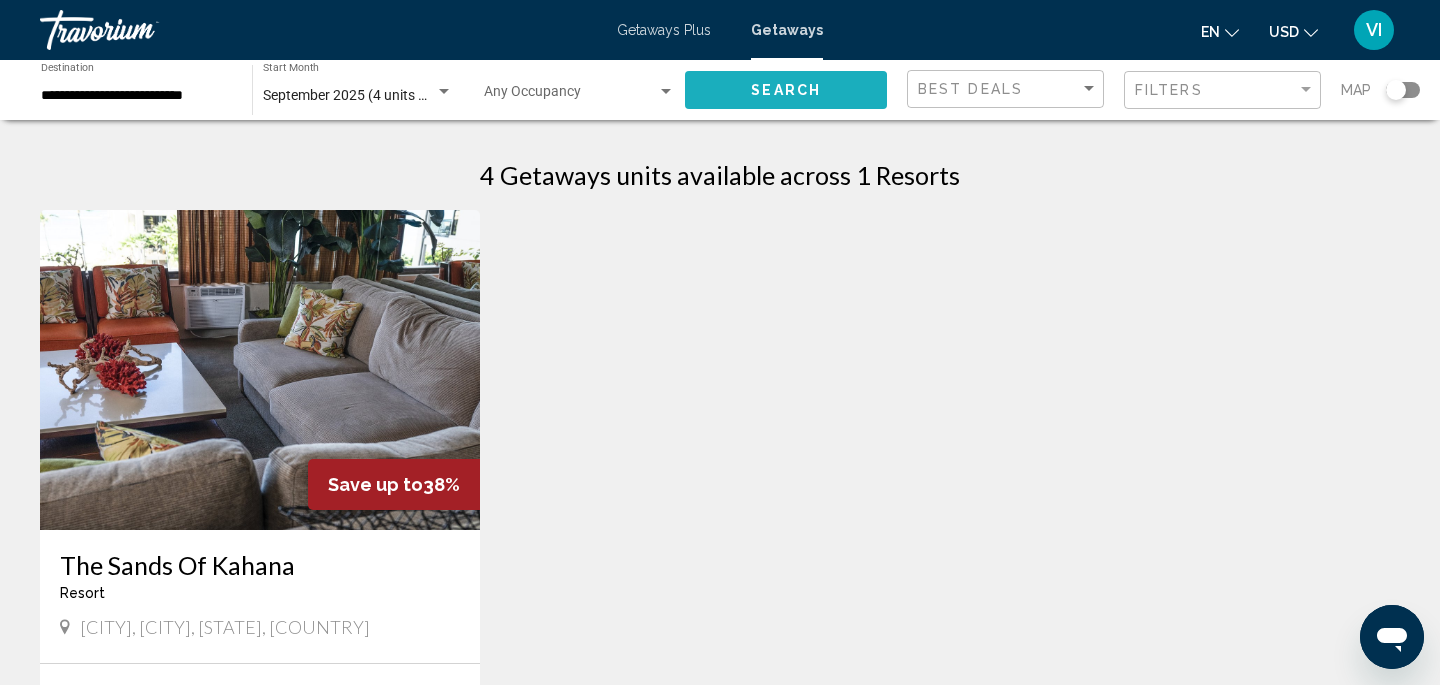 click on "Search" 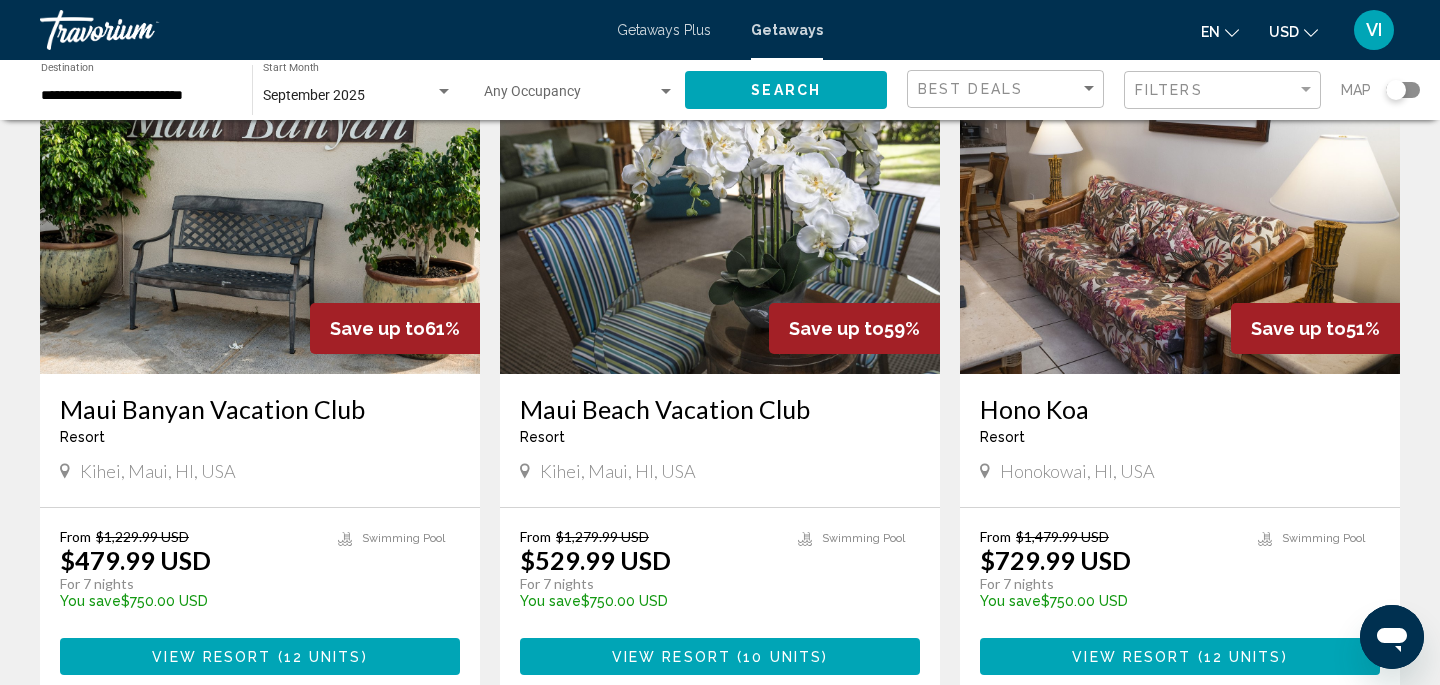 scroll, scrollTop: 155, scrollLeft: 0, axis: vertical 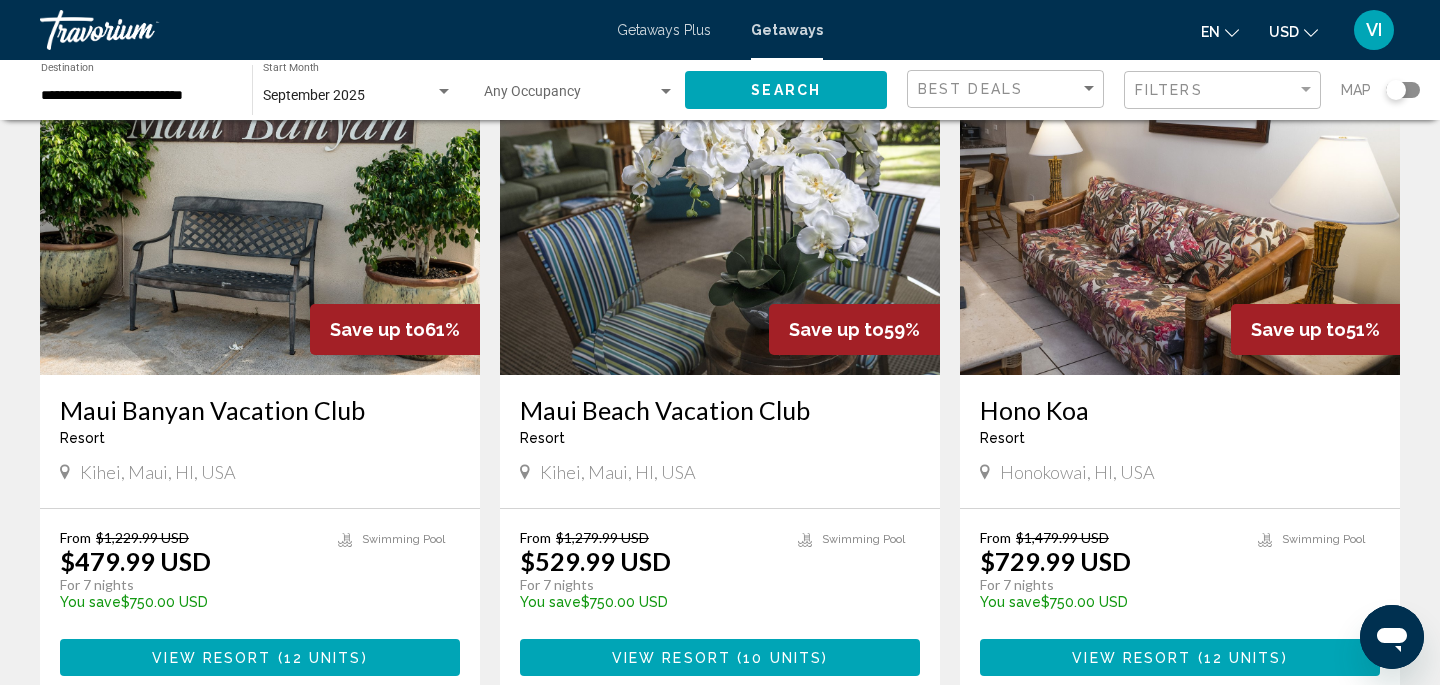 click at bounding box center [666, 92] 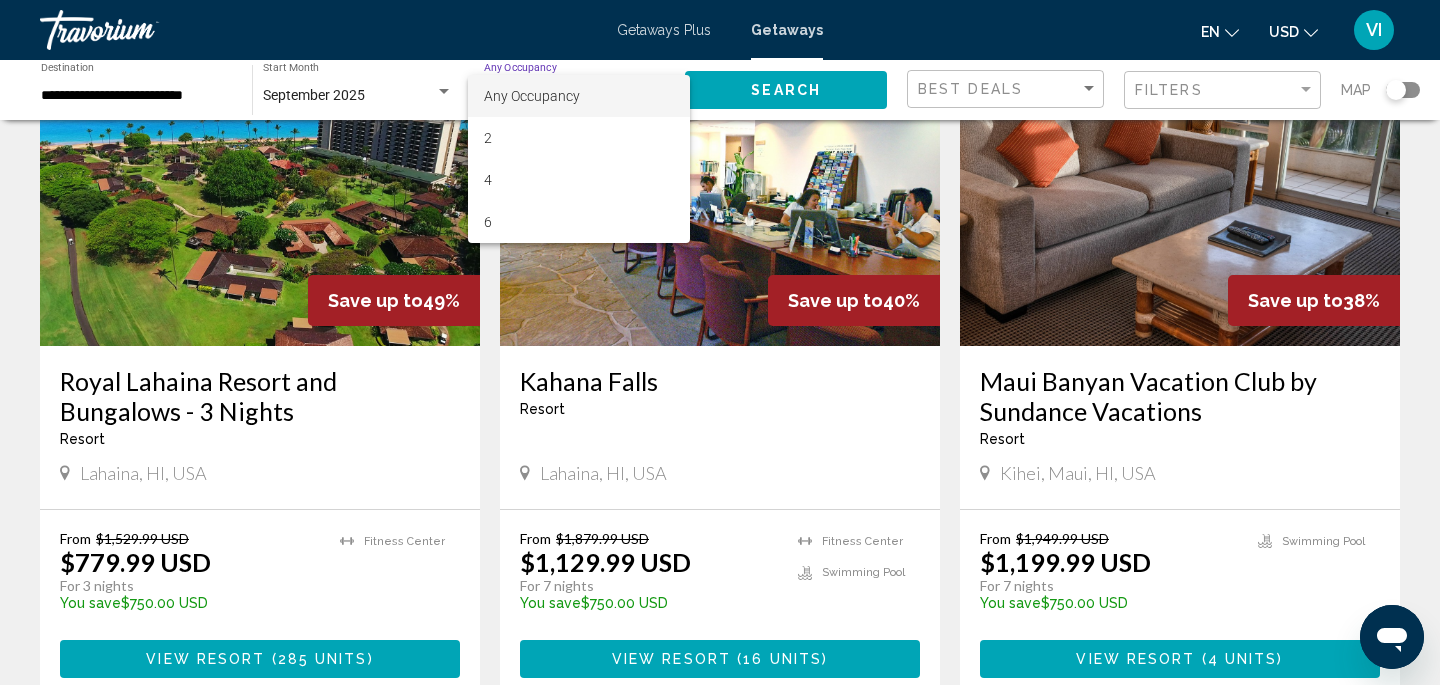 scroll, scrollTop: 957, scrollLeft: 0, axis: vertical 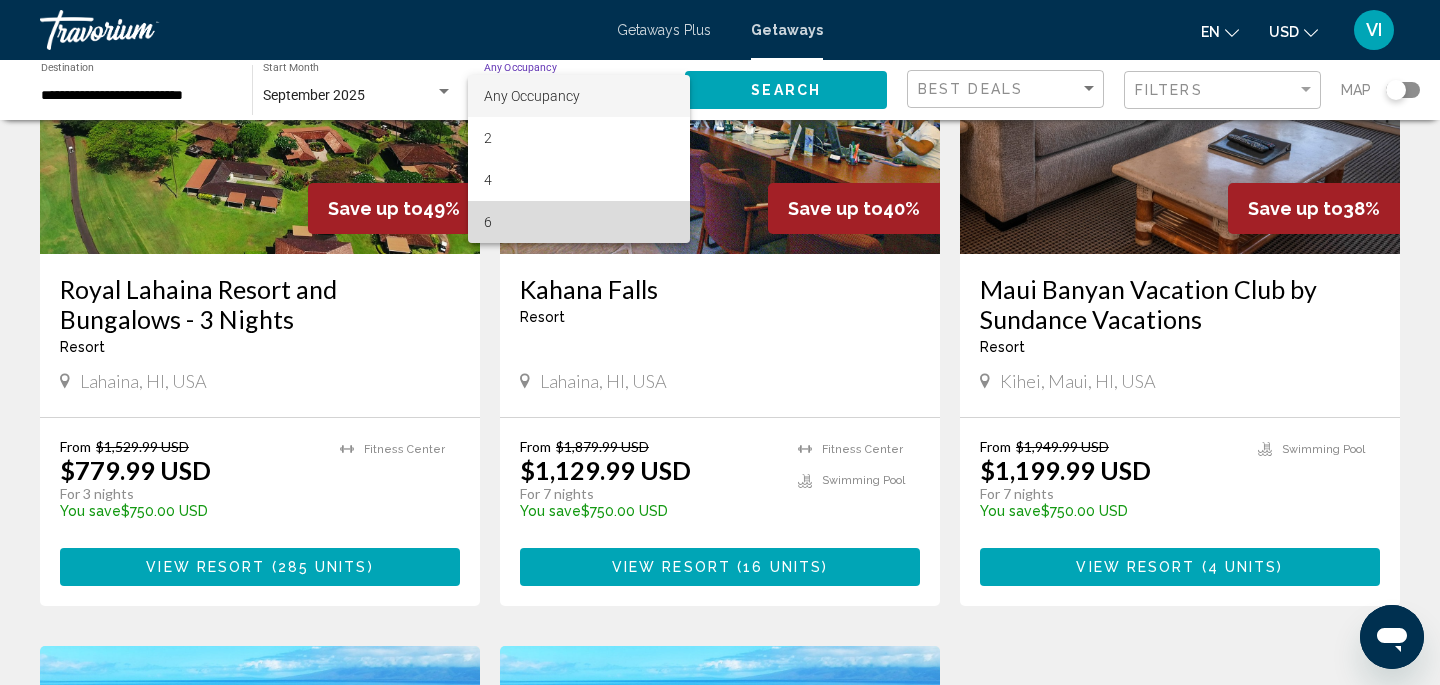 click on "6" at bounding box center (579, 222) 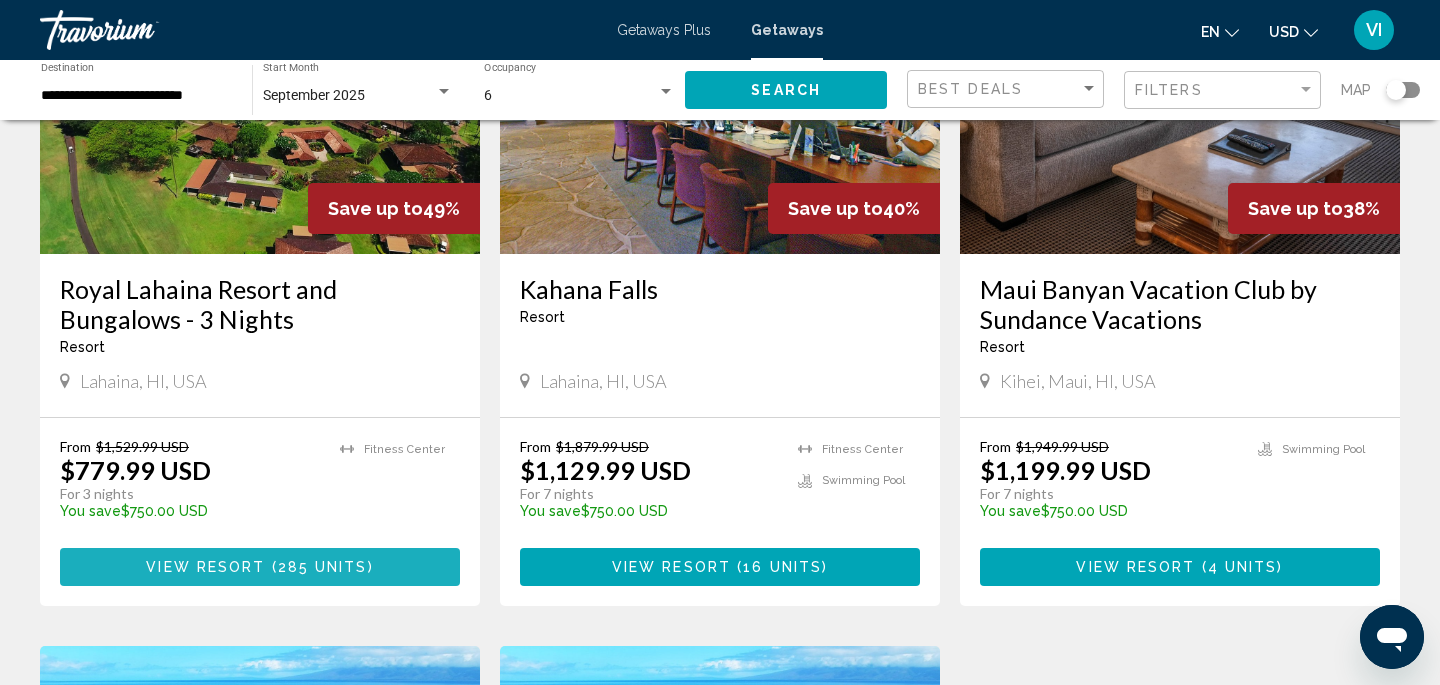 click on "285 units" at bounding box center [323, 568] 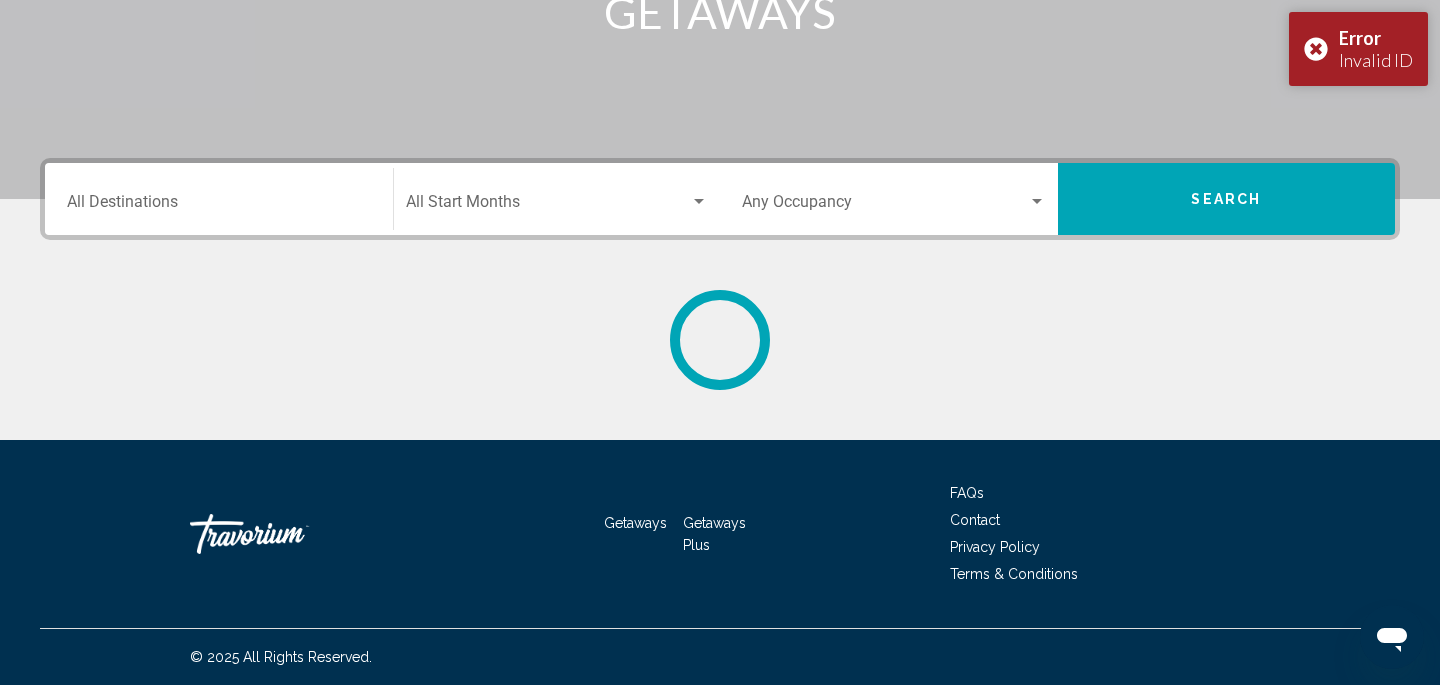 scroll, scrollTop: 0, scrollLeft: 0, axis: both 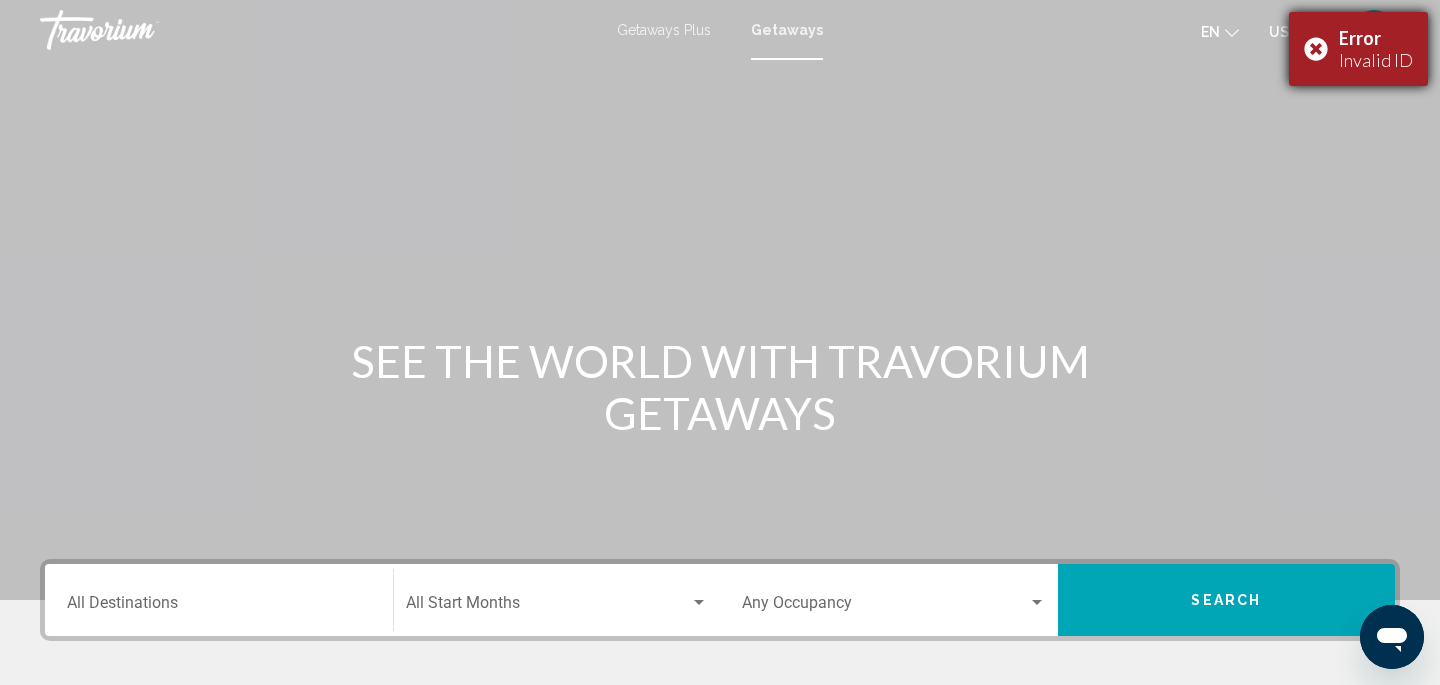 click on "Error   Invalid ID" at bounding box center [1358, 49] 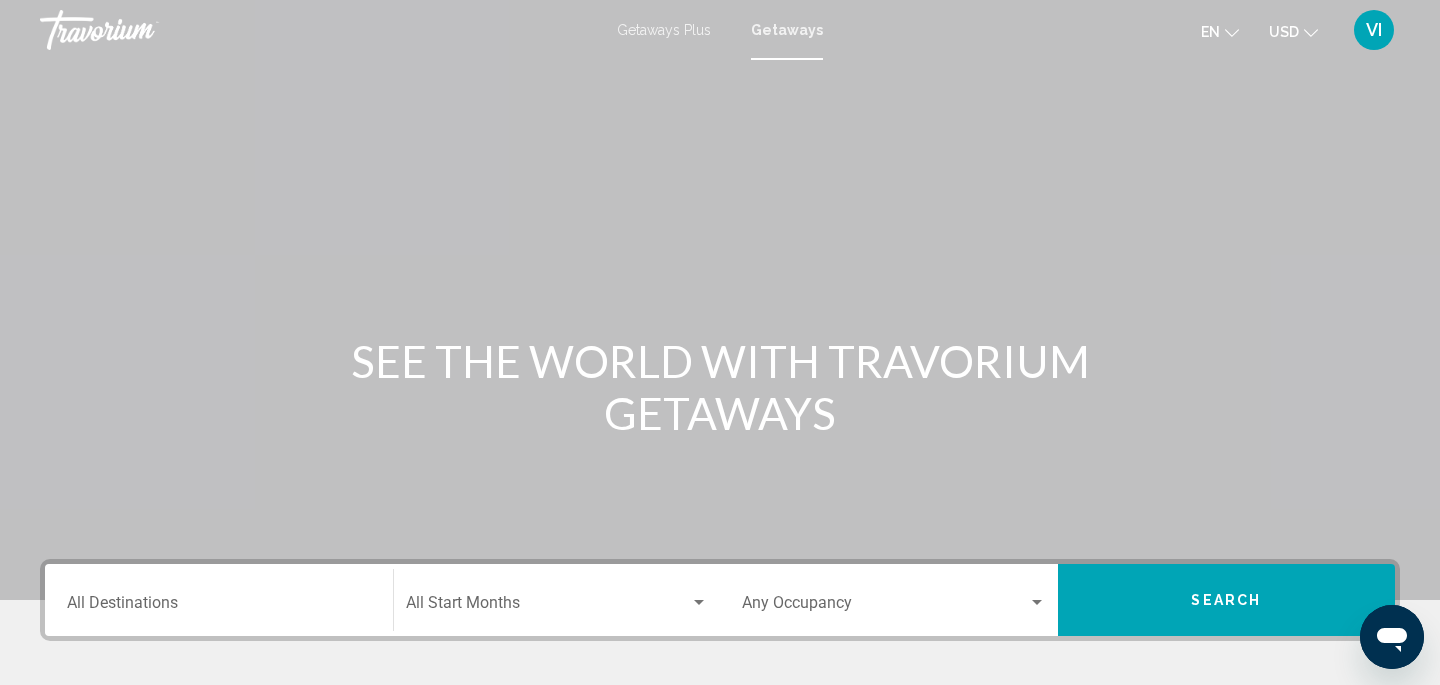 click on "VI" at bounding box center (1374, 30) 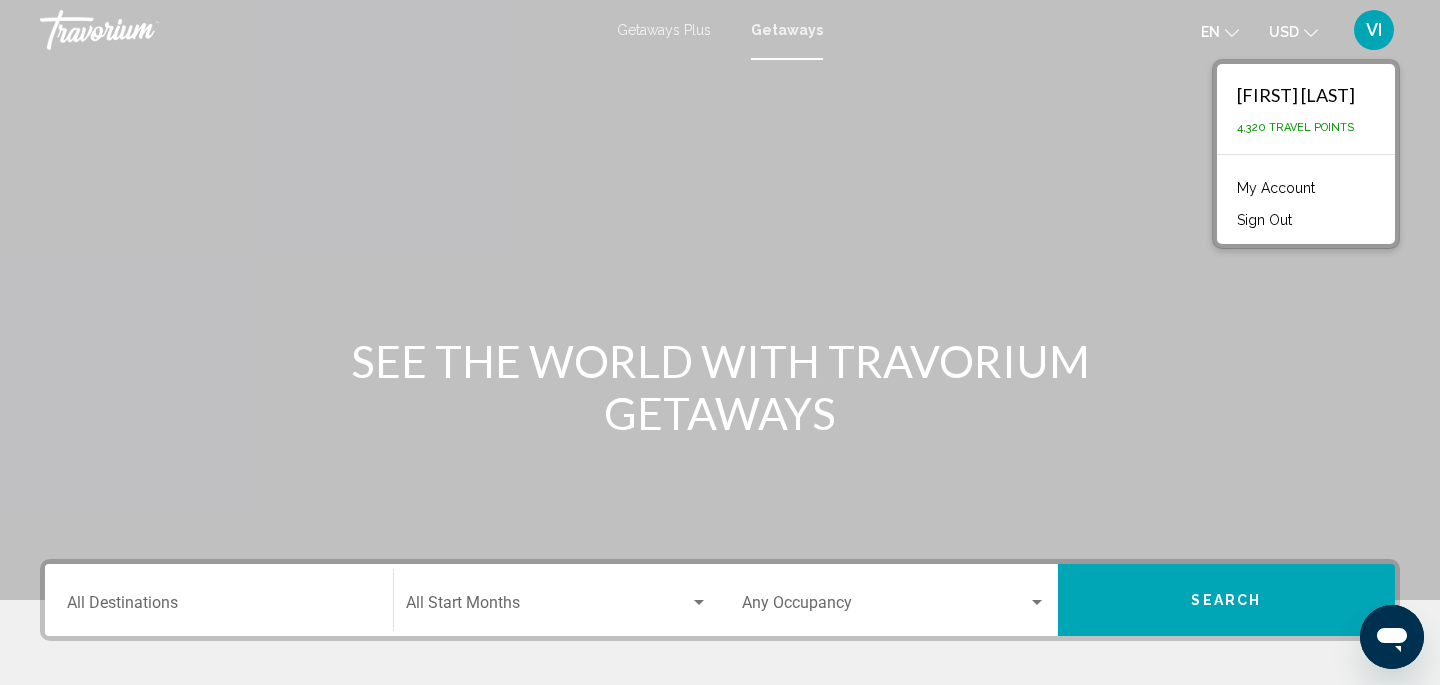 click on "Sign Out" at bounding box center (1264, 220) 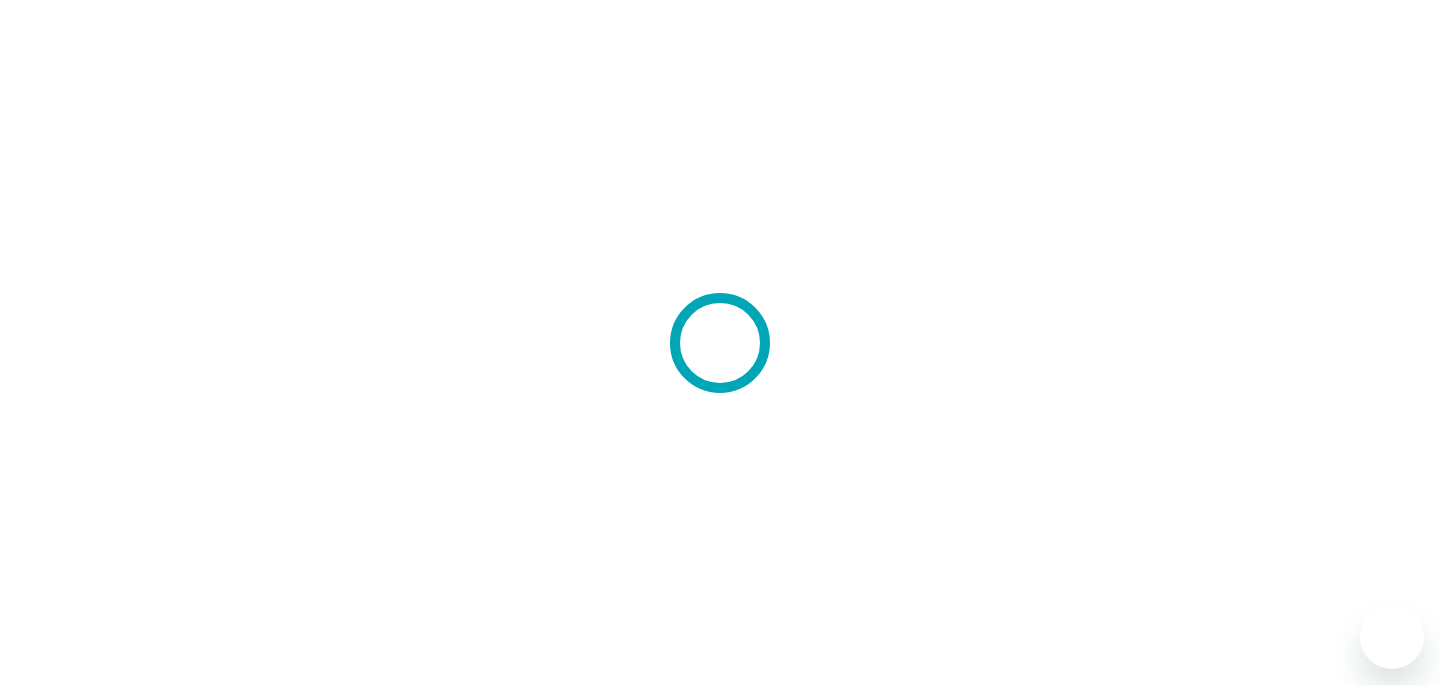 scroll, scrollTop: 0, scrollLeft: 0, axis: both 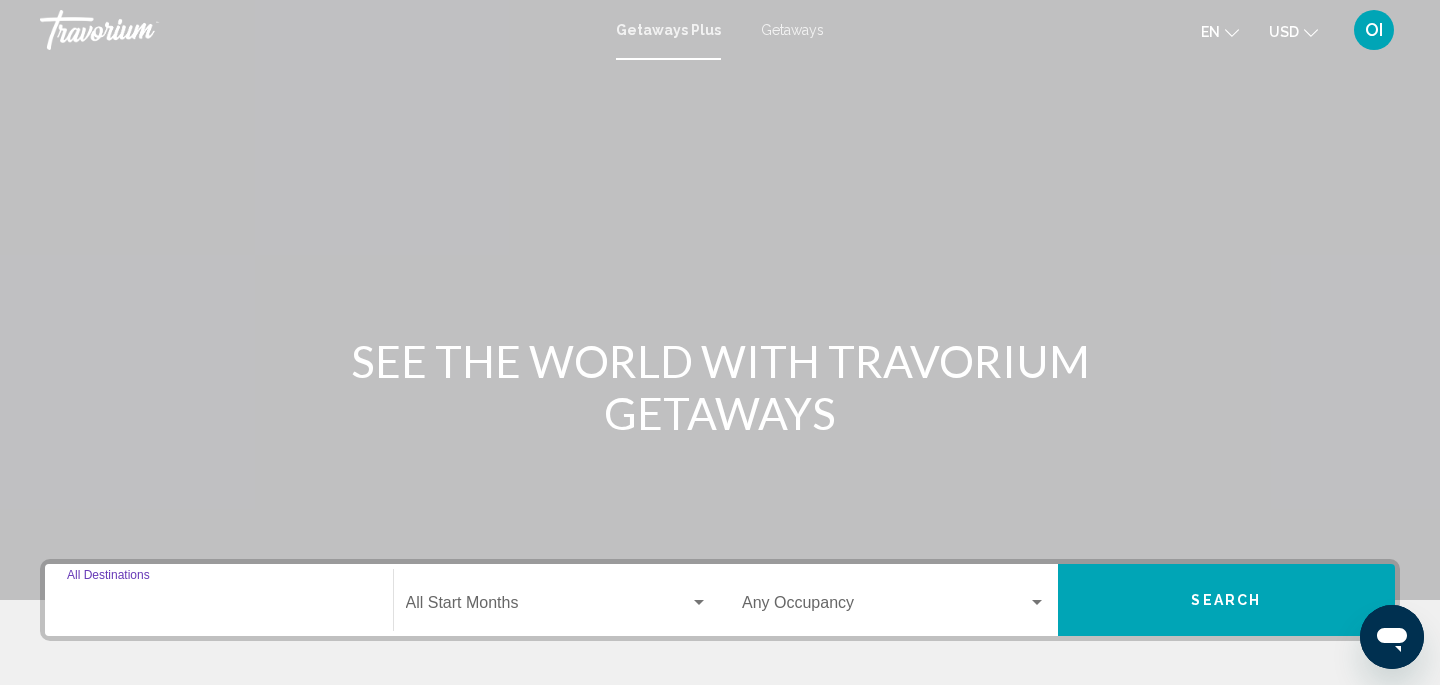 click on "Destination All Destinations" at bounding box center [219, 607] 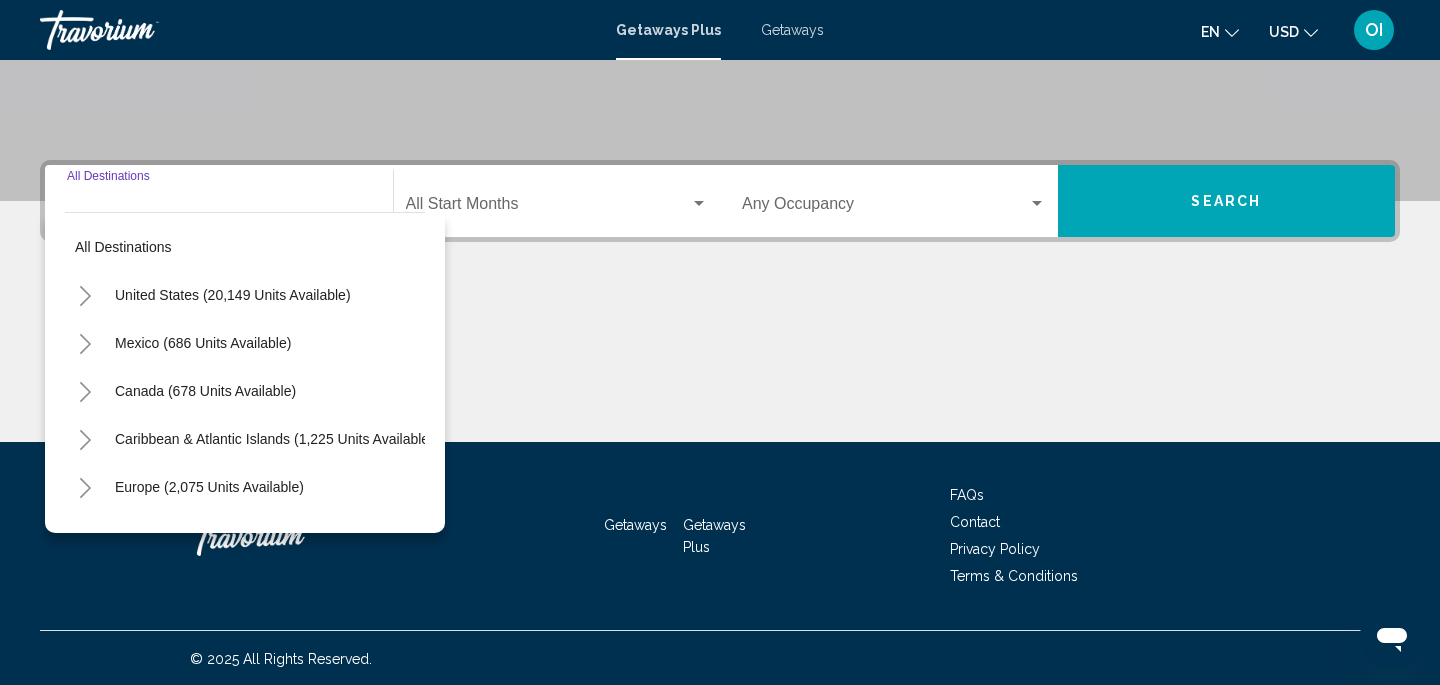 scroll, scrollTop: 401, scrollLeft: 0, axis: vertical 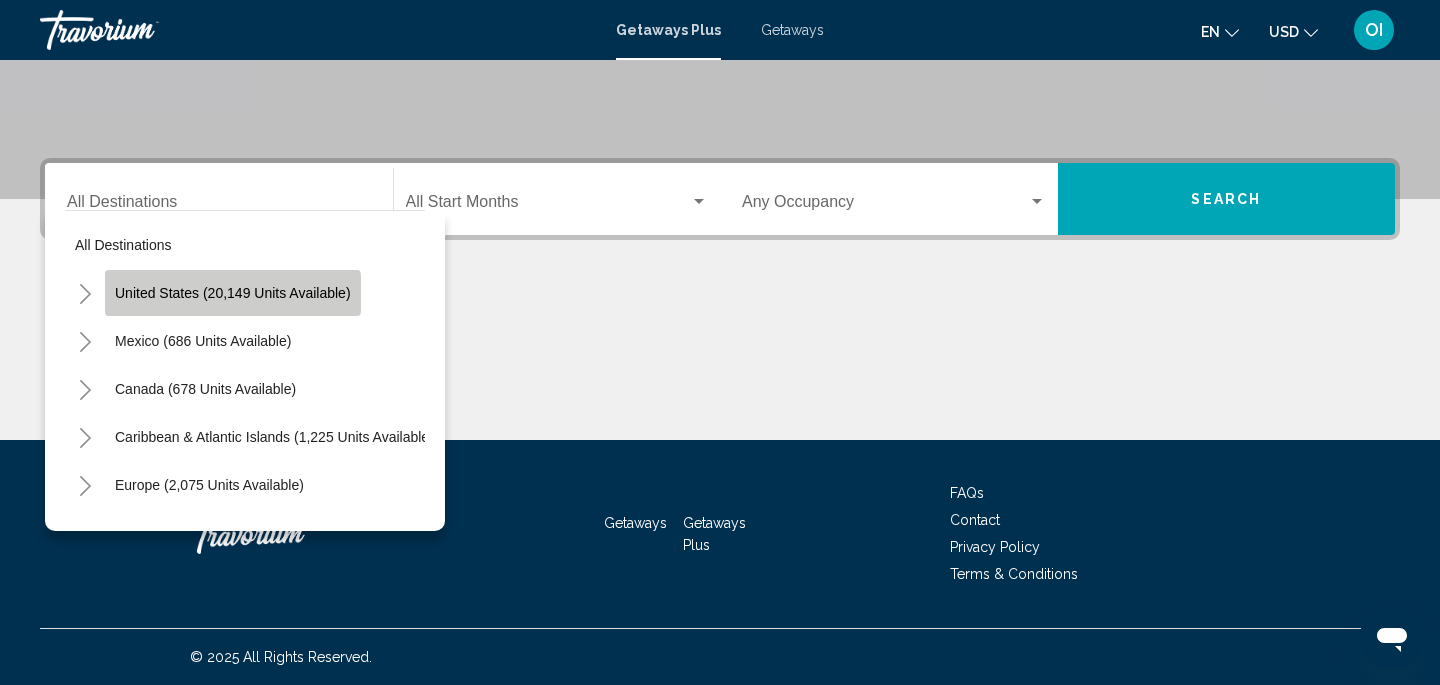 click on "United States (20,149 units available)" 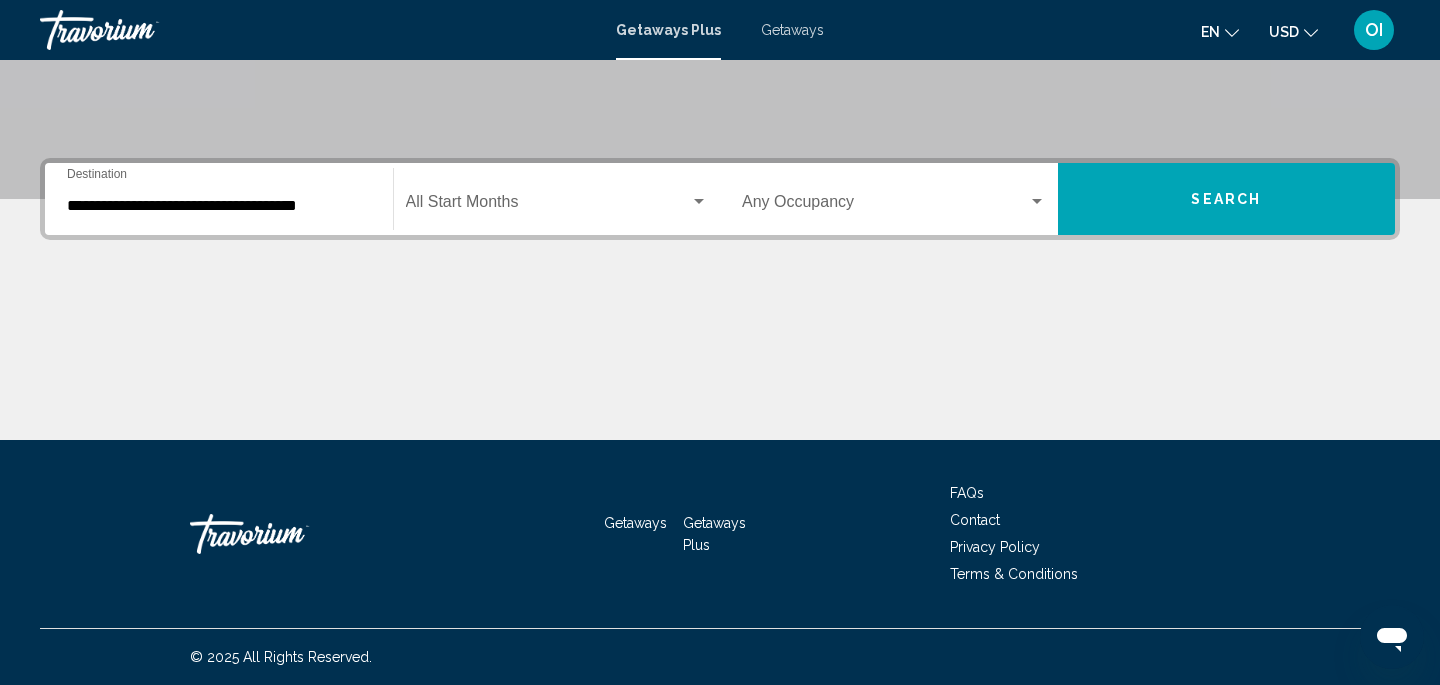 click on "Getaways" at bounding box center (792, 30) 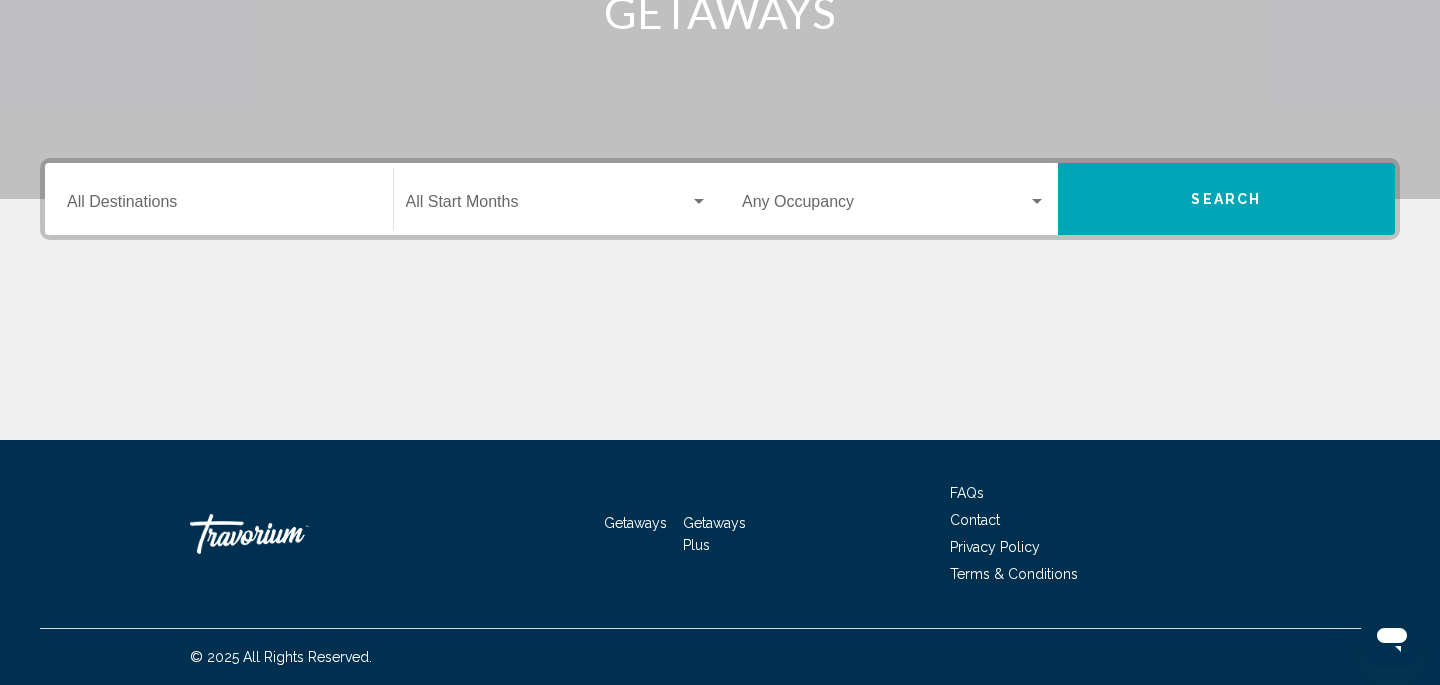 scroll, scrollTop: 0, scrollLeft: 0, axis: both 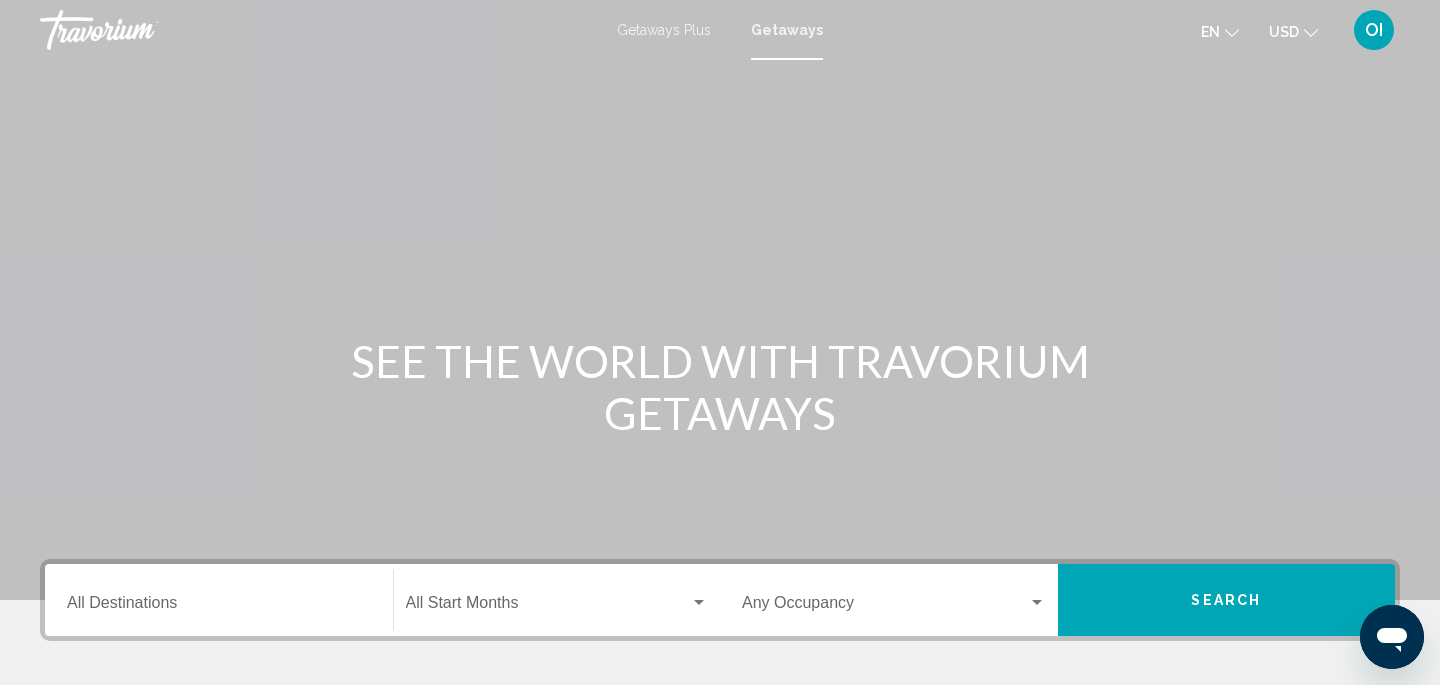 click on "Destination All Destinations" at bounding box center [219, 600] 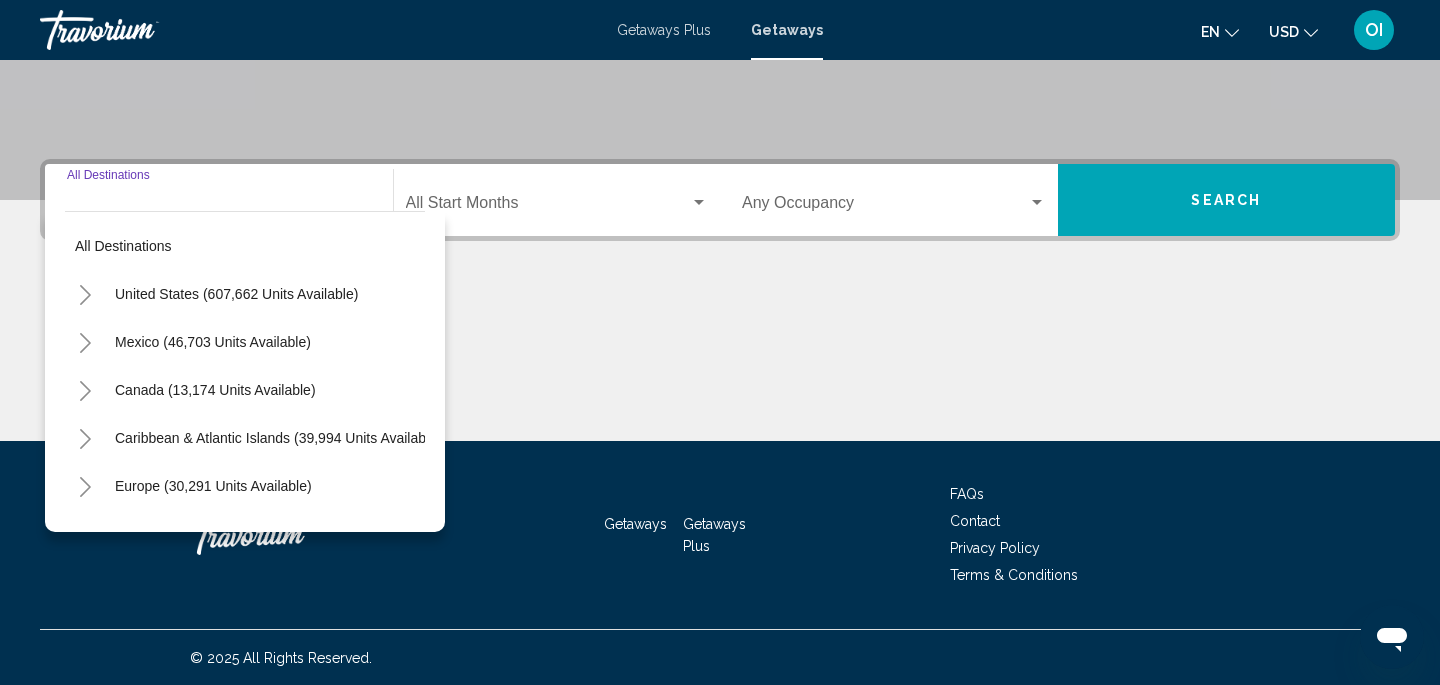 scroll, scrollTop: 401, scrollLeft: 0, axis: vertical 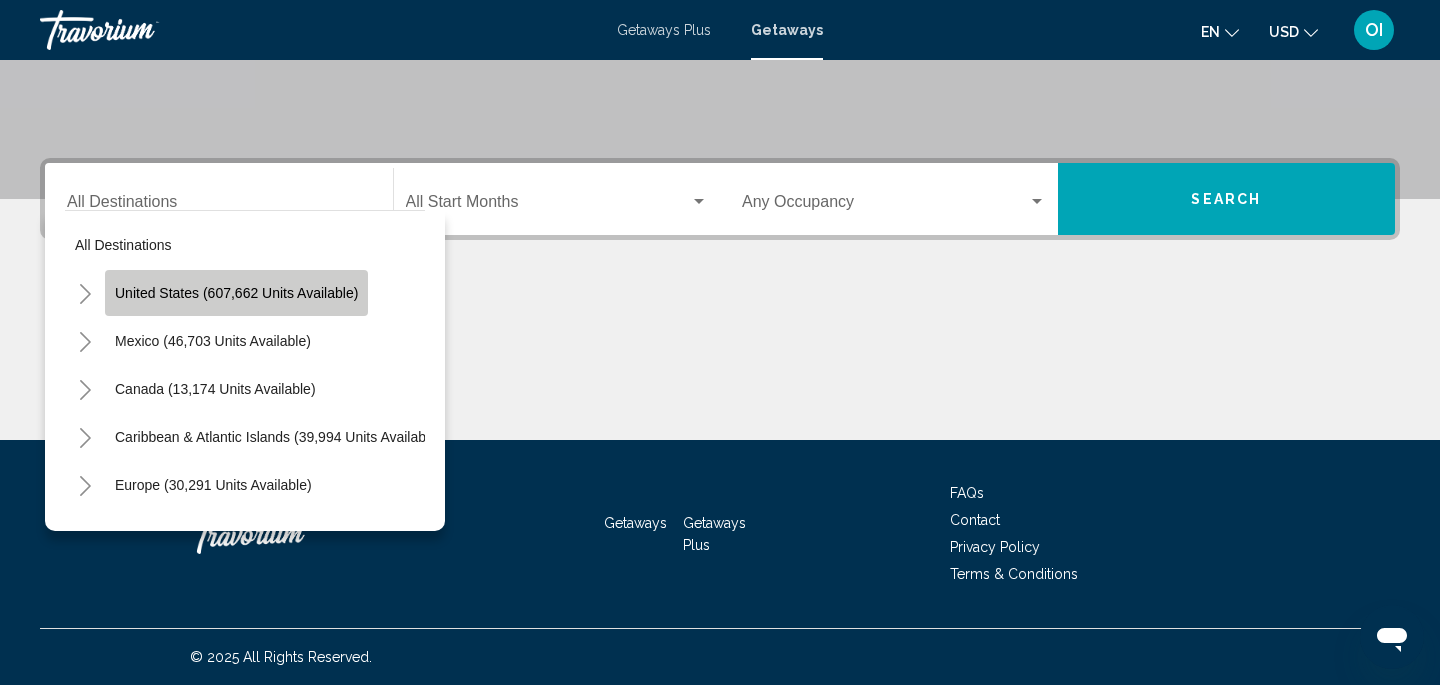 click on "United States (607,662 units available)" 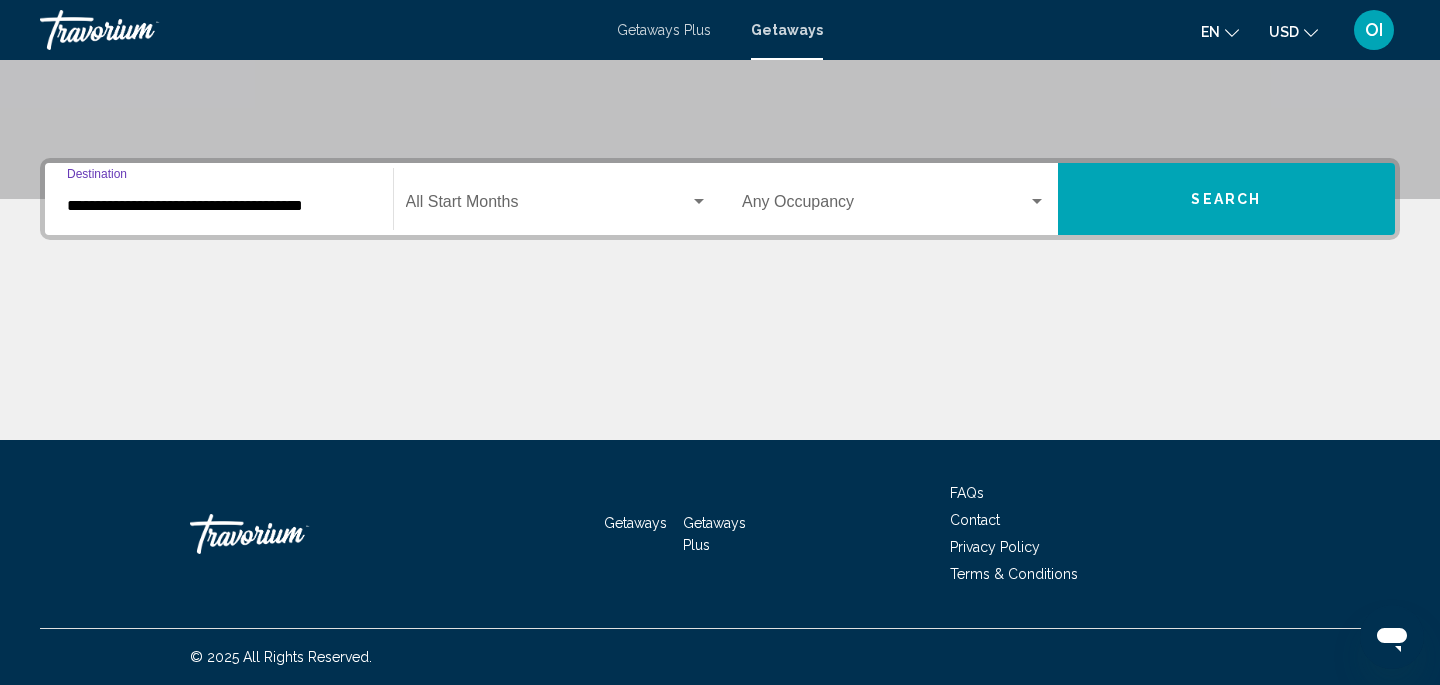 click at bounding box center (548, 206) 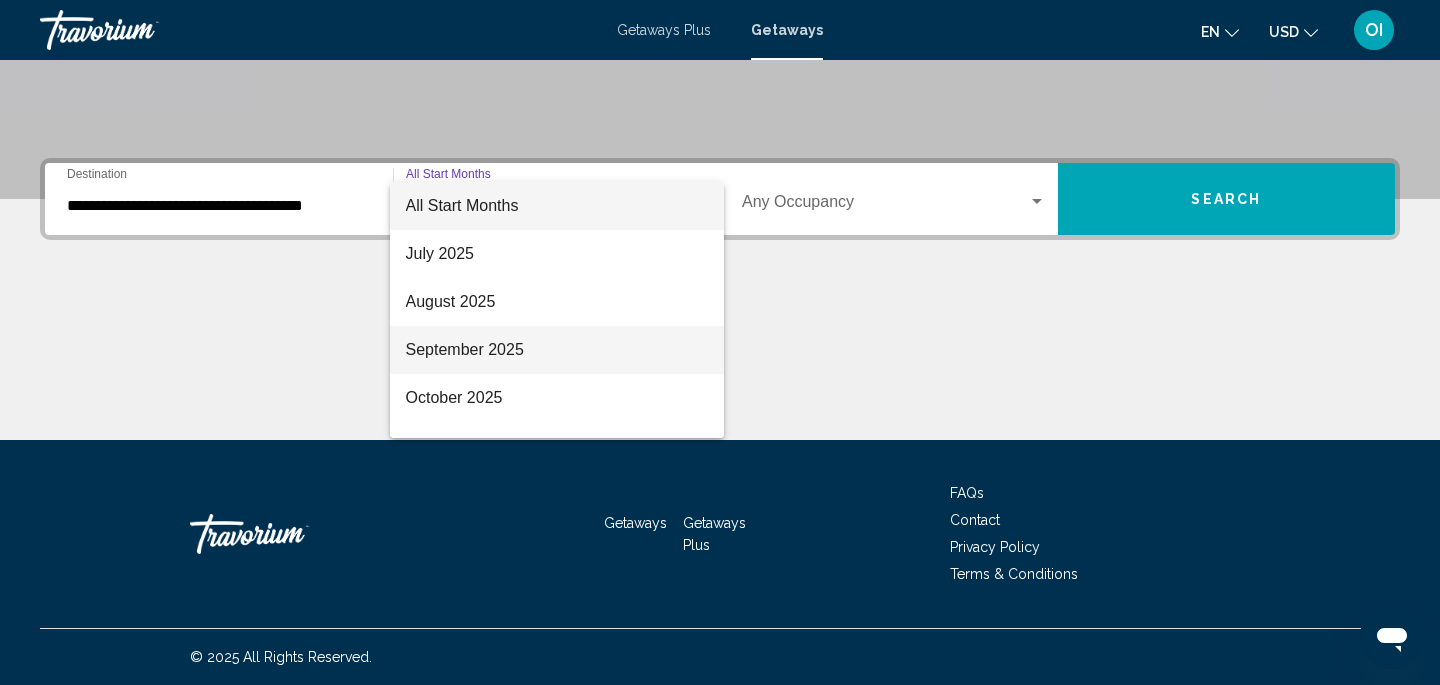 click on "September 2025" at bounding box center (557, 350) 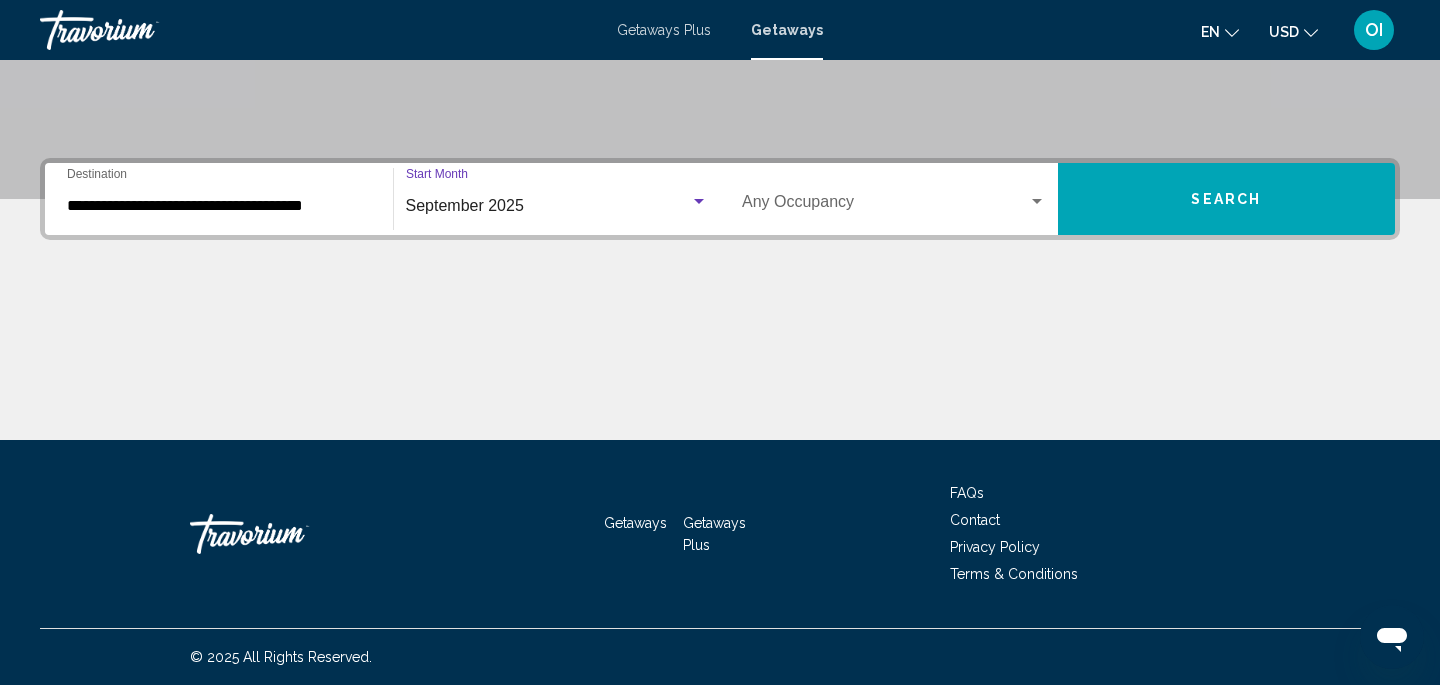 click on "Occupancy Any Occupancy" at bounding box center [894, 199] 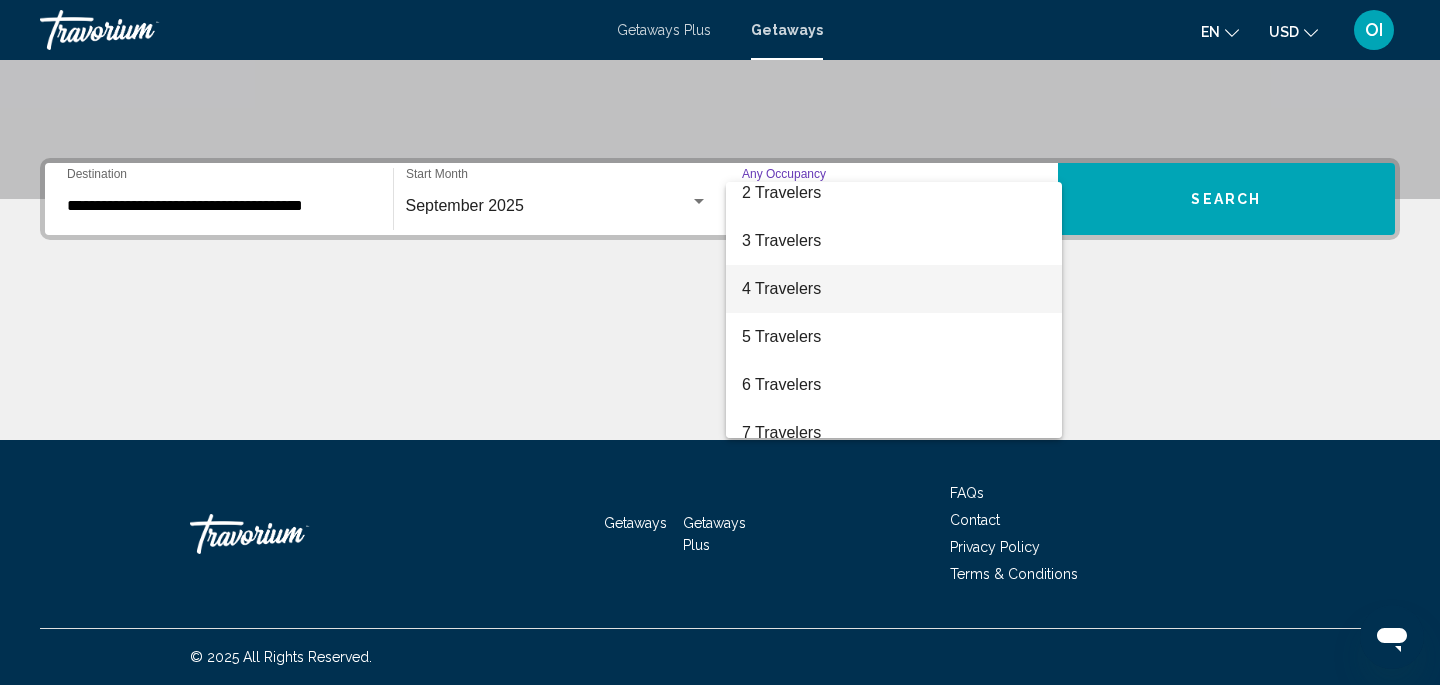 scroll, scrollTop: 76, scrollLeft: 0, axis: vertical 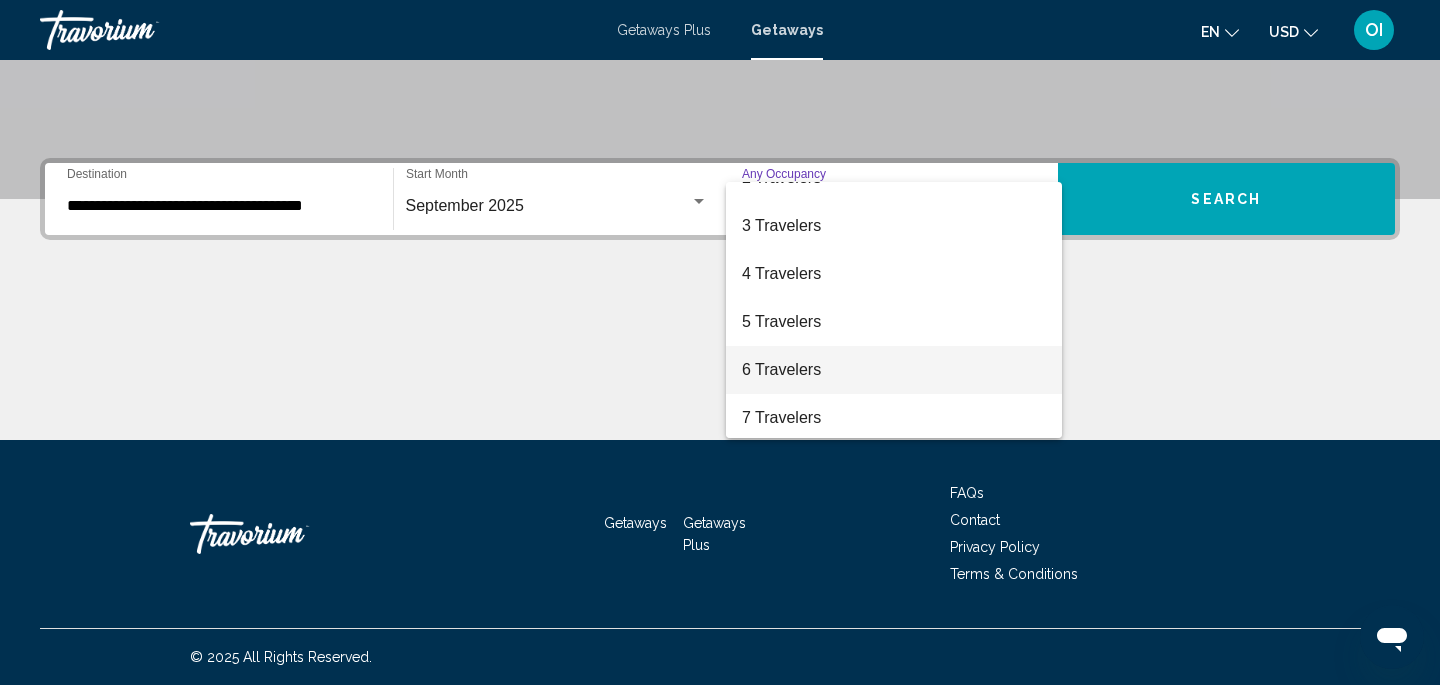 click on "6 Travelers" at bounding box center [894, 370] 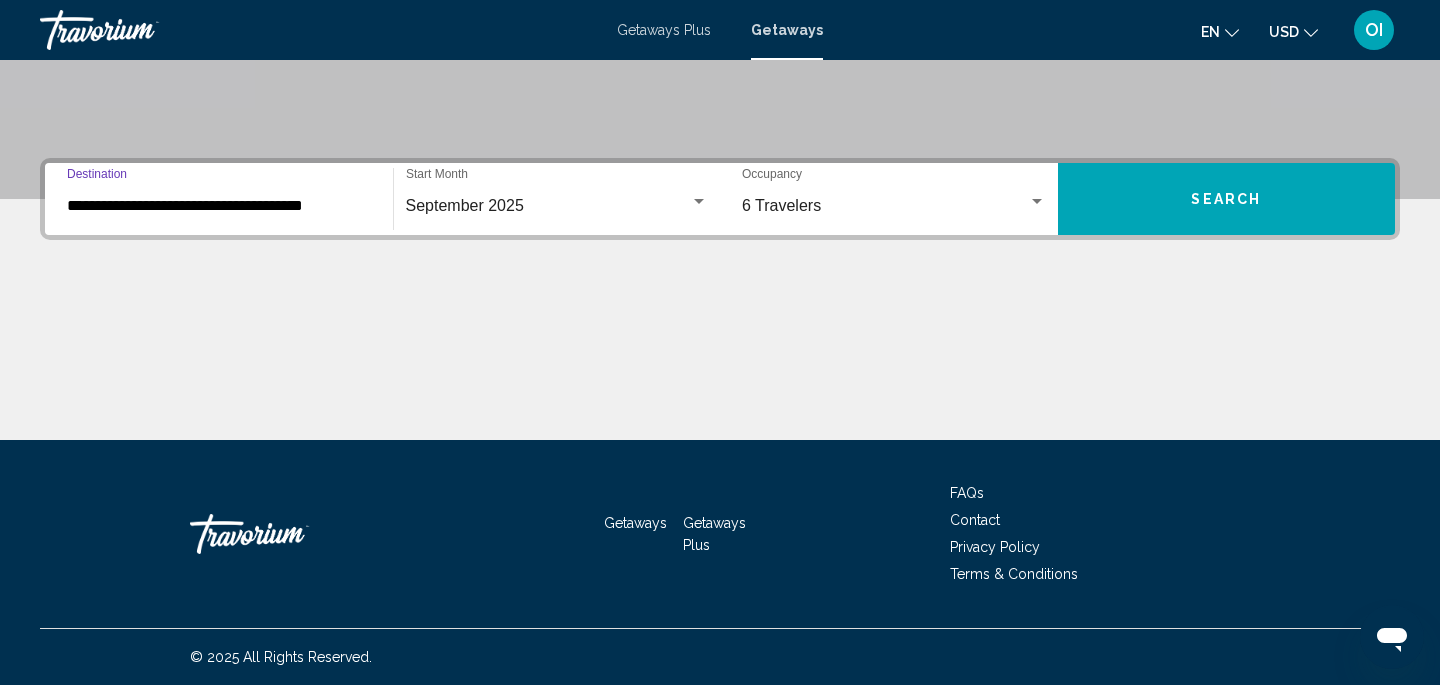 click on "**********" at bounding box center [219, 206] 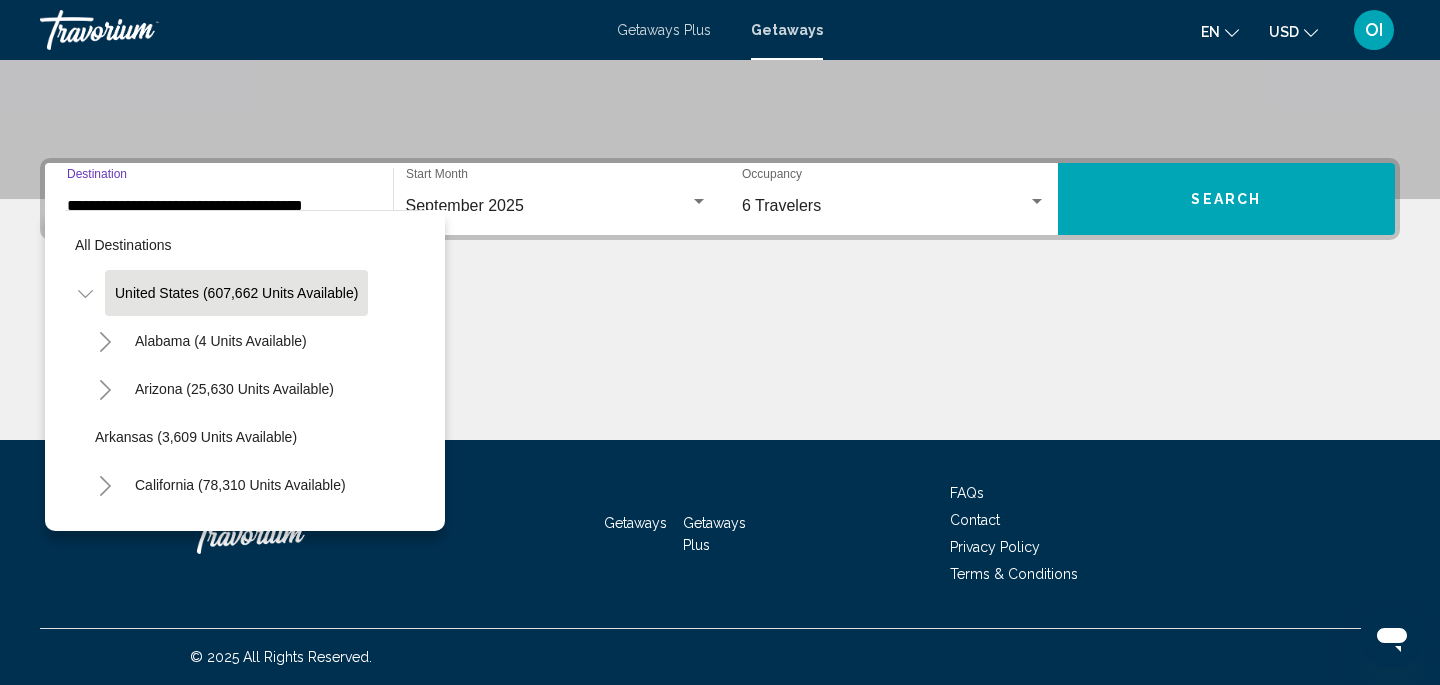 scroll, scrollTop: 351, scrollLeft: 0, axis: vertical 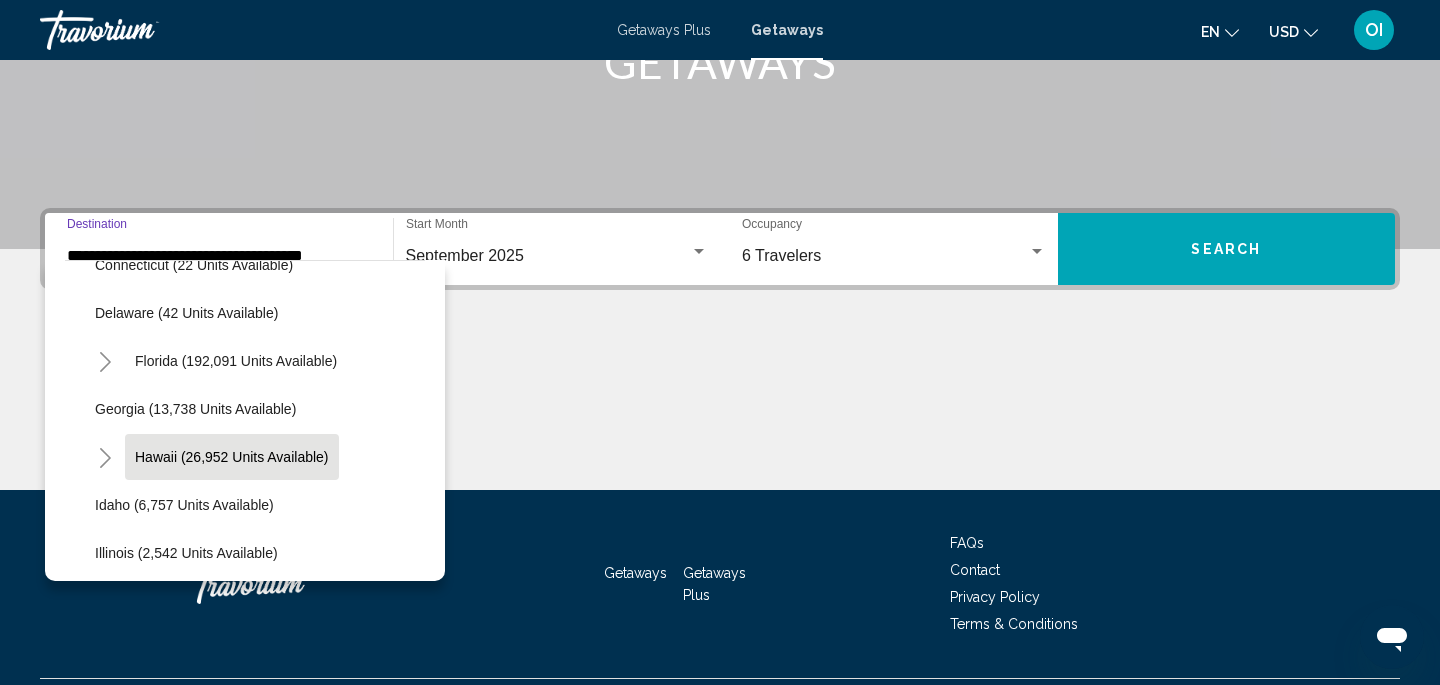 click on "Hawaii (26,952 units available)" 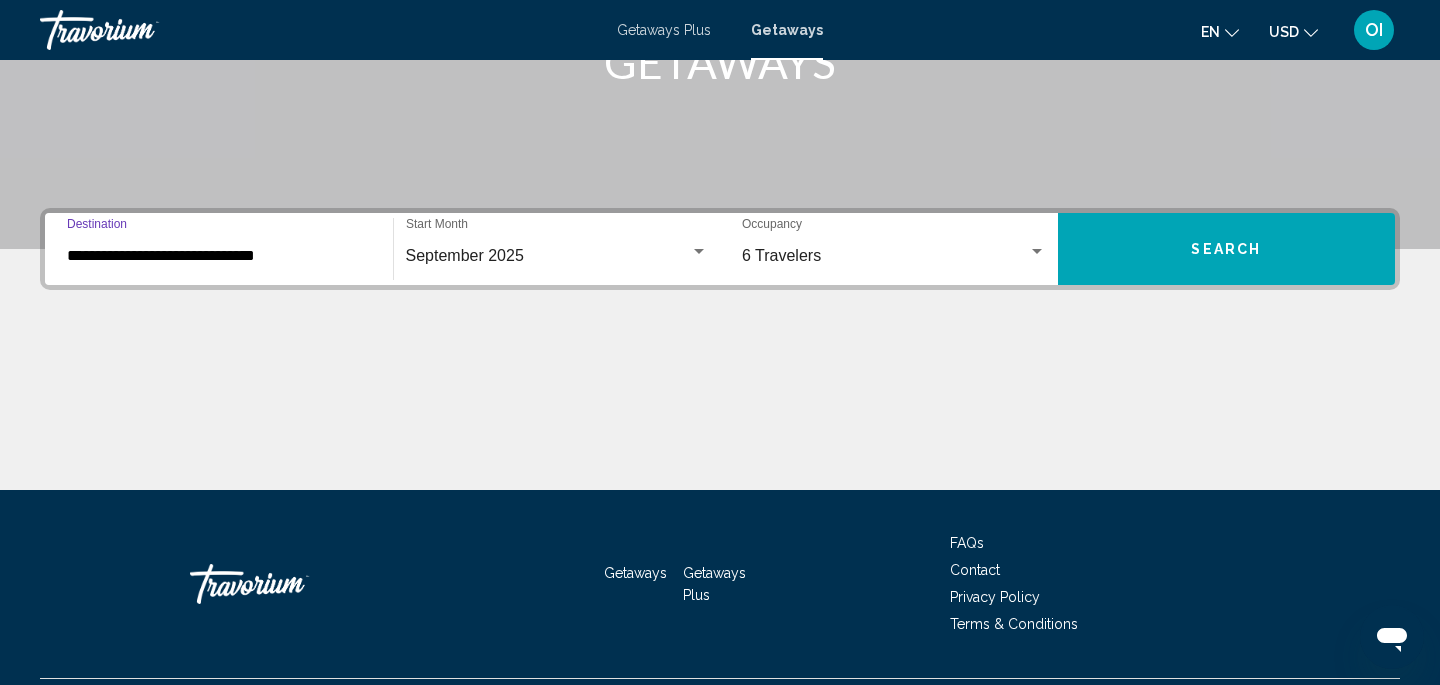 scroll, scrollTop: 401, scrollLeft: 0, axis: vertical 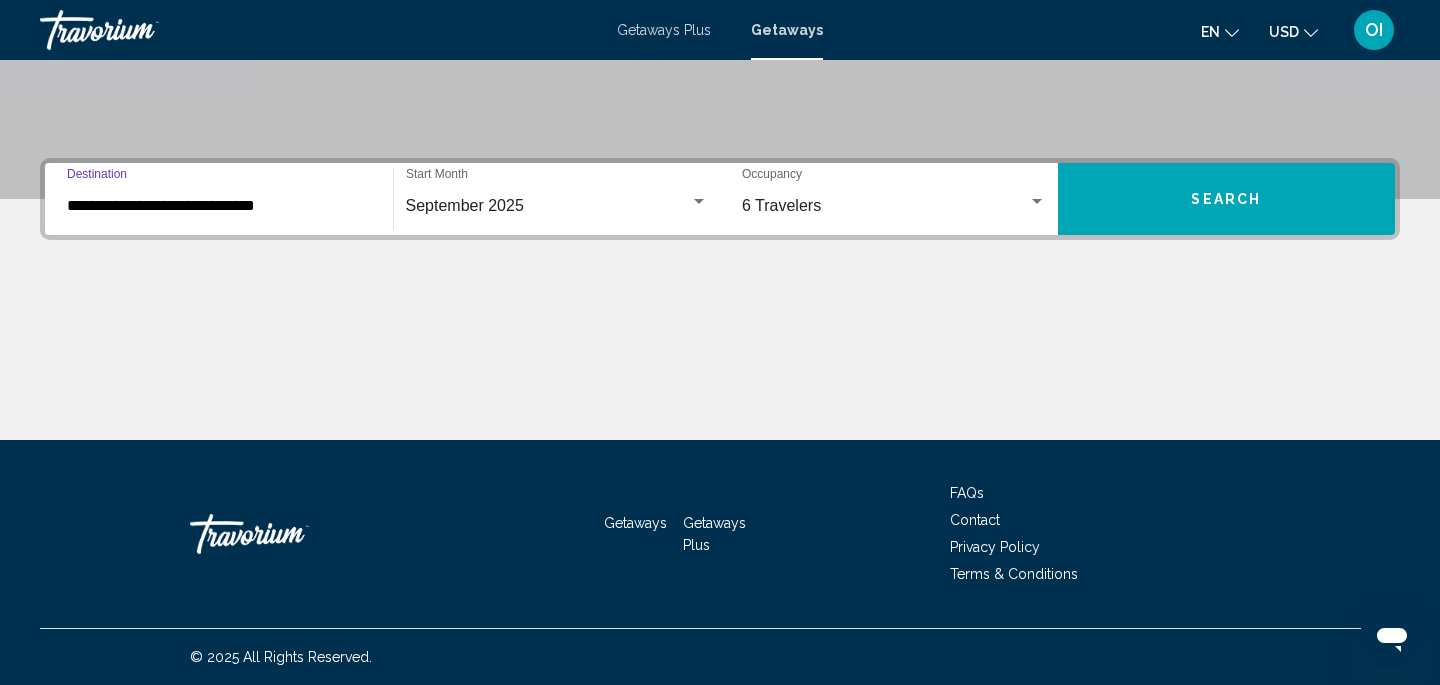 click on "**********" at bounding box center (219, 206) 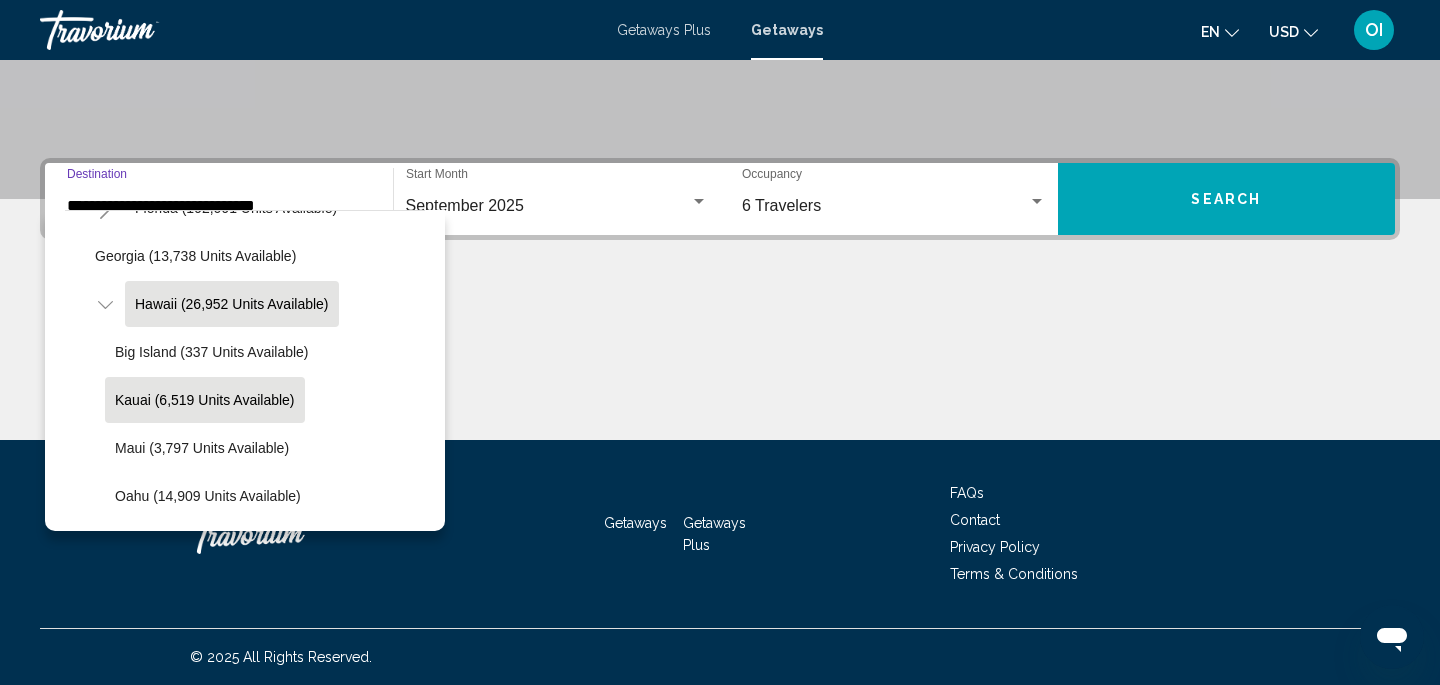 scroll, scrollTop: 476, scrollLeft: 0, axis: vertical 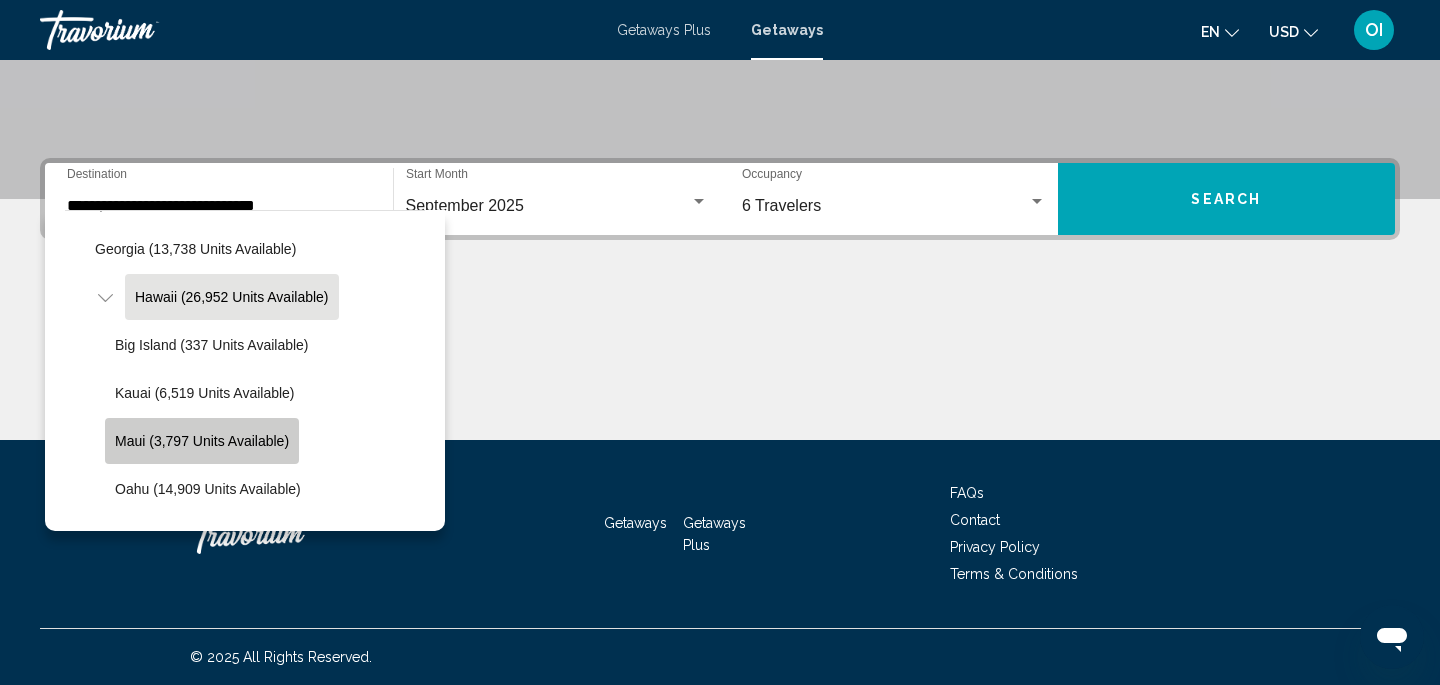 click on "Maui (3,797 units available)" 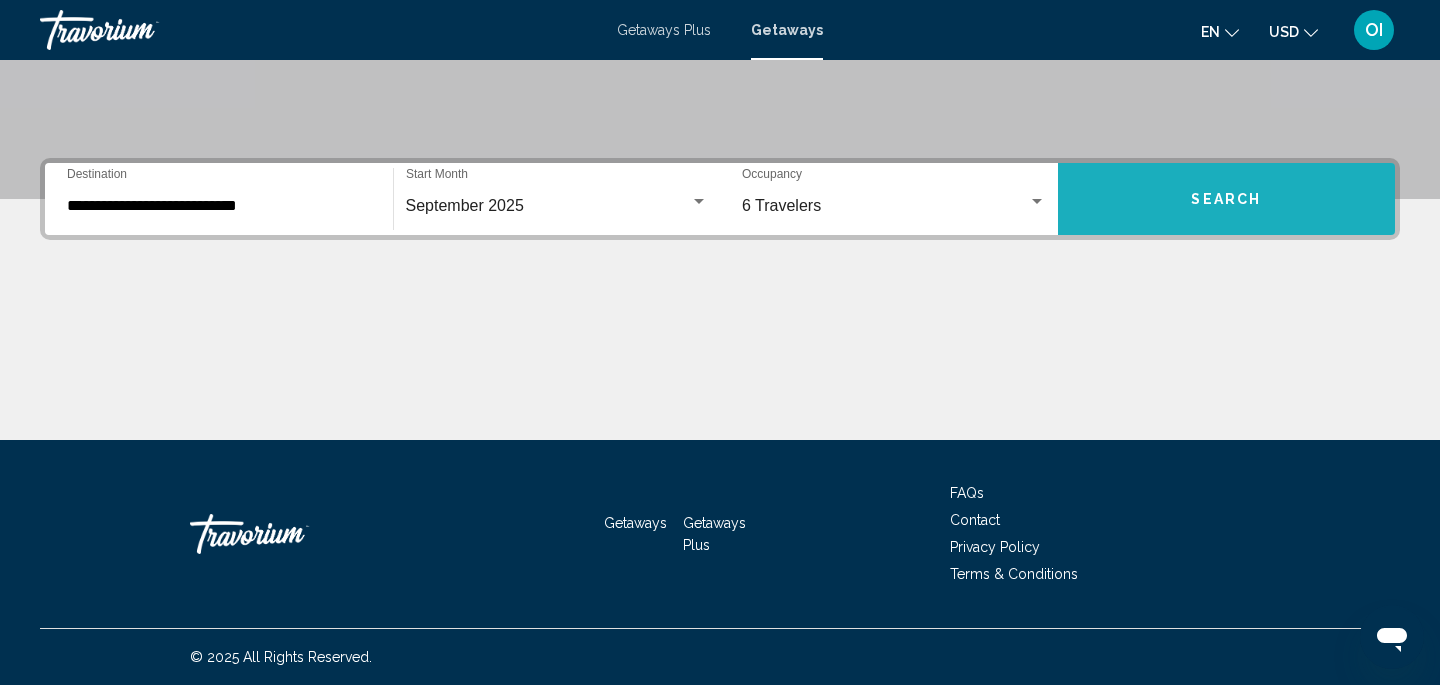 click on "Search" at bounding box center [1226, 200] 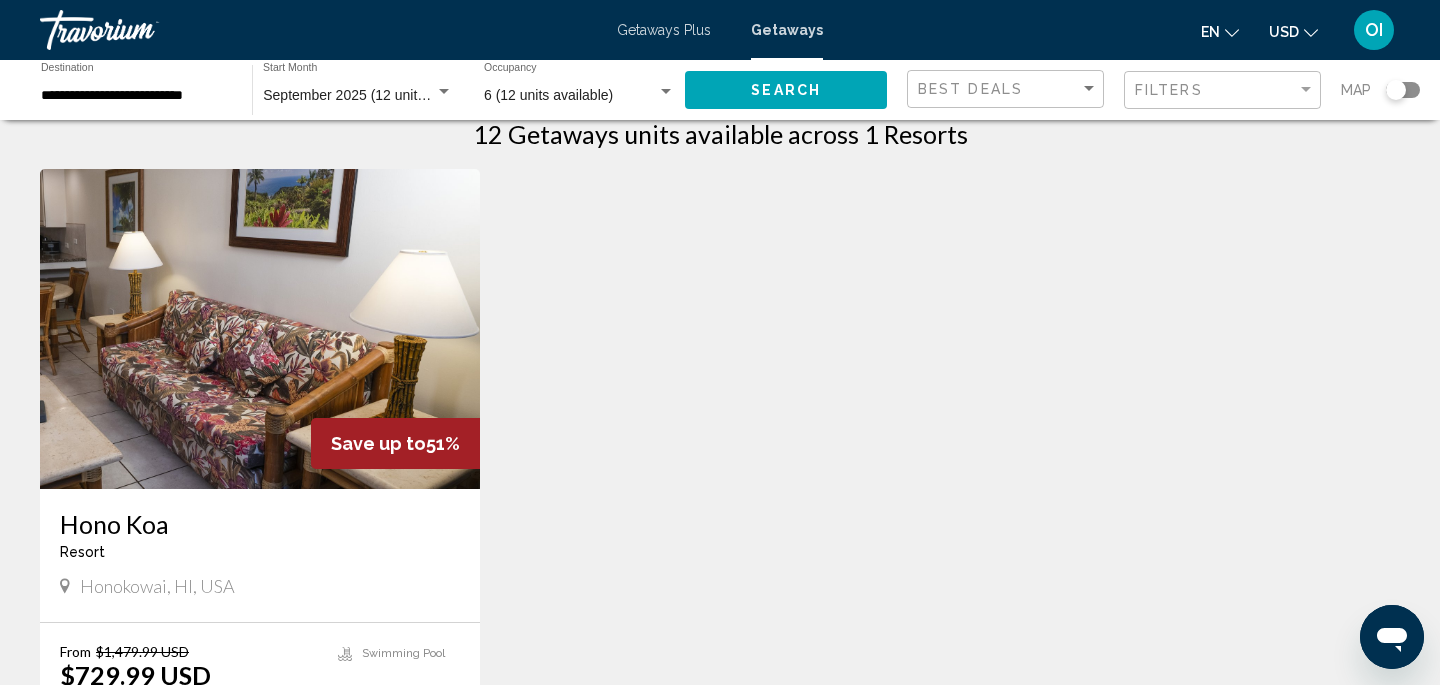 scroll, scrollTop: 35, scrollLeft: 0, axis: vertical 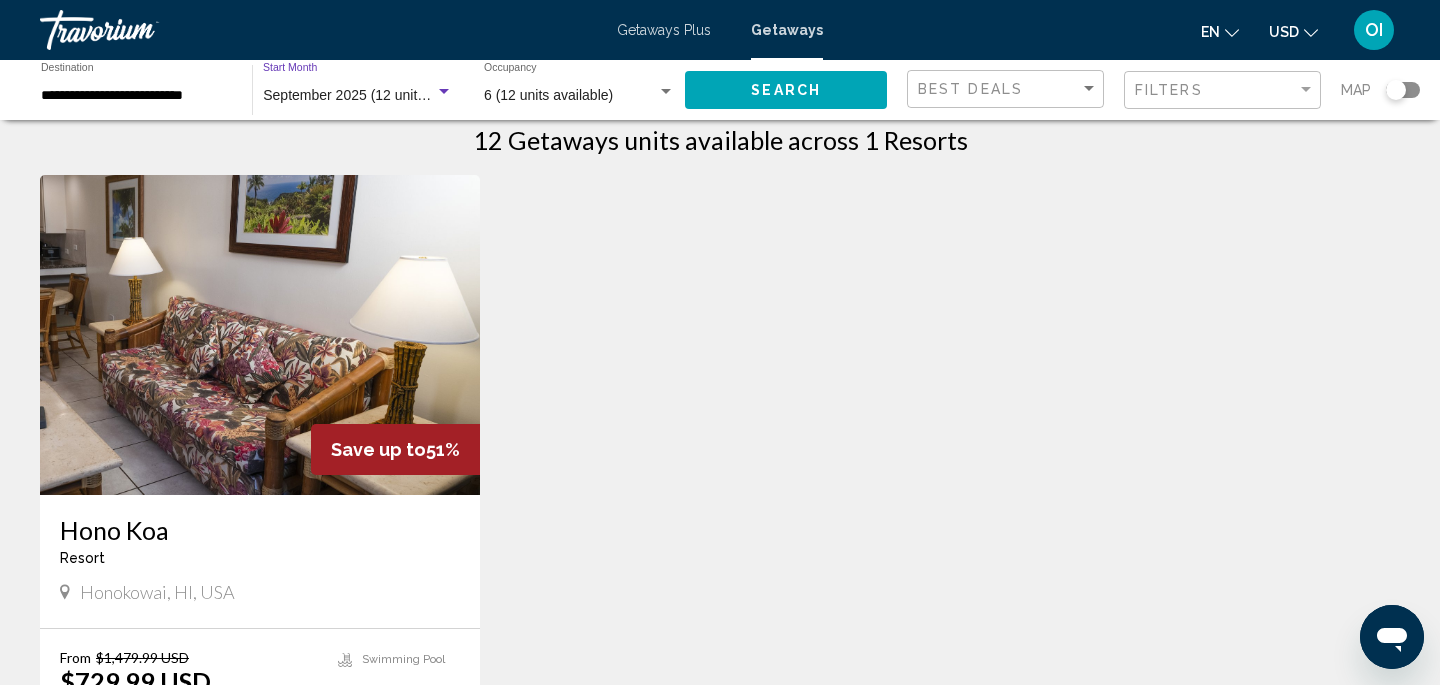 click on "September 2025 (12 units available)" at bounding box center (375, 95) 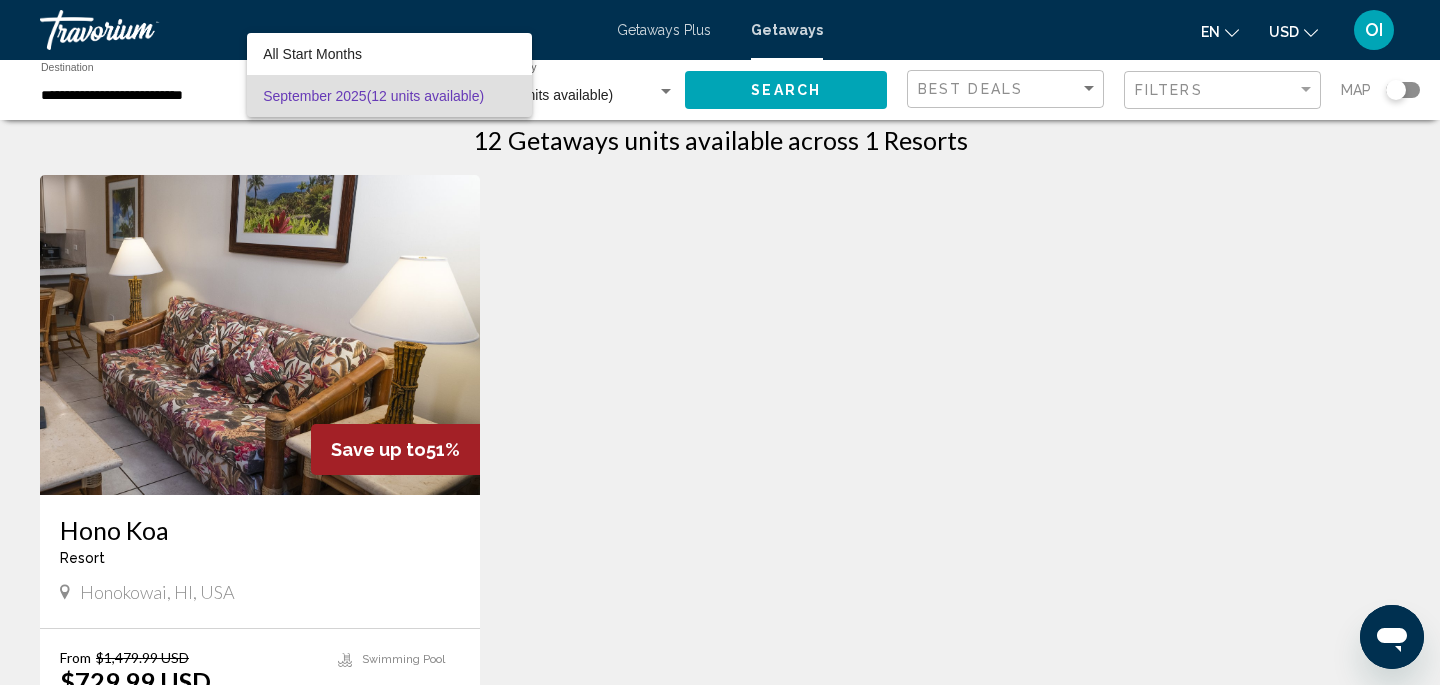 click on "[MONTH] [YEAR] ([NUMBER] units available)" at bounding box center (389, 96) 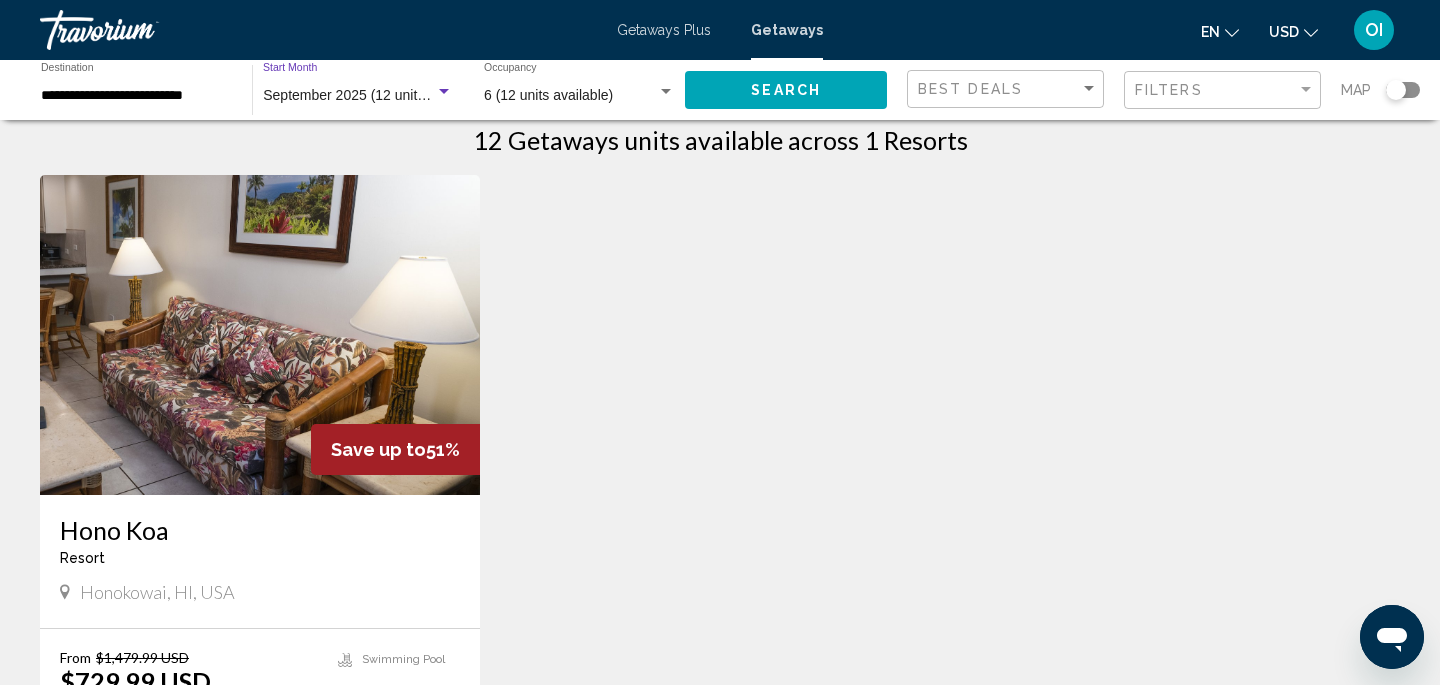 click on "6 (12 units available)" at bounding box center [548, 95] 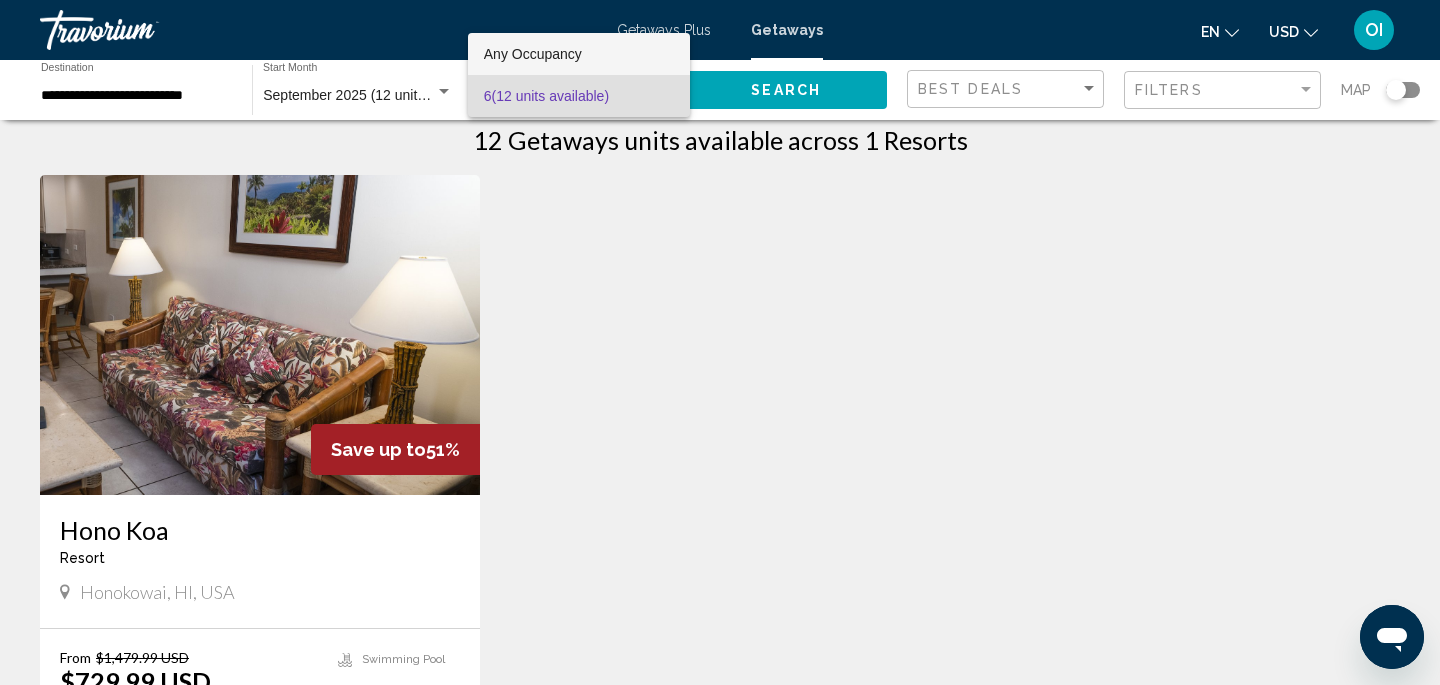 click on "Any Occupancy" at bounding box center [579, 54] 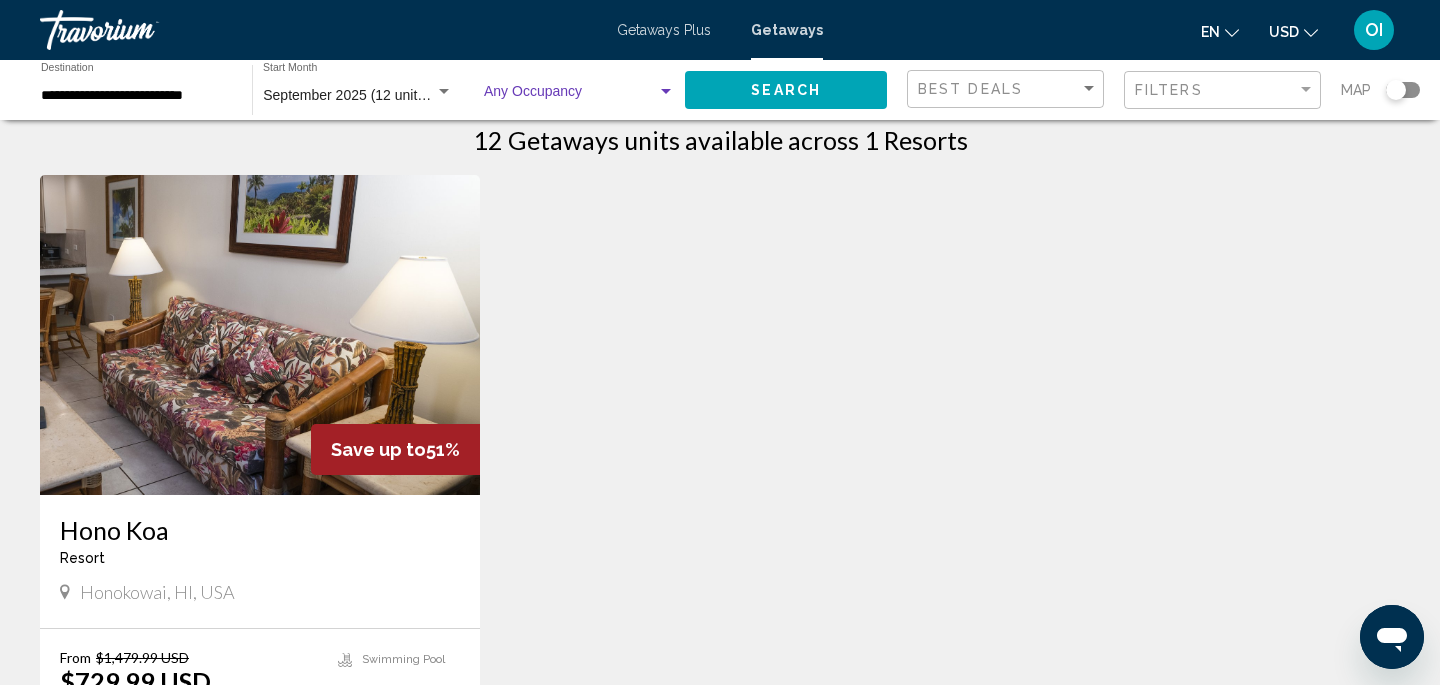 click on "Search" 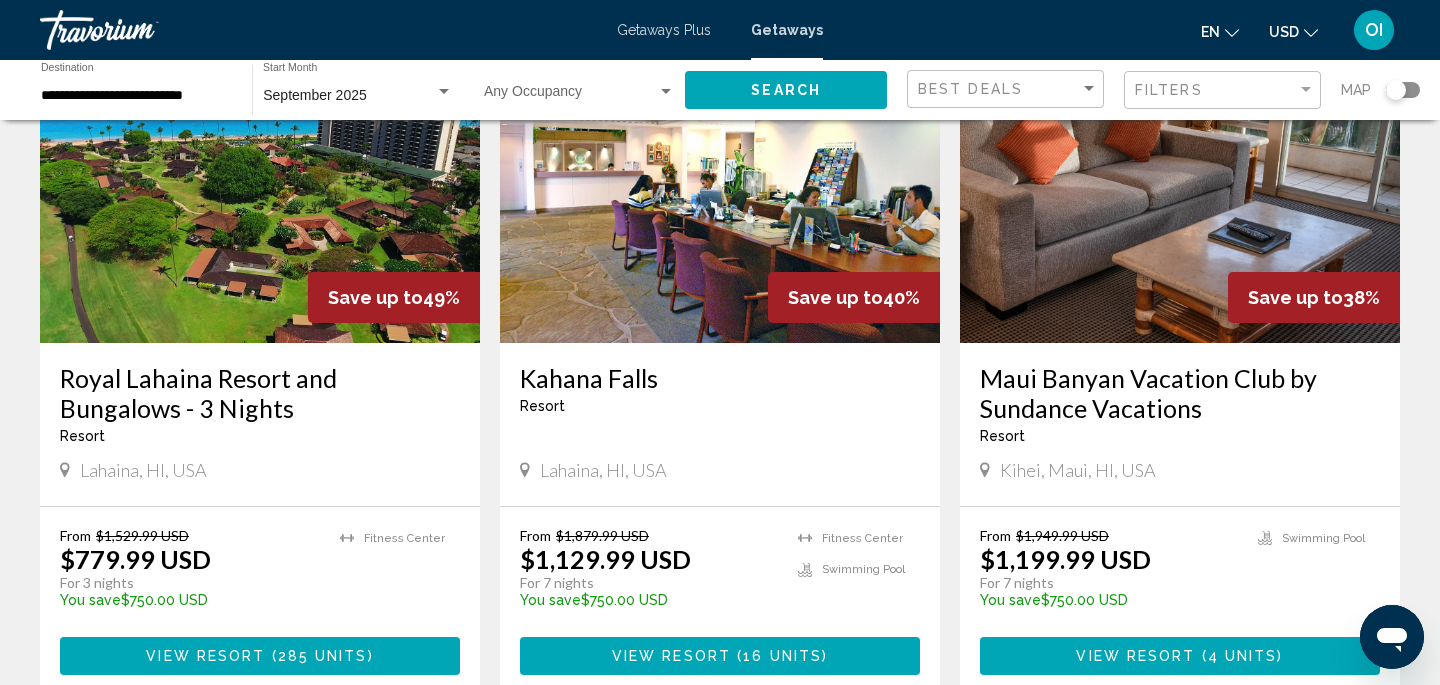 scroll, scrollTop: 874, scrollLeft: 0, axis: vertical 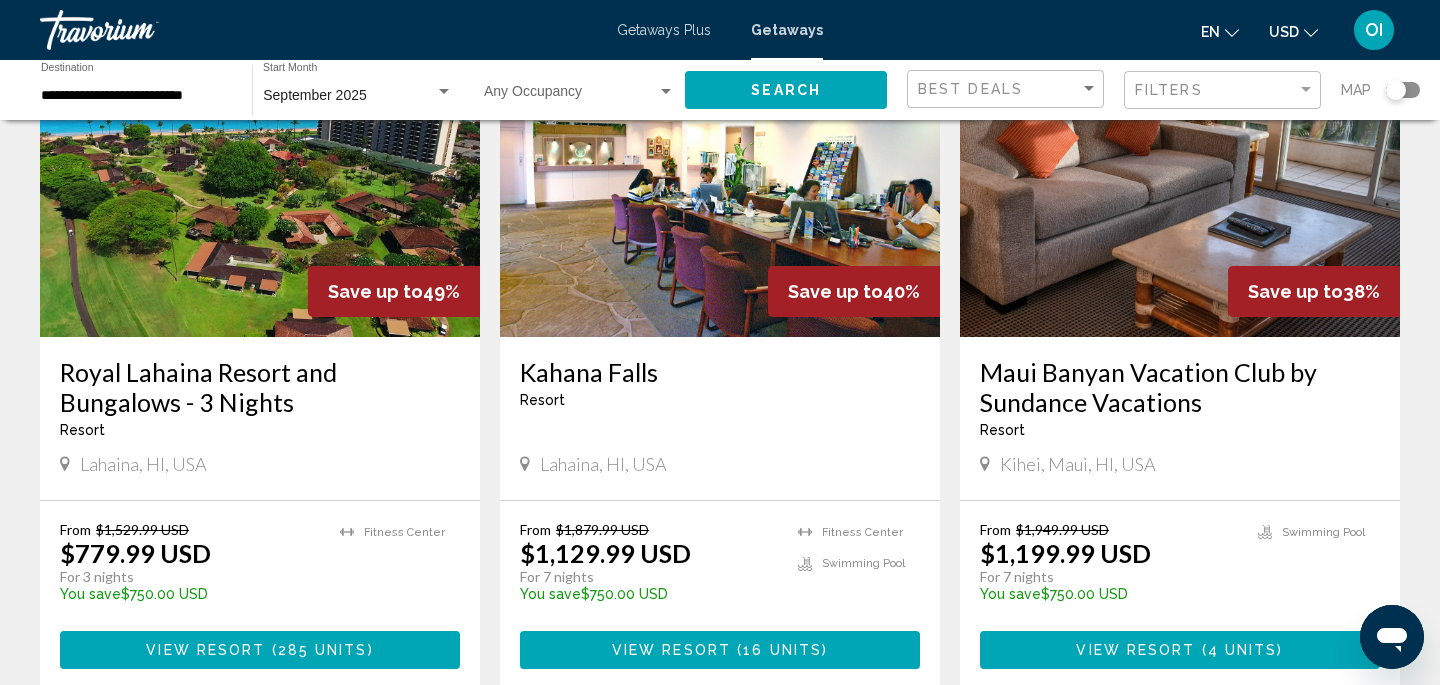 click on "285 units" at bounding box center [323, 651] 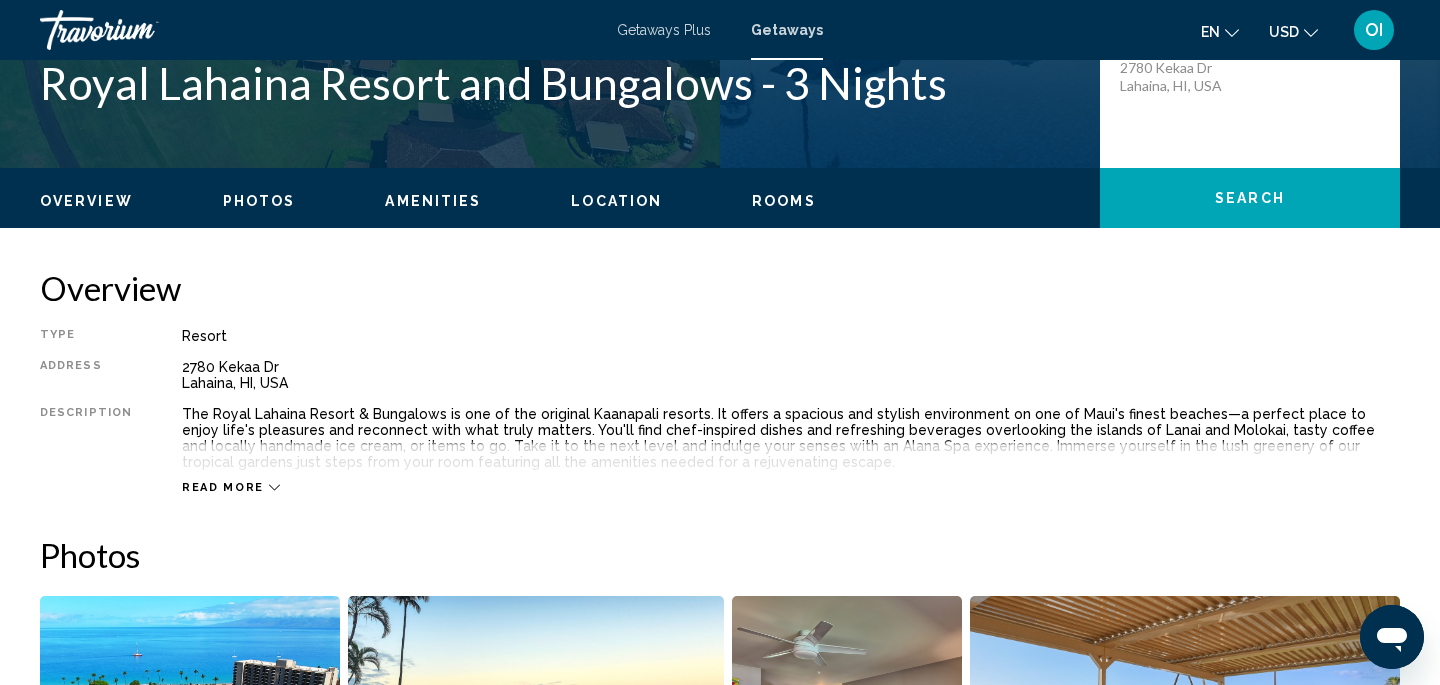 scroll, scrollTop: 489, scrollLeft: 0, axis: vertical 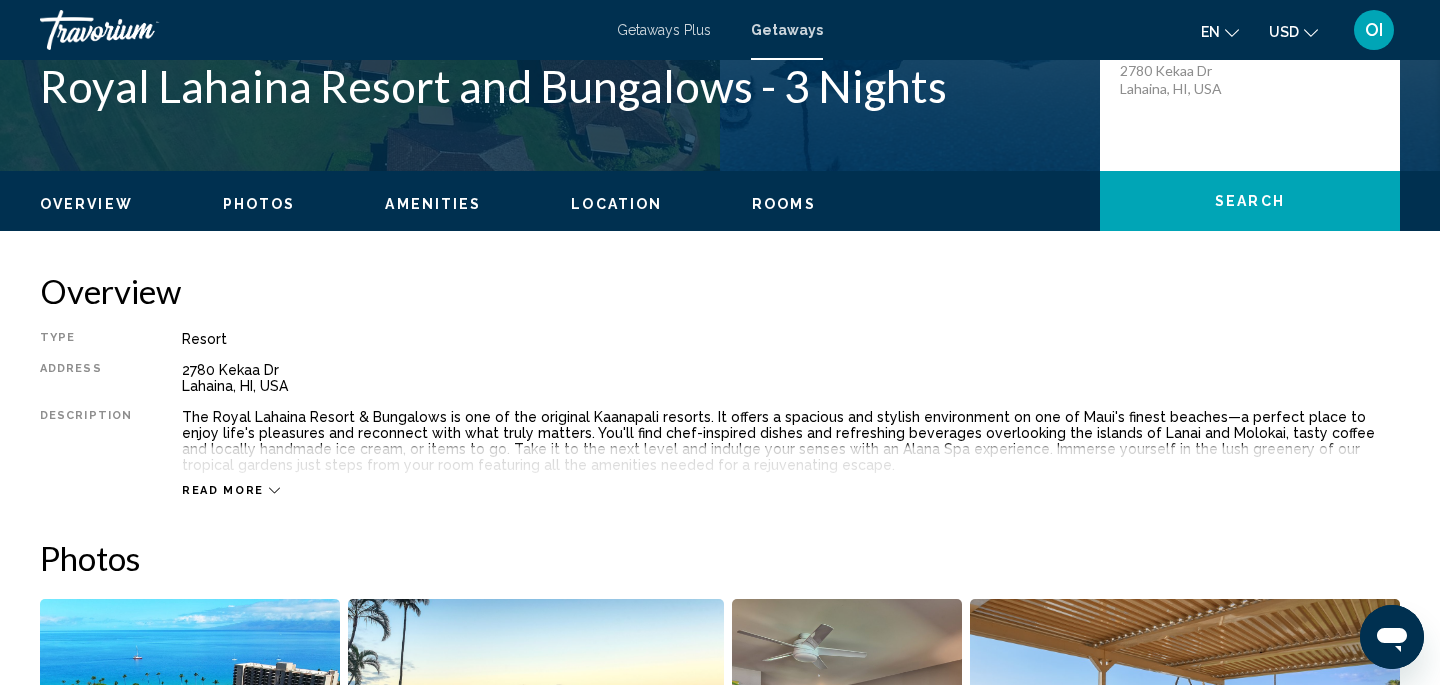 click 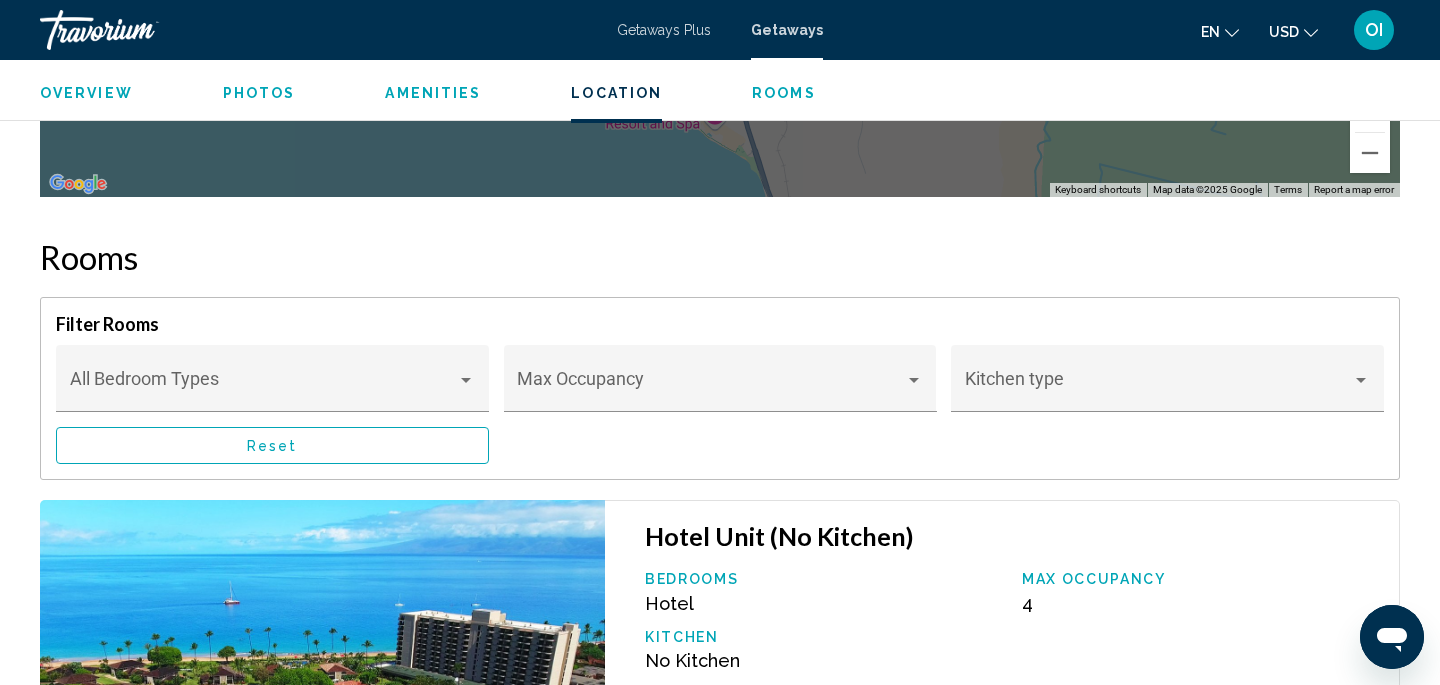 scroll, scrollTop: 2871, scrollLeft: 0, axis: vertical 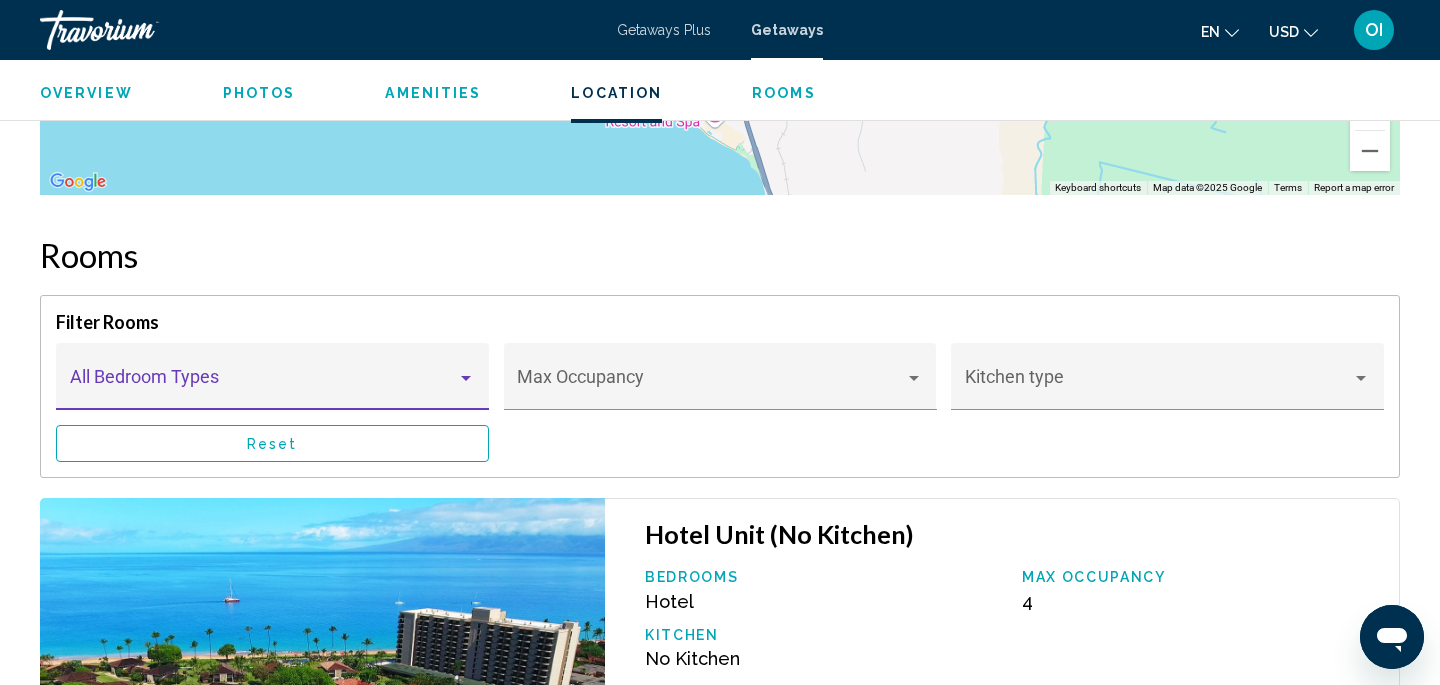 click at bounding box center (466, 378) 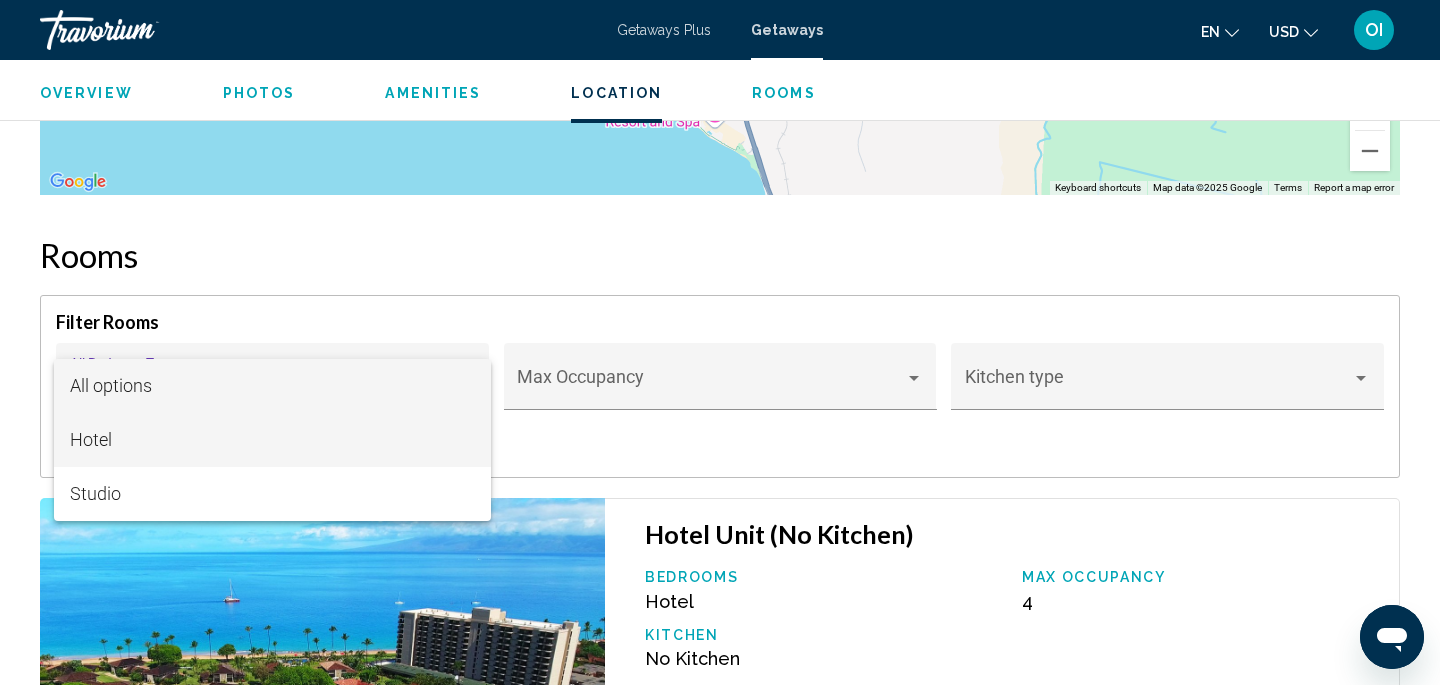 click on "Hotel" at bounding box center [273, 440] 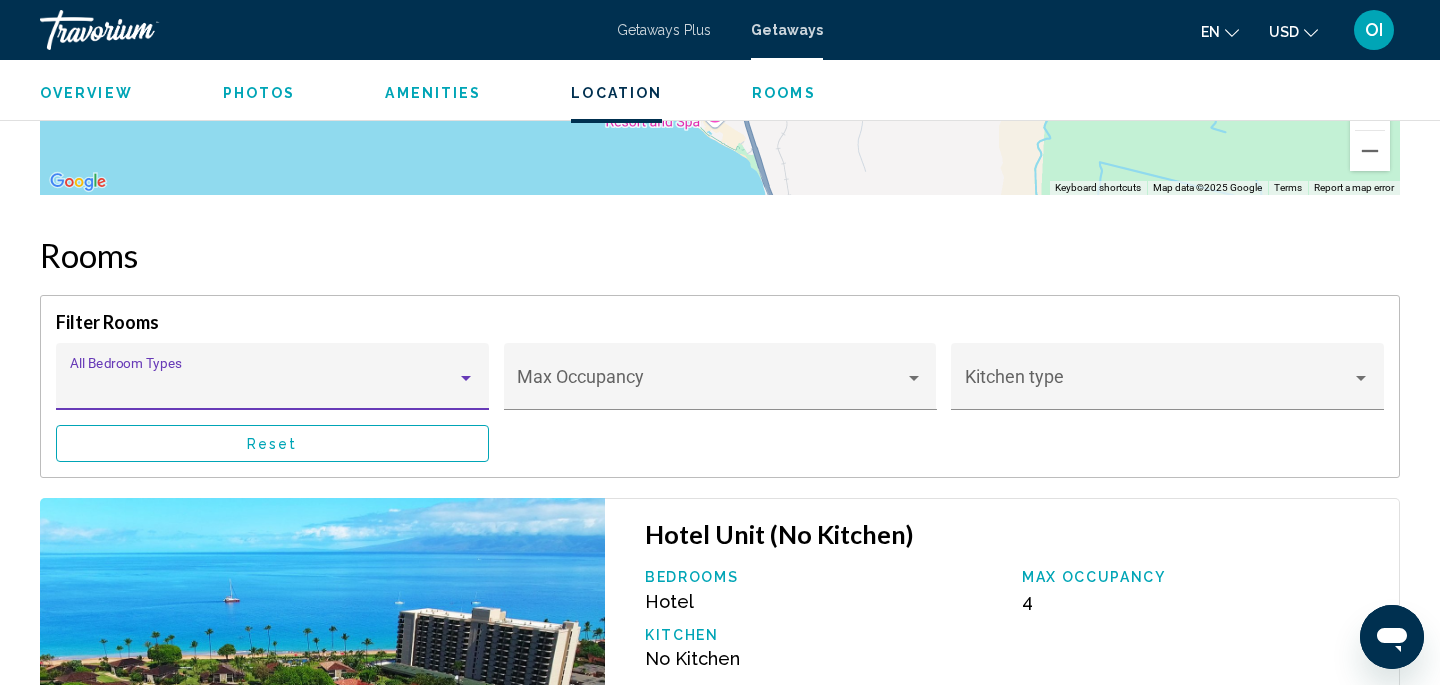 click on "Reset" at bounding box center [272, 443] 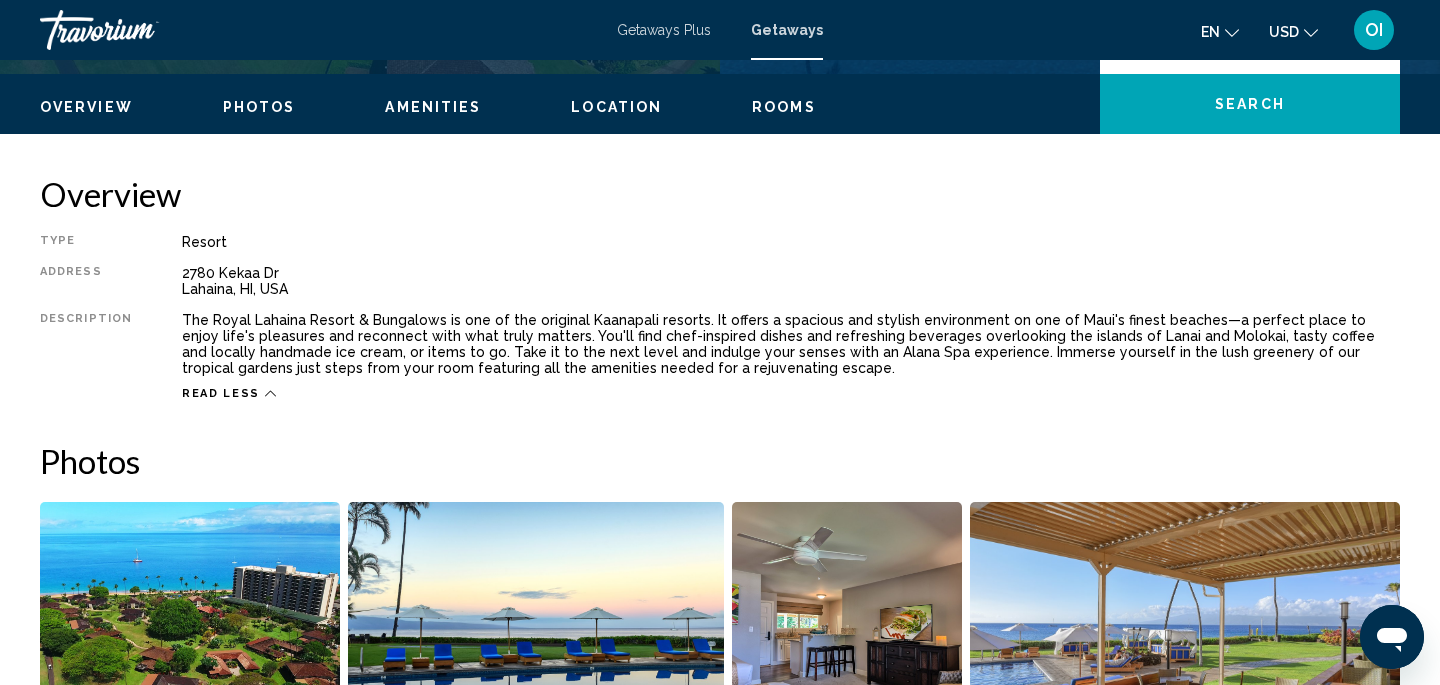 scroll, scrollTop: 594, scrollLeft: 0, axis: vertical 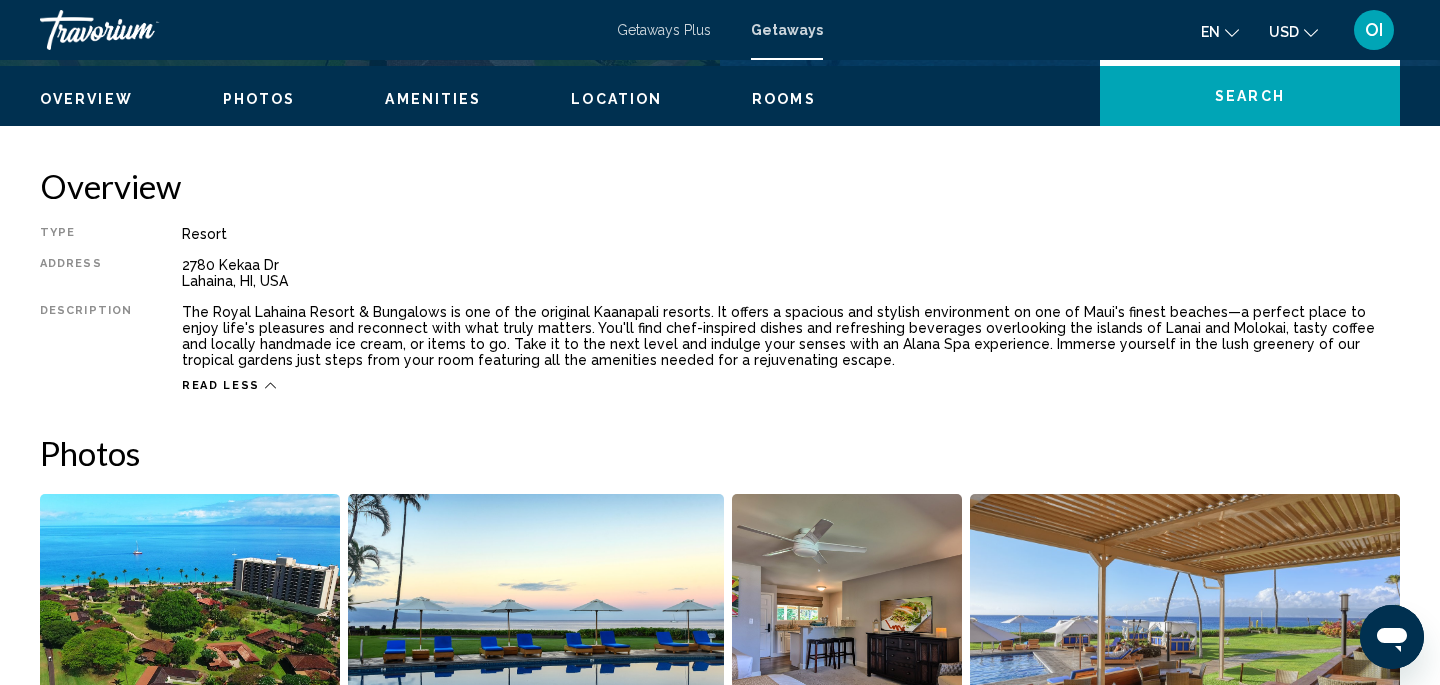 click on "Rooms" at bounding box center (784, 99) 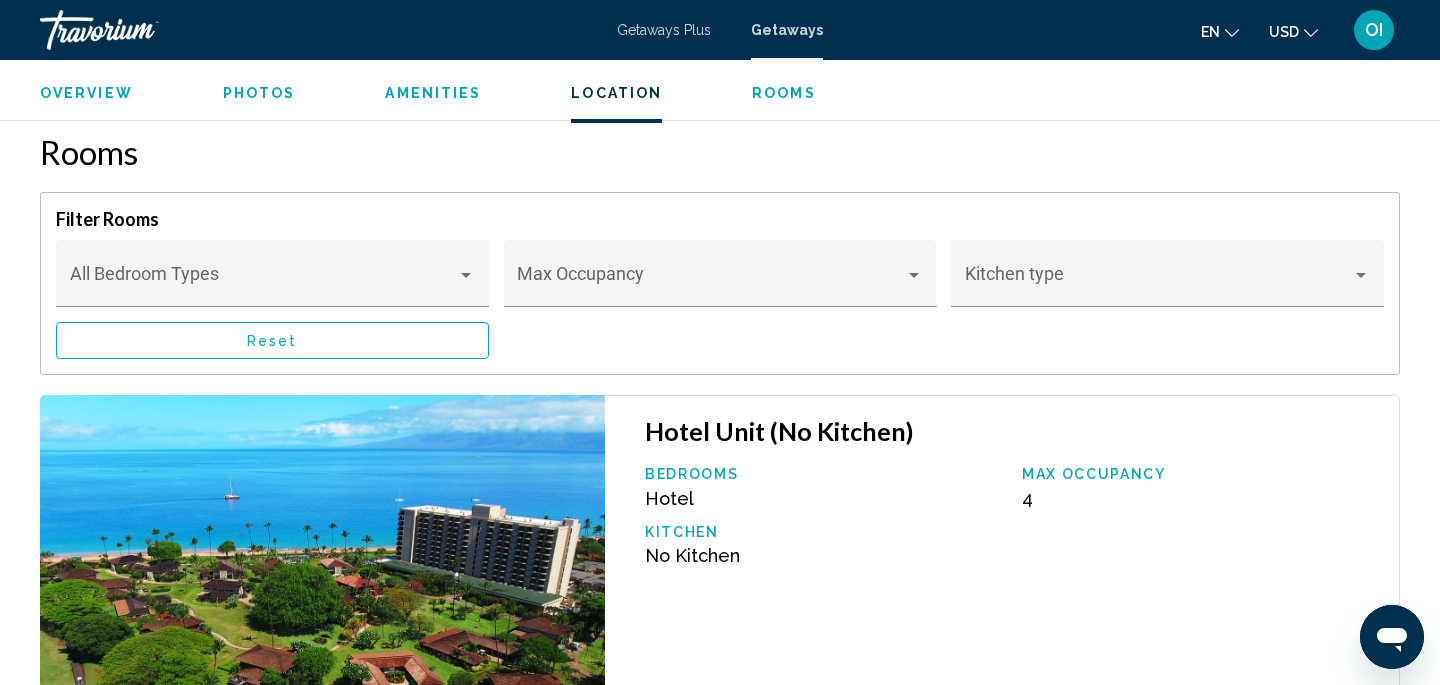 scroll, scrollTop: 2985, scrollLeft: 0, axis: vertical 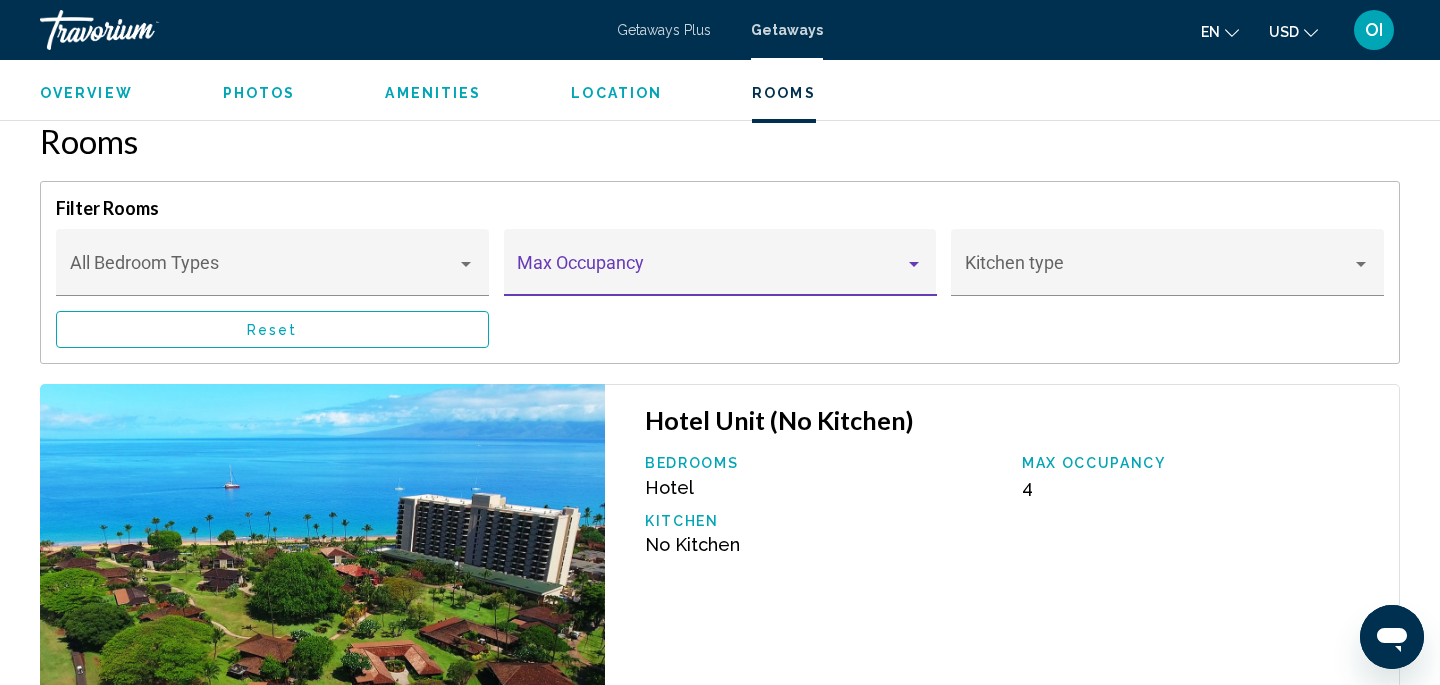 click at bounding box center [914, 264] 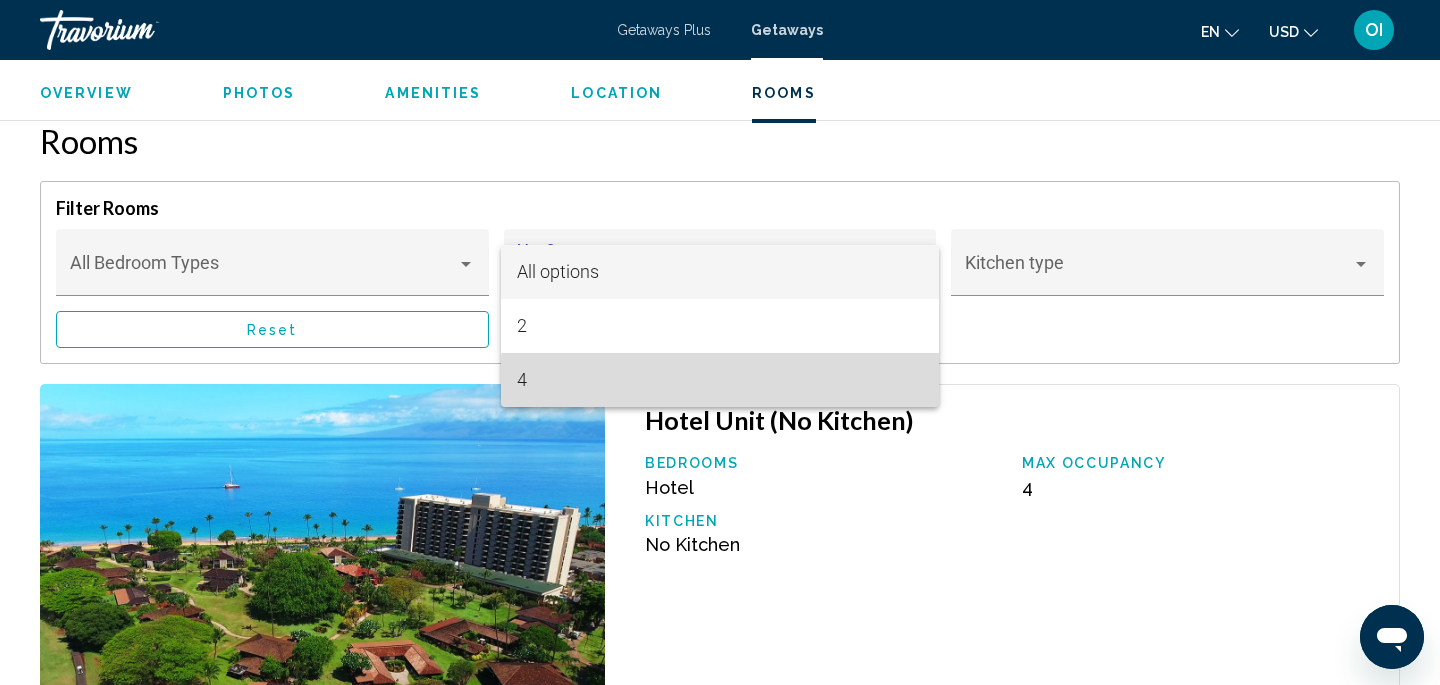click on "4" at bounding box center [720, 380] 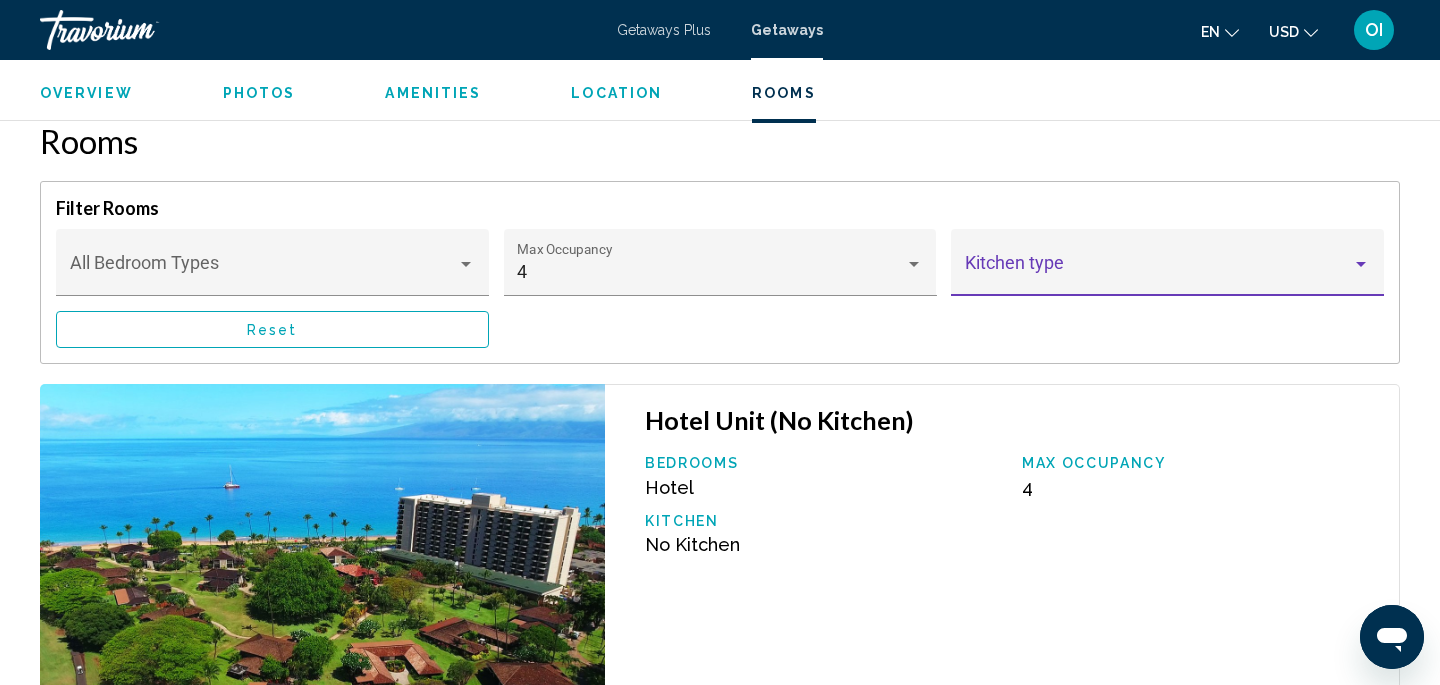 click at bounding box center (1361, 264) 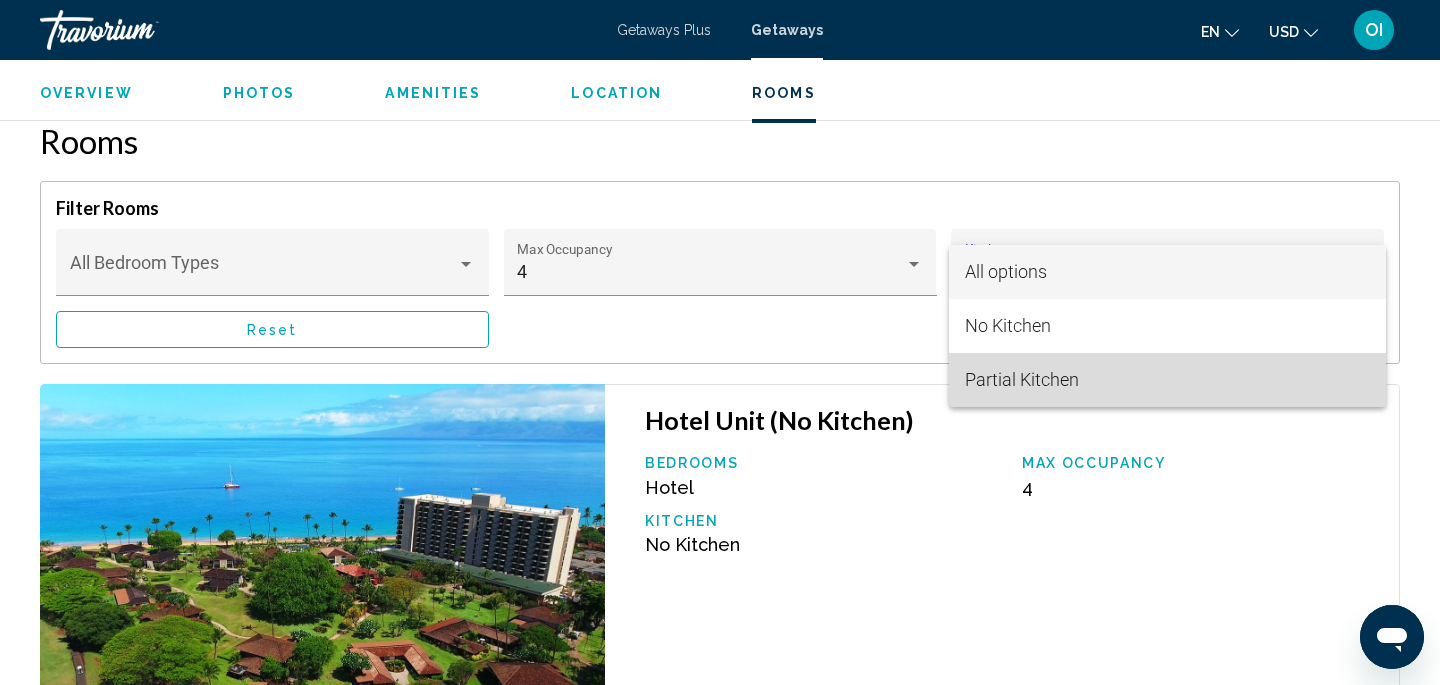 click on "Partial Kitchen" at bounding box center (1168, 380) 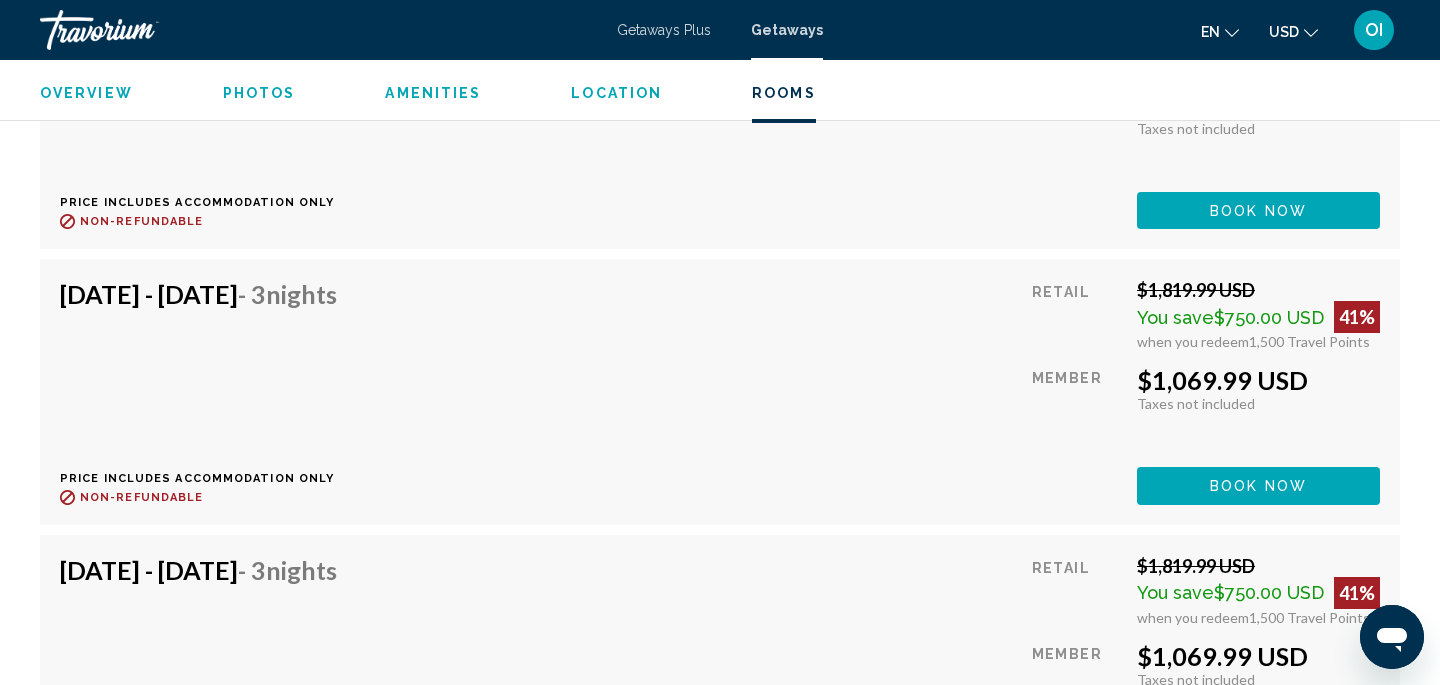 scroll, scrollTop: 6582, scrollLeft: 0, axis: vertical 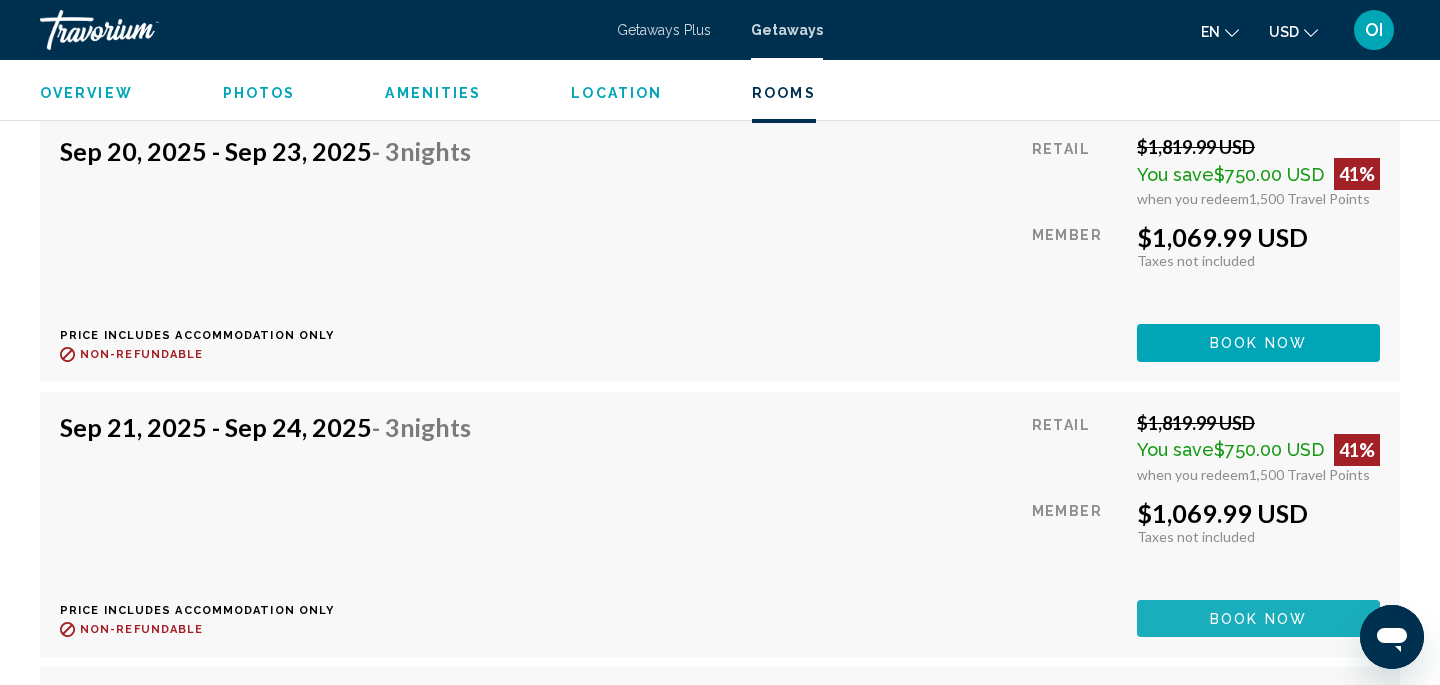 click on "Book now" at bounding box center (1258, 619) 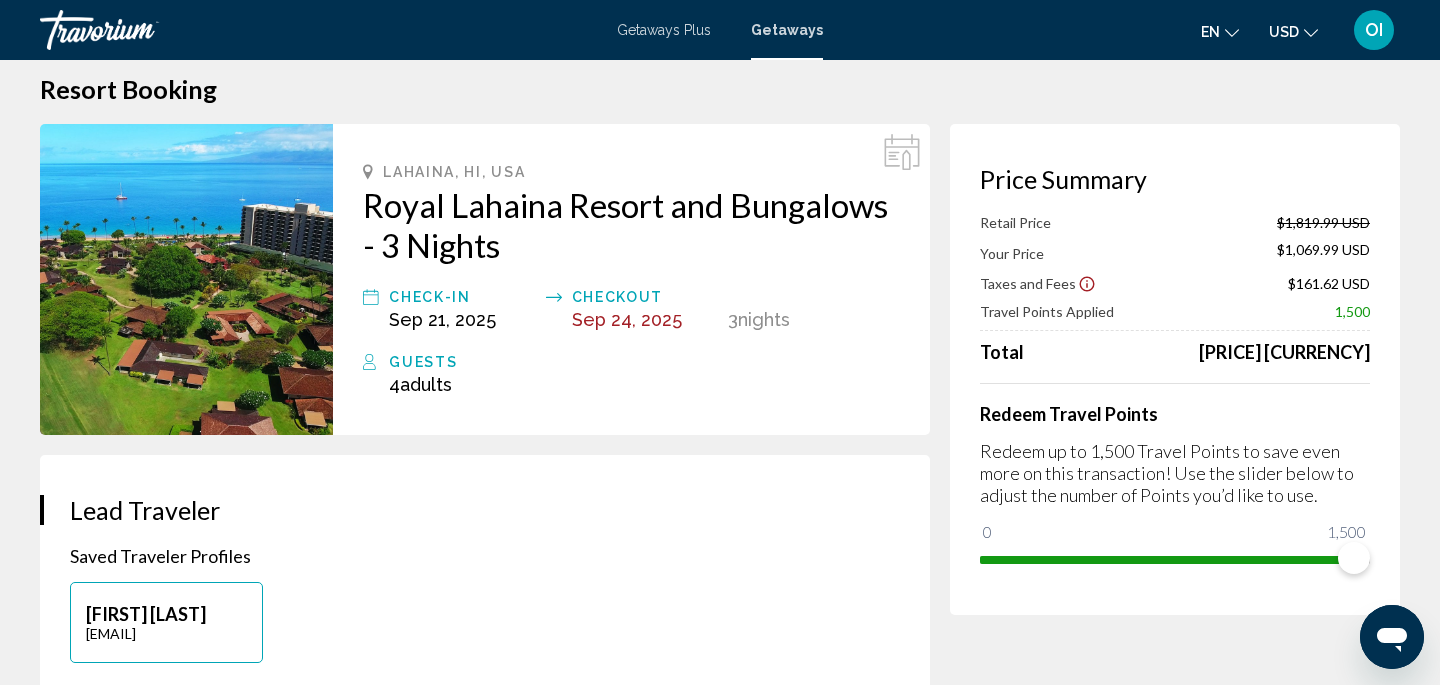 scroll, scrollTop: 0, scrollLeft: 0, axis: both 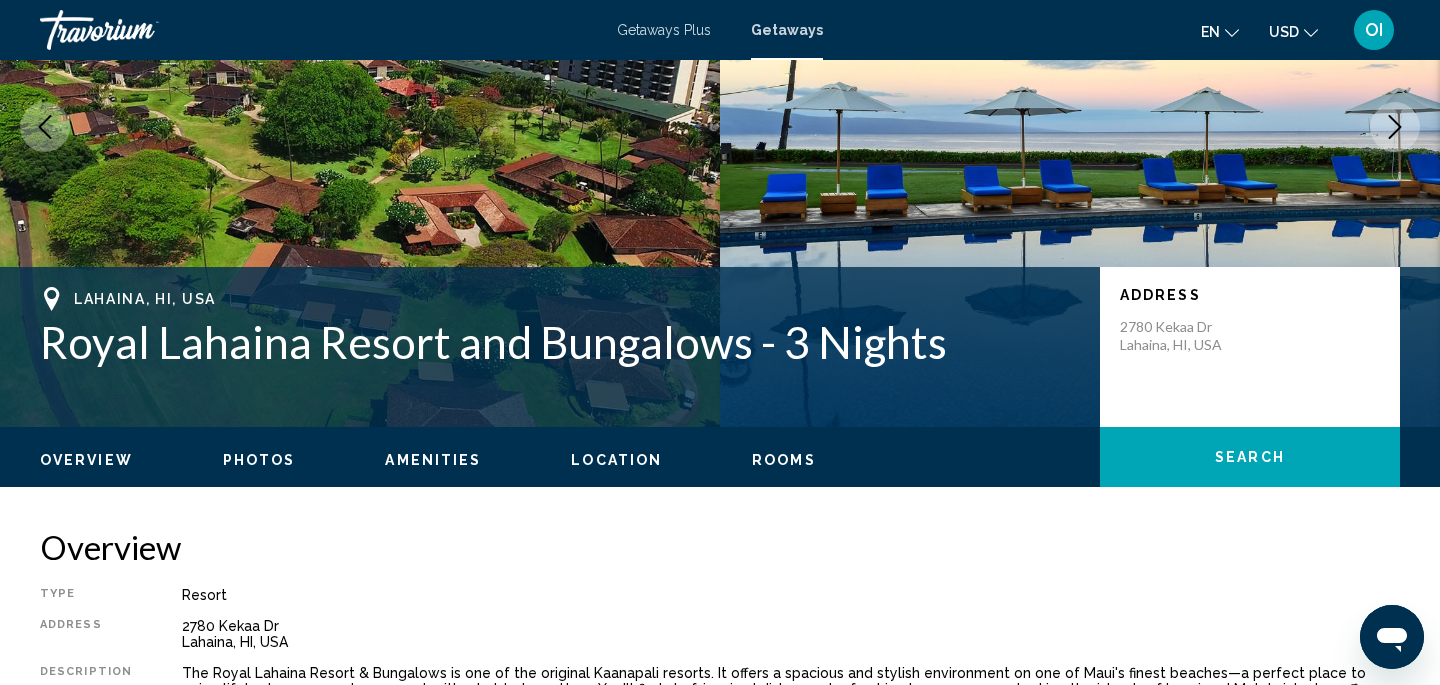 click on "Photos" at bounding box center (259, 460) 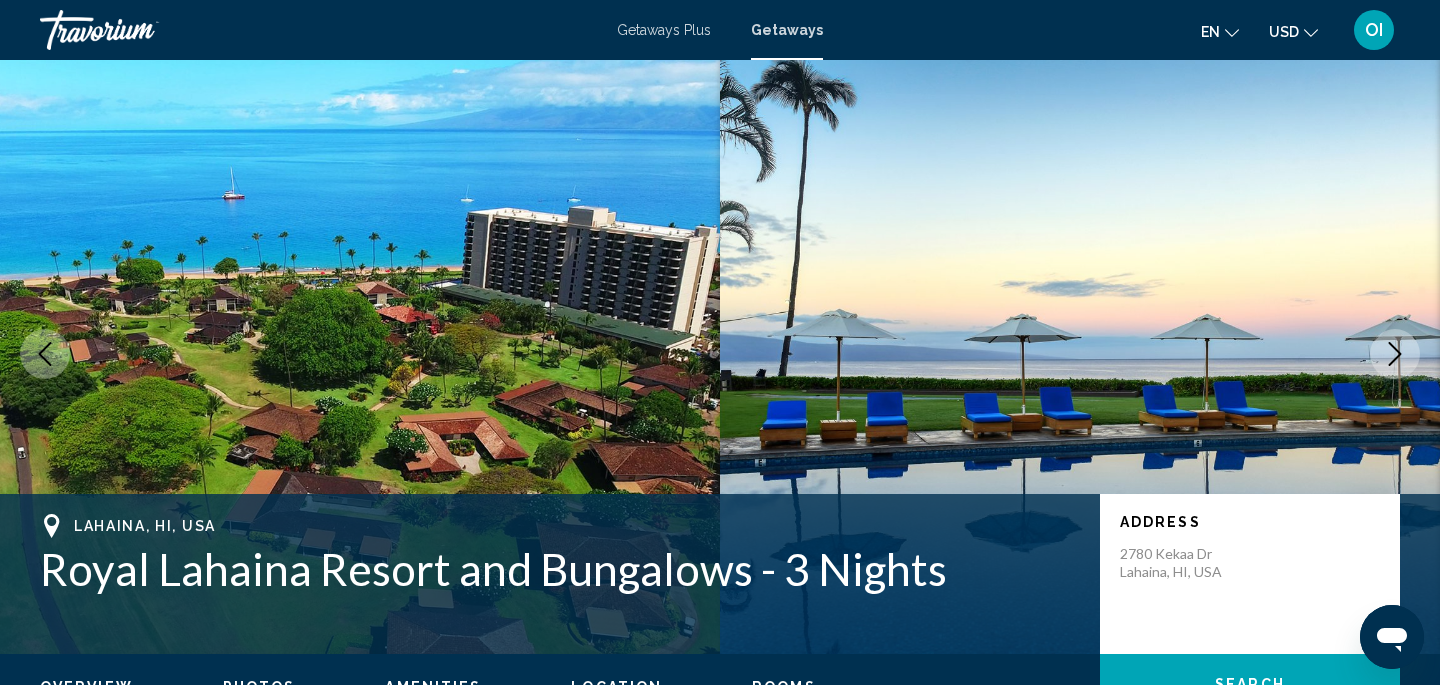 scroll, scrollTop: 0, scrollLeft: 0, axis: both 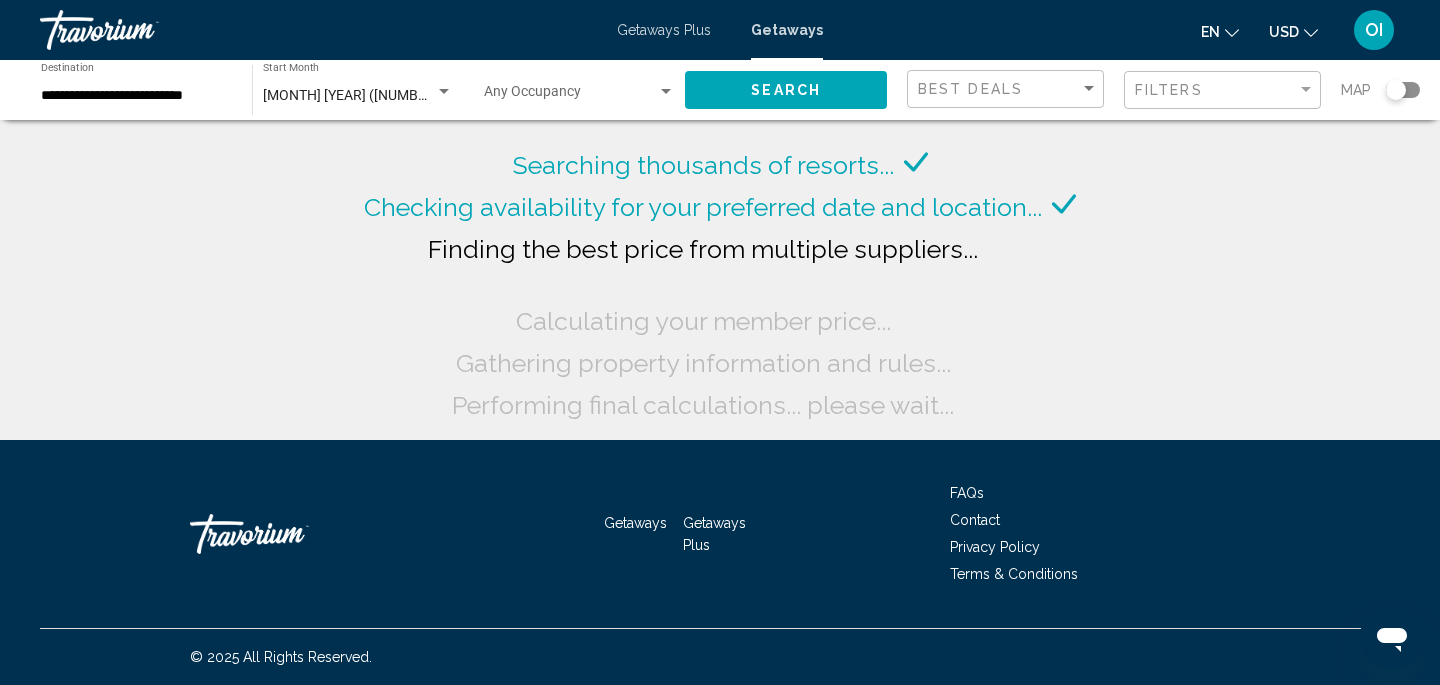 click at bounding box center [666, 92] 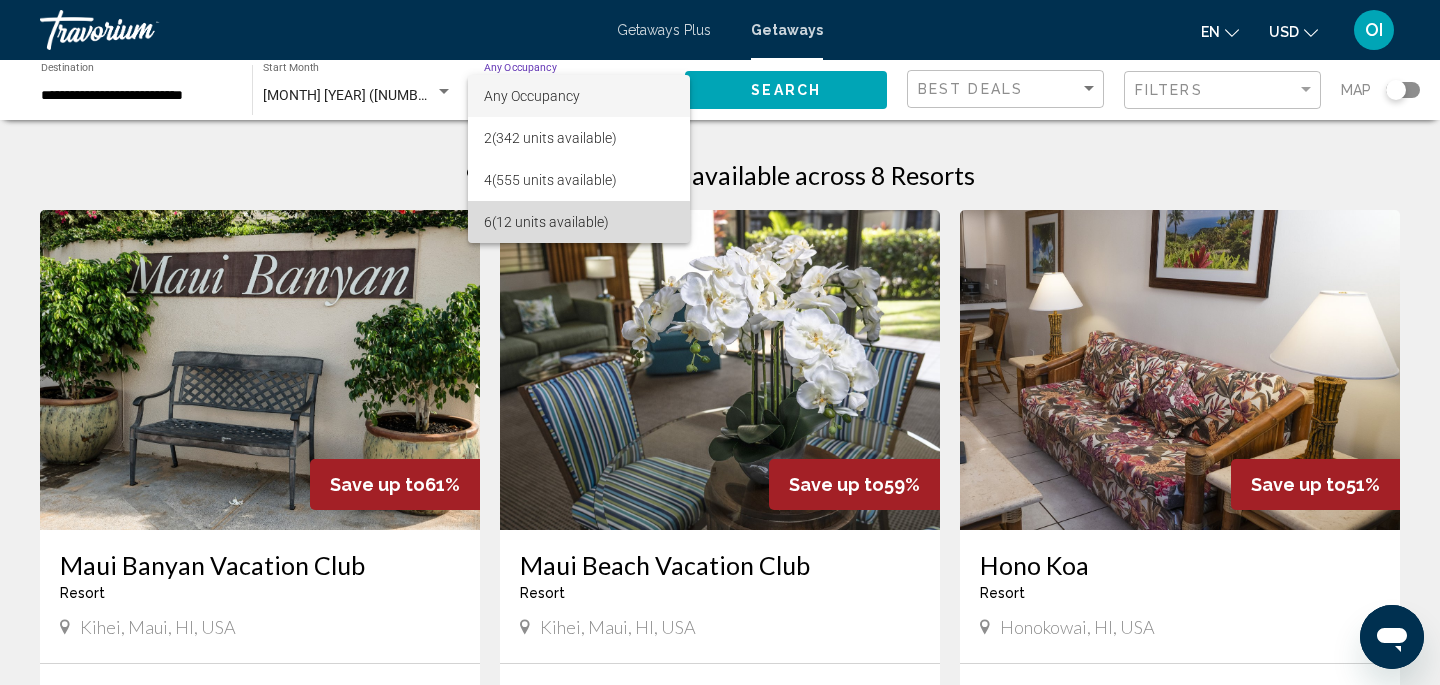 click on "6  (12 units available)" at bounding box center [579, 222] 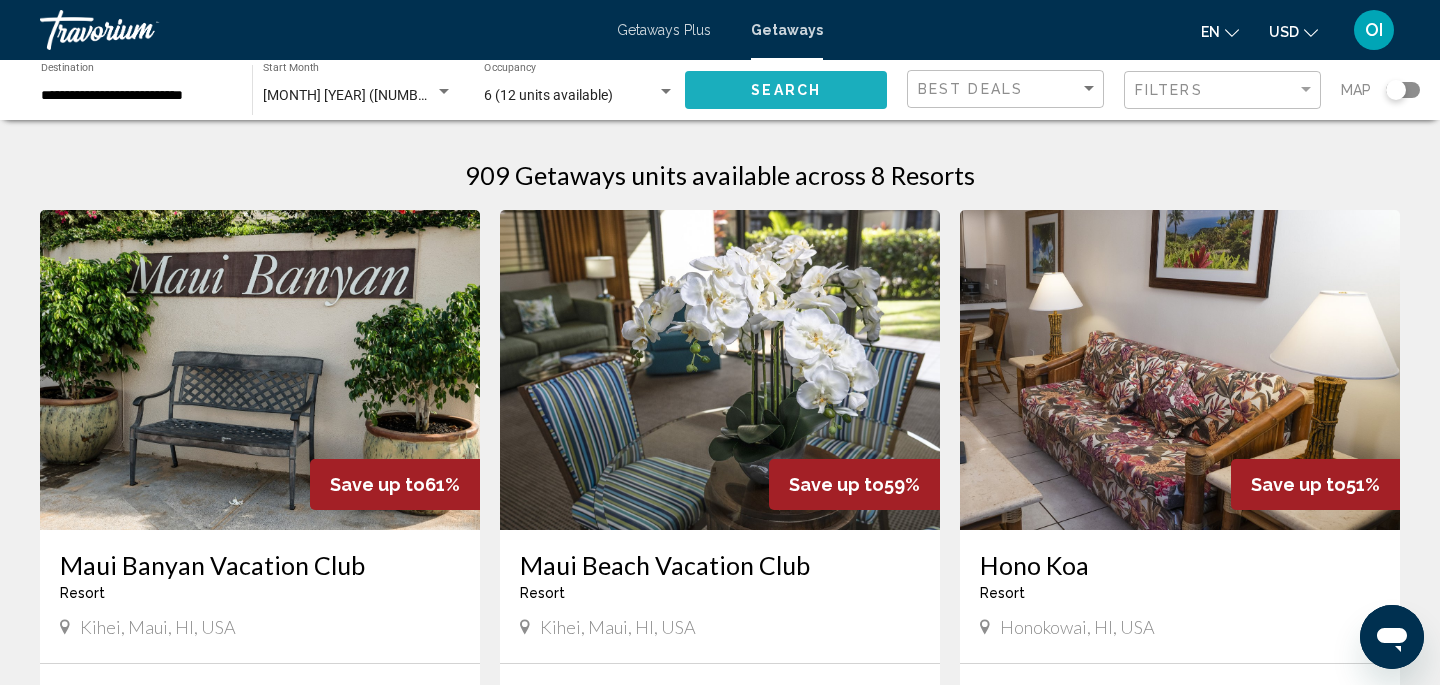 click on "Search" 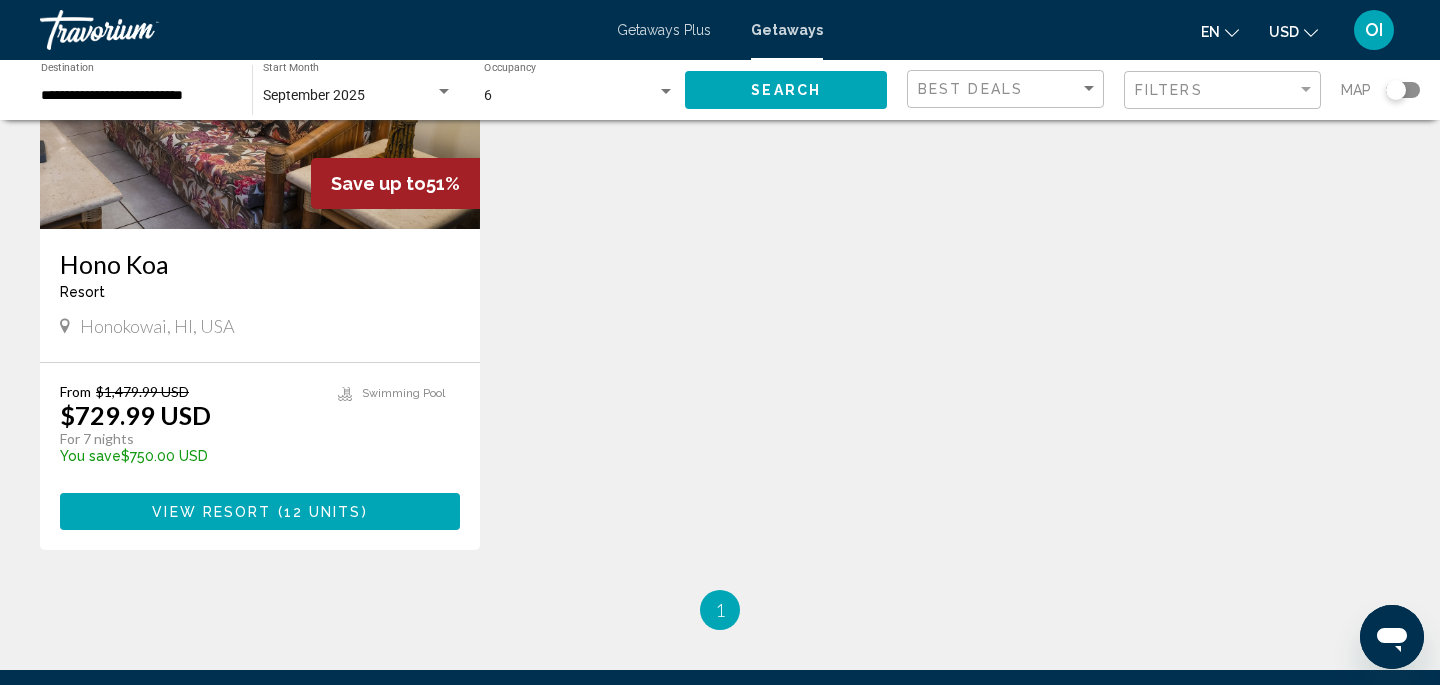 scroll, scrollTop: 330, scrollLeft: 0, axis: vertical 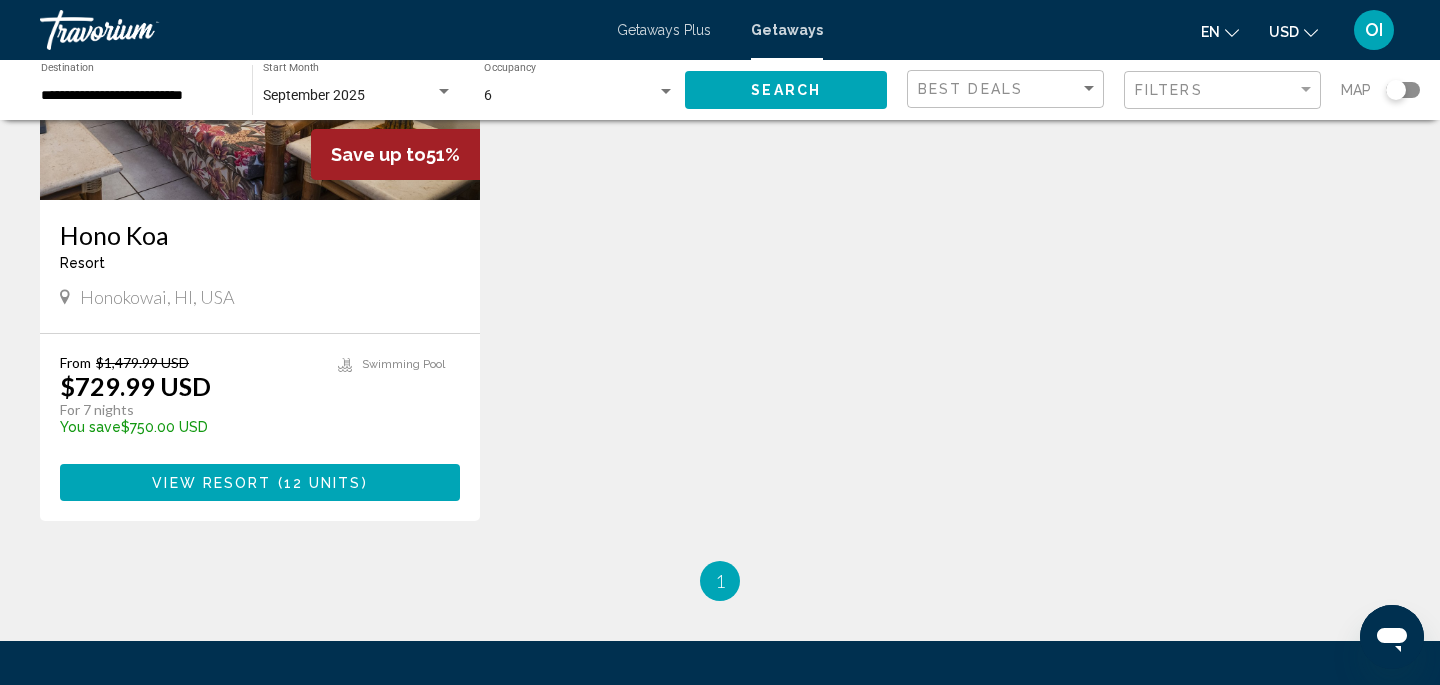 click on "View Resort" at bounding box center (211, 483) 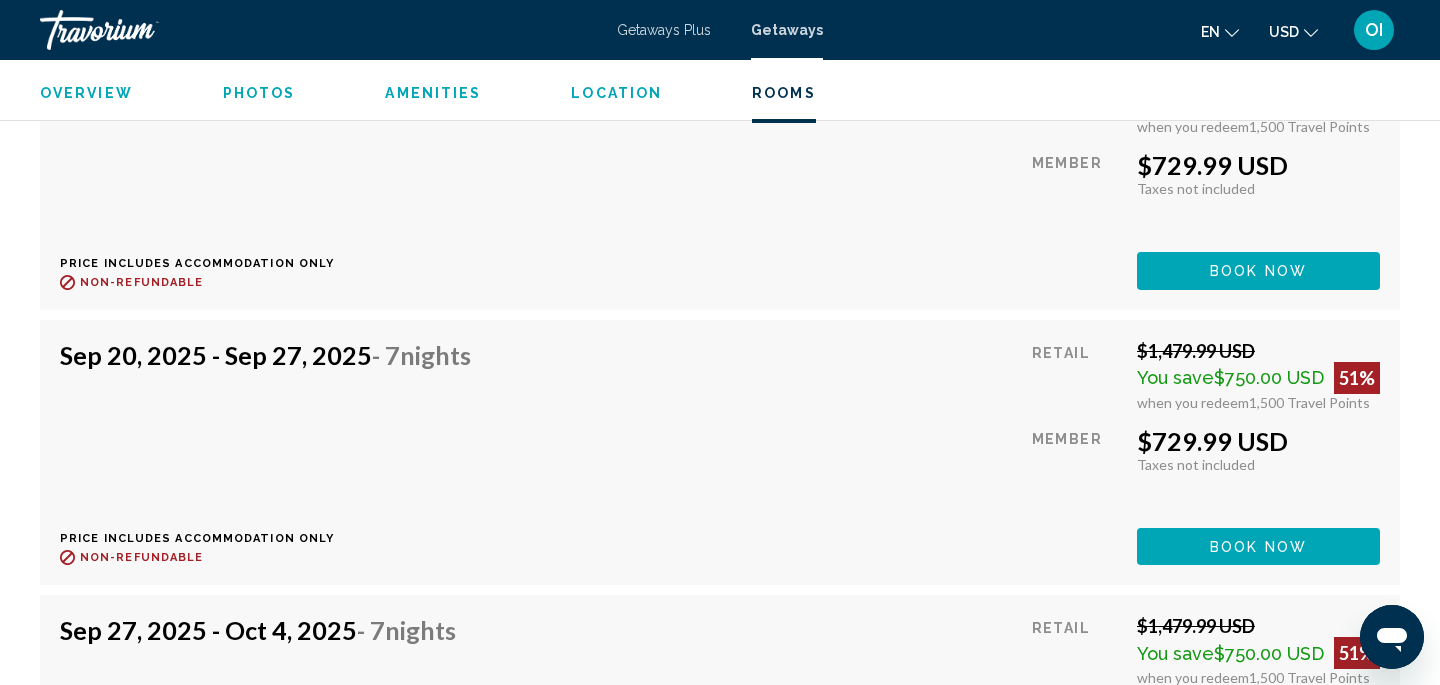 scroll, scrollTop: 3955, scrollLeft: 0, axis: vertical 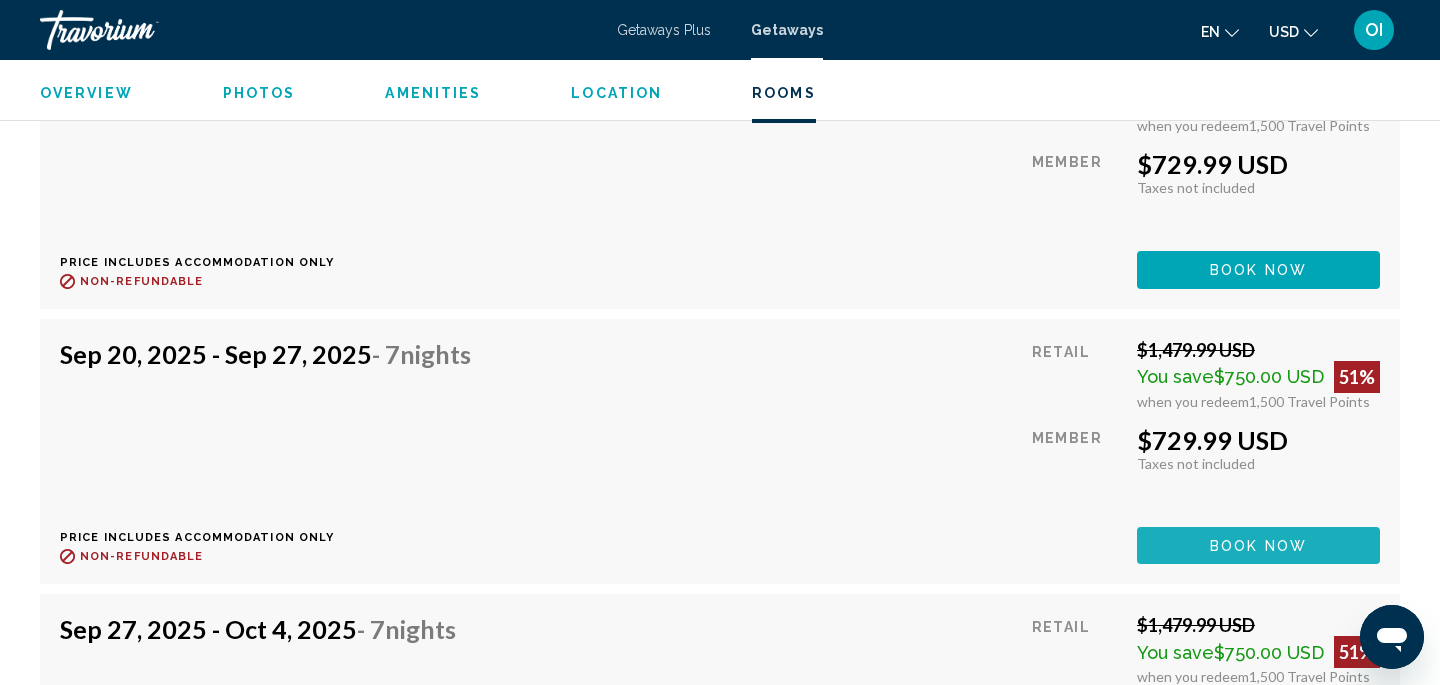 click on "Book now" at bounding box center [1258, 545] 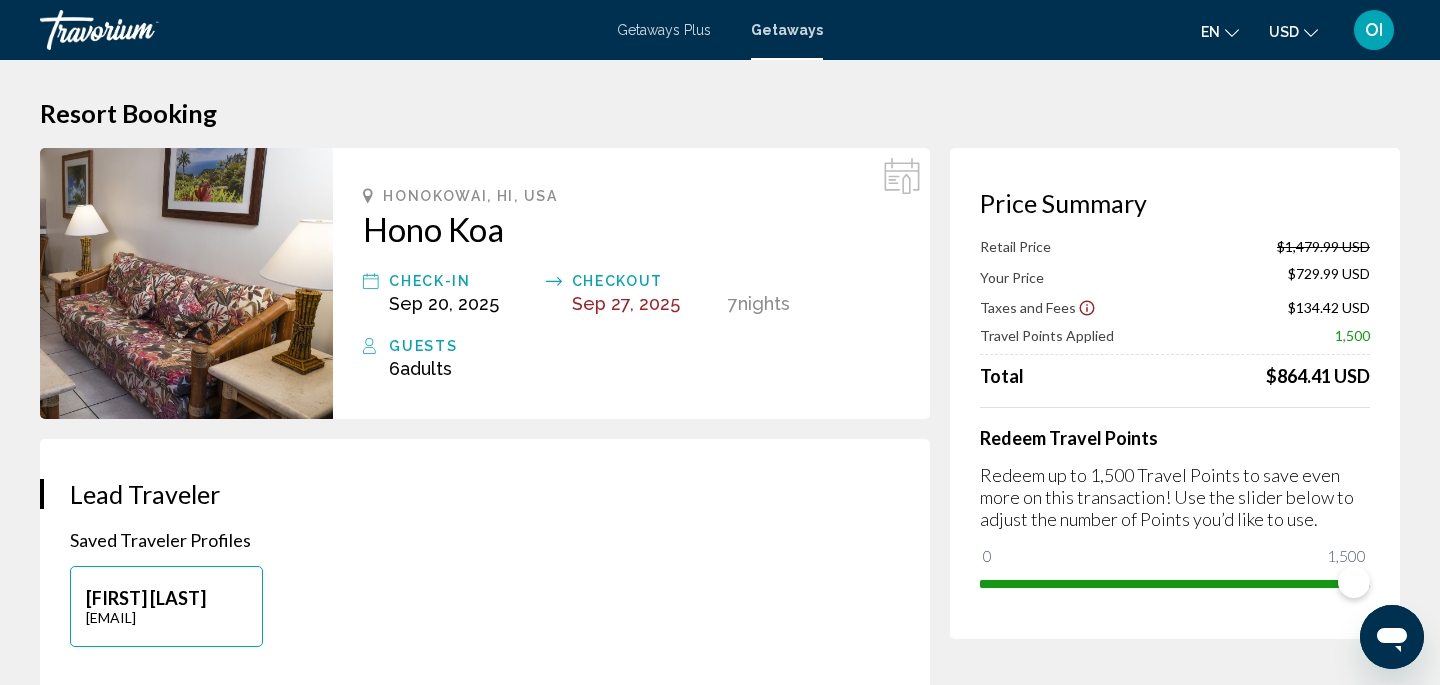 scroll, scrollTop: 0, scrollLeft: 0, axis: both 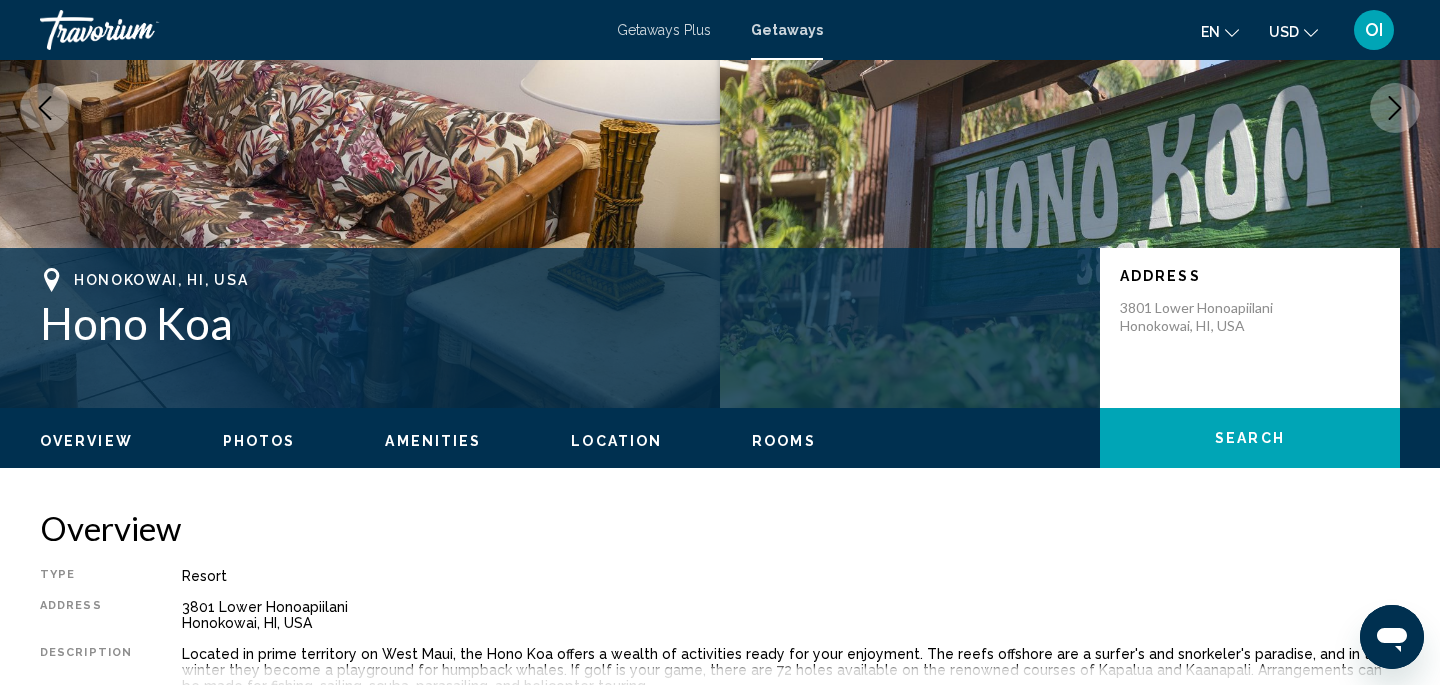 click on "[NUMBER] [STREET] [CITY], [STATE], [COUNTRY]" at bounding box center [1200, 317] 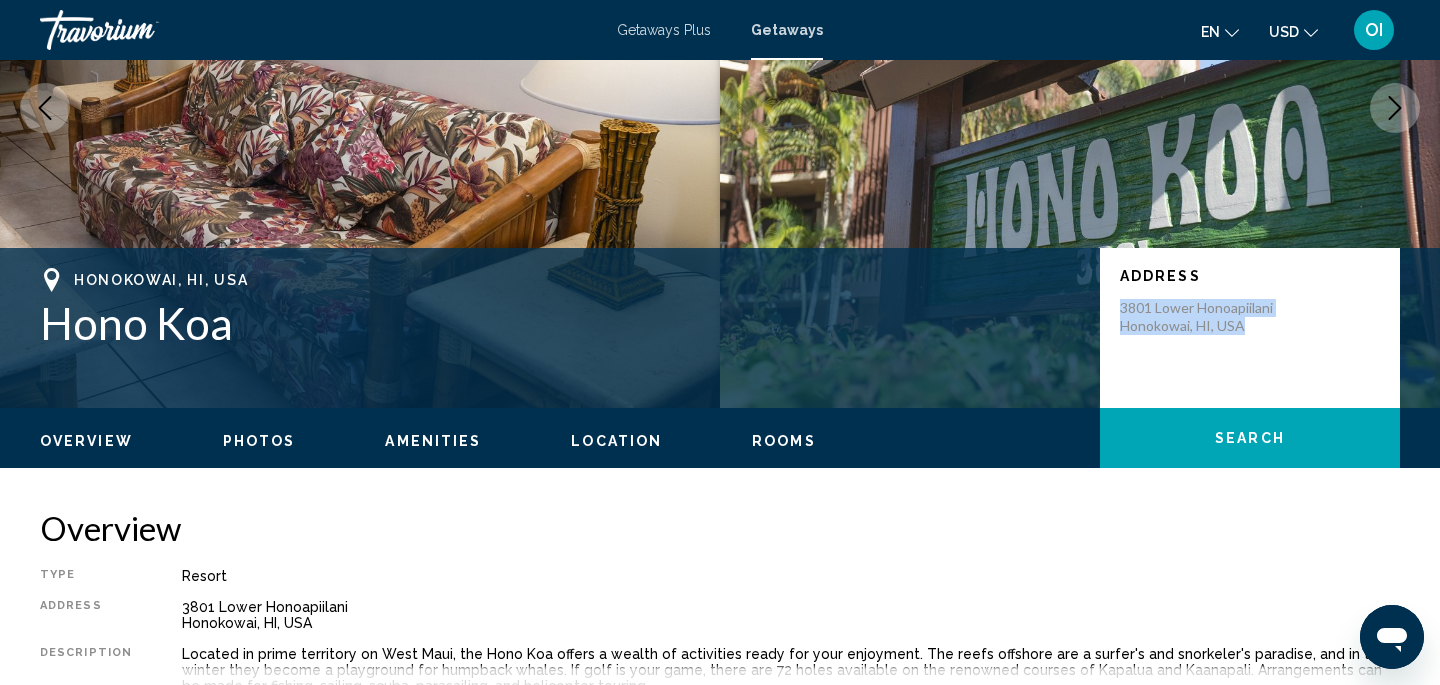 drag, startPoint x: 1120, startPoint y: 305, endPoint x: 1253, endPoint y: 330, distance: 135.32922 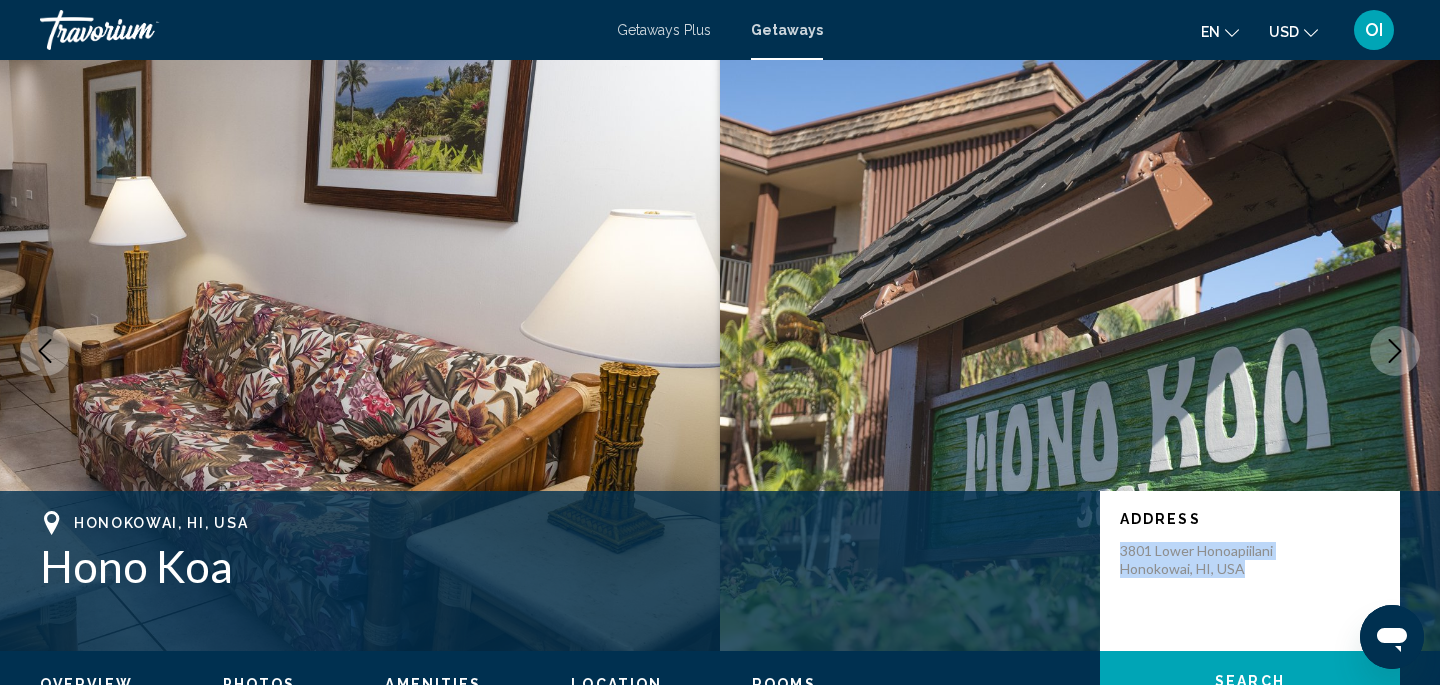 scroll, scrollTop: 0, scrollLeft: 0, axis: both 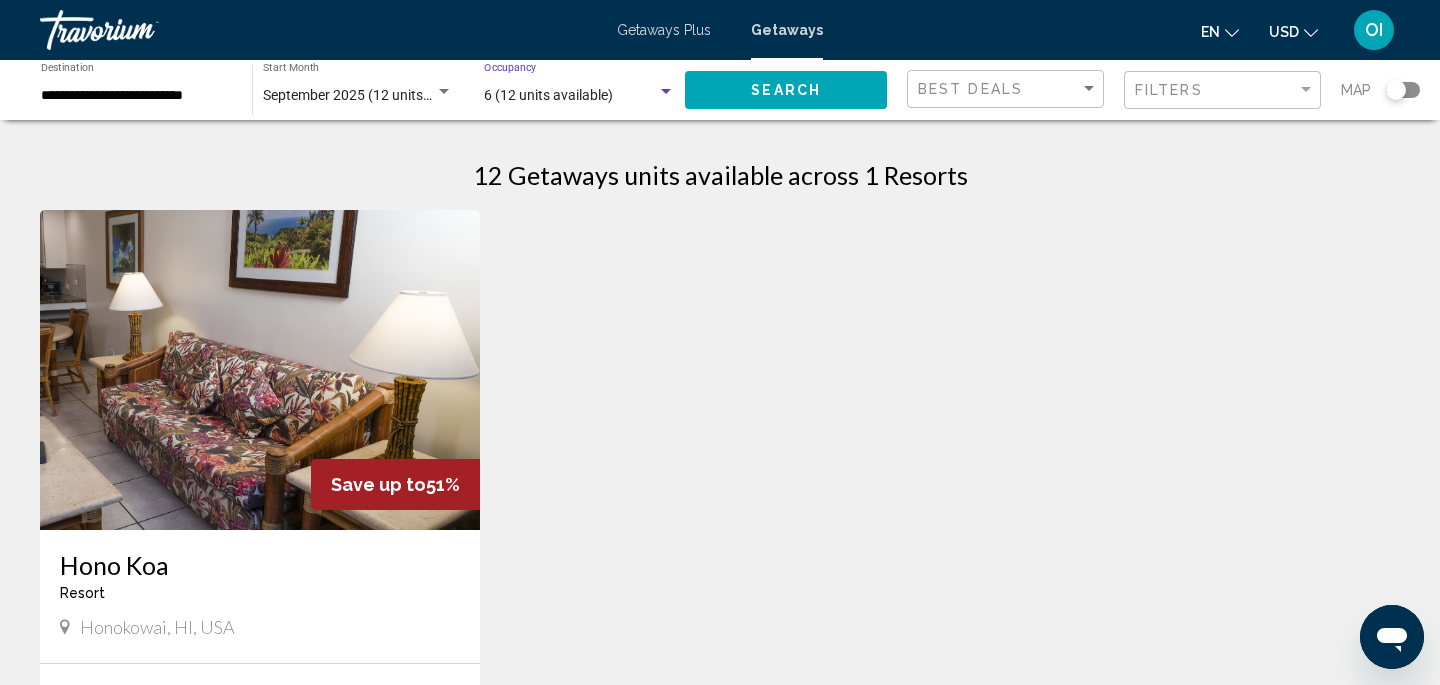 click at bounding box center [666, 91] 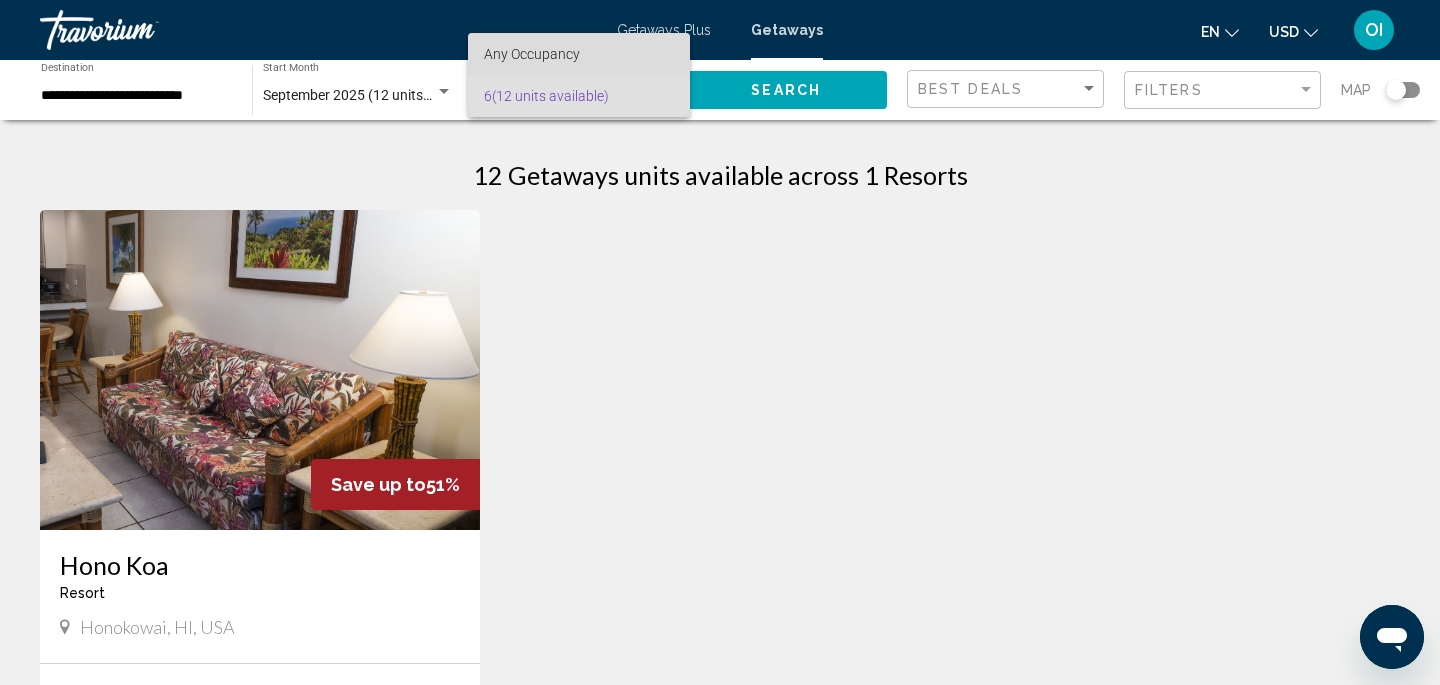 click on "Any Occupancy" at bounding box center (579, 54) 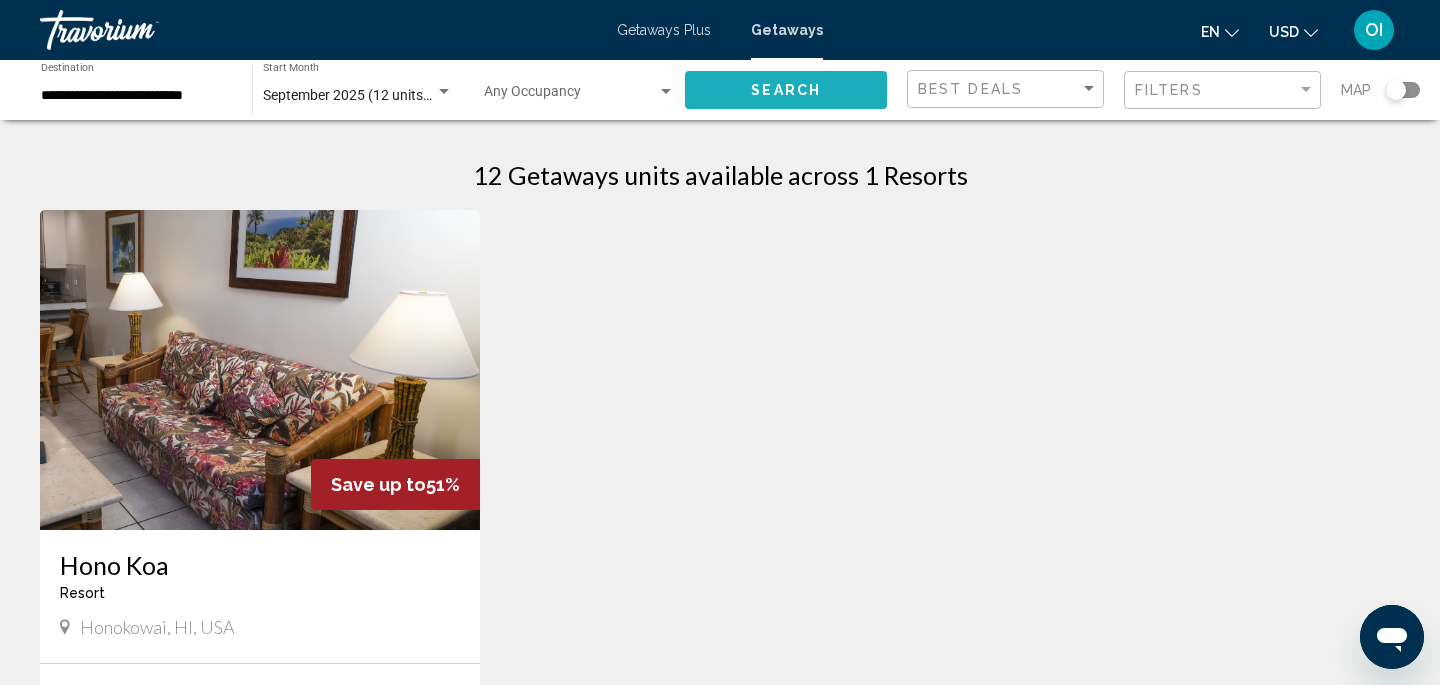 click on "Search" 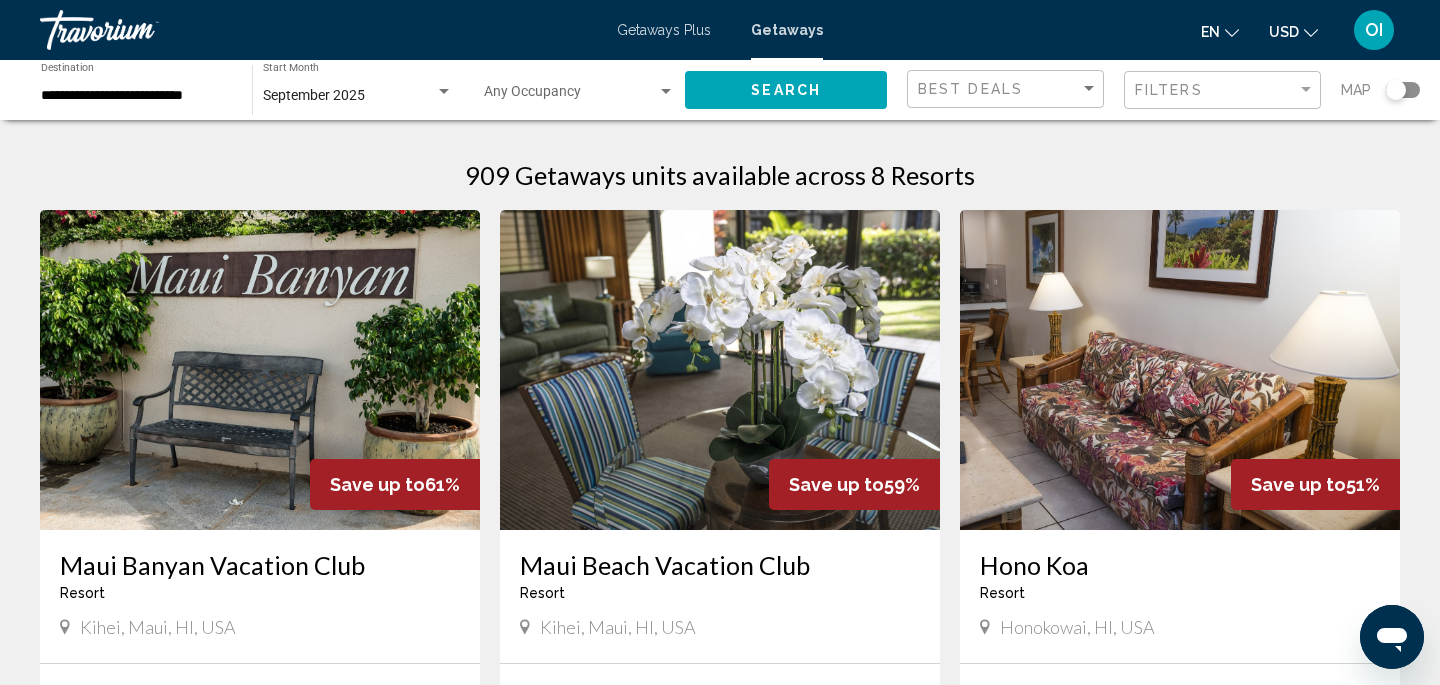 click at bounding box center [666, 91] 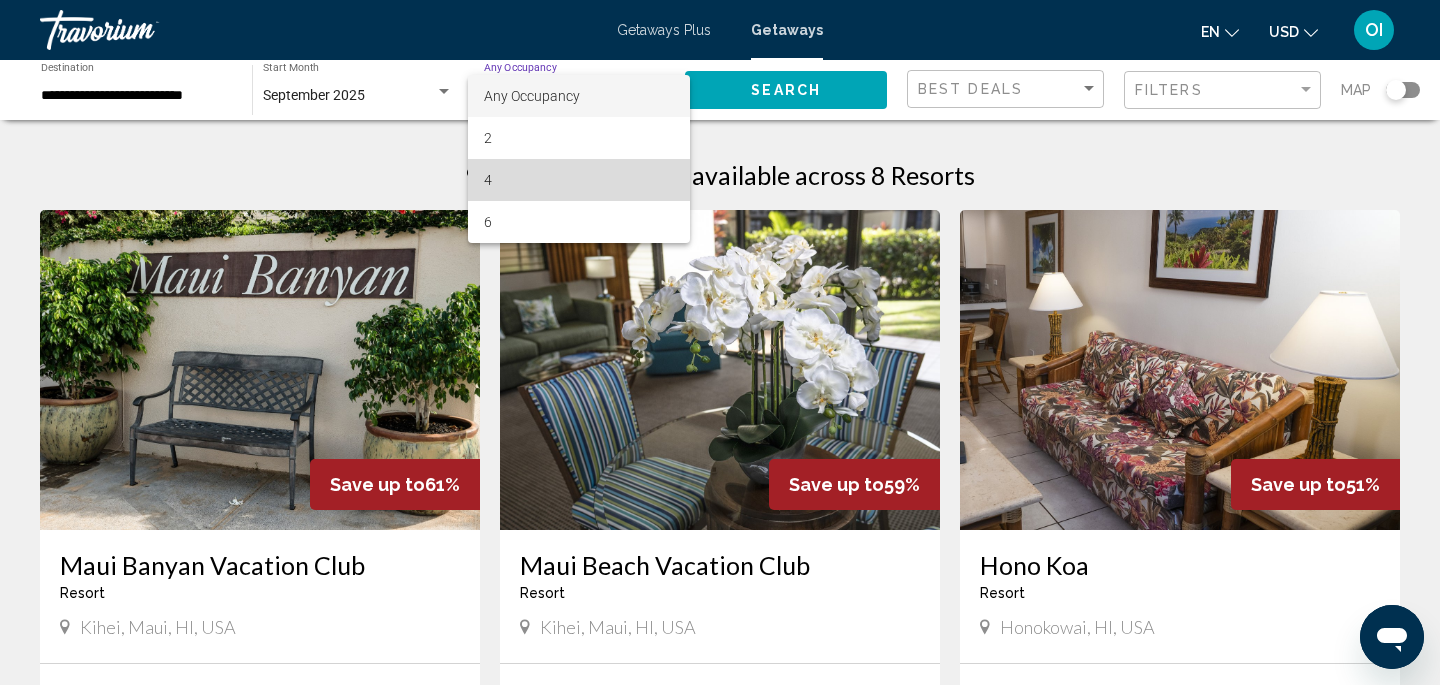 click on "4" at bounding box center [579, 180] 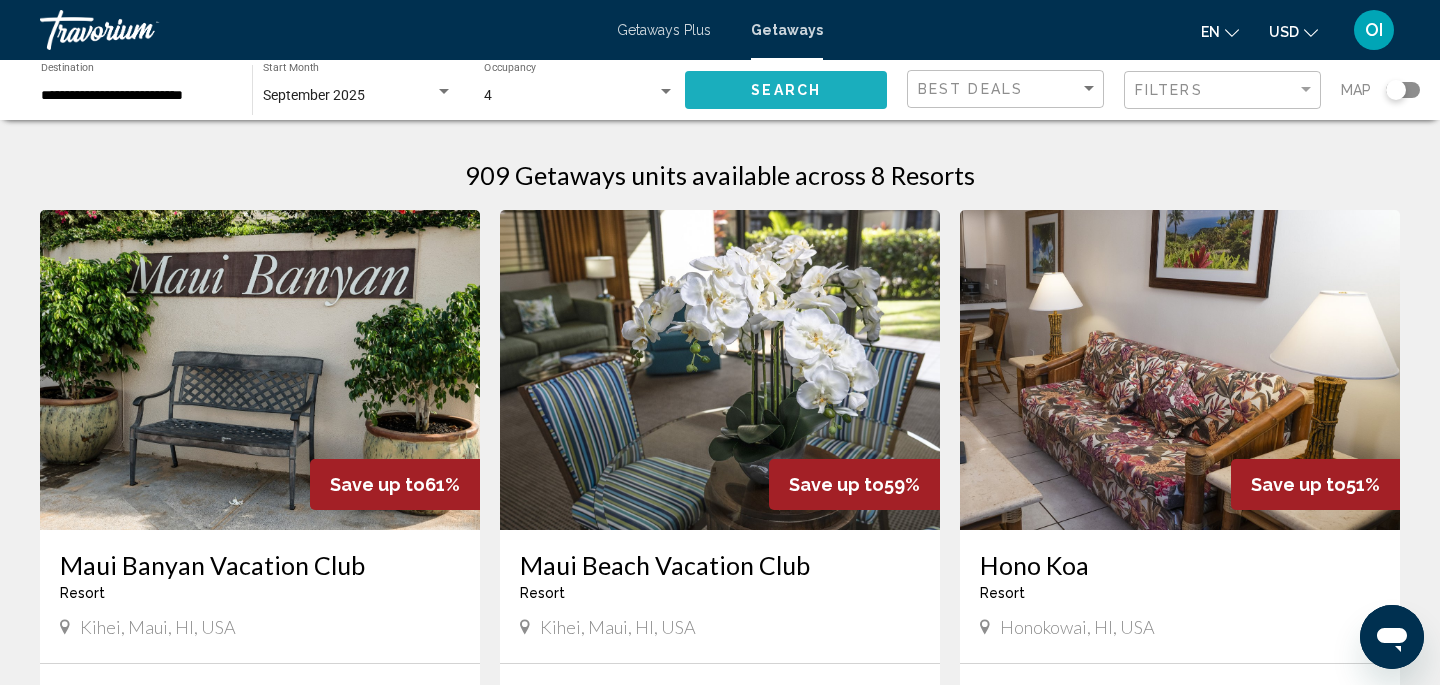 click on "Search" 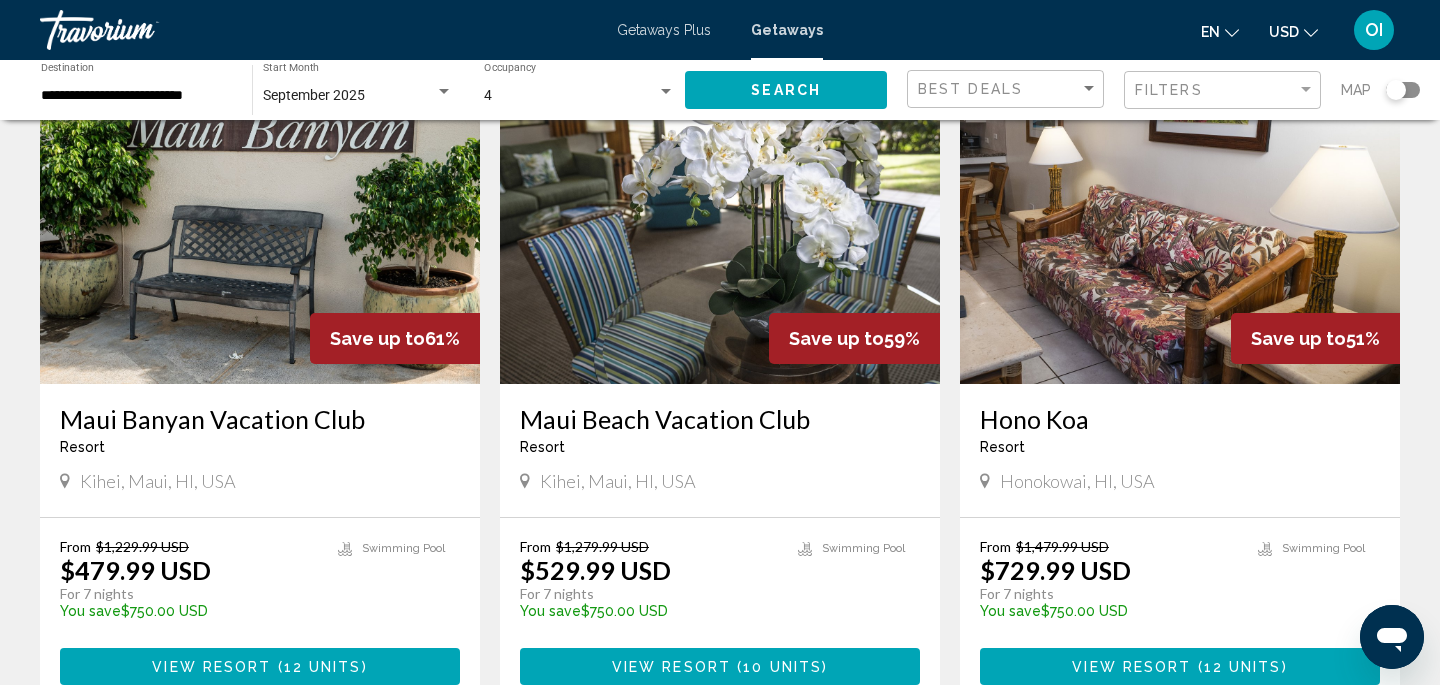 scroll, scrollTop: 139, scrollLeft: 0, axis: vertical 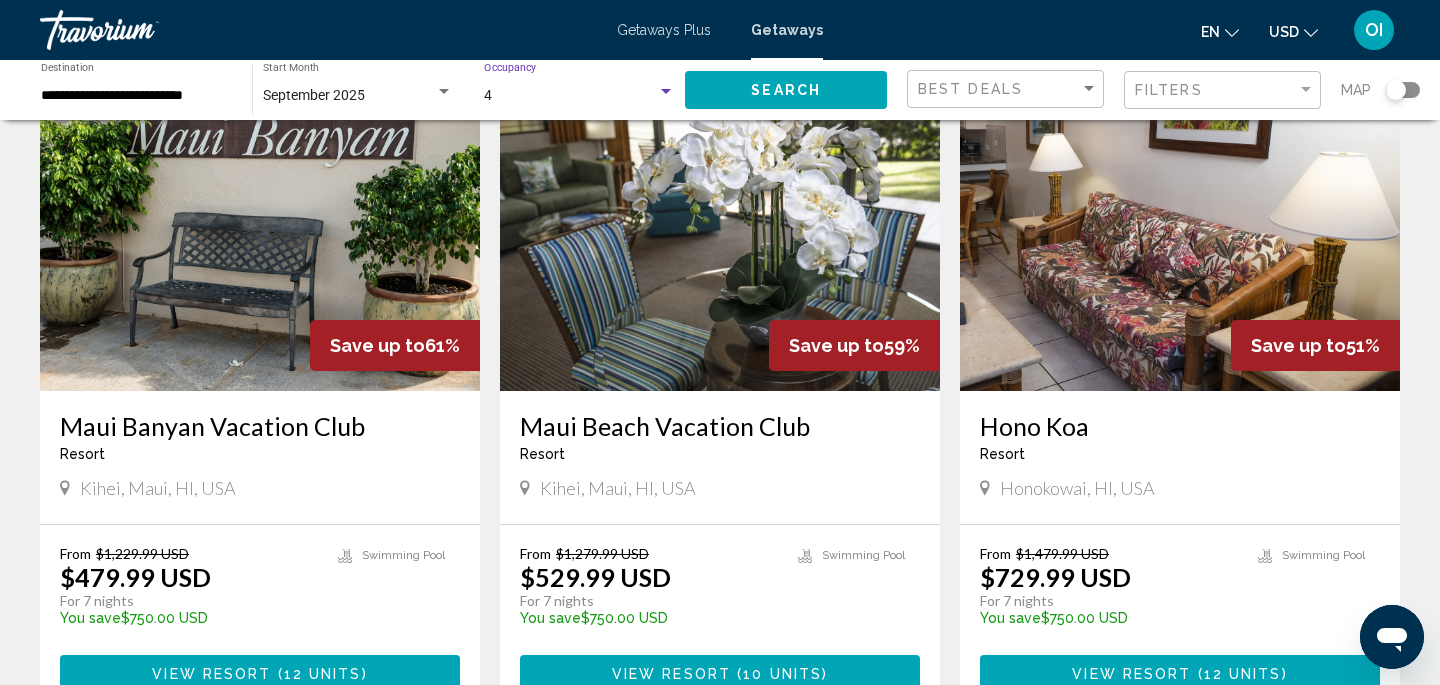 click at bounding box center (666, 92) 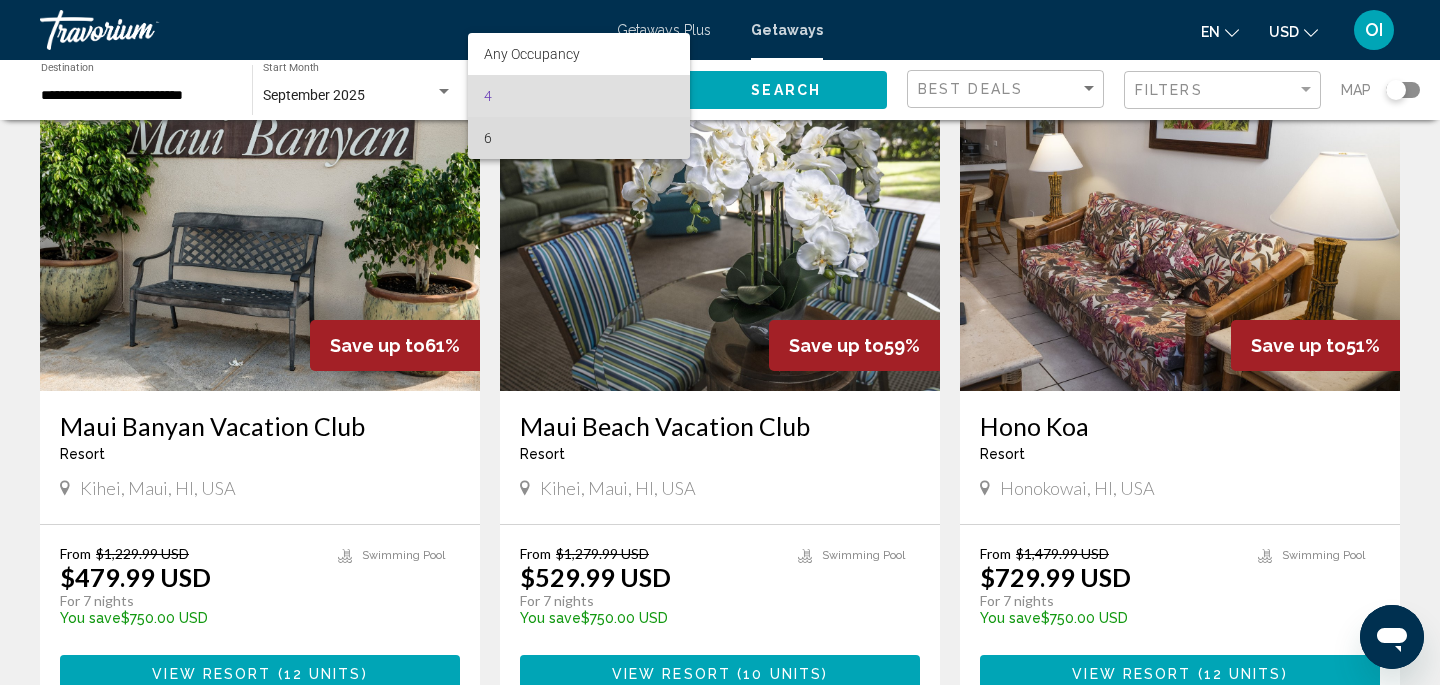click on "6" at bounding box center (579, 138) 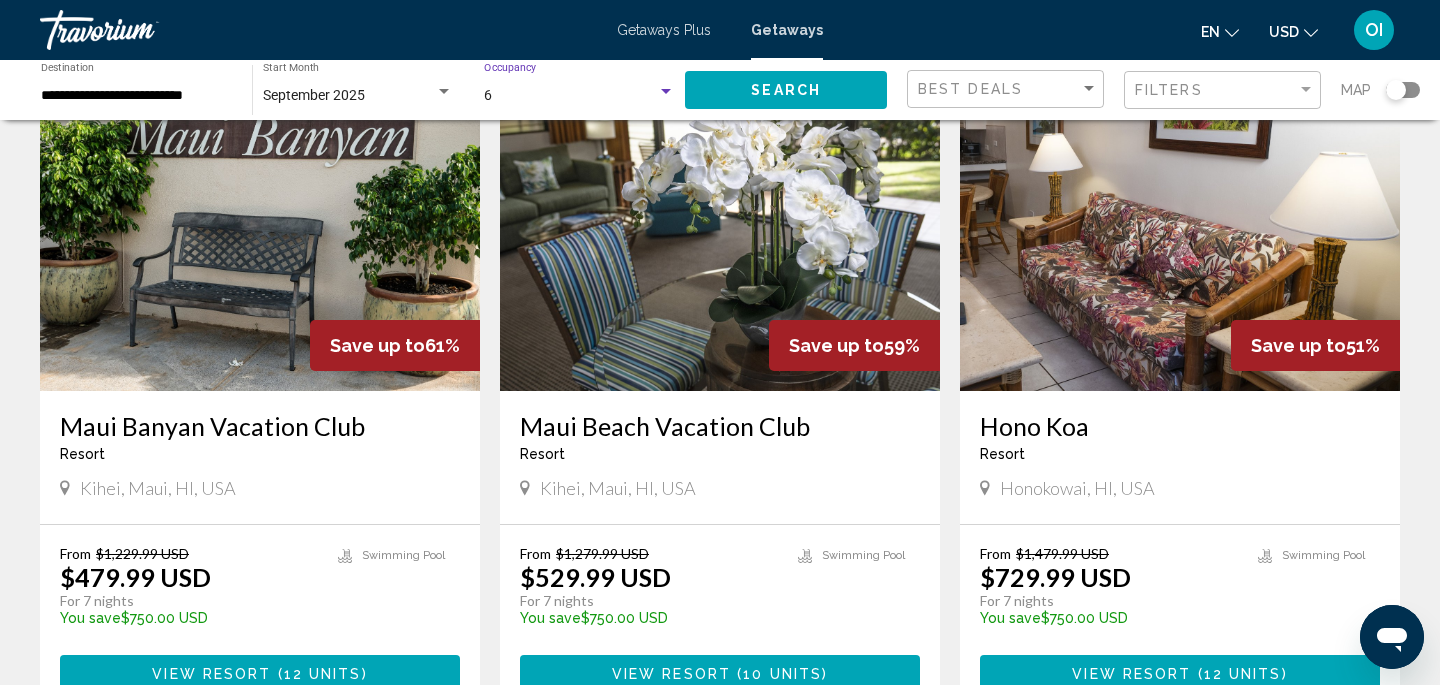 click on "**********" at bounding box center (136, 96) 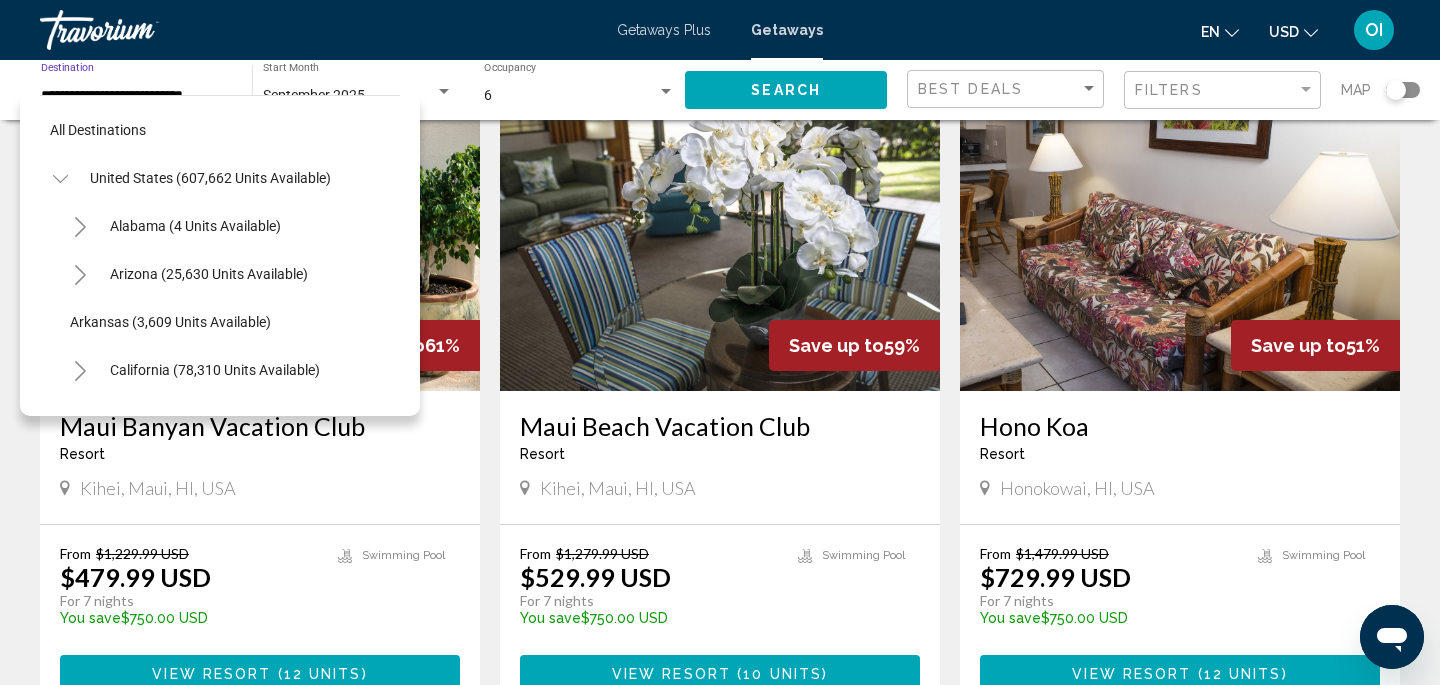 scroll, scrollTop: 551, scrollLeft: 0, axis: vertical 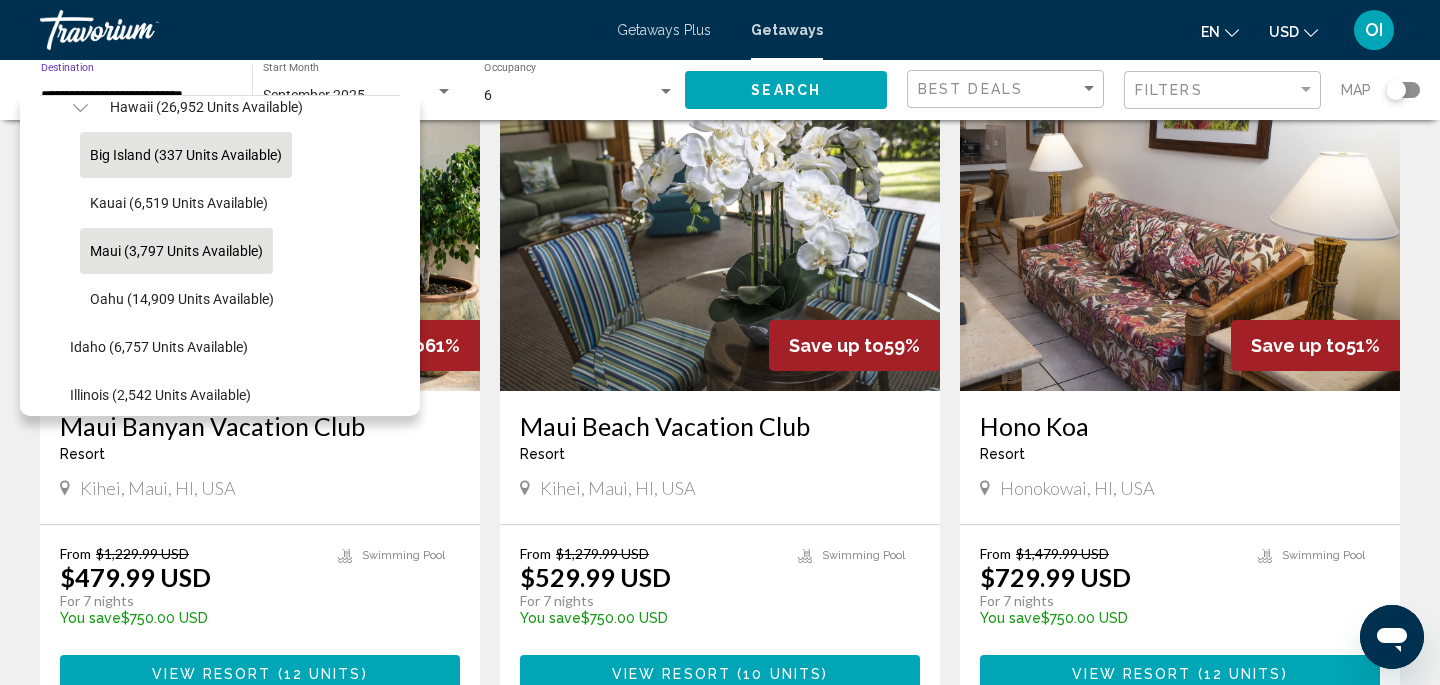 click on "Big Island (337 units available)" 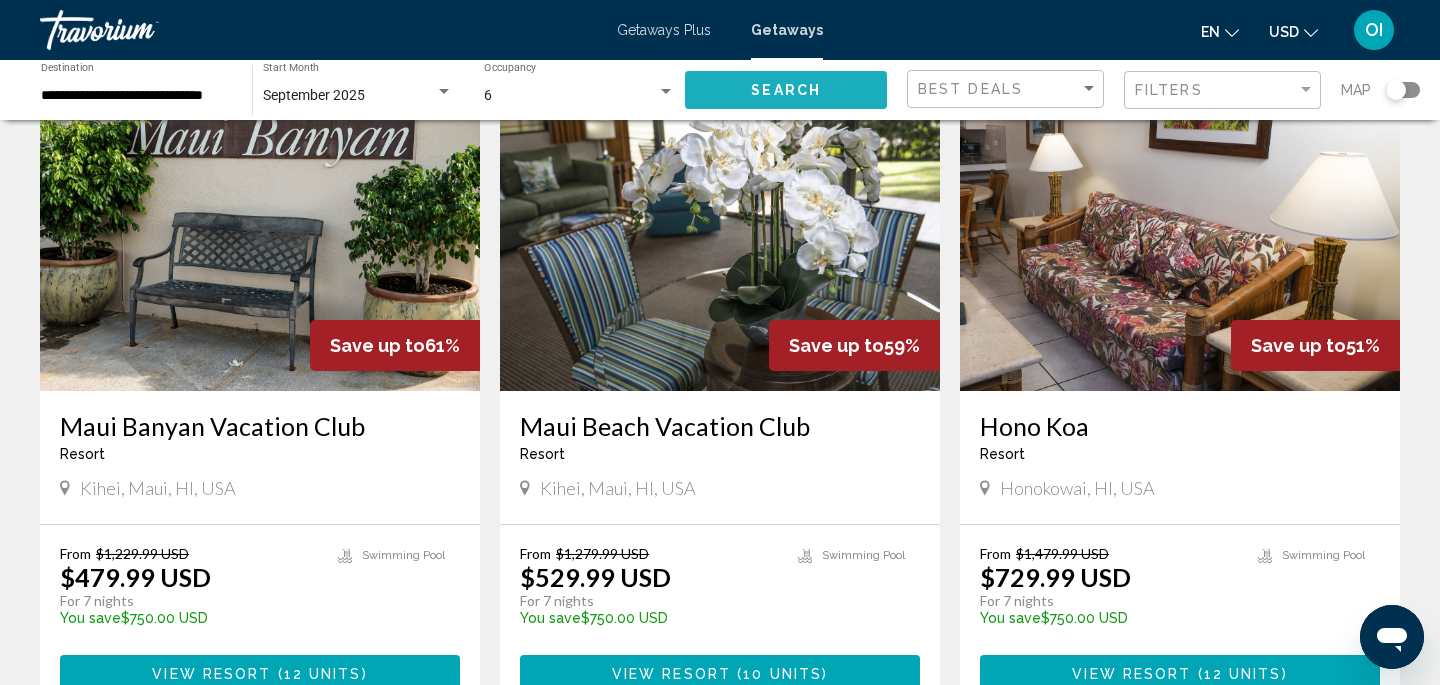 click on "Search" 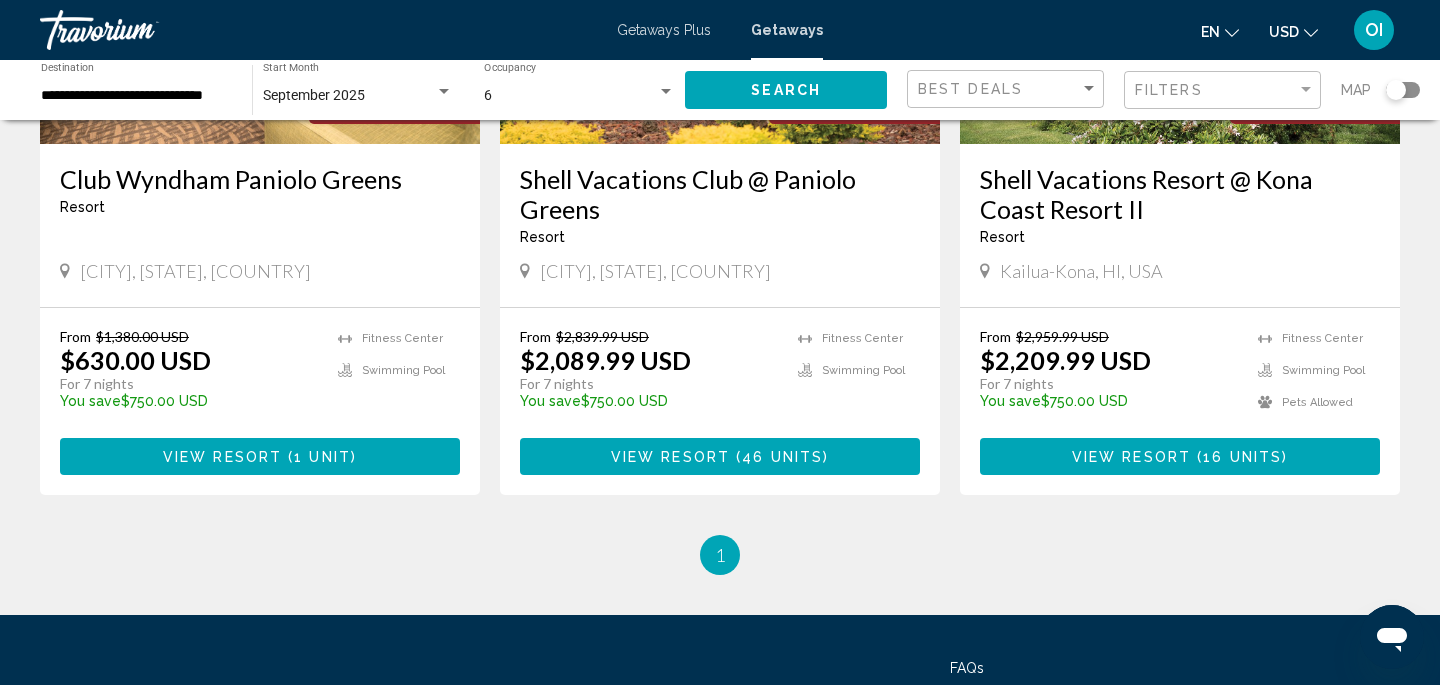 scroll, scrollTop: 325, scrollLeft: 0, axis: vertical 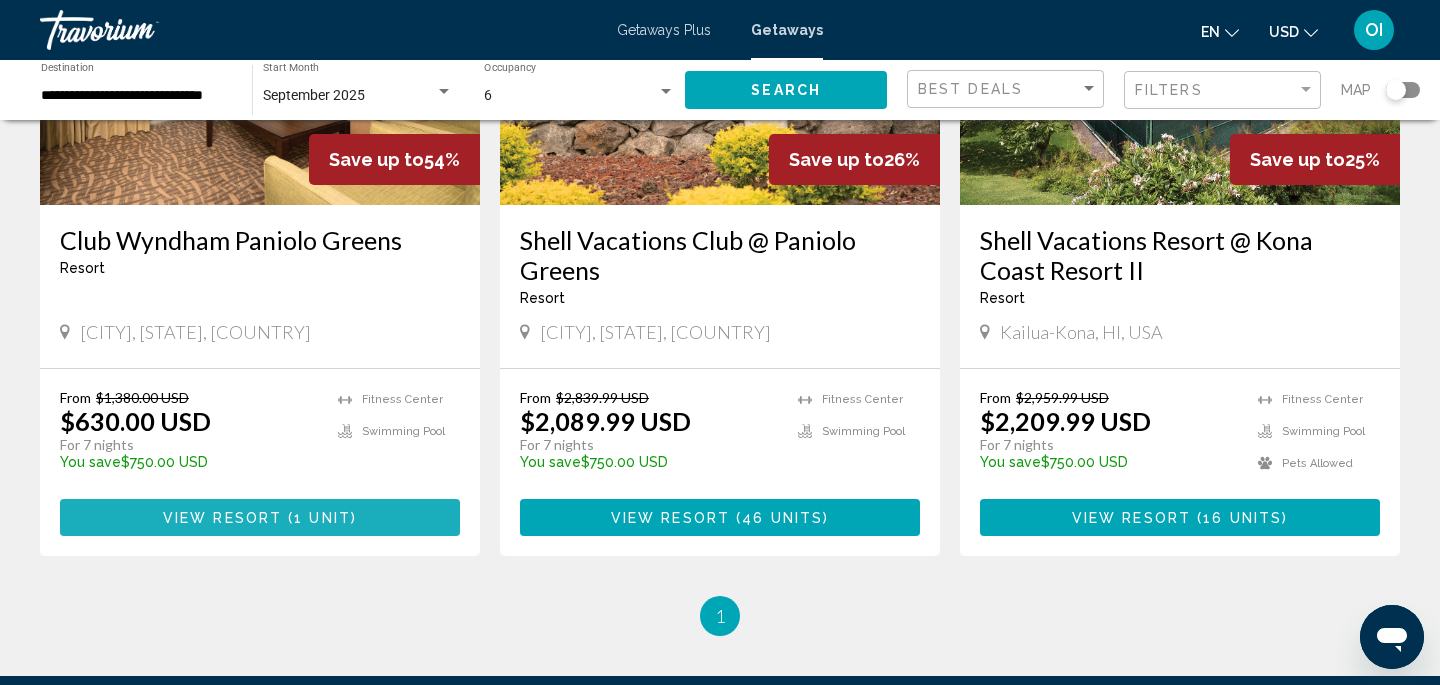 click on "View Resort    ( 1 unit )" at bounding box center (260, 517) 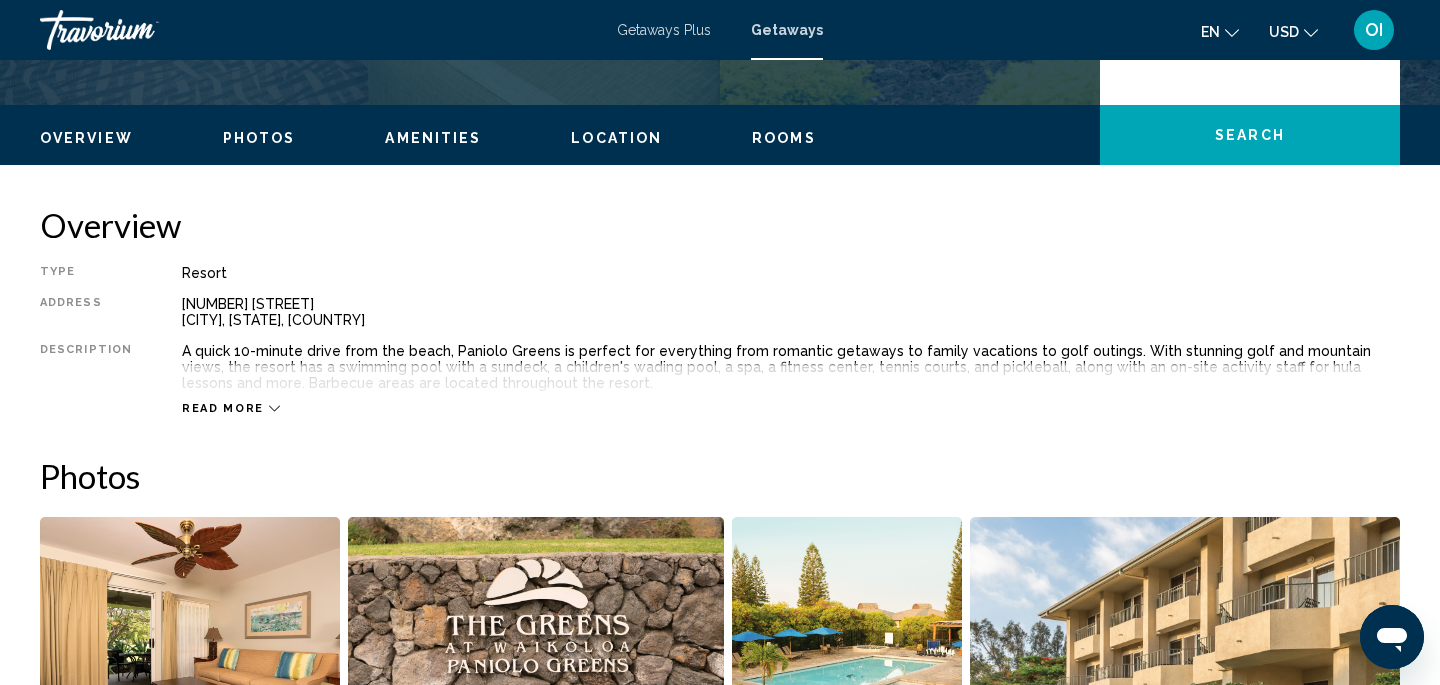 scroll, scrollTop: 551, scrollLeft: 0, axis: vertical 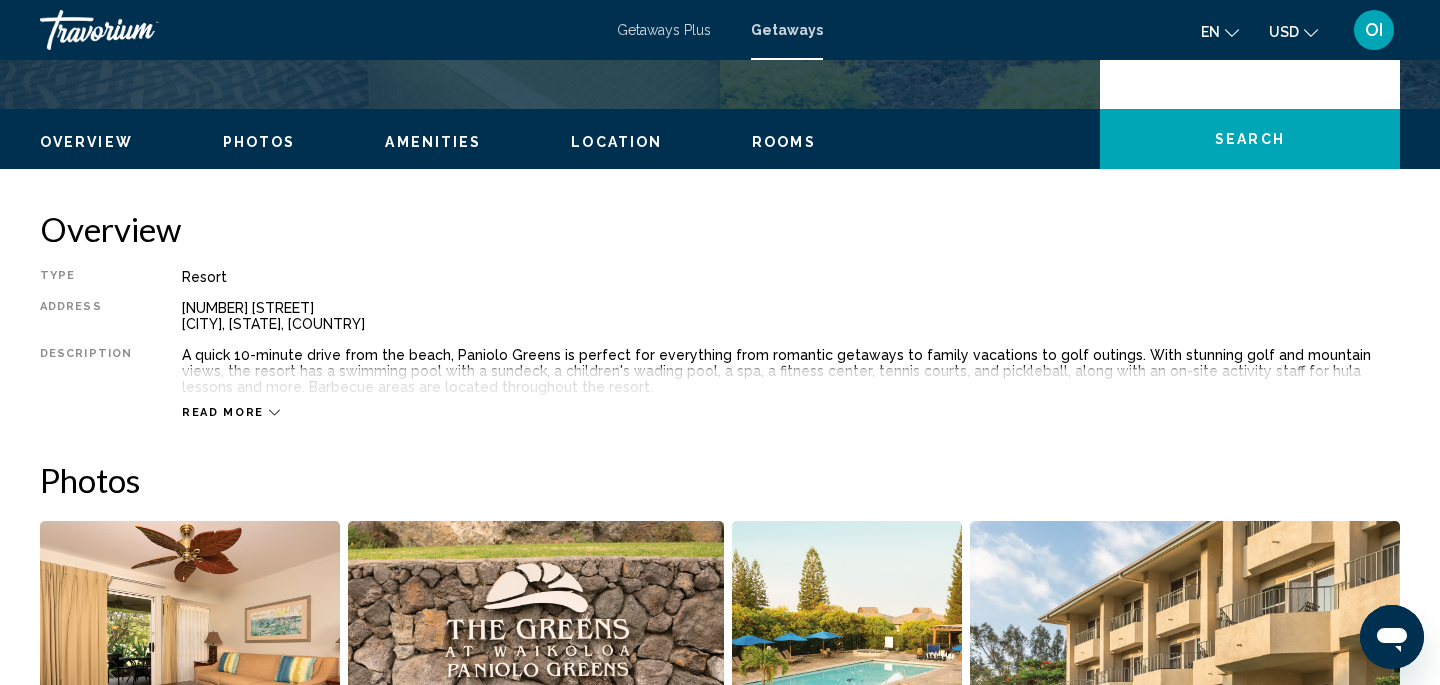 click on "Rooms" at bounding box center (784, 142) 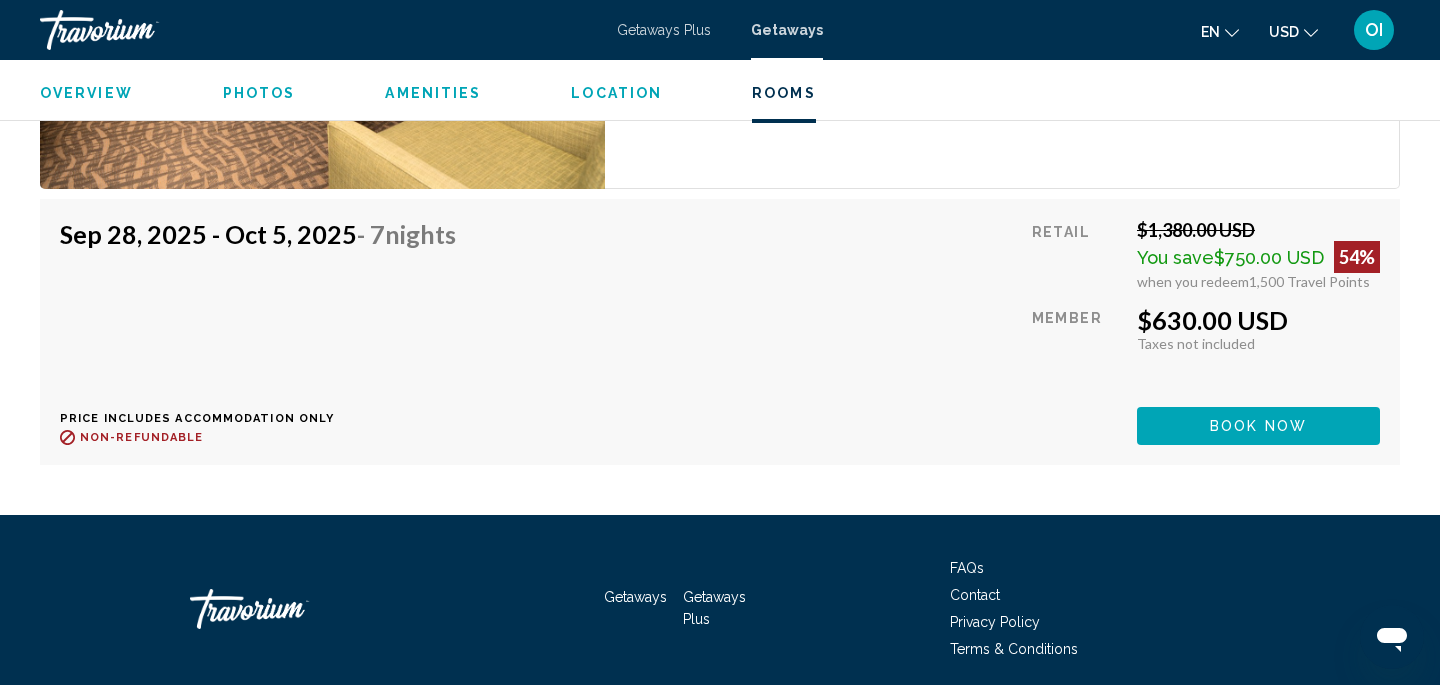 scroll, scrollTop: 3889, scrollLeft: 0, axis: vertical 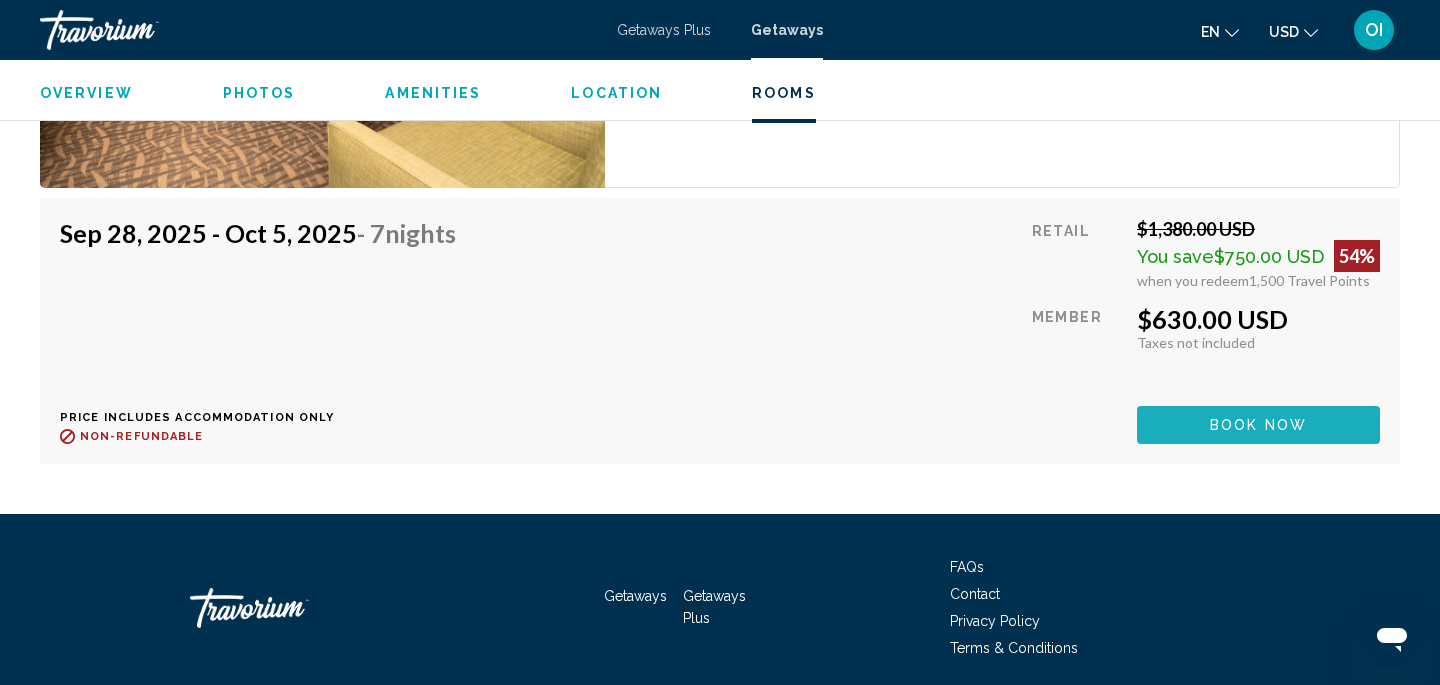 click on "Book now" at bounding box center (1258, 426) 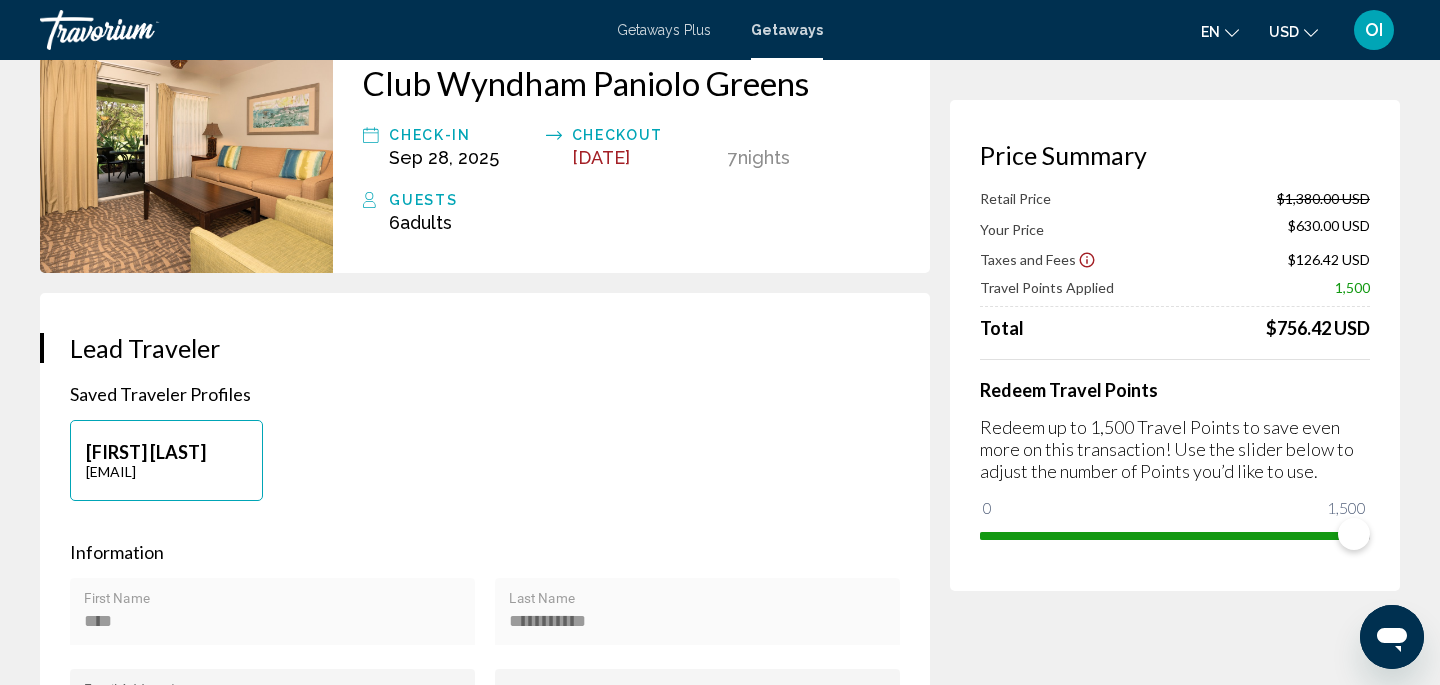 scroll, scrollTop: 0, scrollLeft: 0, axis: both 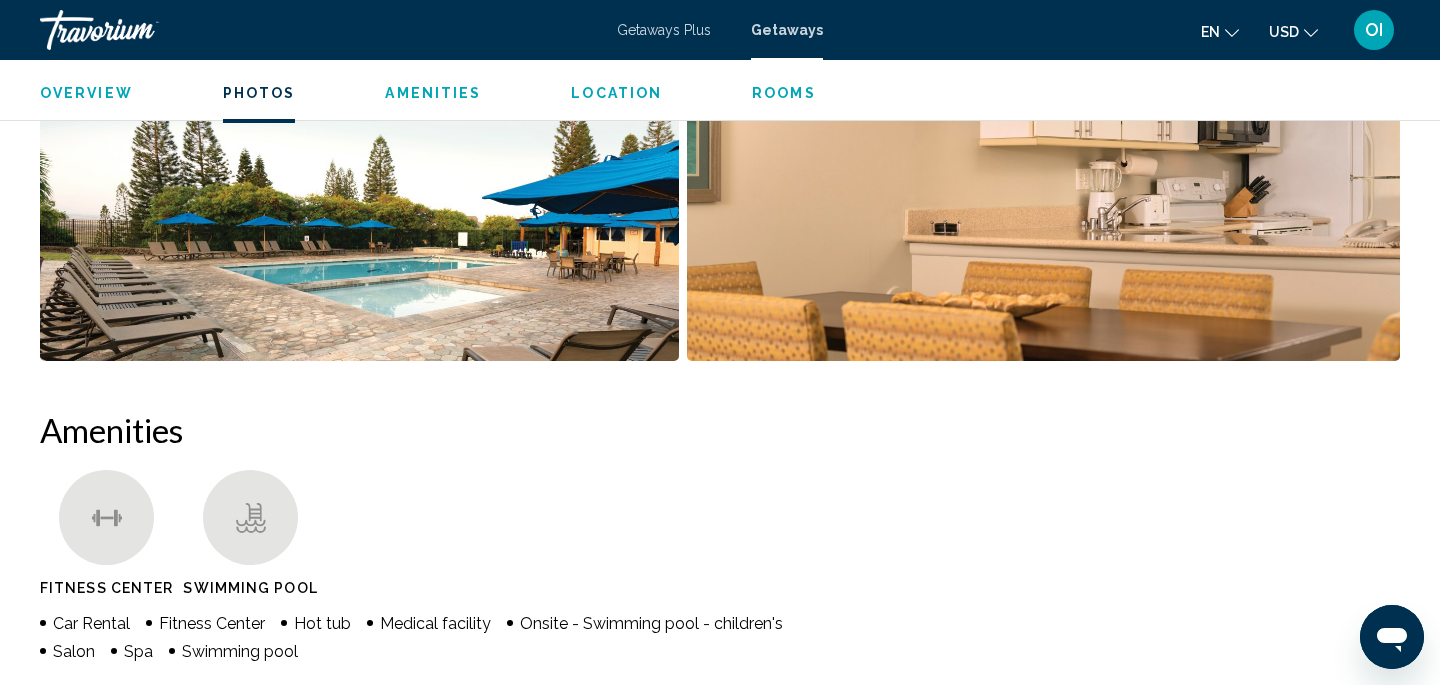 click on "Rooms" at bounding box center (784, 93) 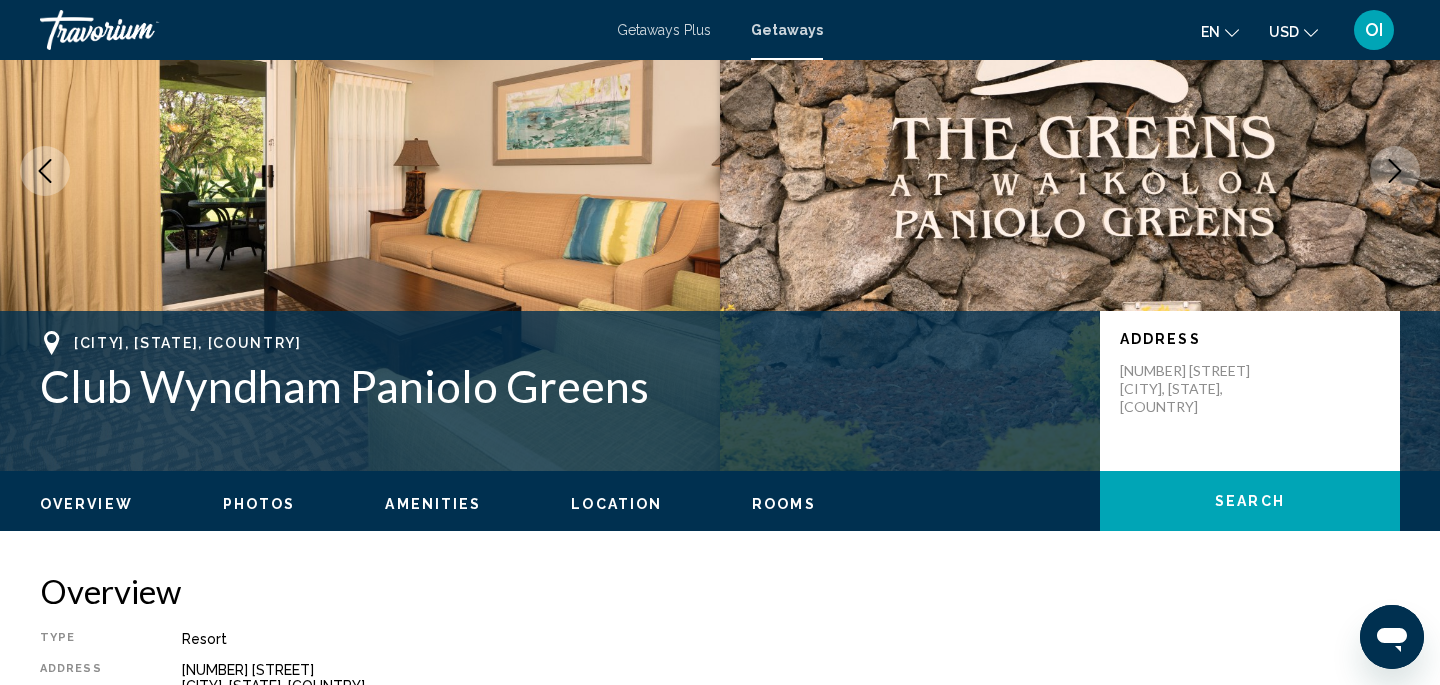 scroll, scrollTop: 0, scrollLeft: 0, axis: both 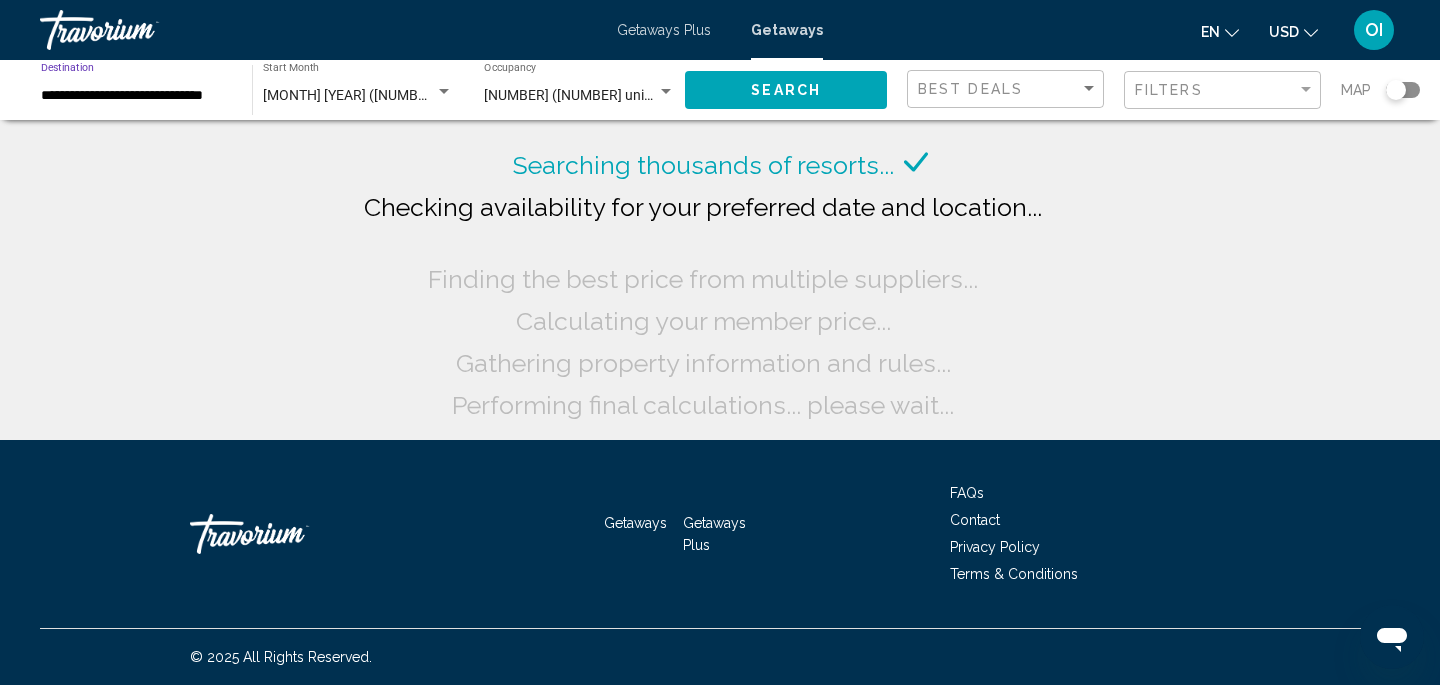 click on "**********" at bounding box center [136, 96] 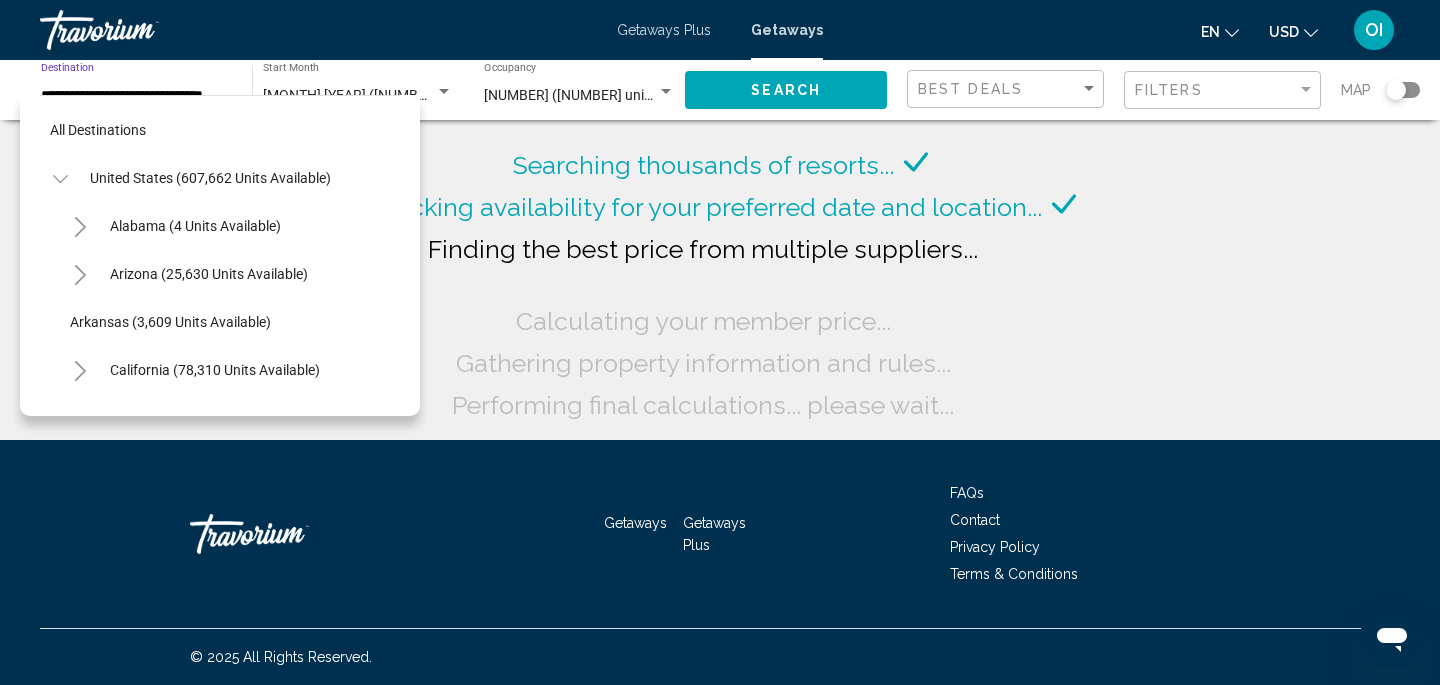 scroll, scrollTop: 455, scrollLeft: 0, axis: vertical 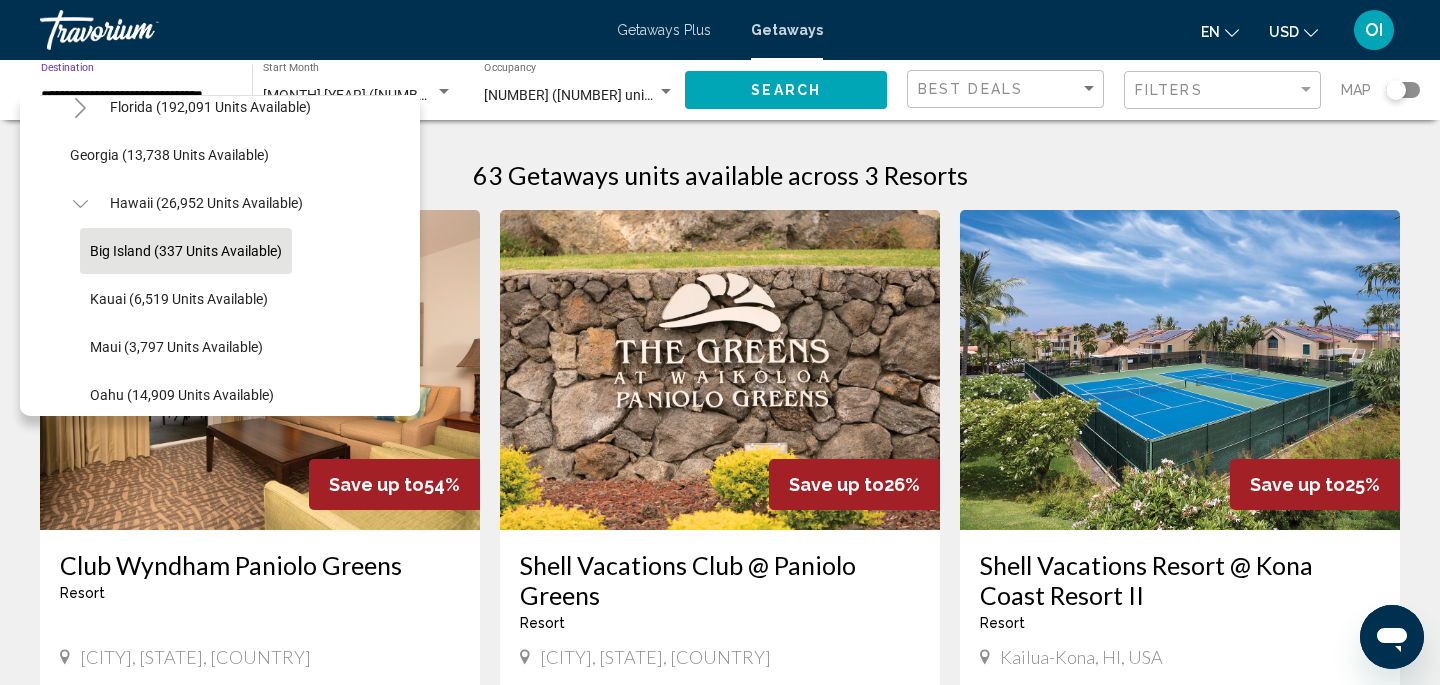 click at bounding box center [260, 370] 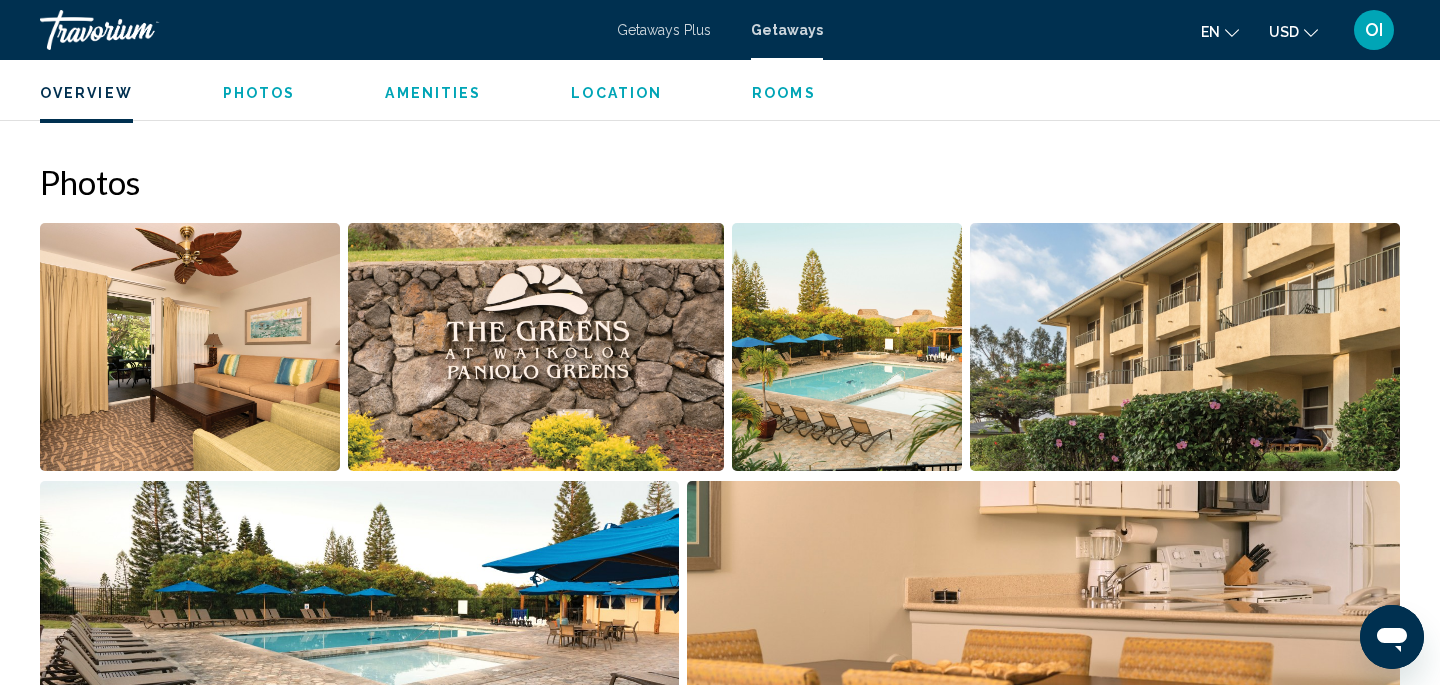 scroll, scrollTop: 849, scrollLeft: 0, axis: vertical 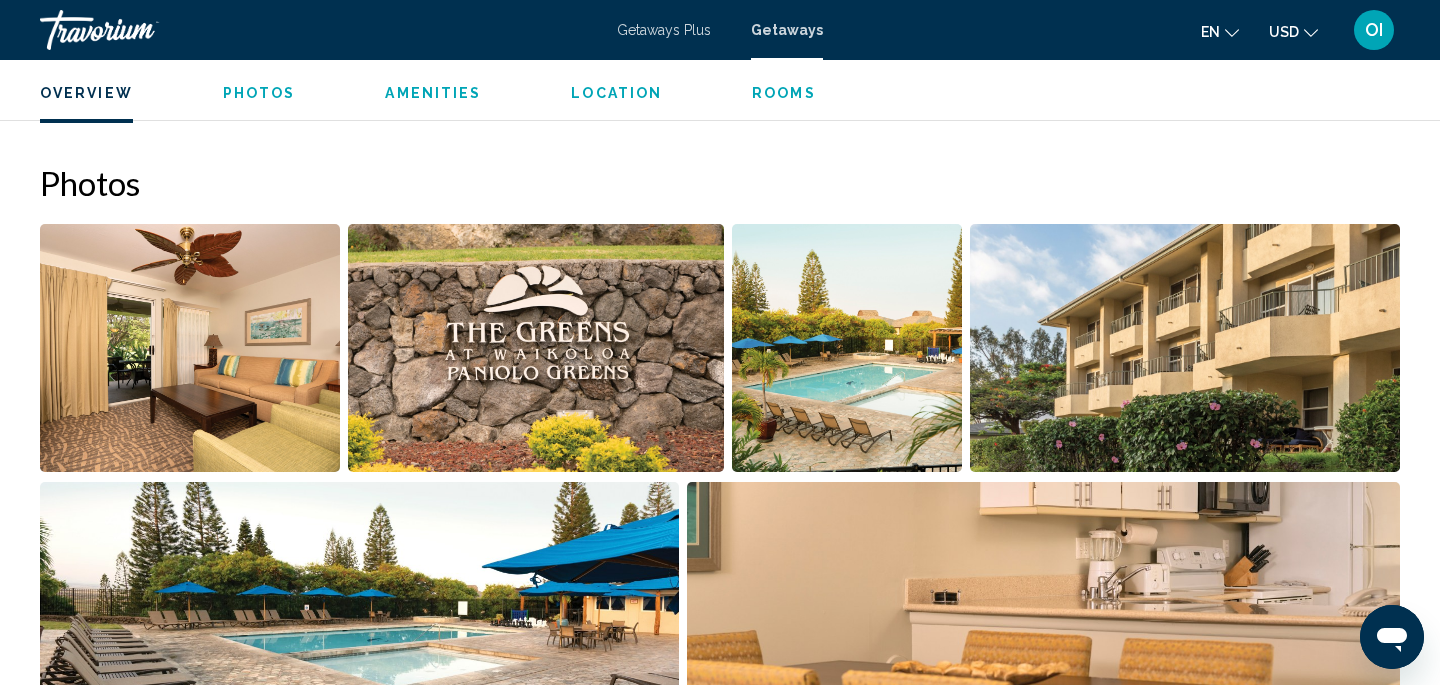 click at bounding box center (190, 348) 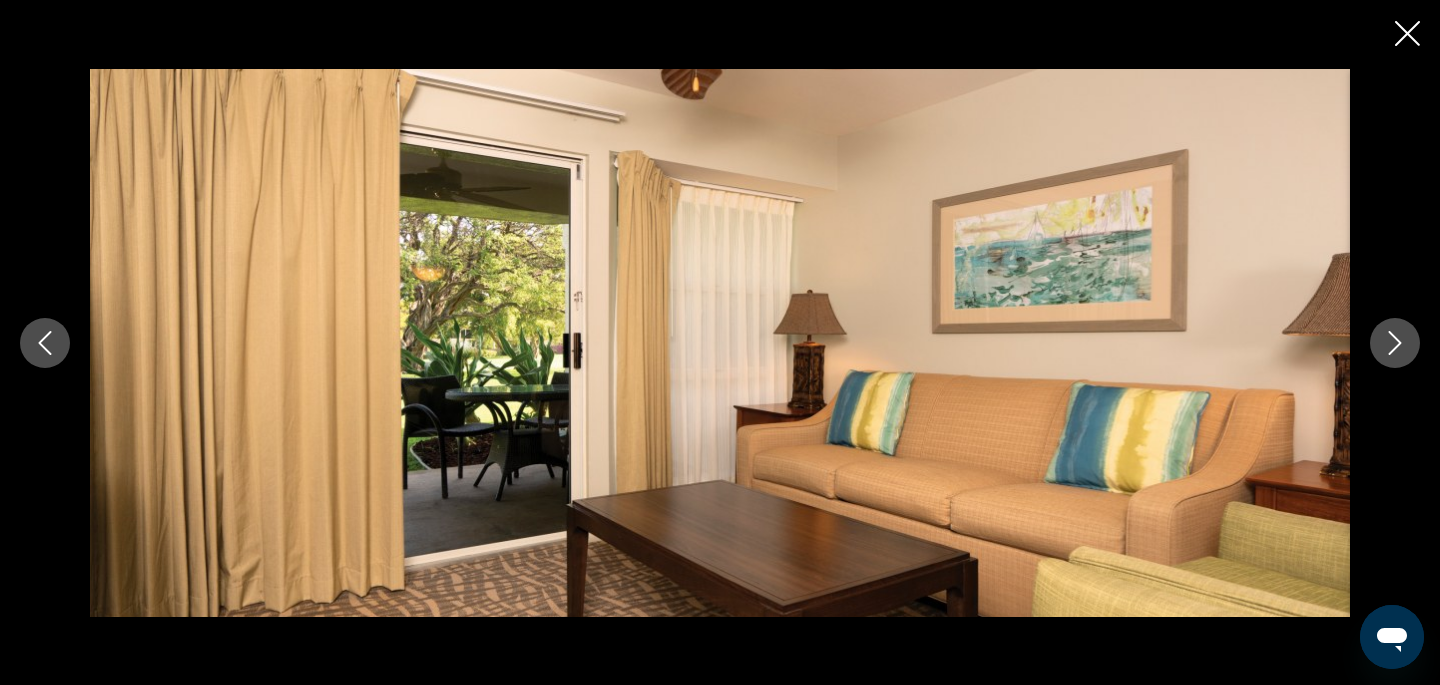 click 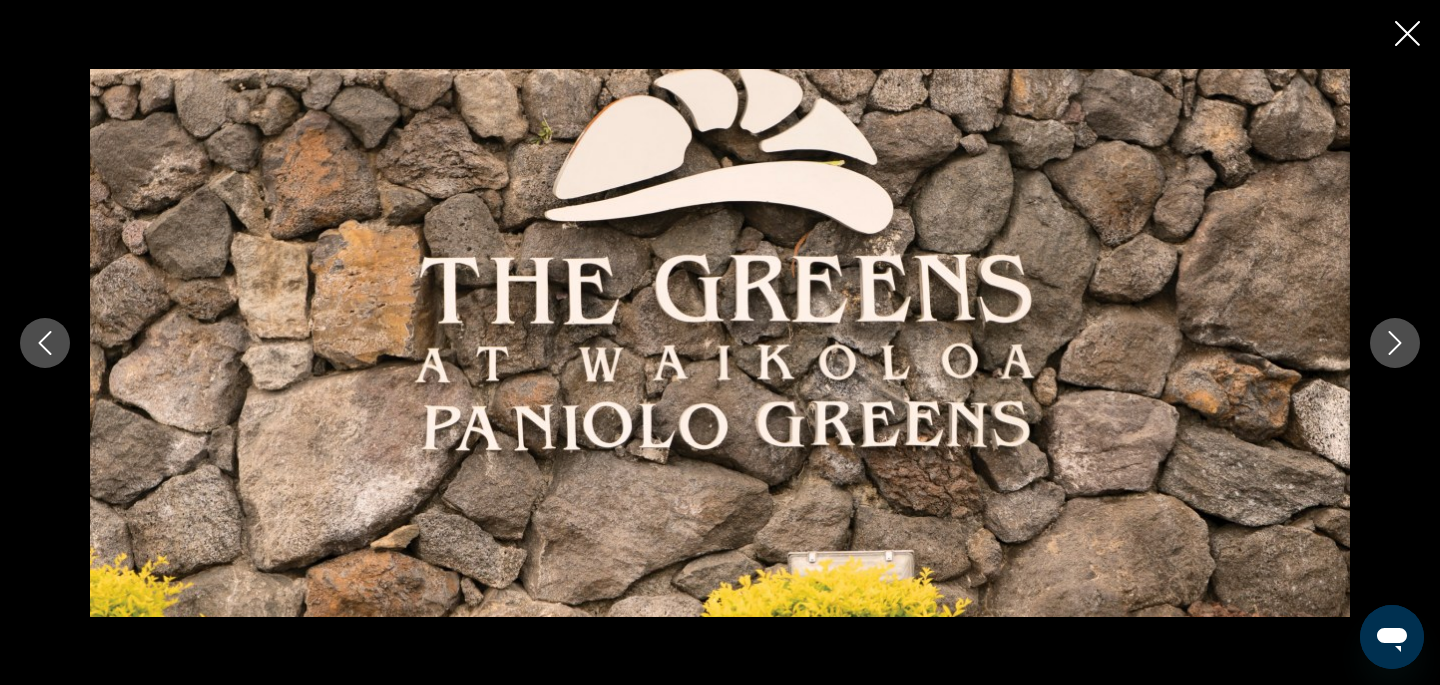 click 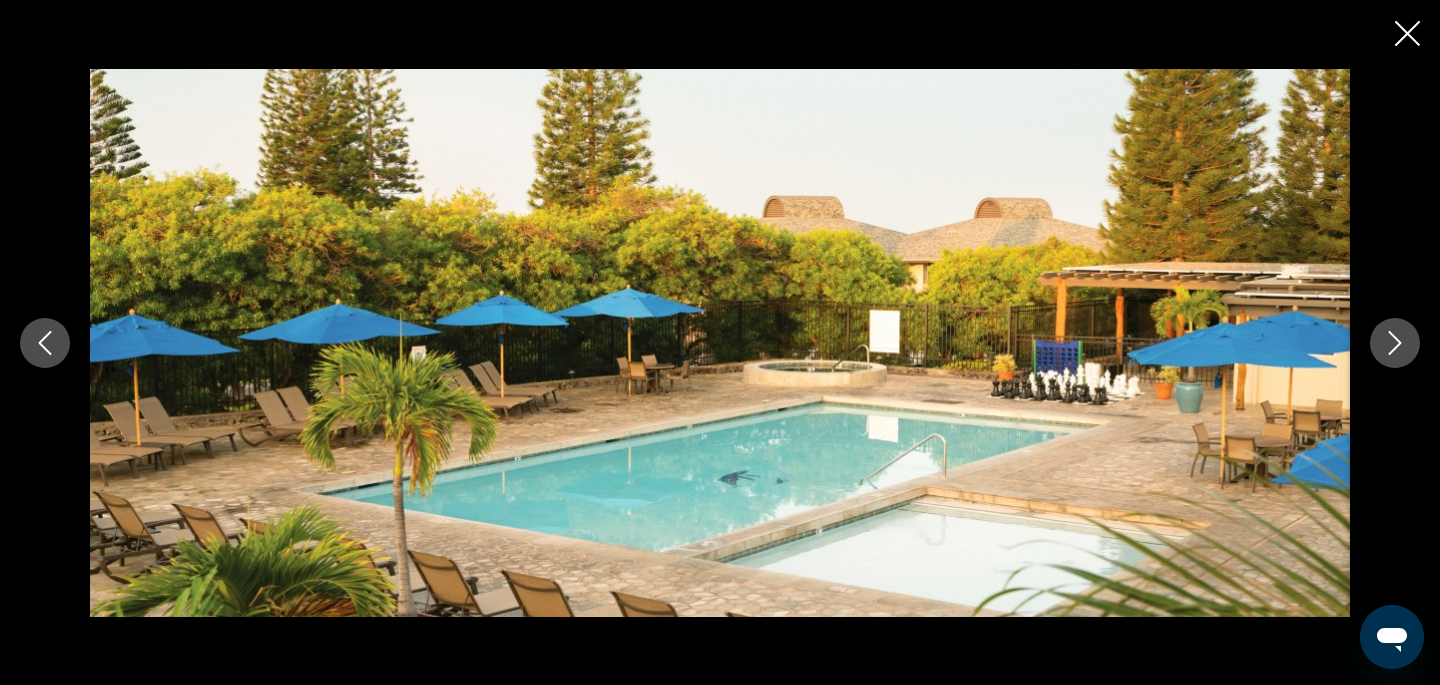 click 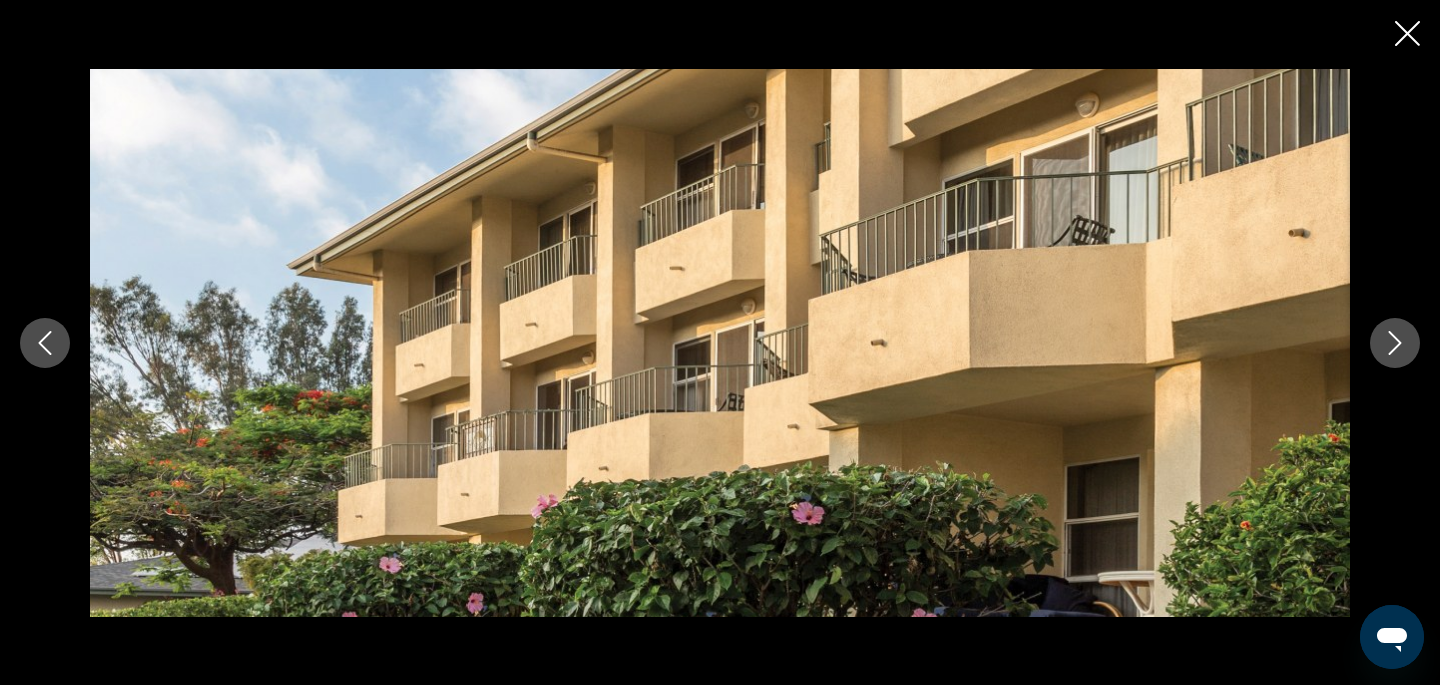 click 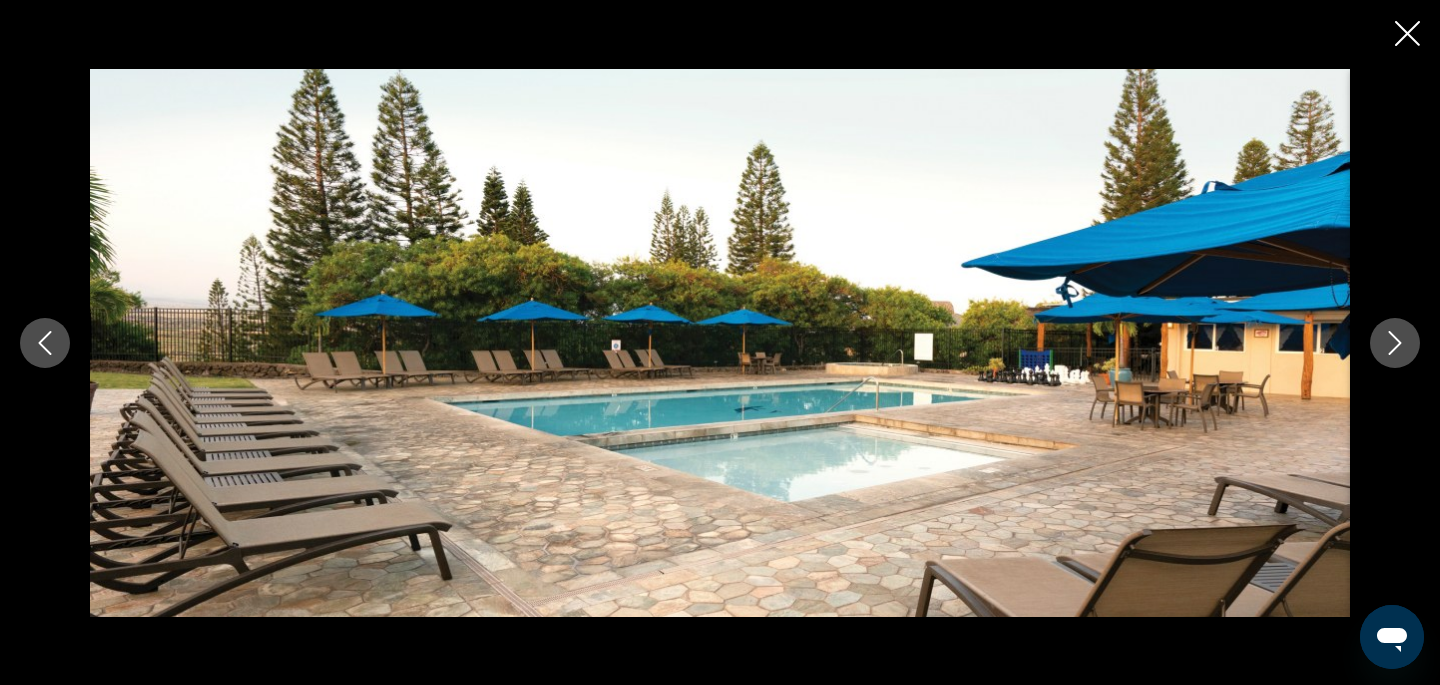 click 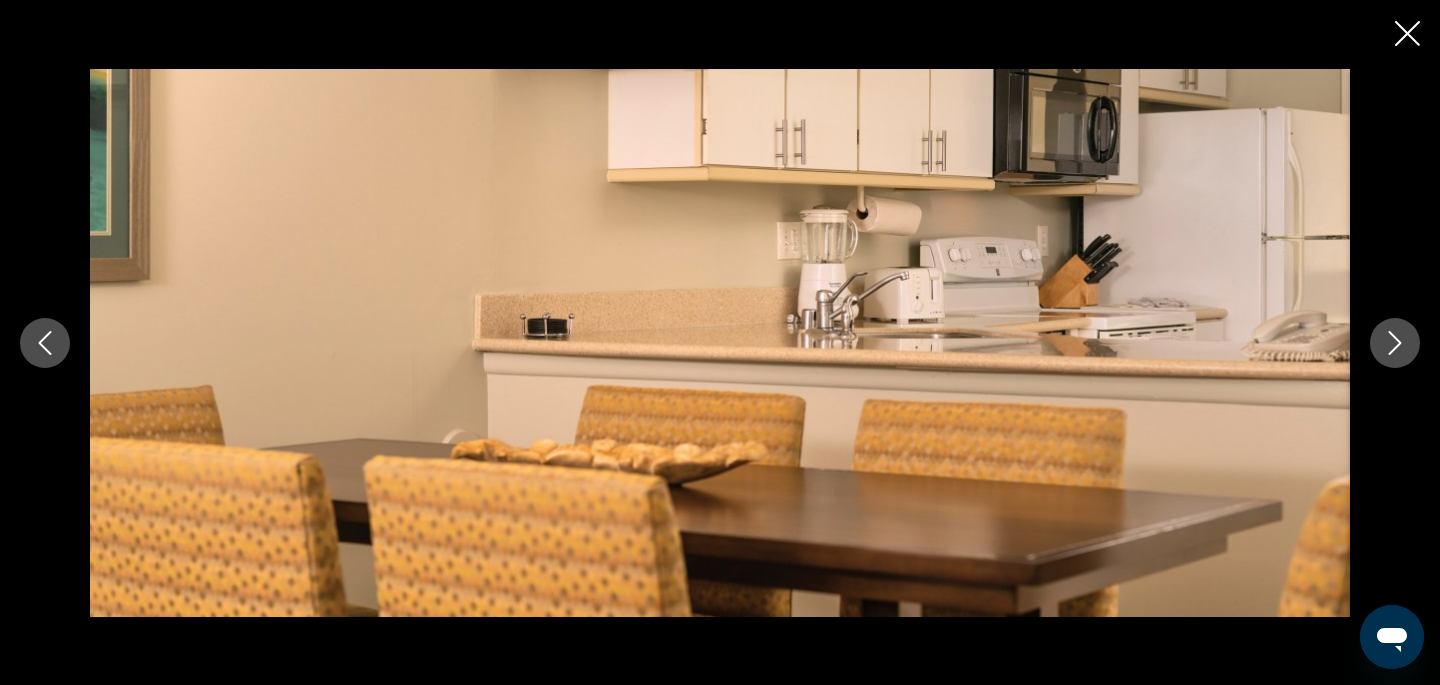 click 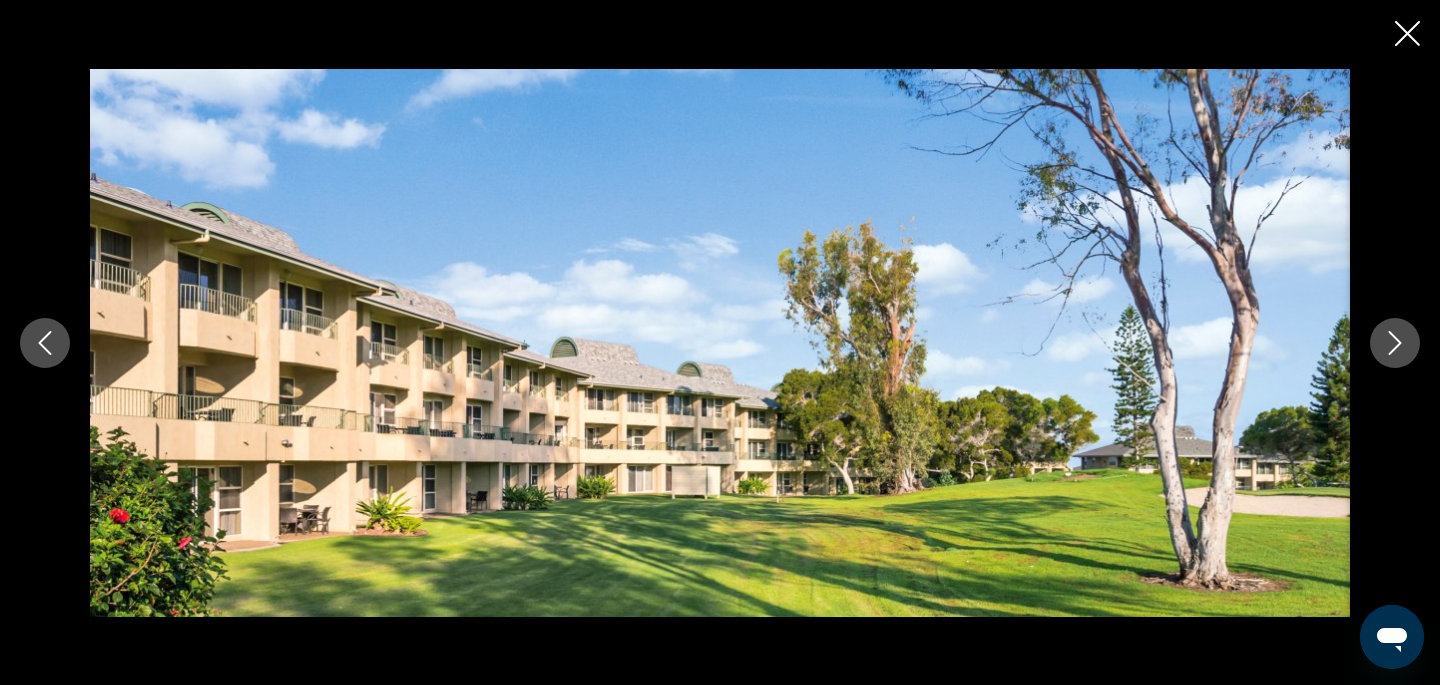 click 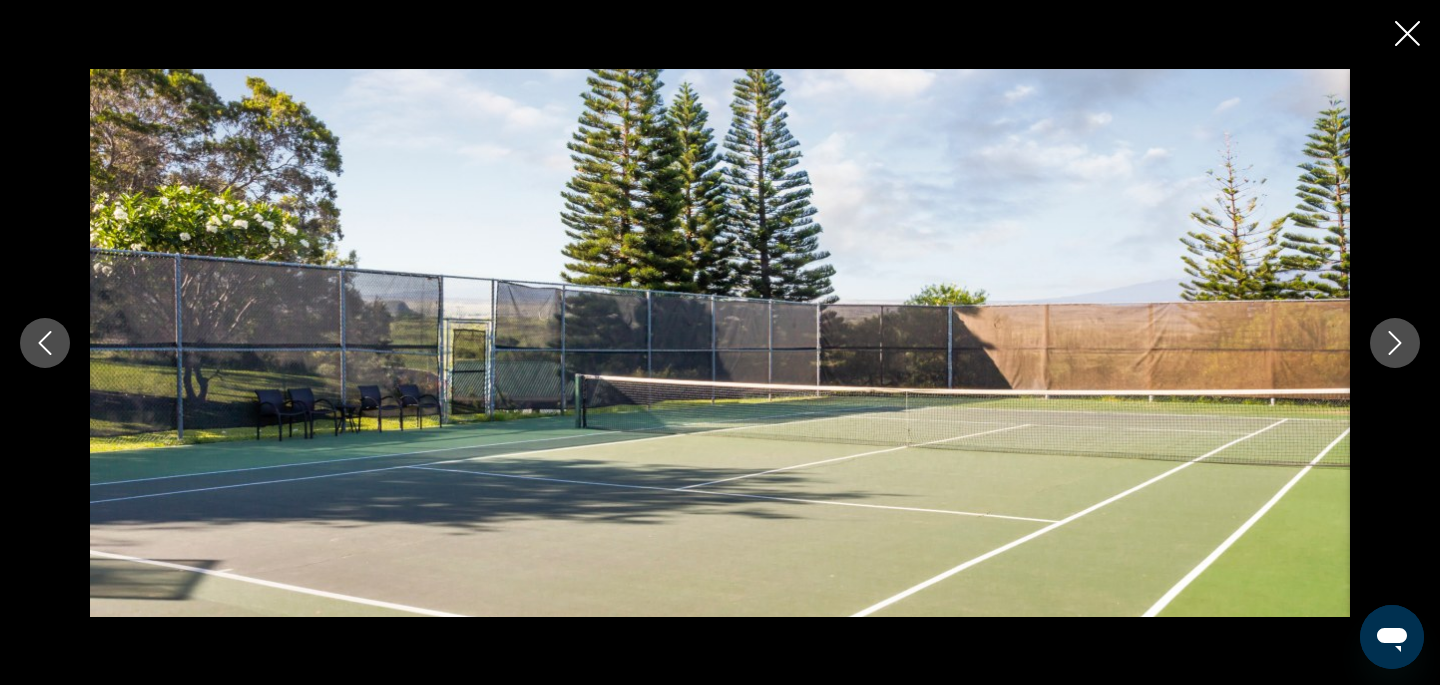 click 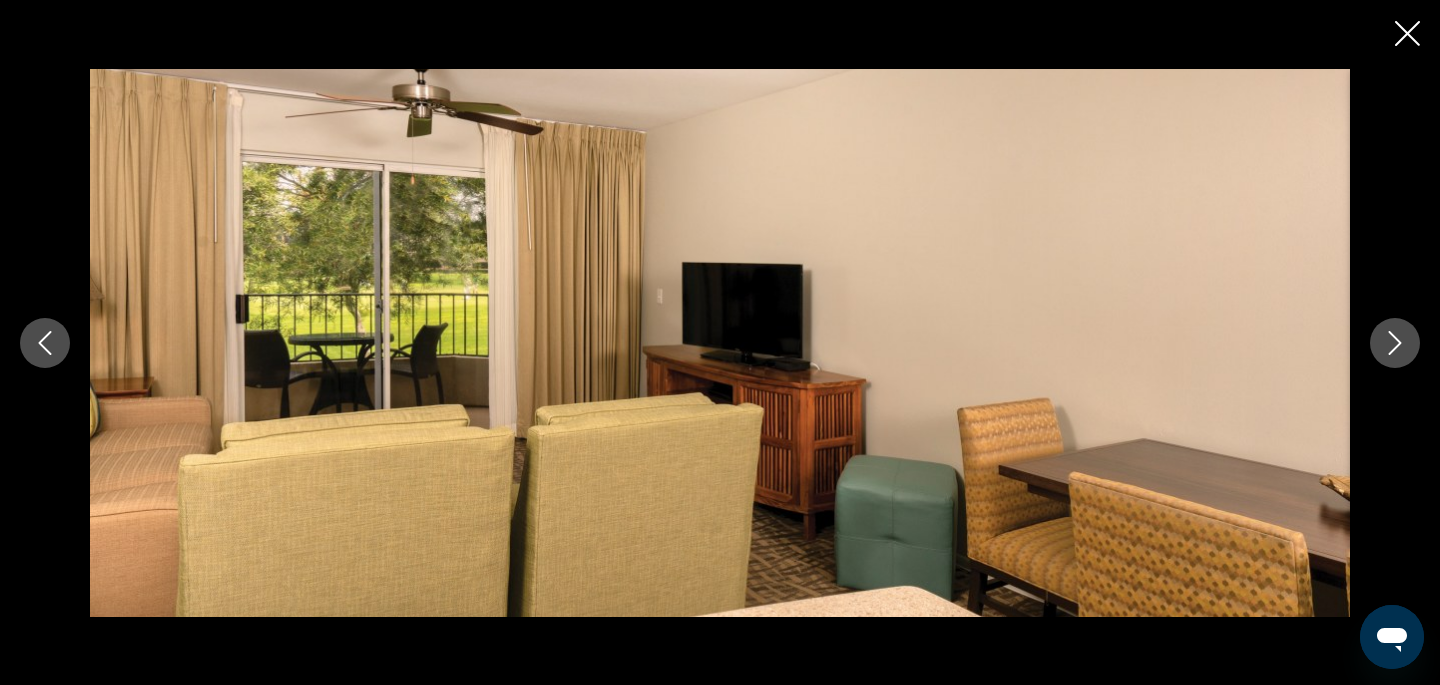 click 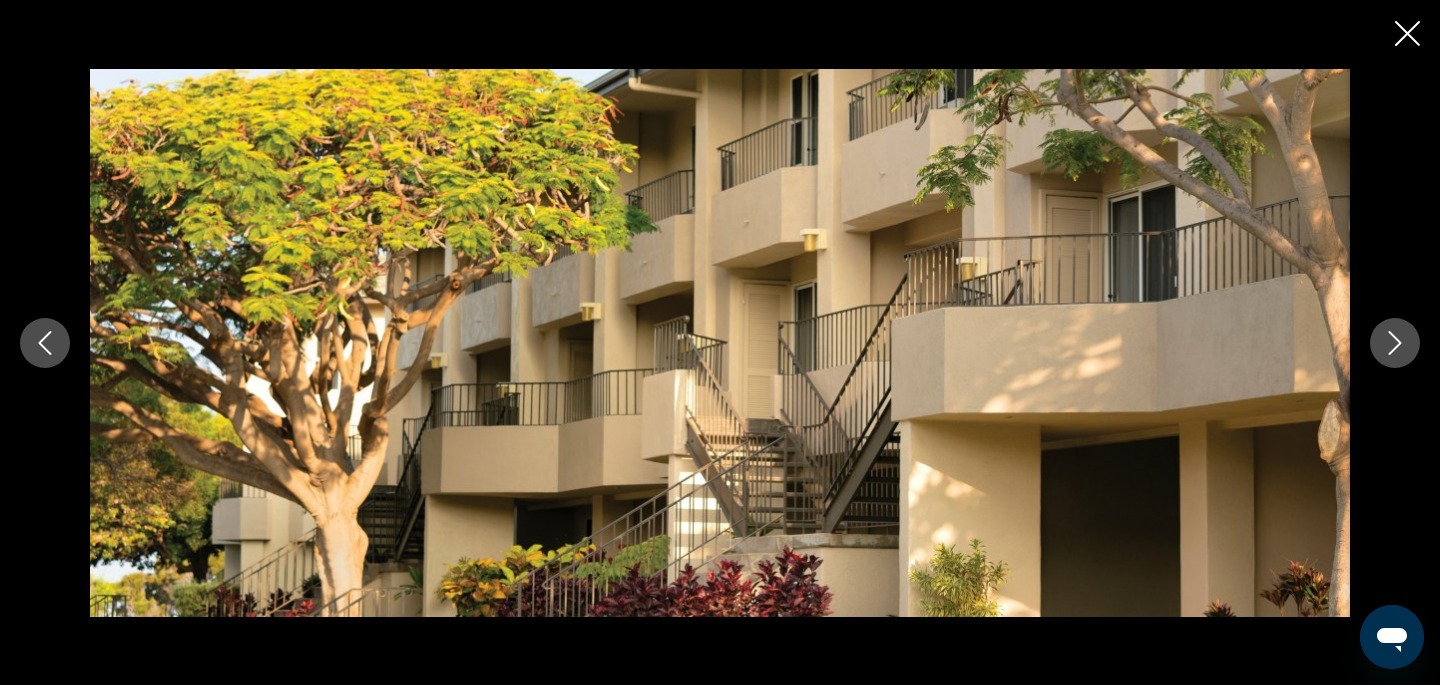 click 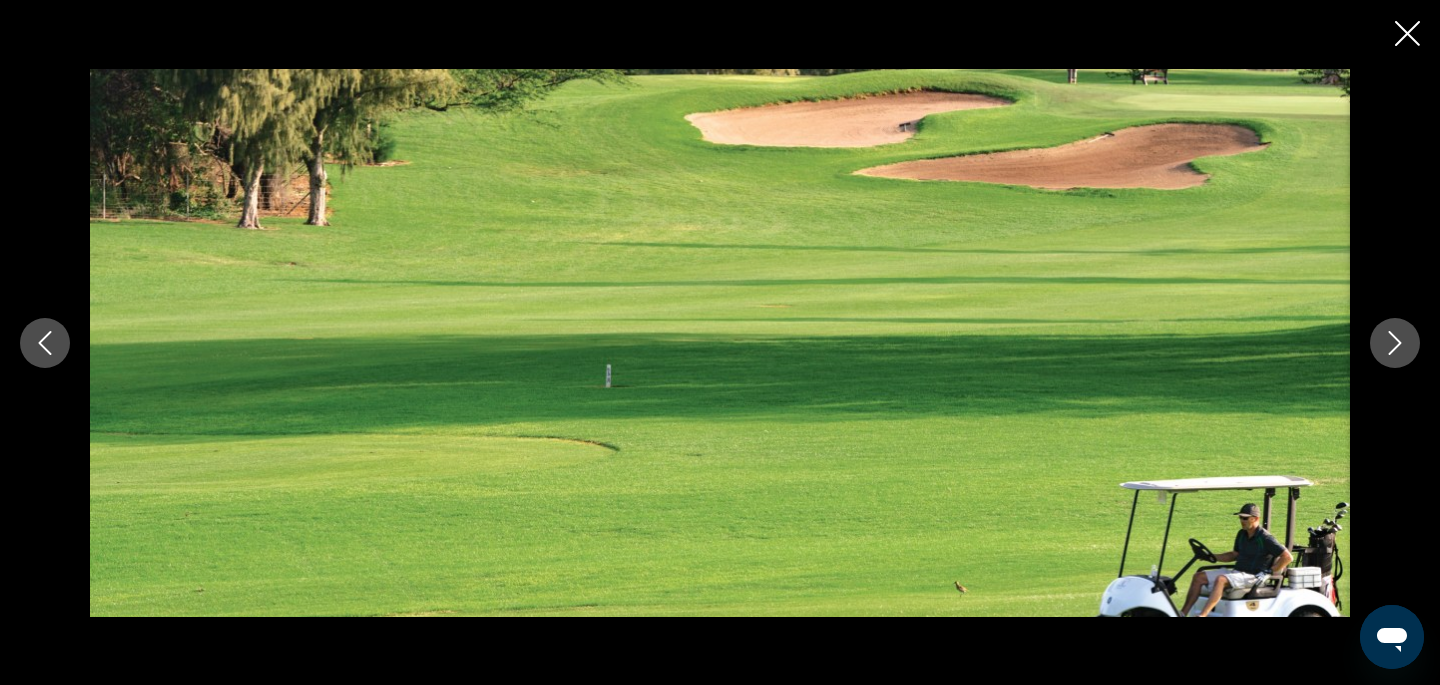 click 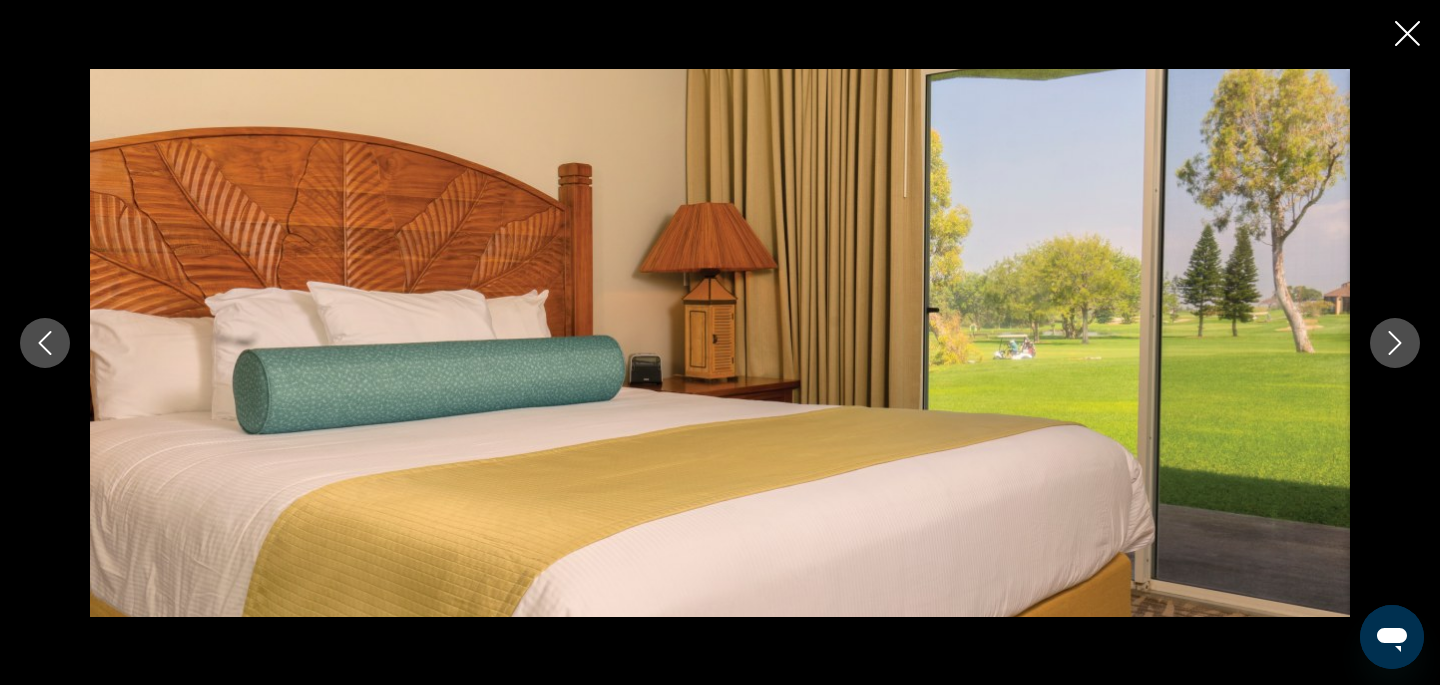 click 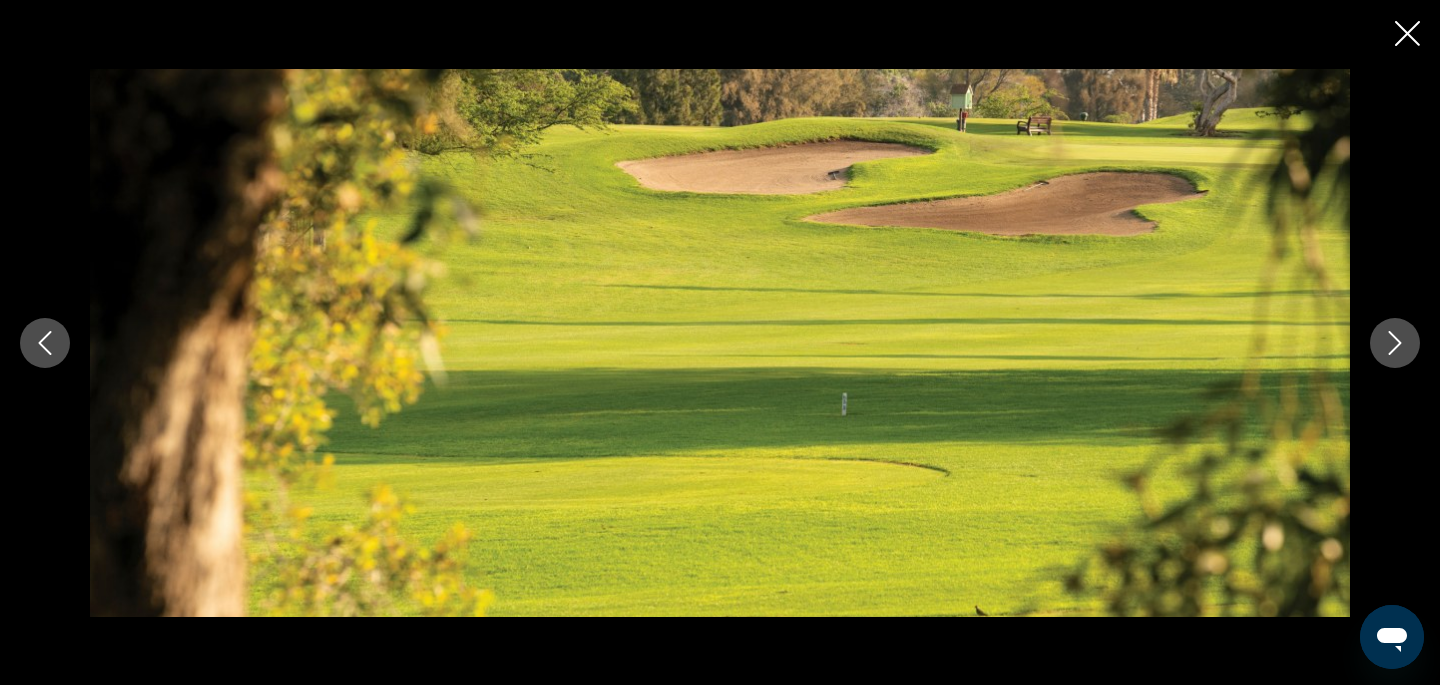 click 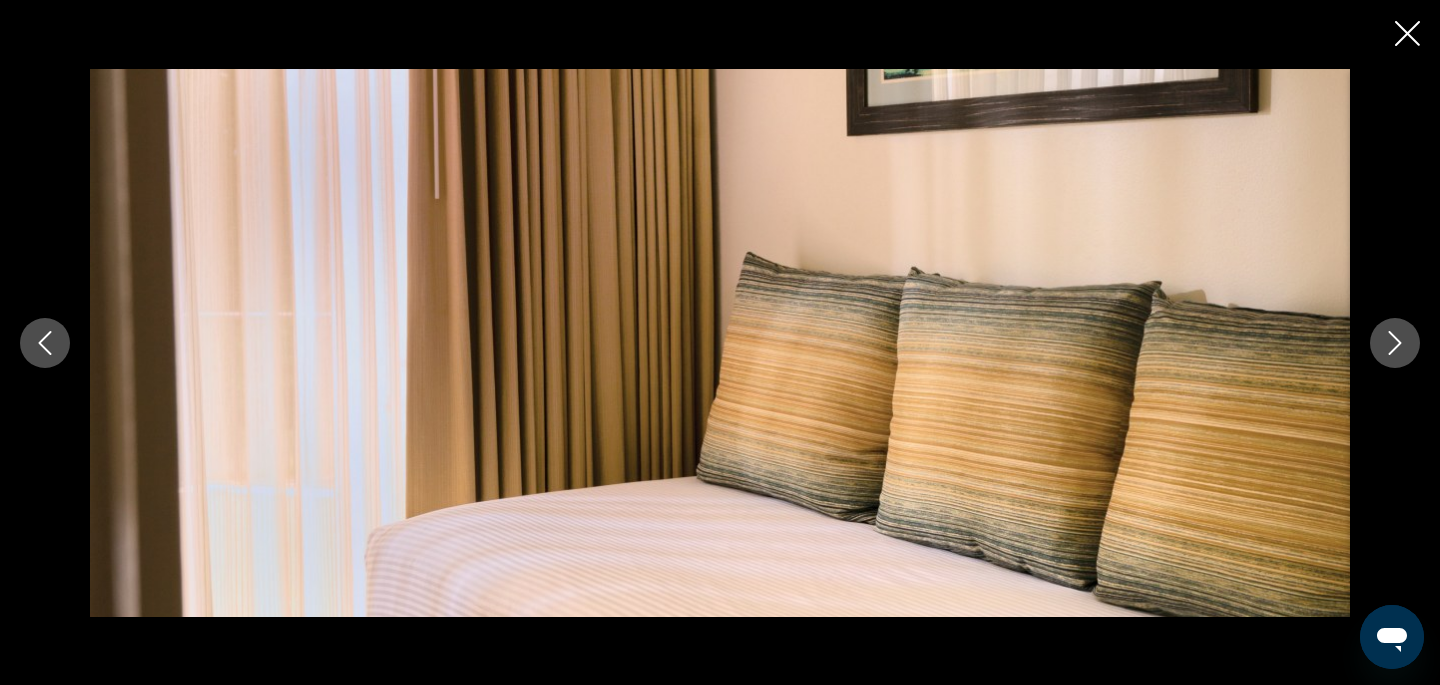 click 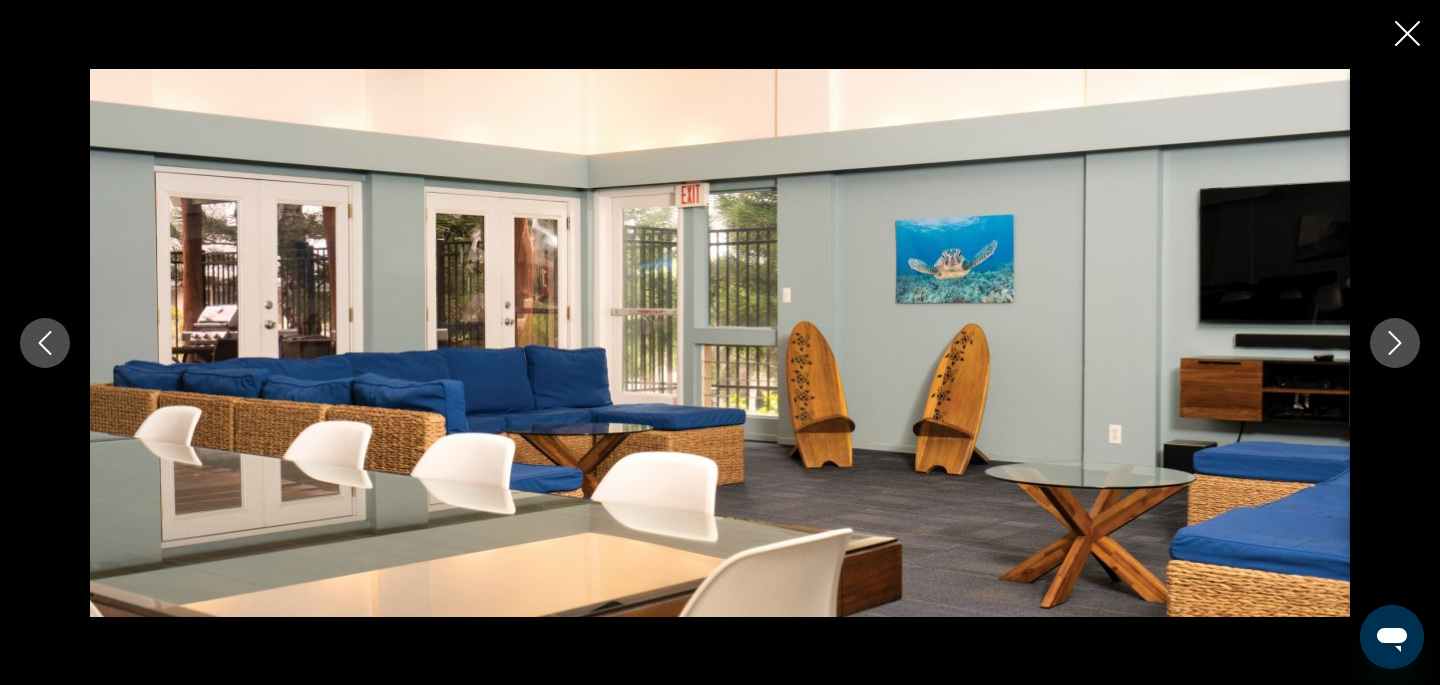 click 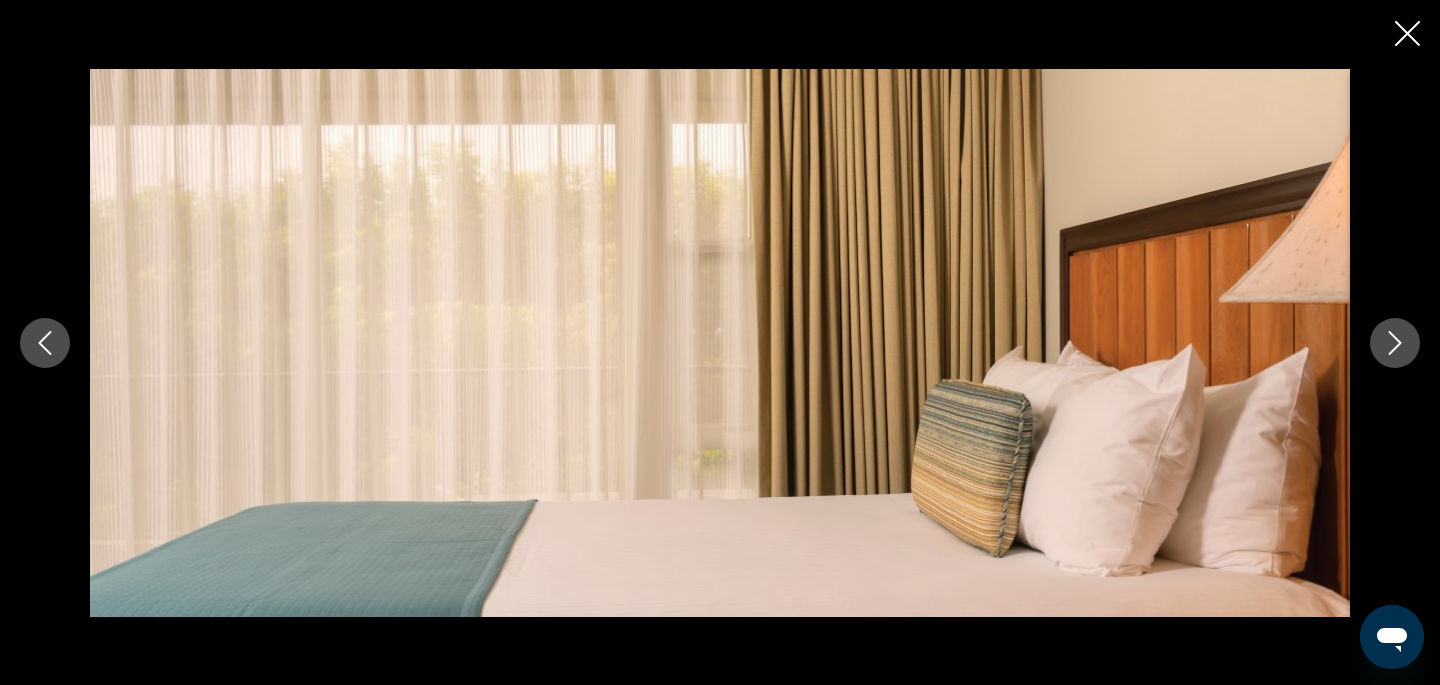 click 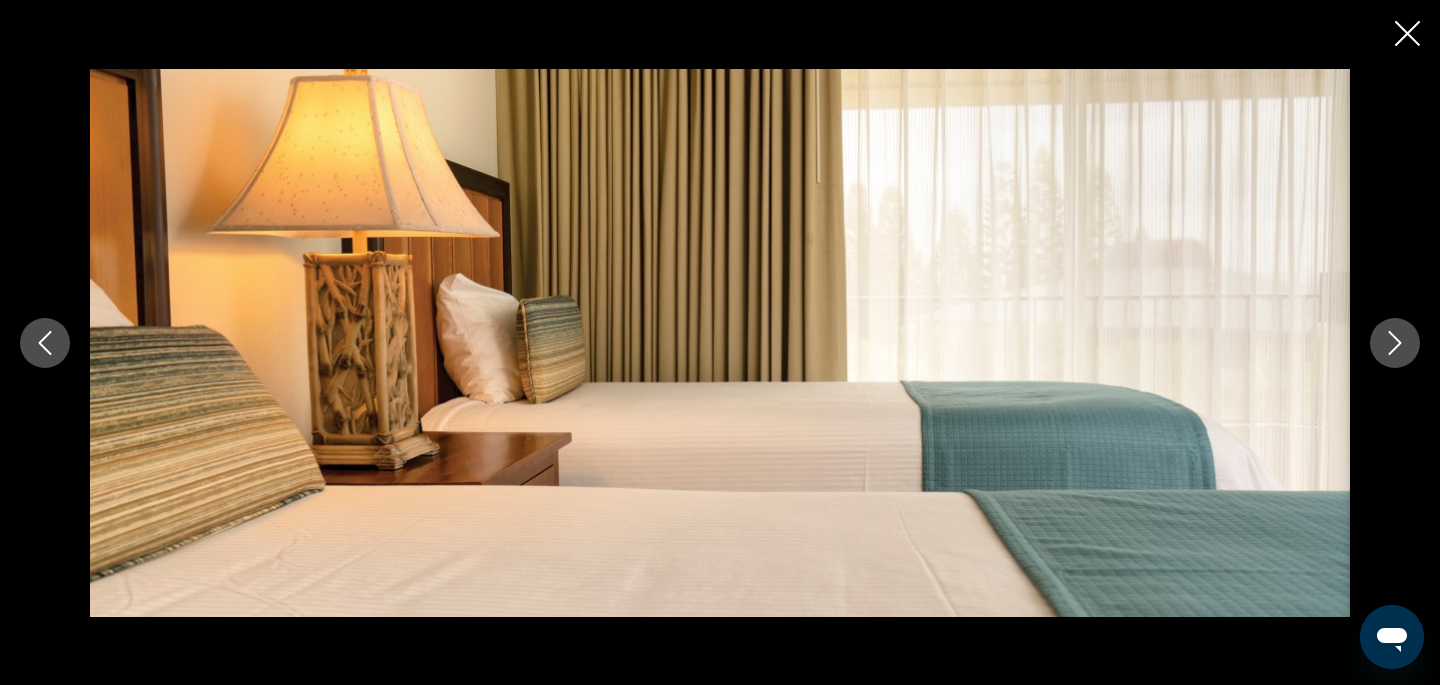 click 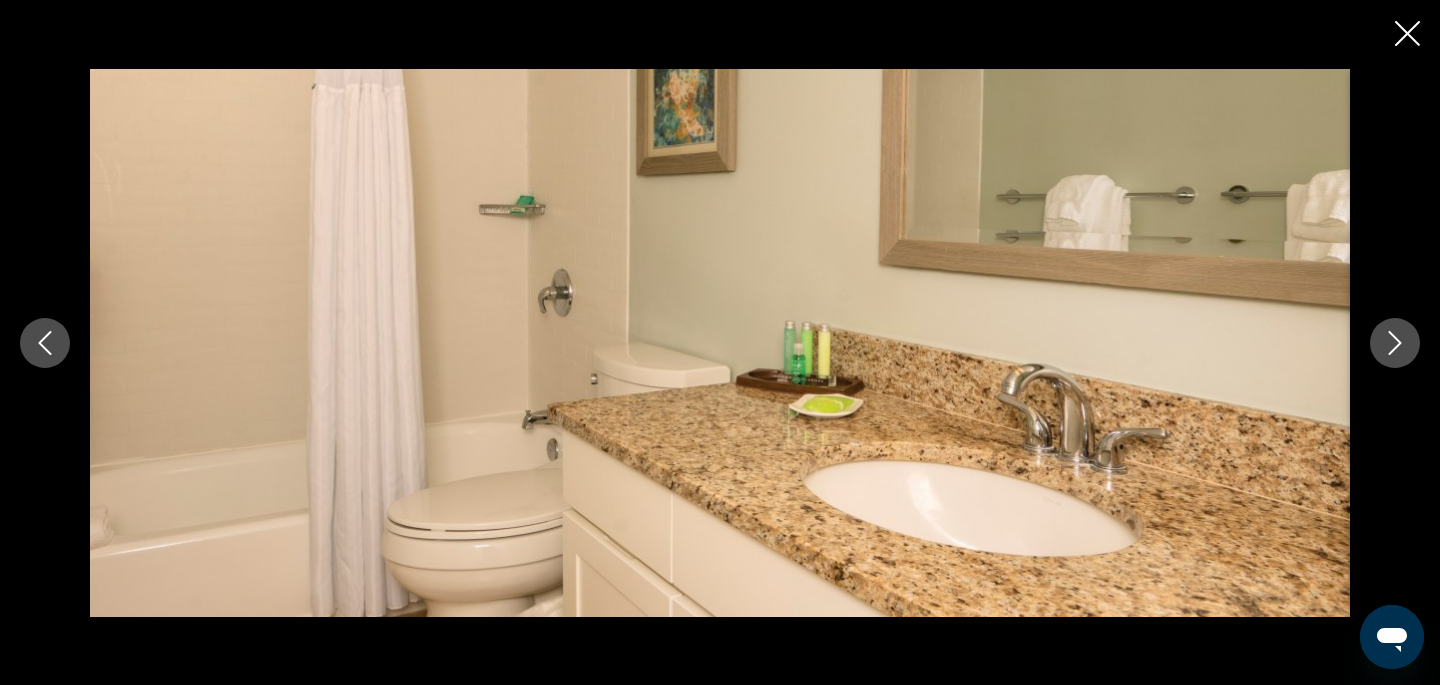 click 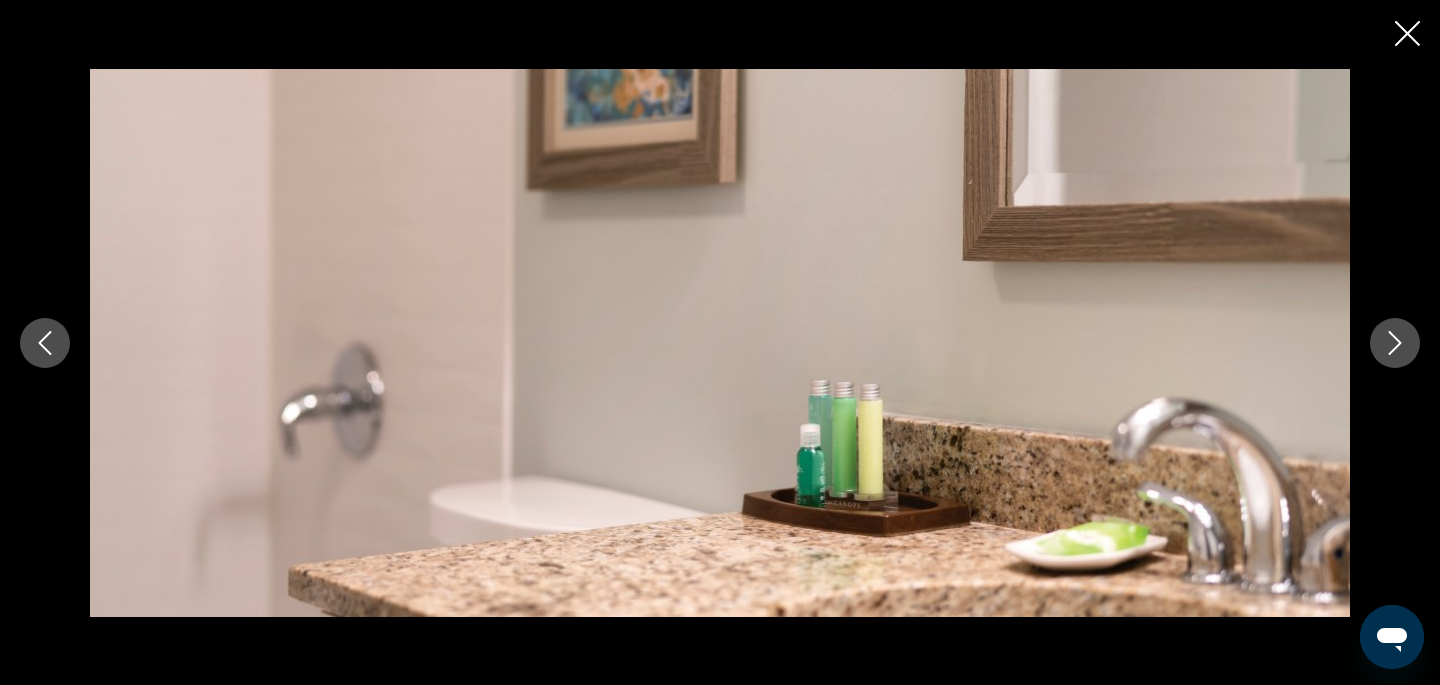 click 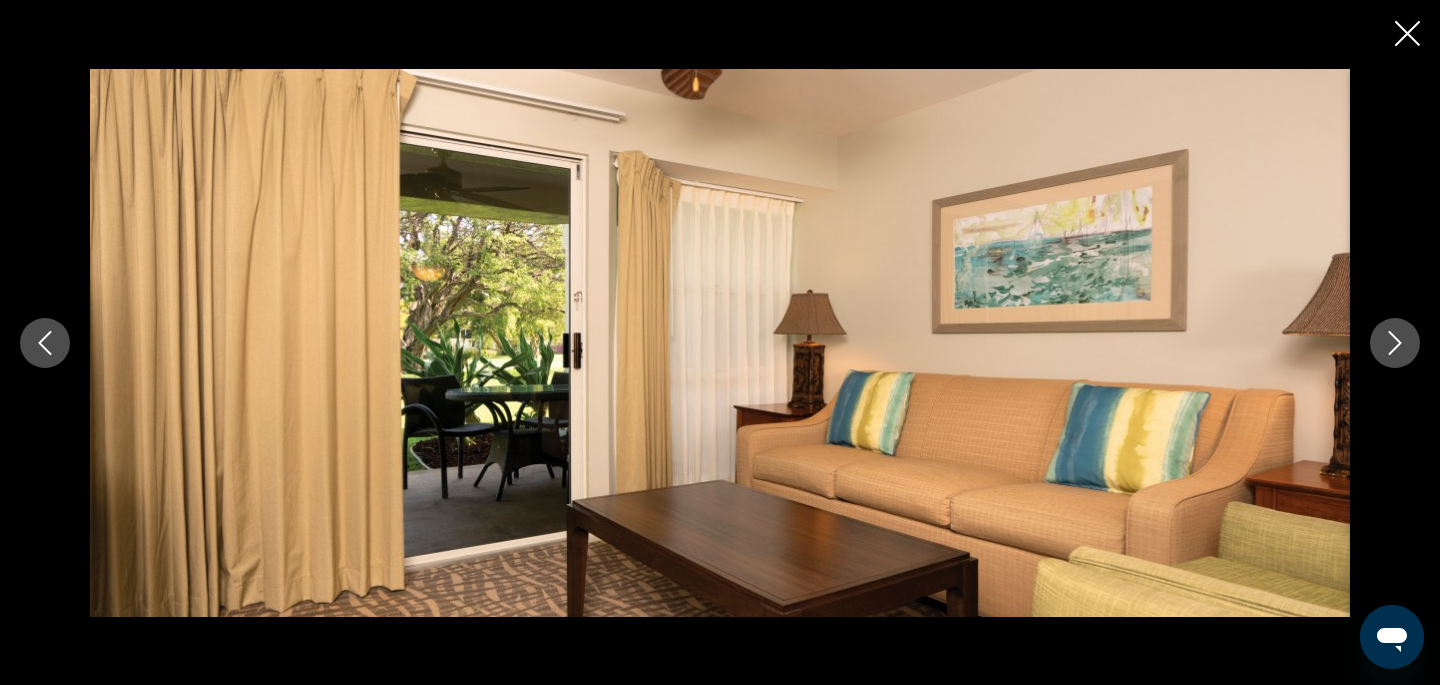 click 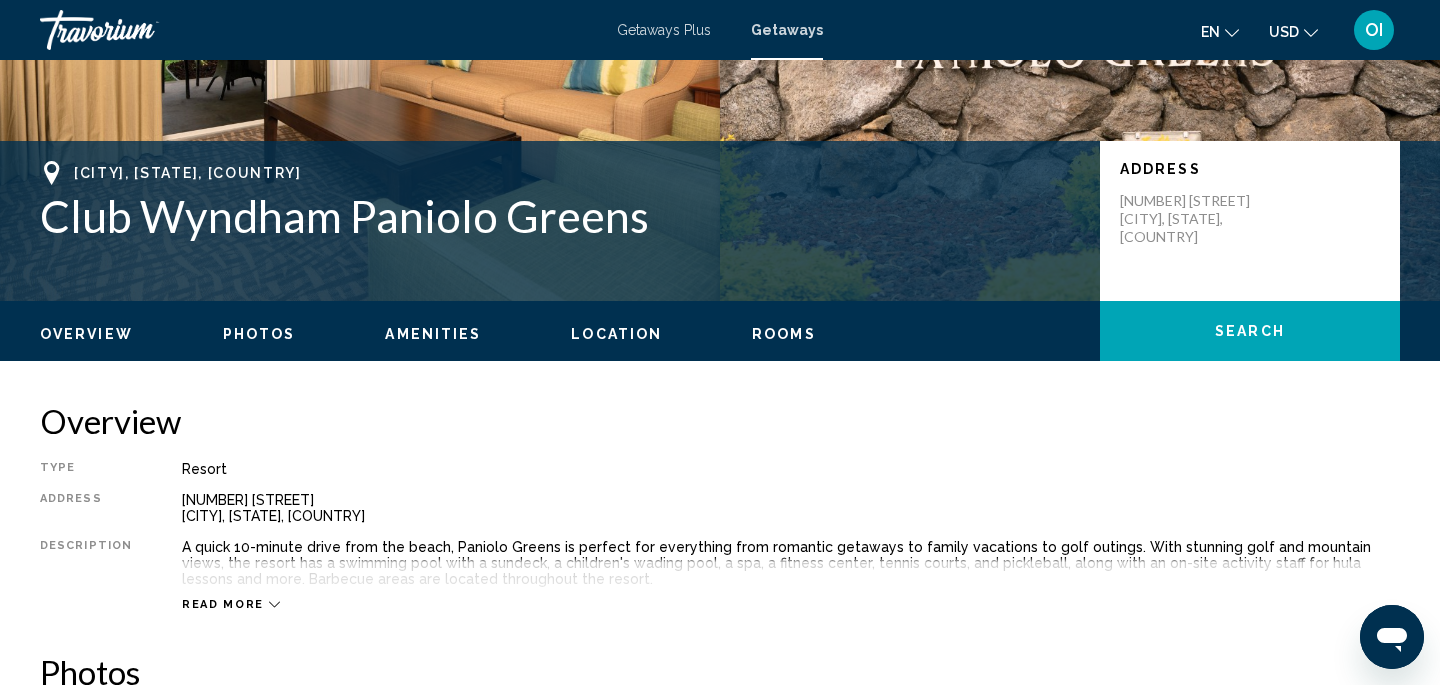 scroll, scrollTop: 0, scrollLeft: 0, axis: both 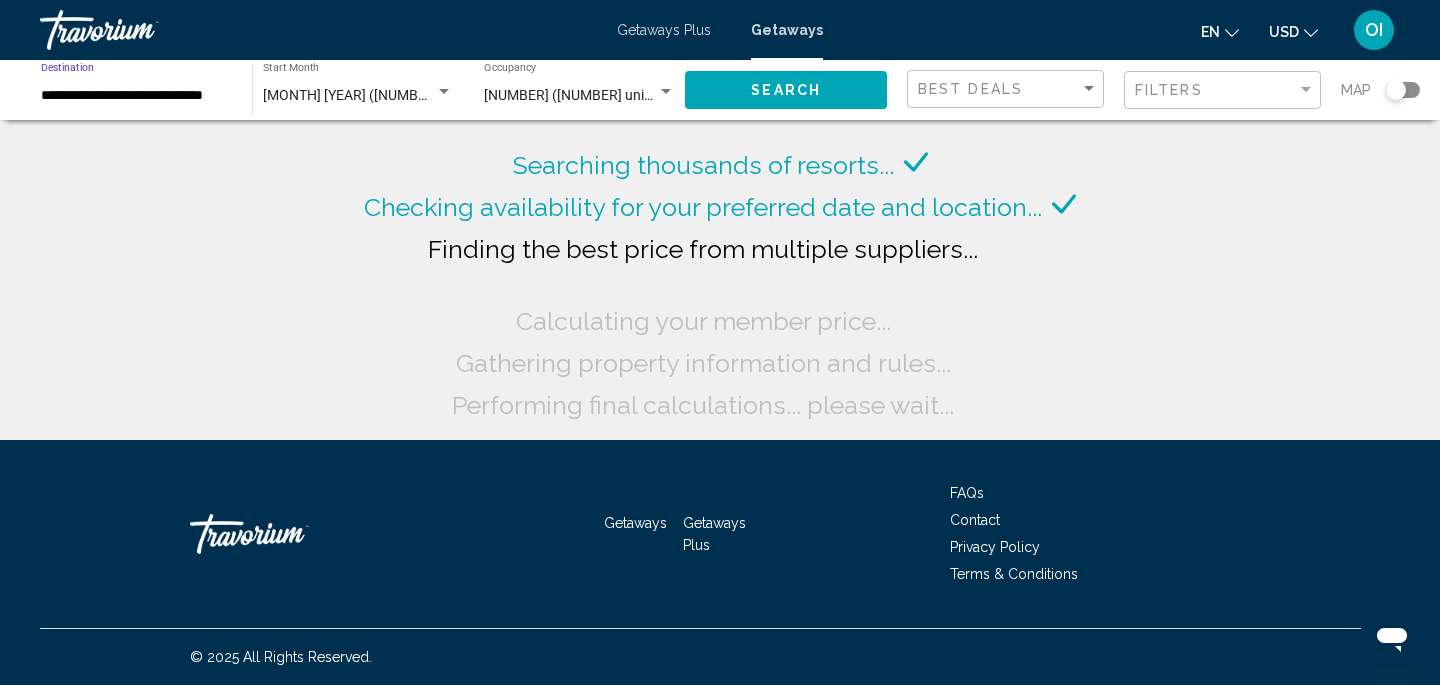 click on "**********" at bounding box center (136, 96) 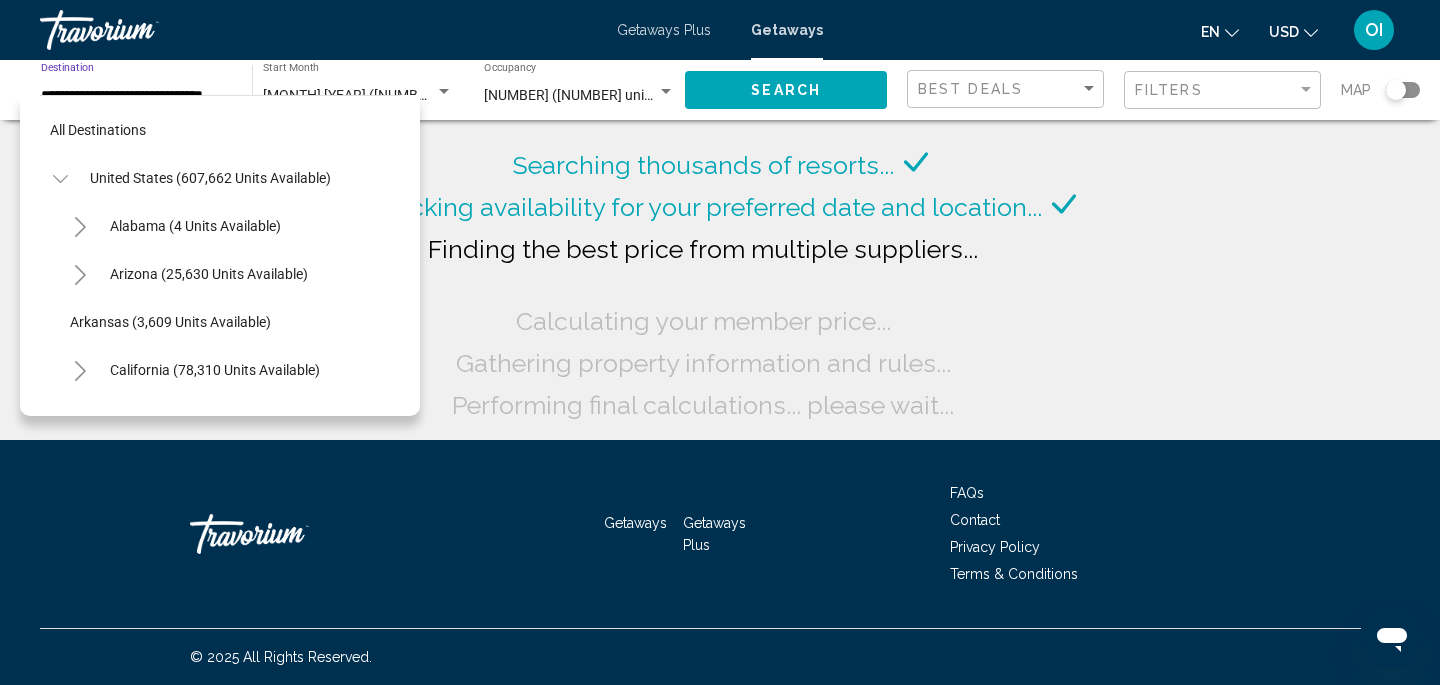 scroll, scrollTop: 455, scrollLeft: 0, axis: vertical 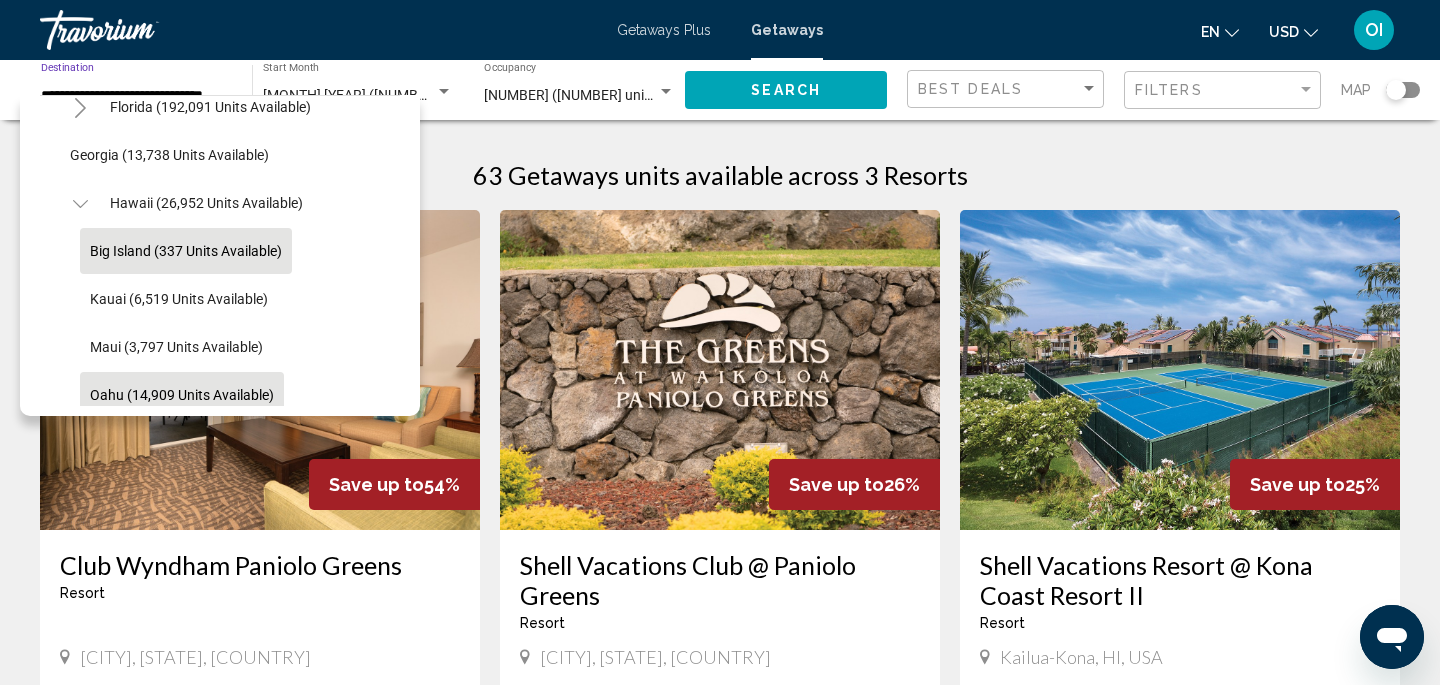 click on "Oahu (14,909 units available)" 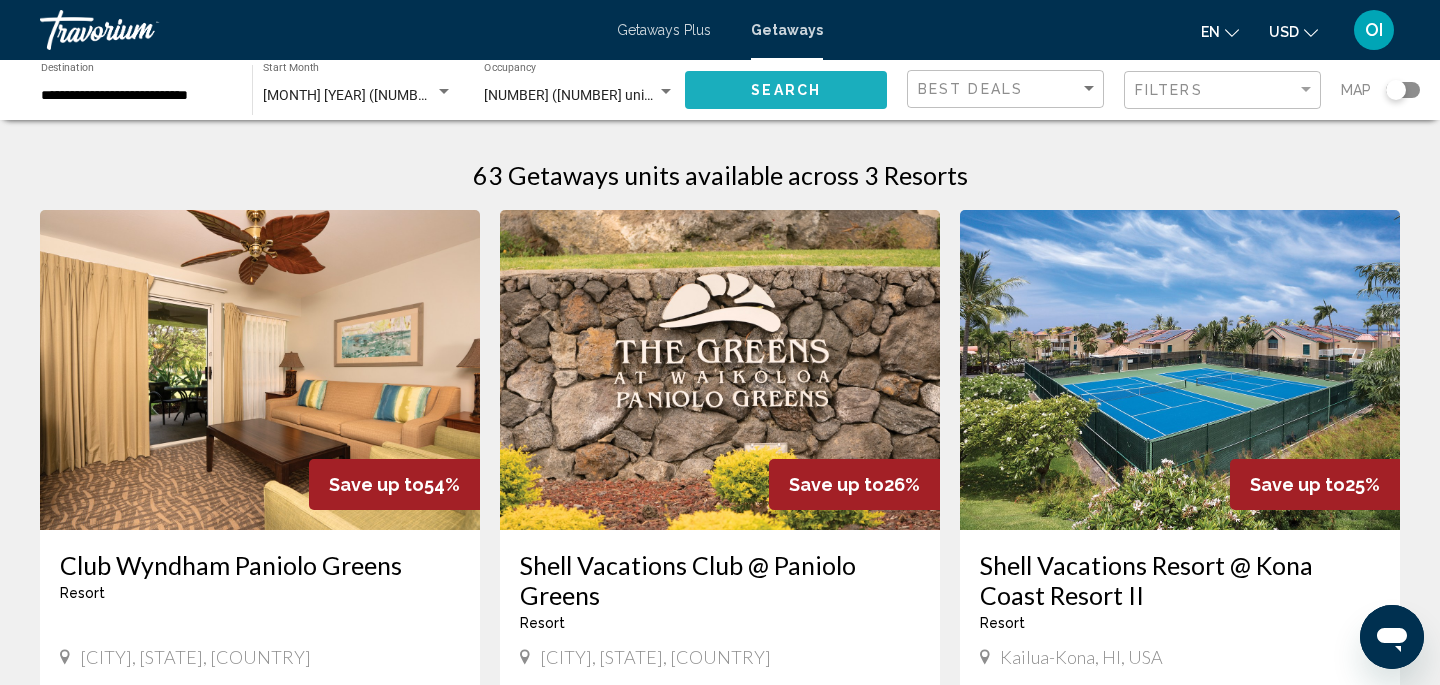 click on "Search" 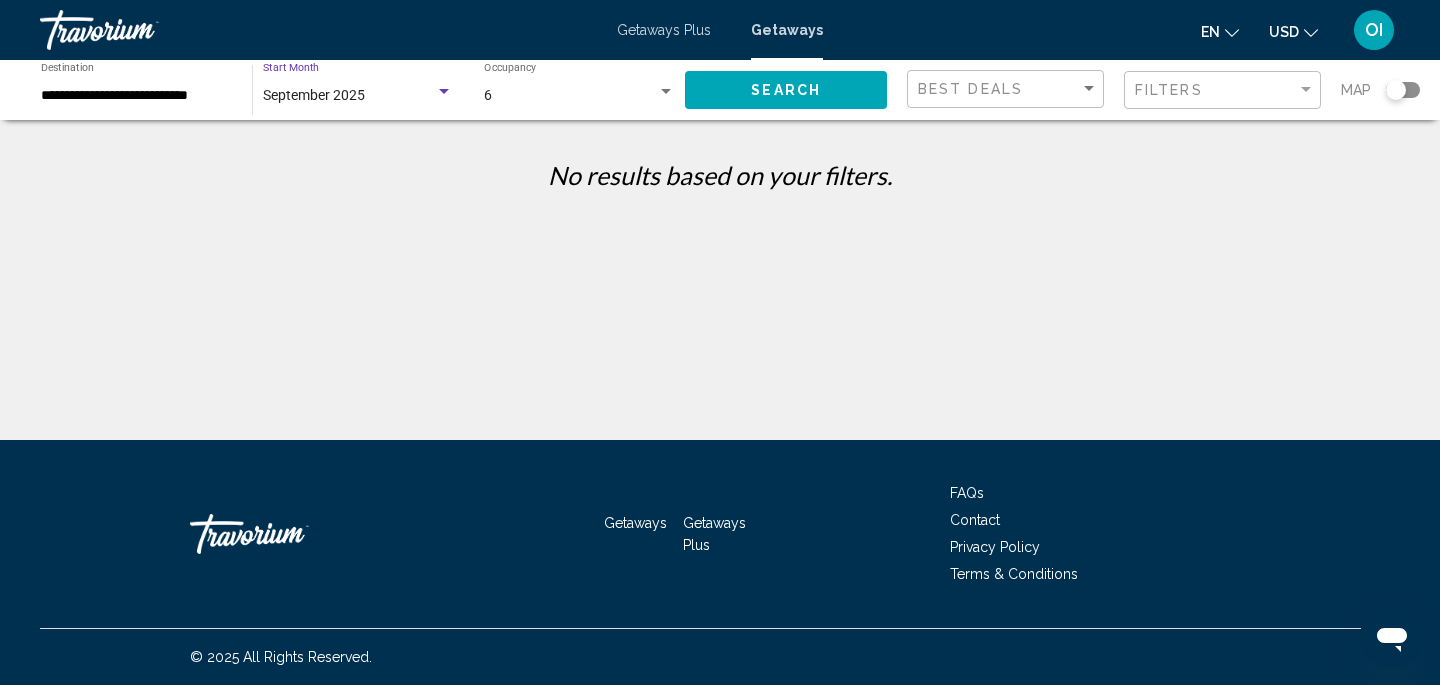 click at bounding box center (444, 91) 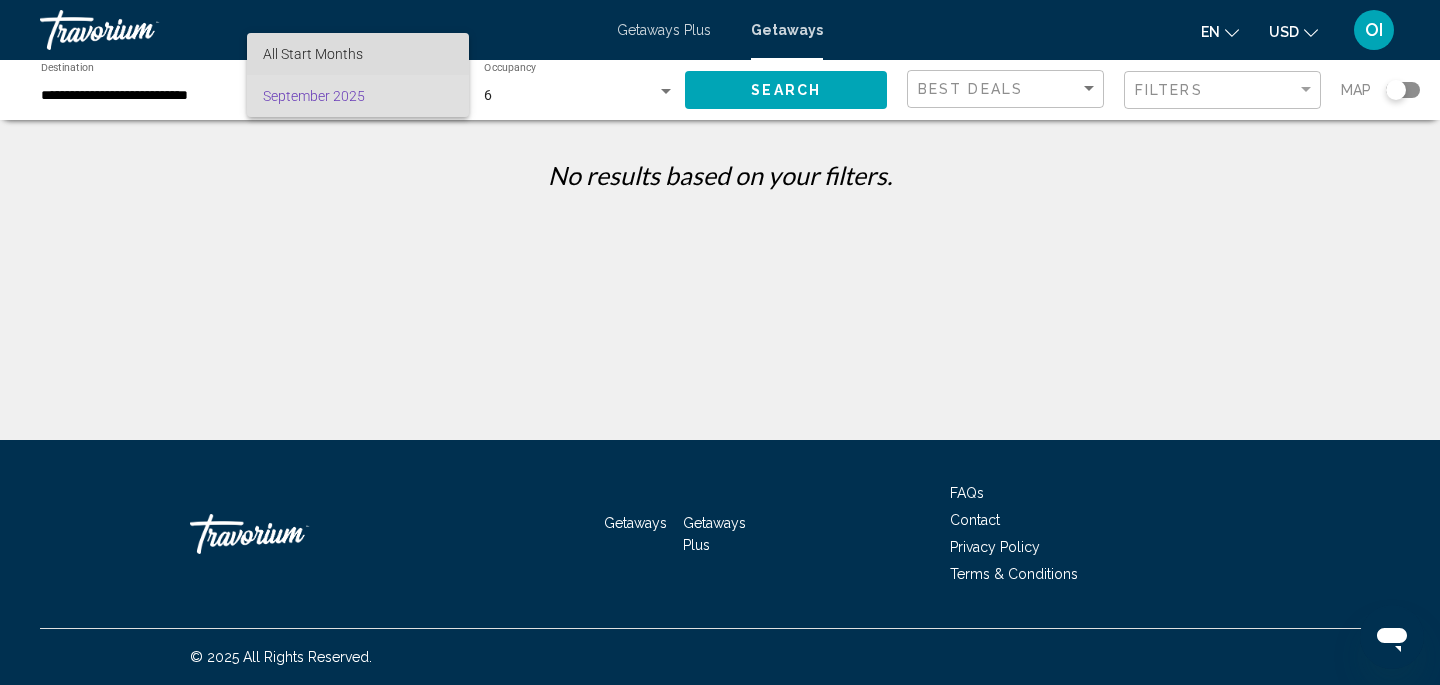 click on "All Start Months" at bounding box center (358, 54) 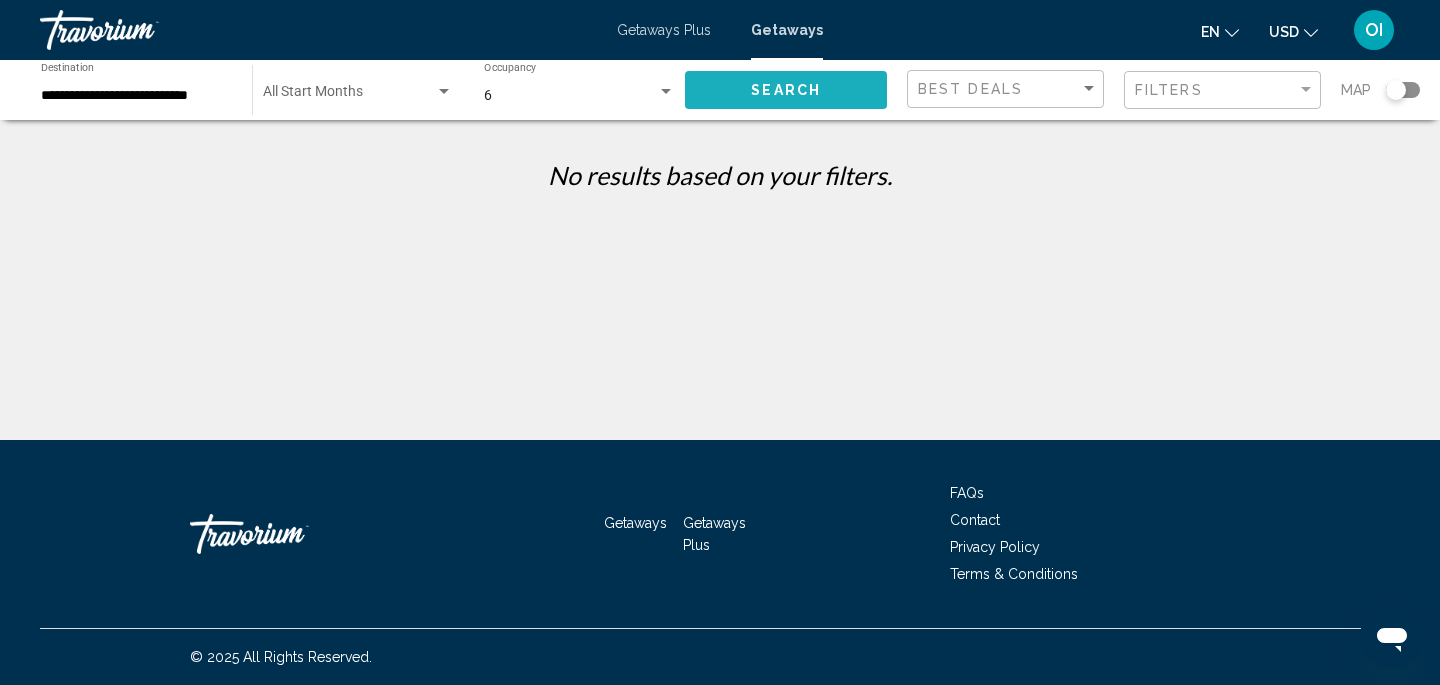 click on "Search" 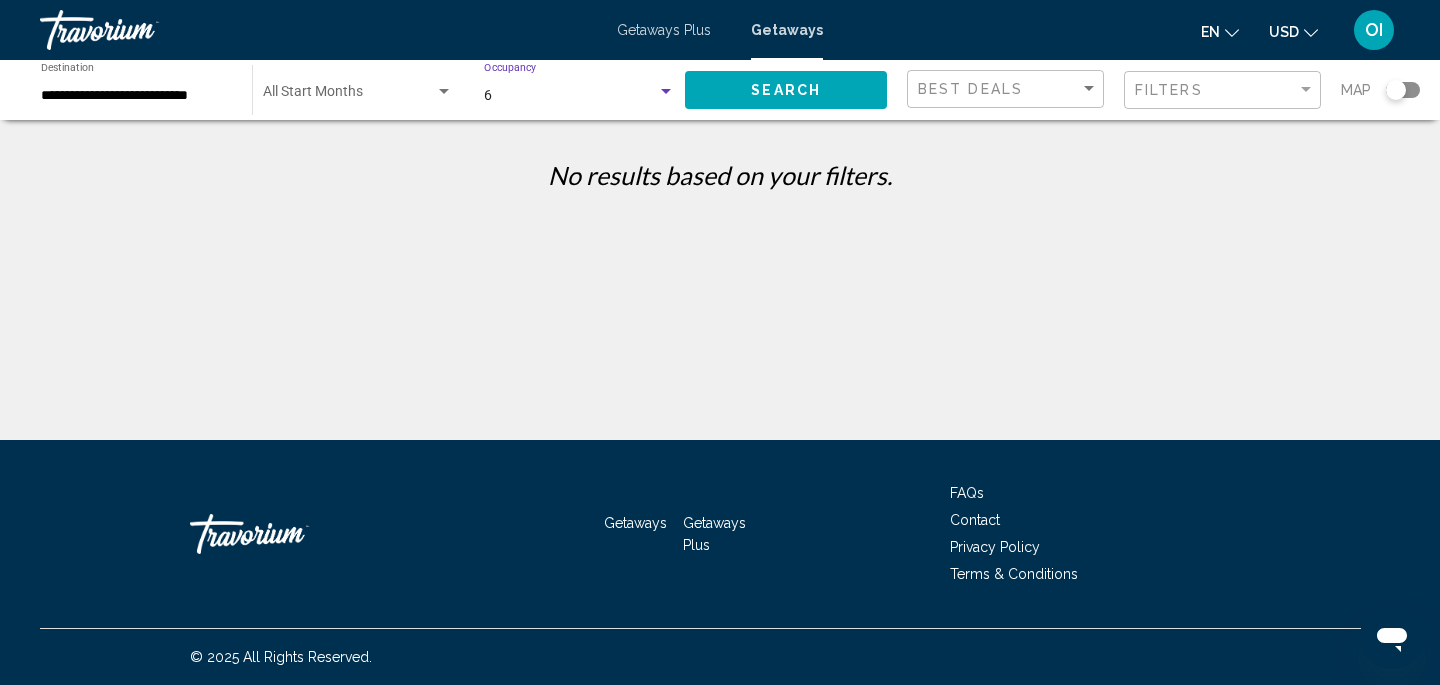 click at bounding box center (666, 91) 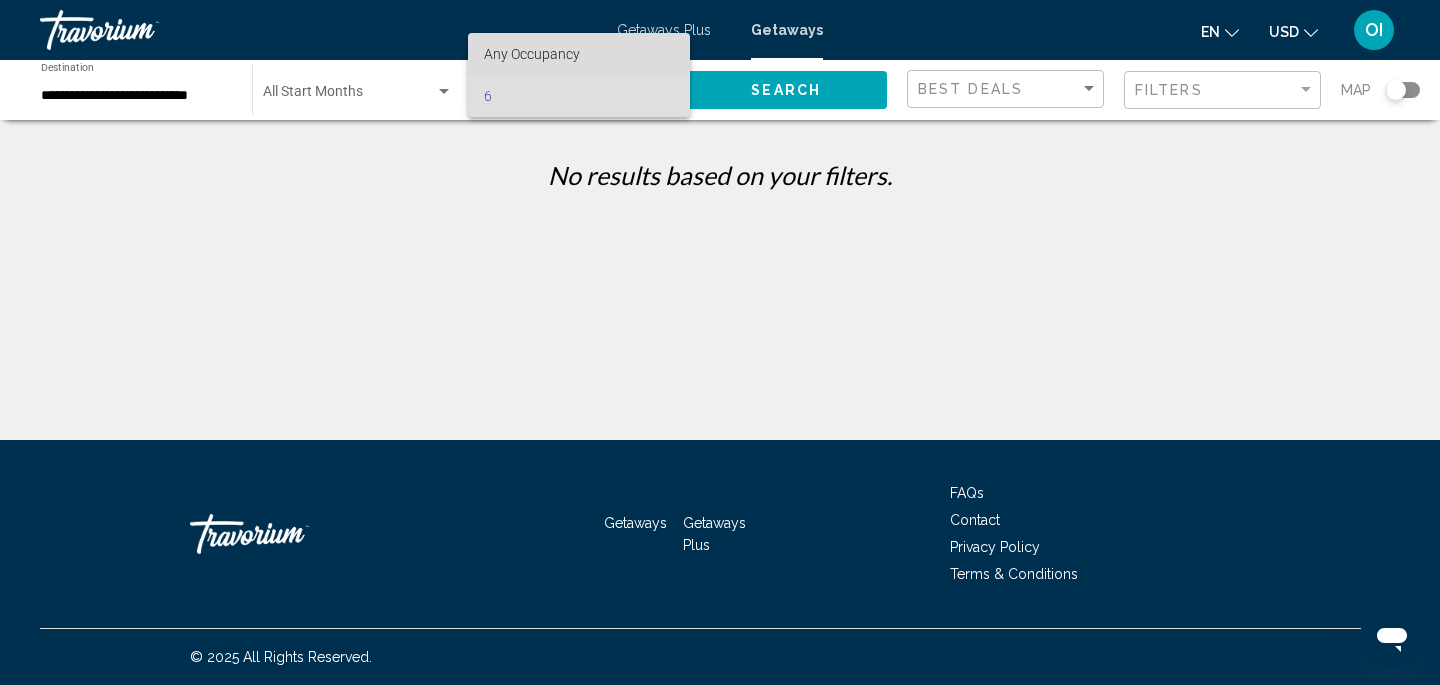 click on "Any Occupancy" at bounding box center [579, 54] 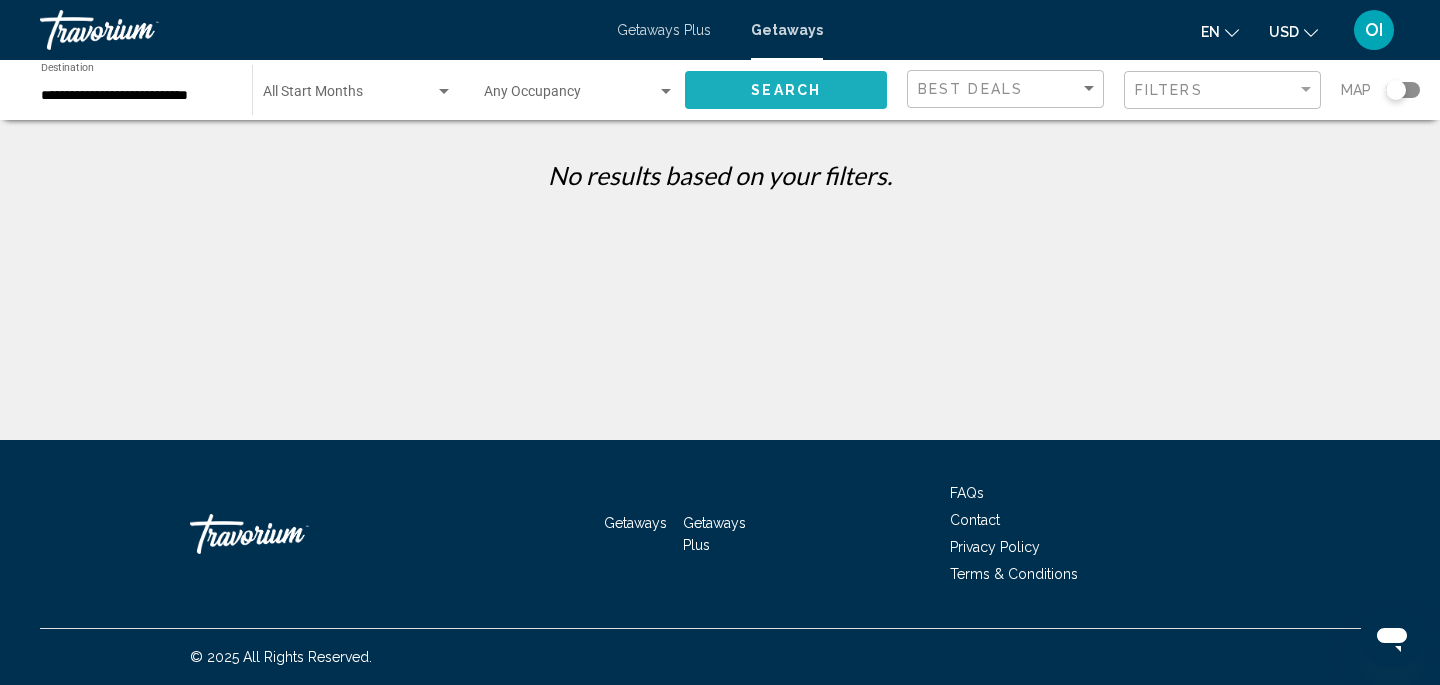 click on "Search" 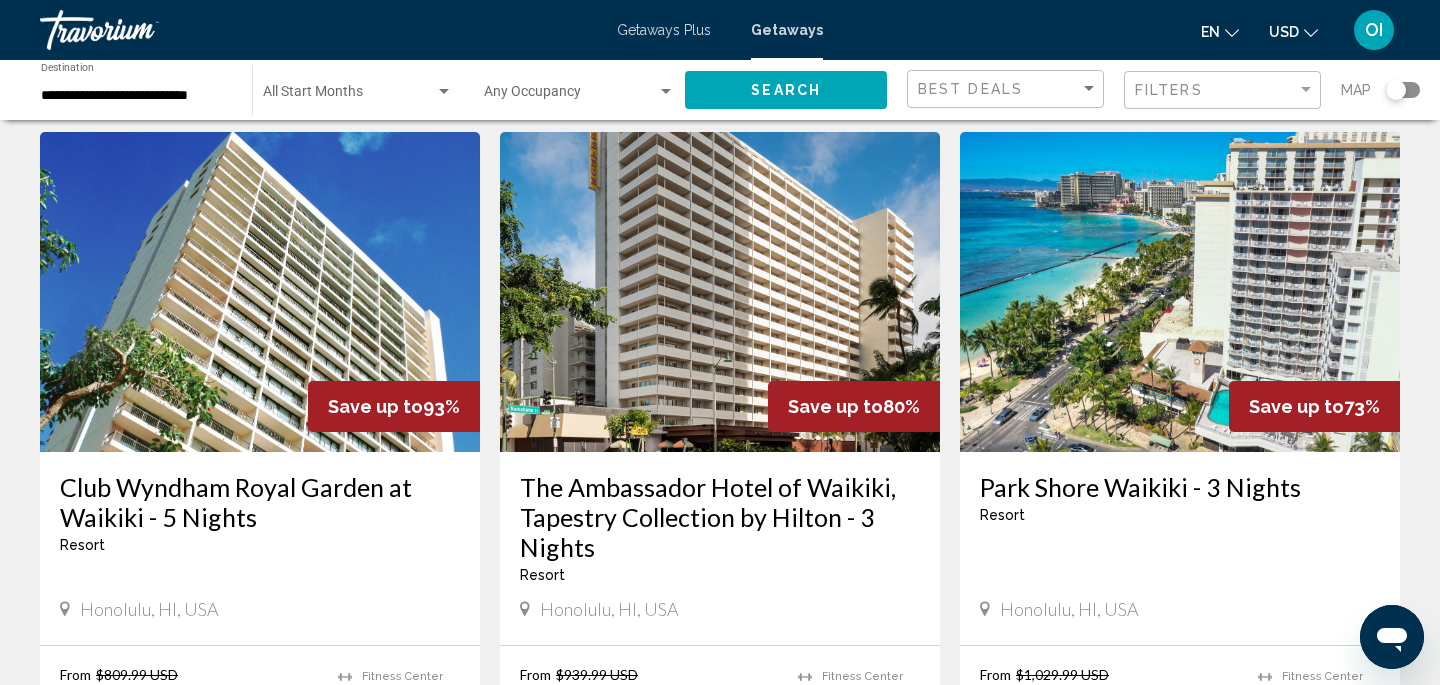scroll, scrollTop: 75, scrollLeft: 0, axis: vertical 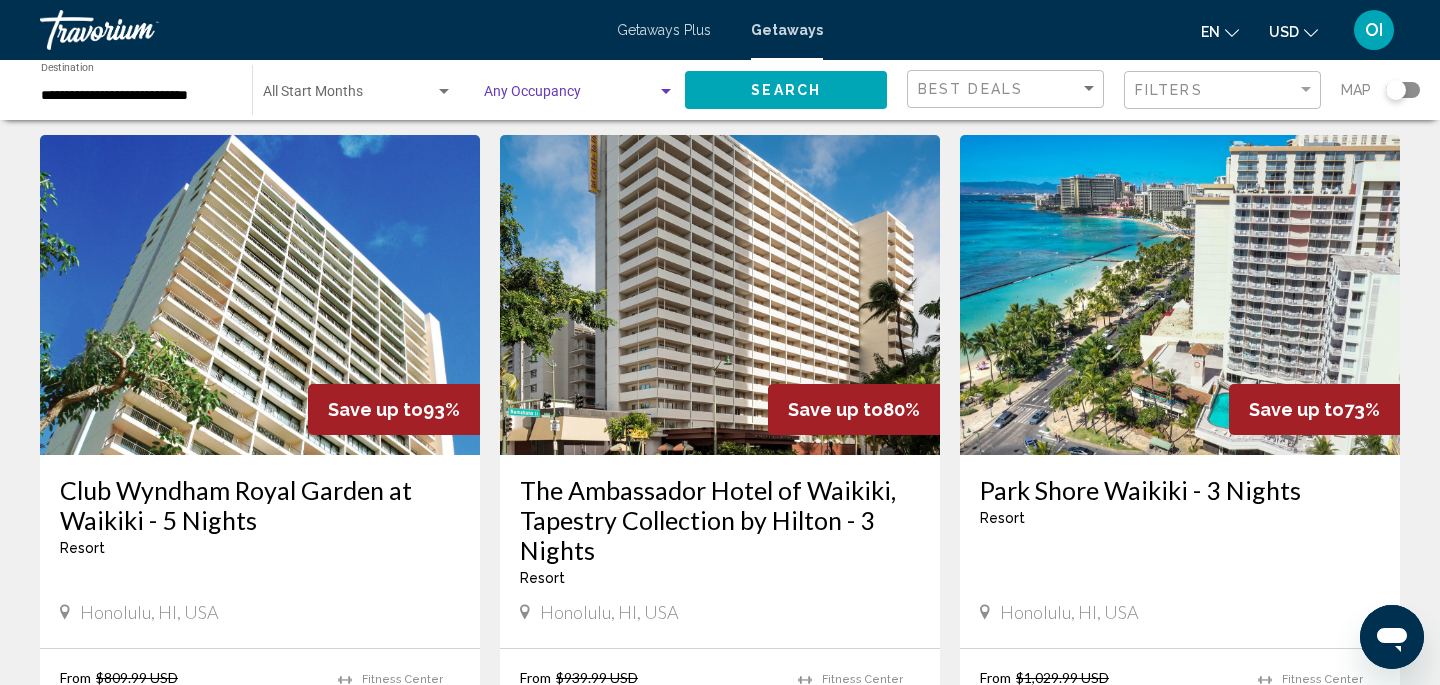 click at bounding box center [666, 91] 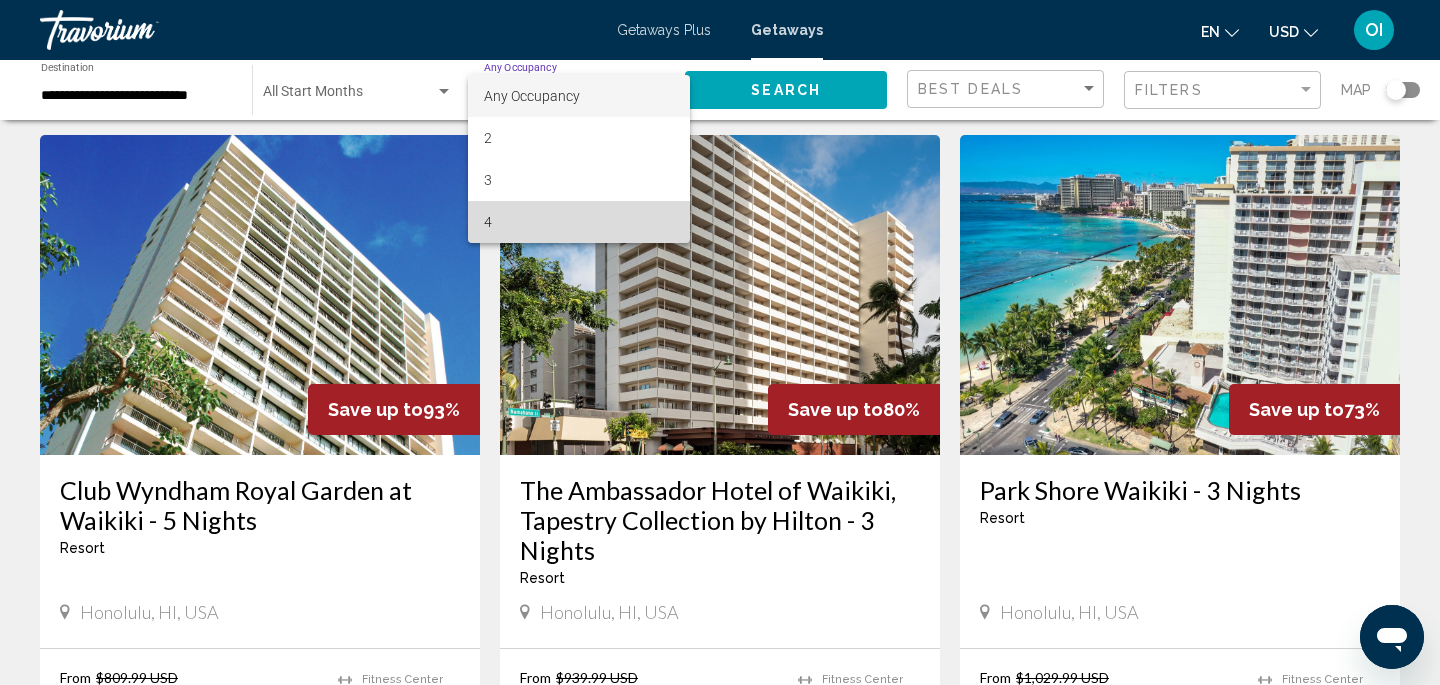 click on "4" at bounding box center (579, 222) 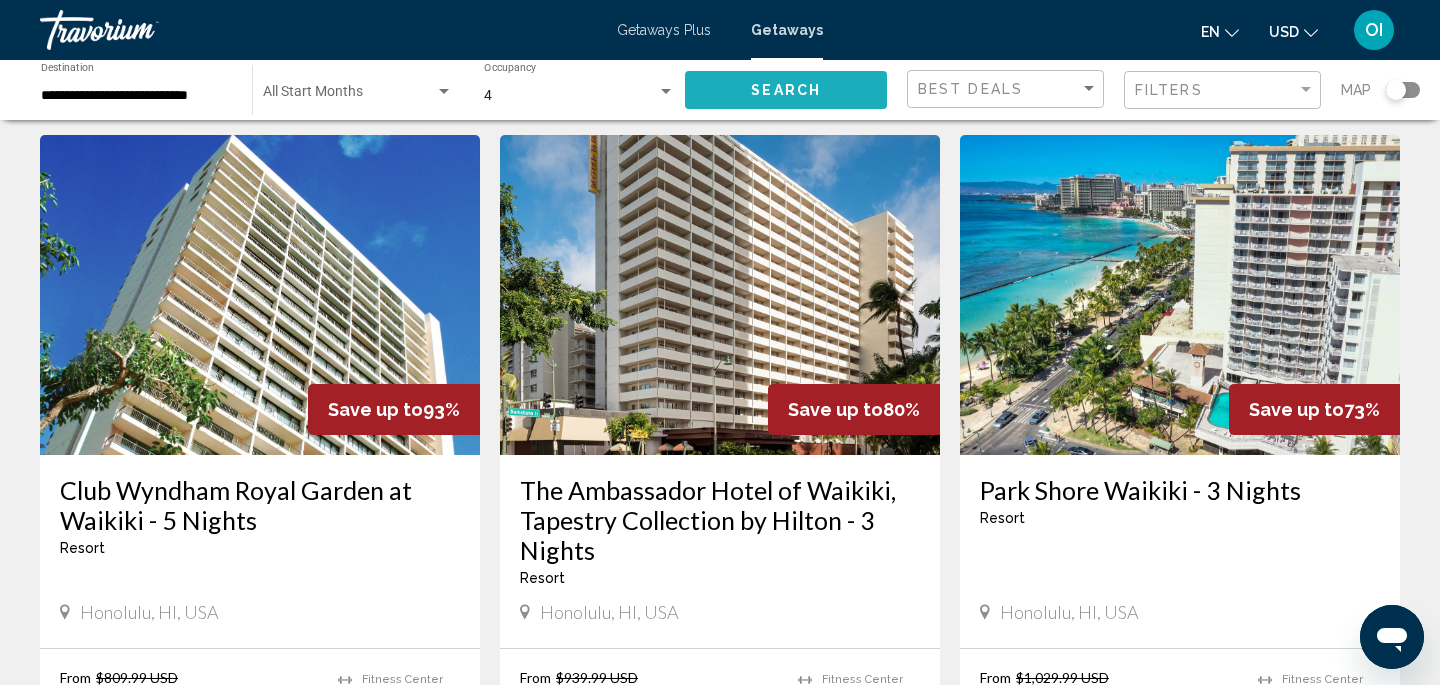click on "Search" 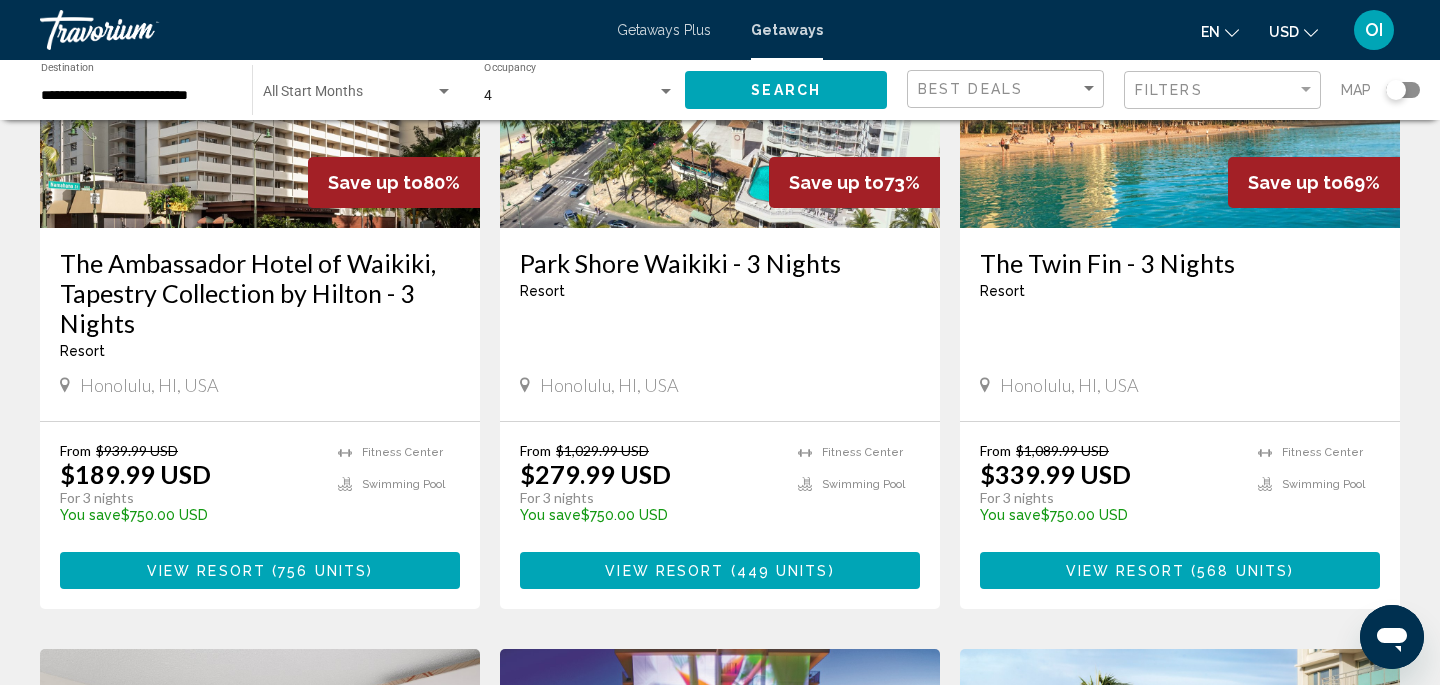 scroll, scrollTop: 311, scrollLeft: 0, axis: vertical 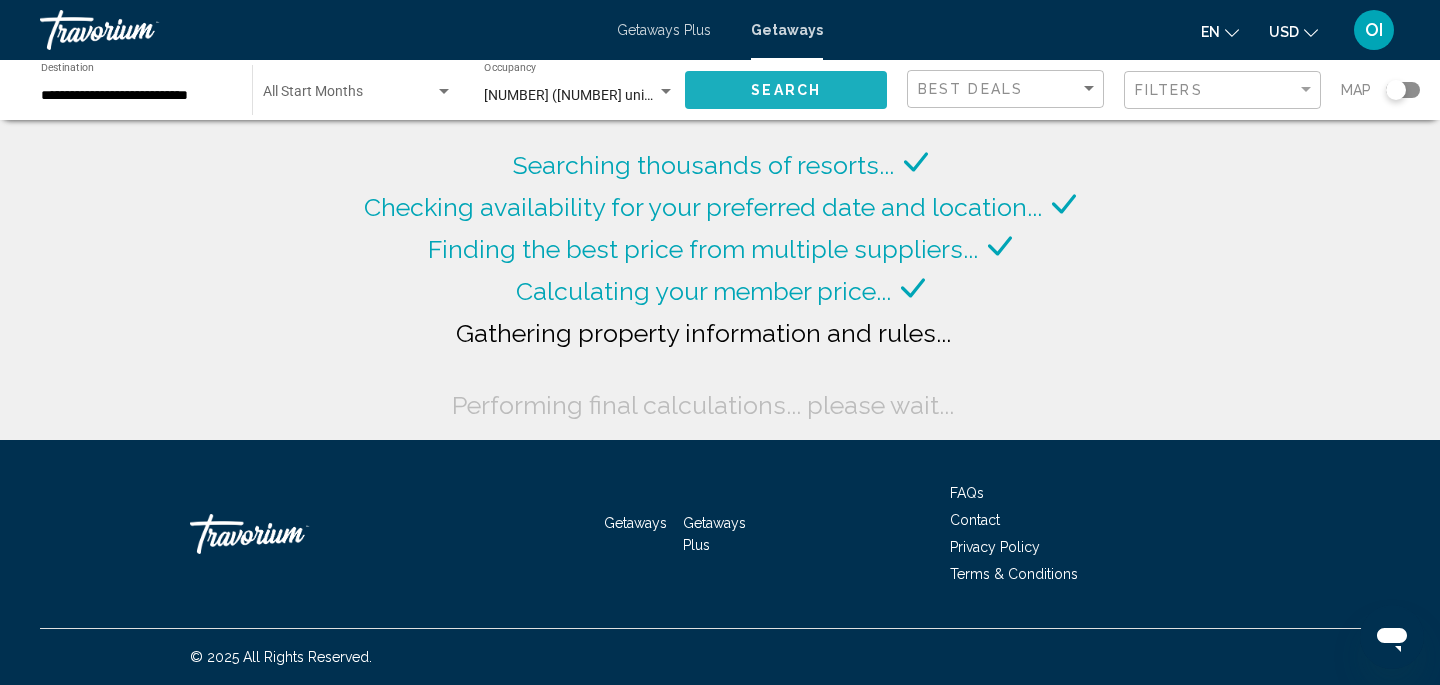 click on "Search" 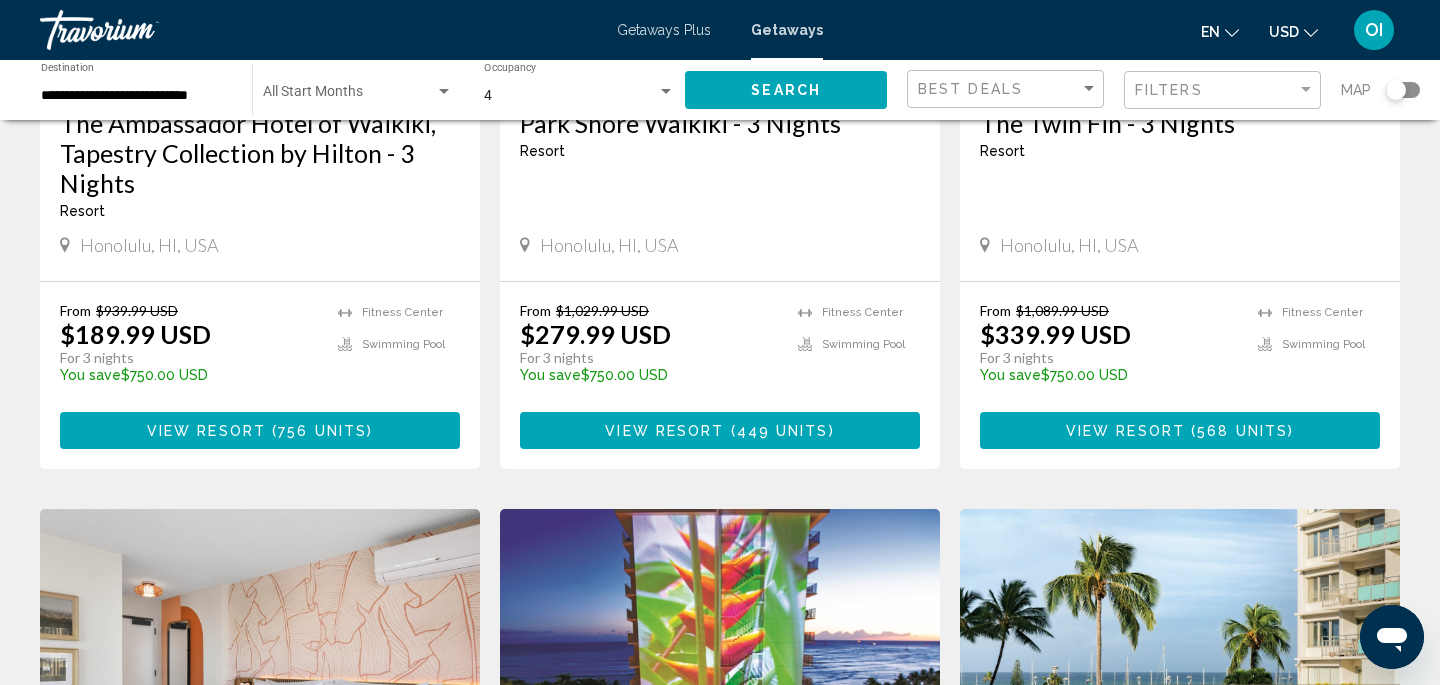 scroll, scrollTop: 470, scrollLeft: 0, axis: vertical 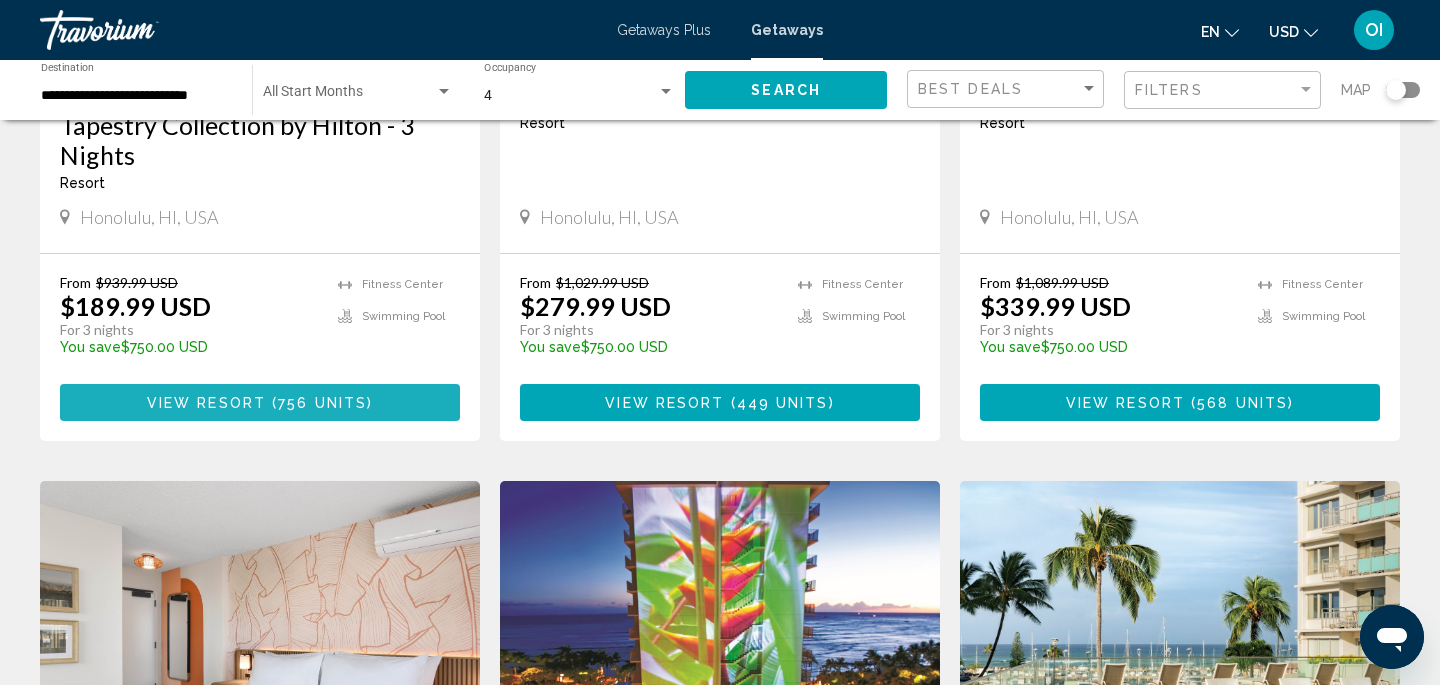 click on "View Resort    ( [NUMBER] units )" at bounding box center [260, 402] 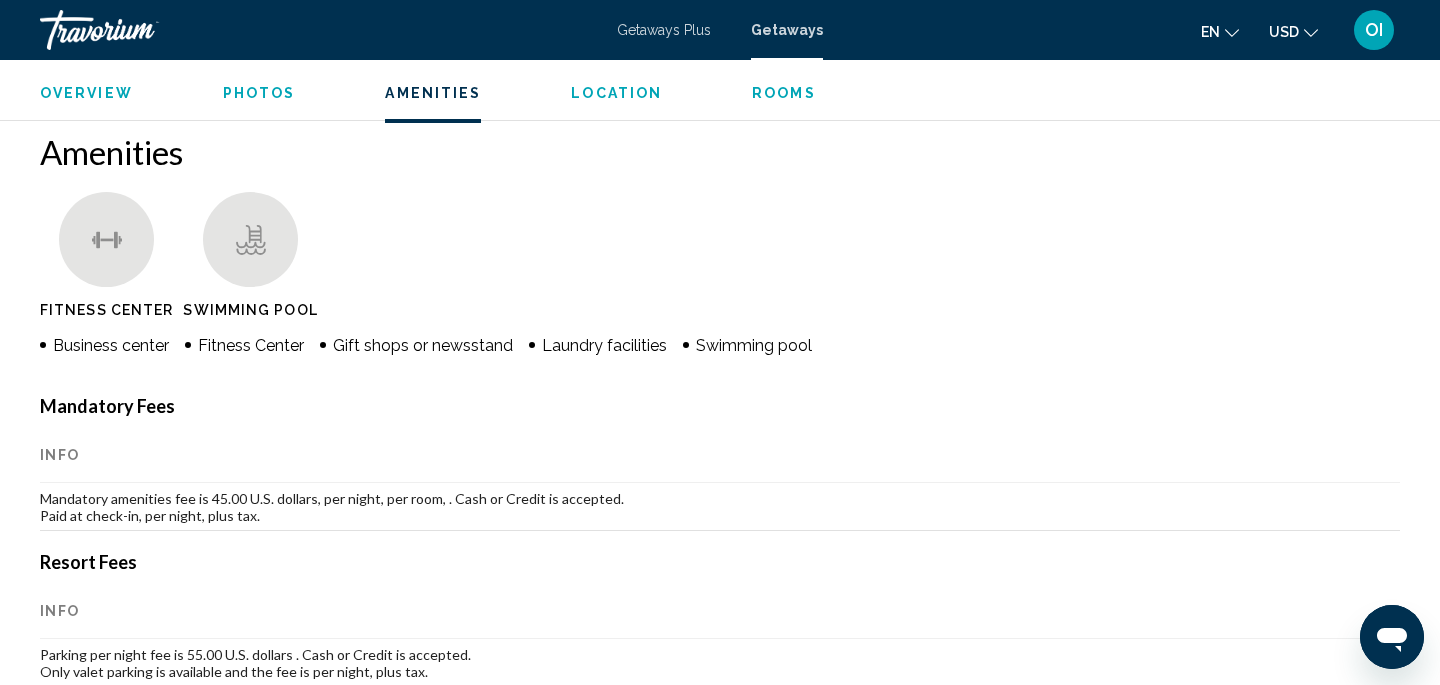 scroll, scrollTop: 1501, scrollLeft: 0, axis: vertical 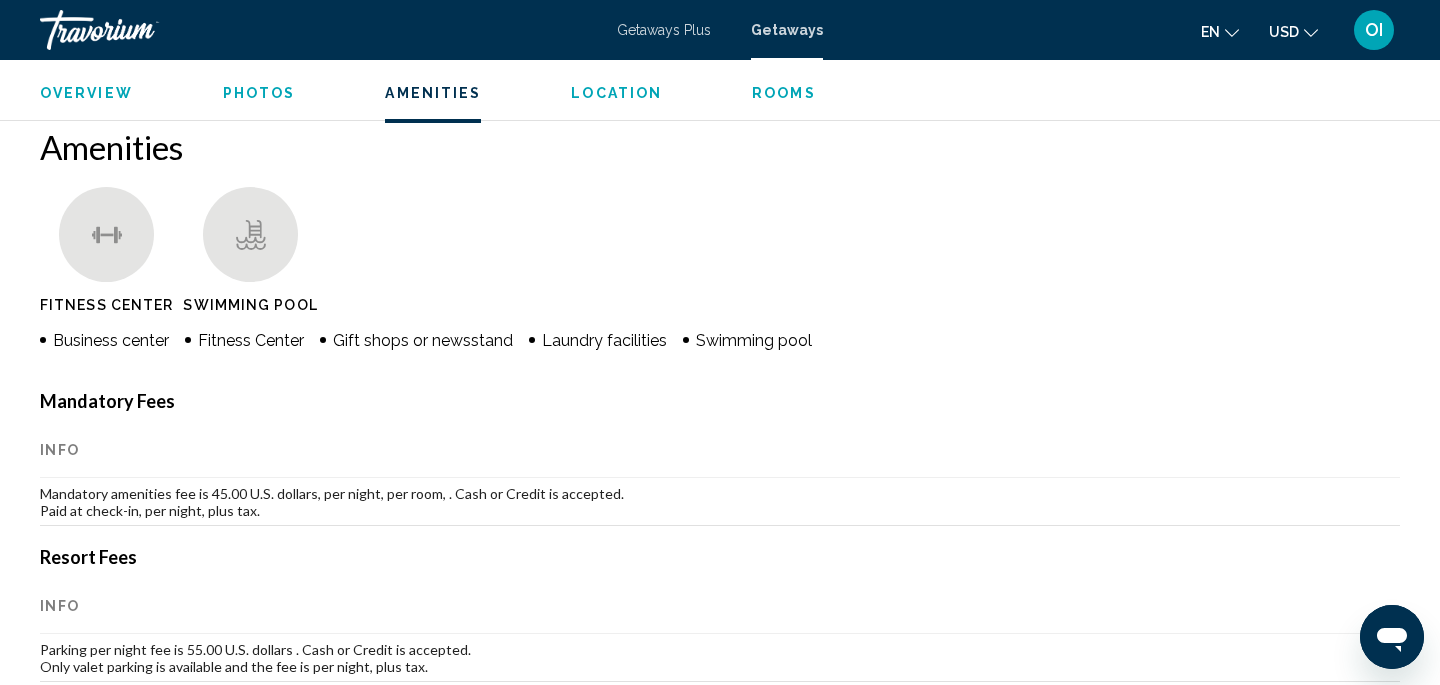 click on "Overview
Photos
Amenities
Location
Rooms
Search" 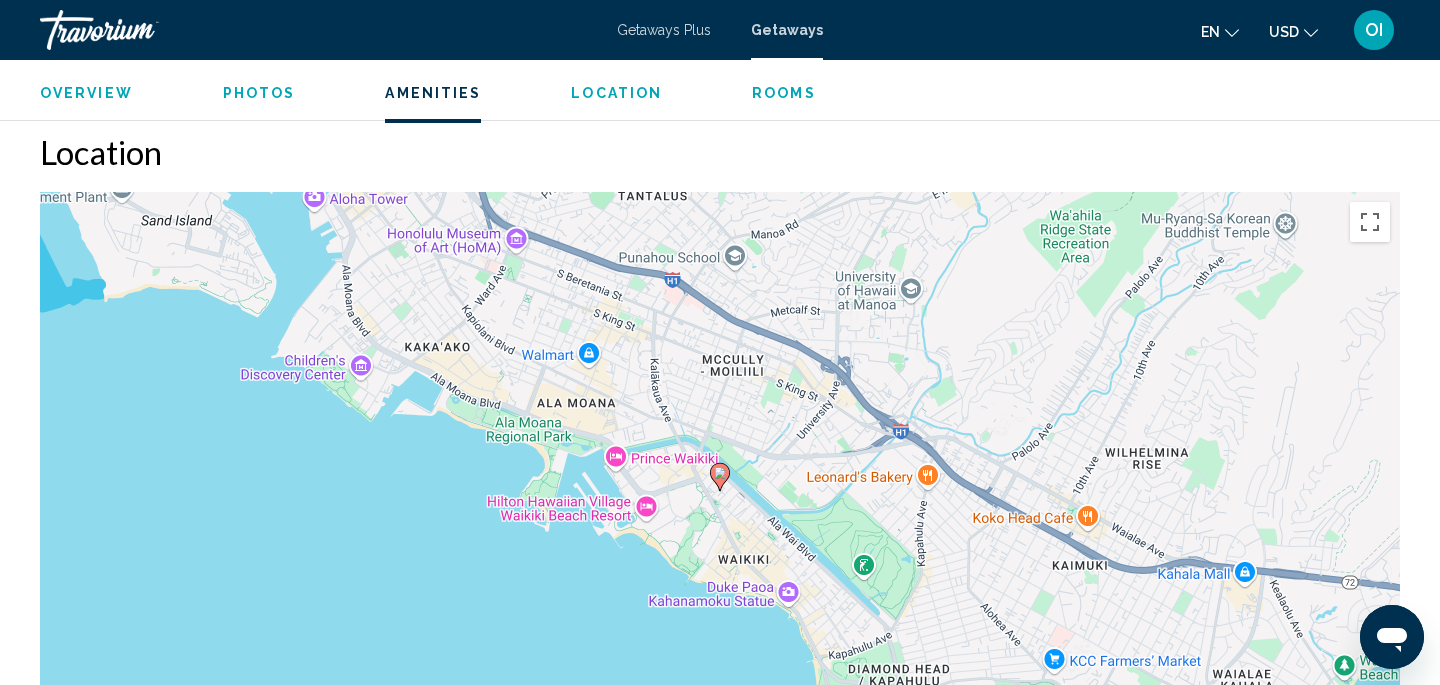 scroll, scrollTop: 2242, scrollLeft: 0, axis: vertical 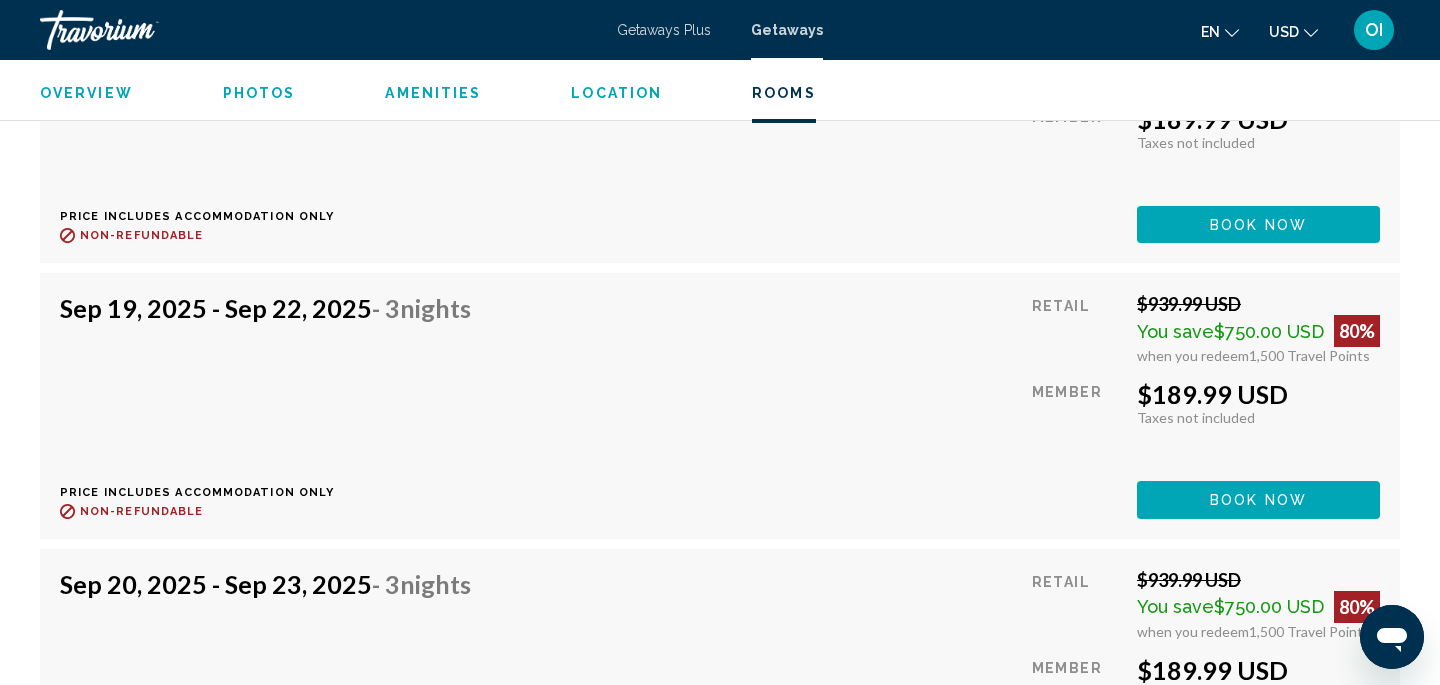 click on "Book now" at bounding box center (1258, -9412) 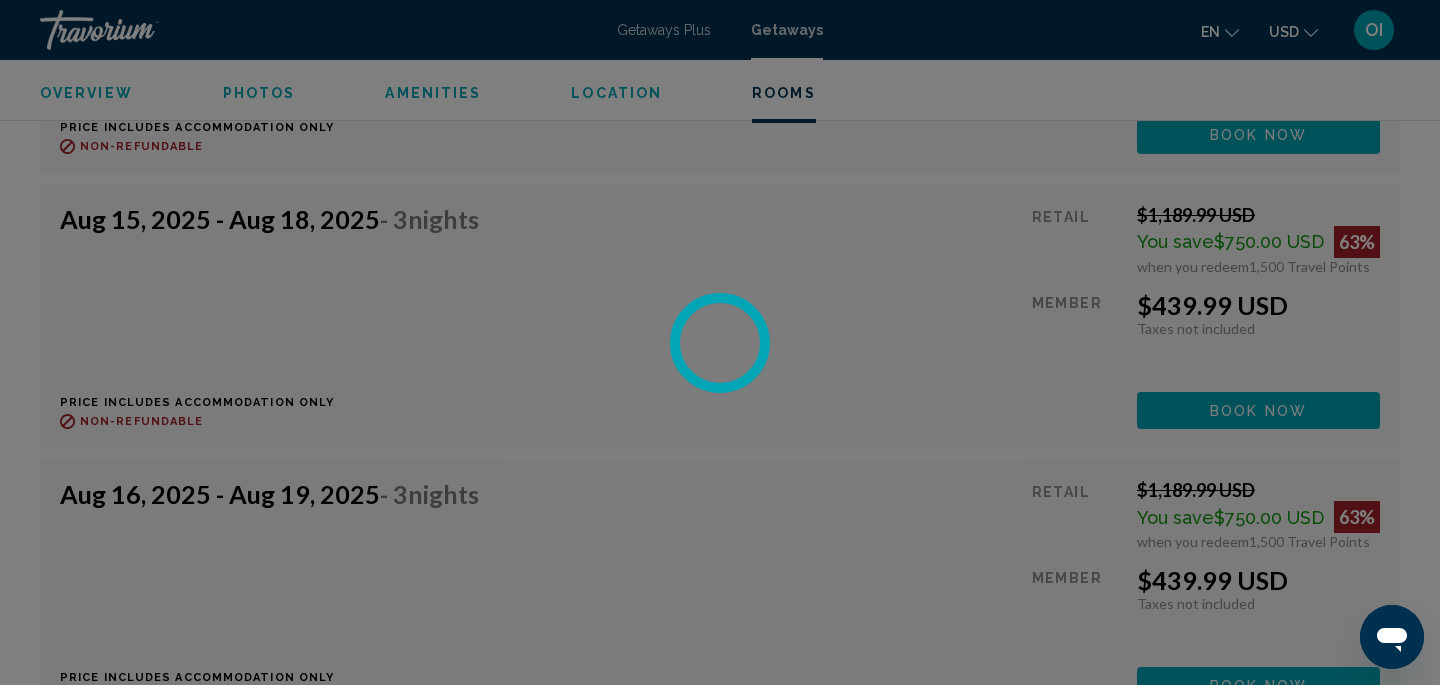 scroll, scrollTop: 3651, scrollLeft: 0, axis: vertical 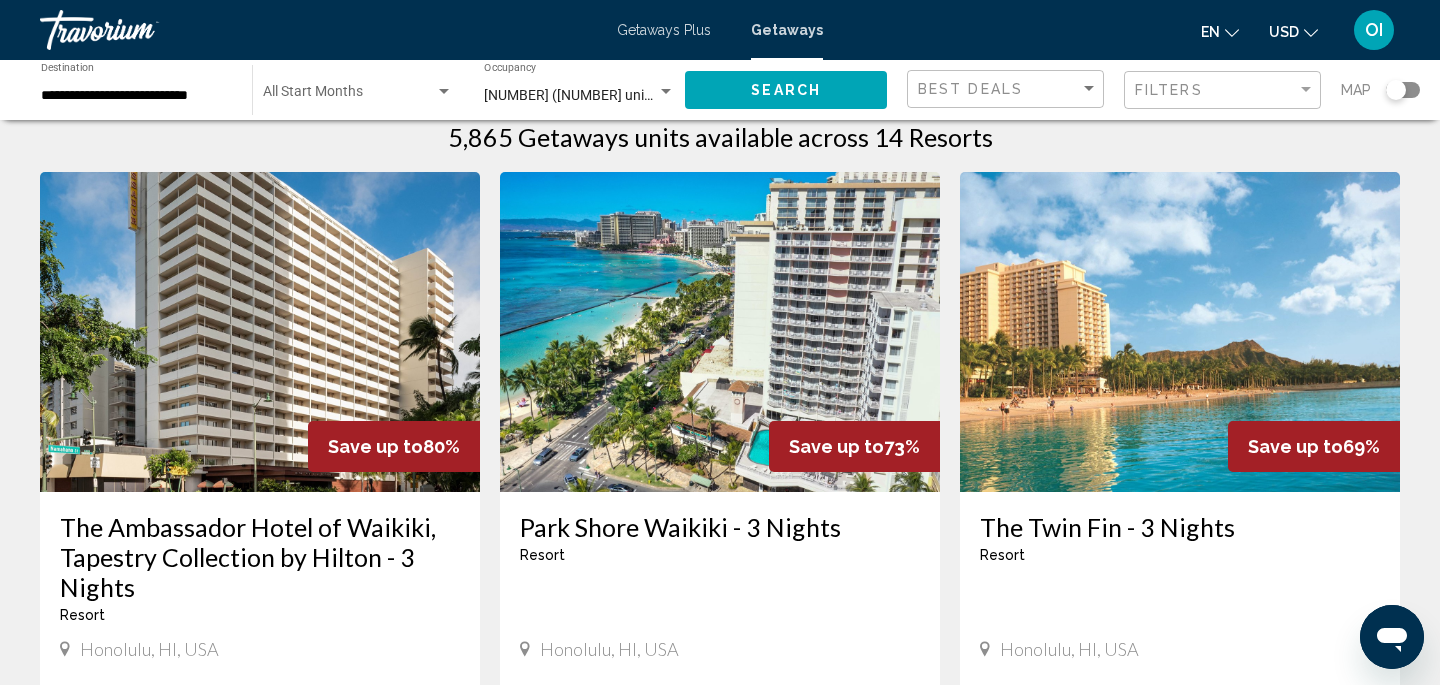 click at bounding box center (444, 91) 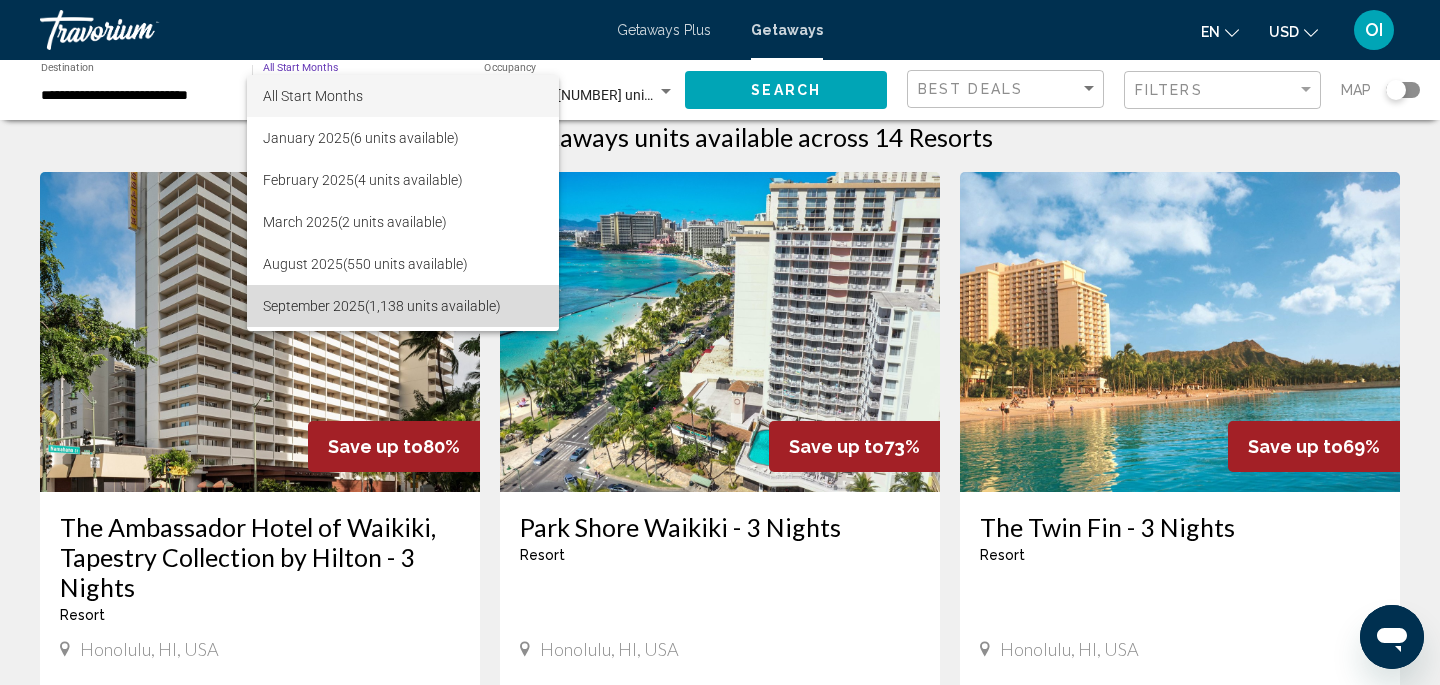 click on "[MONTH] [YEAR] ([NUMBER] units available)" at bounding box center (403, 306) 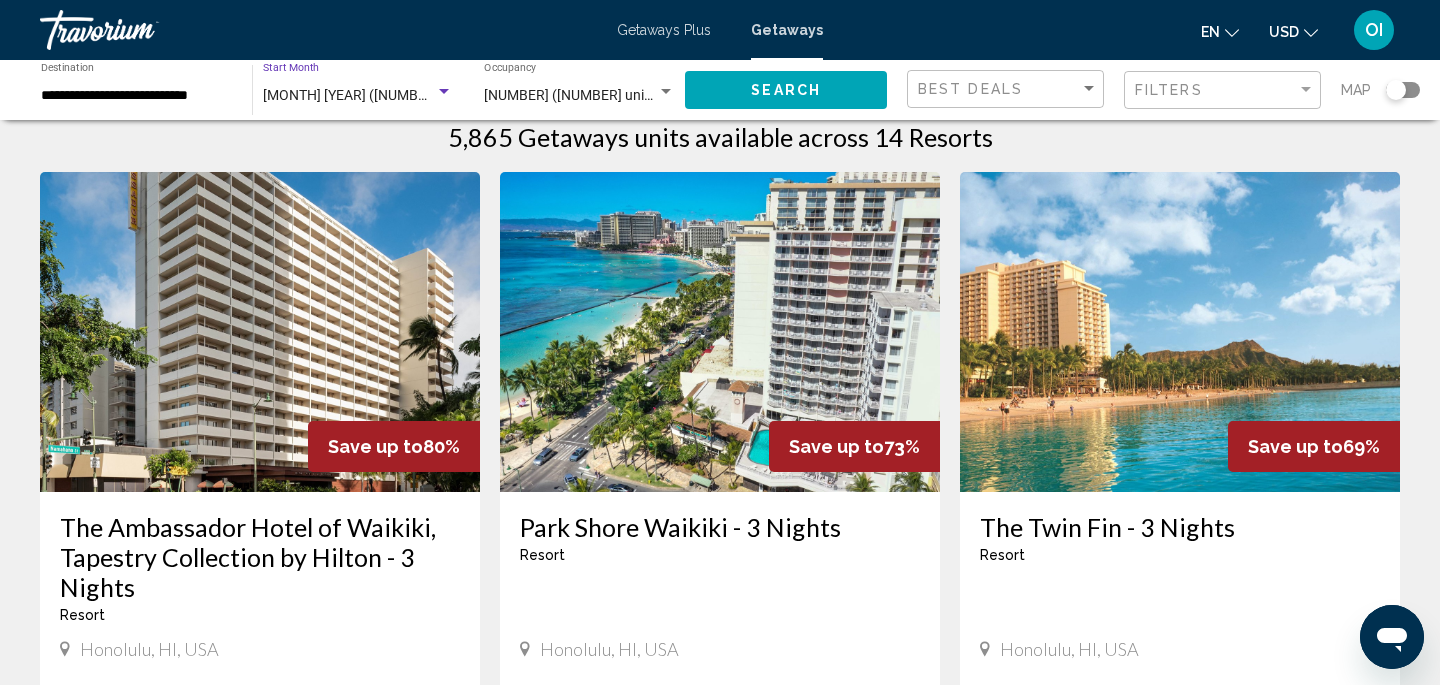 click on "Search" 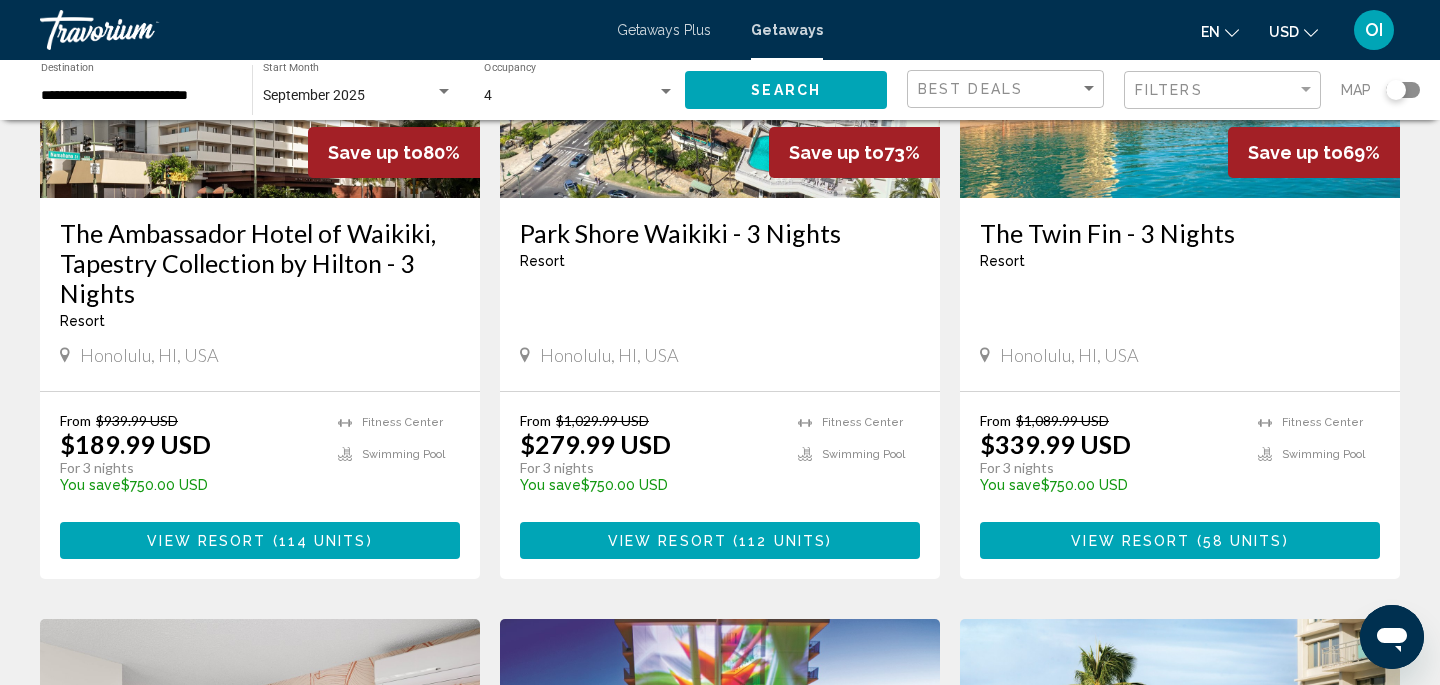 scroll, scrollTop: 337, scrollLeft: 0, axis: vertical 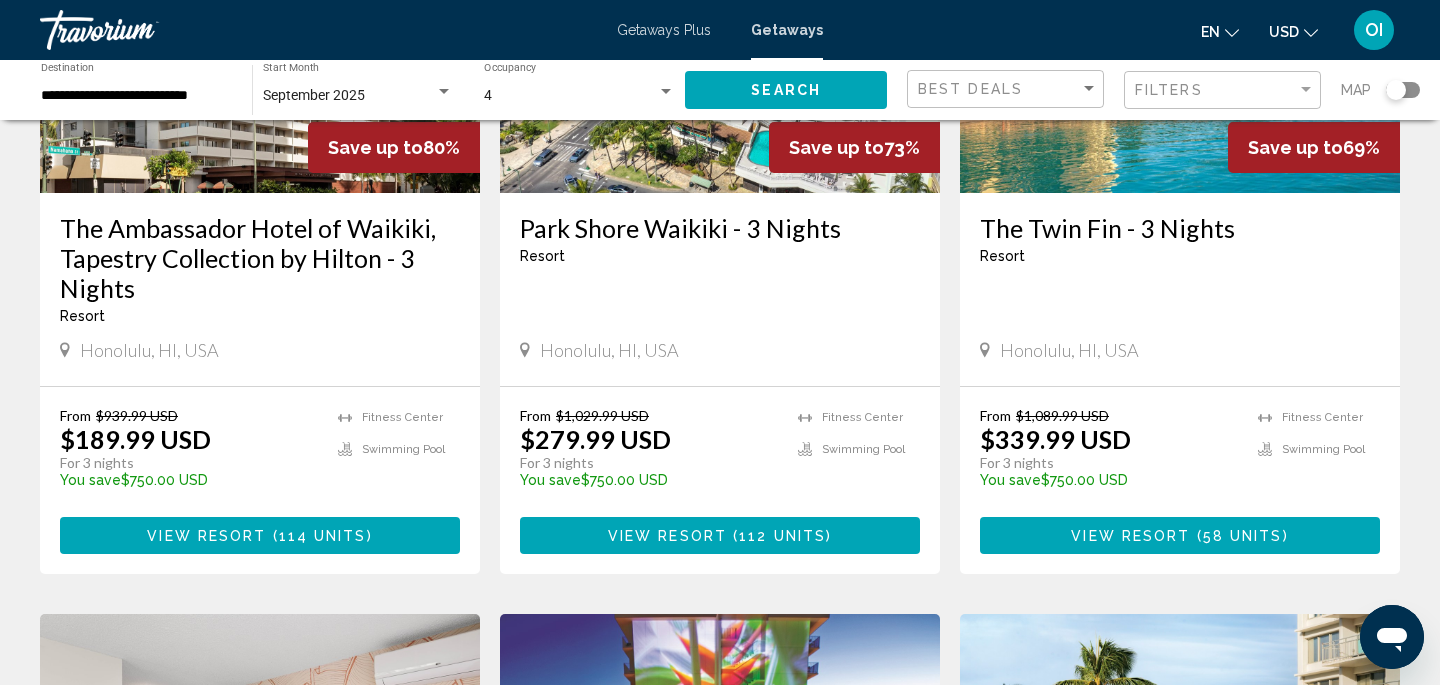 click on "4 Occupancy Any Occupancy" 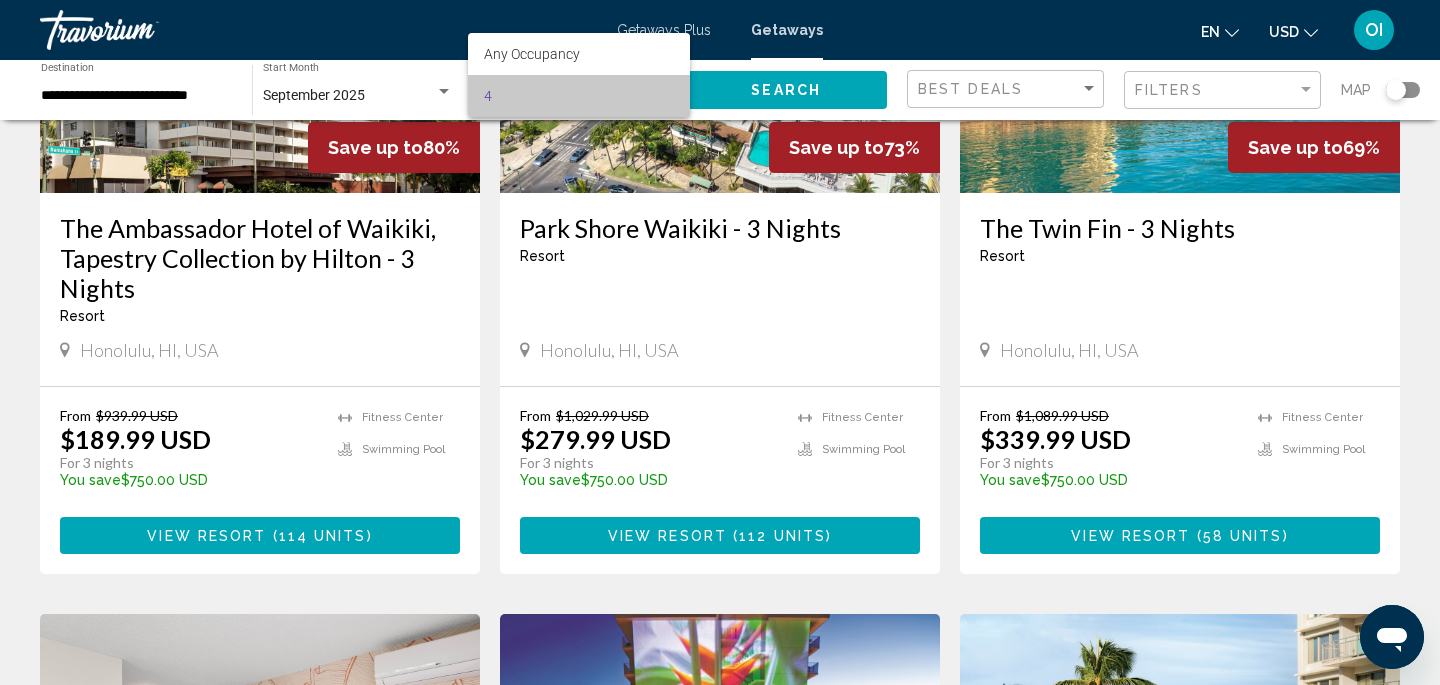 click on "4" at bounding box center [579, 96] 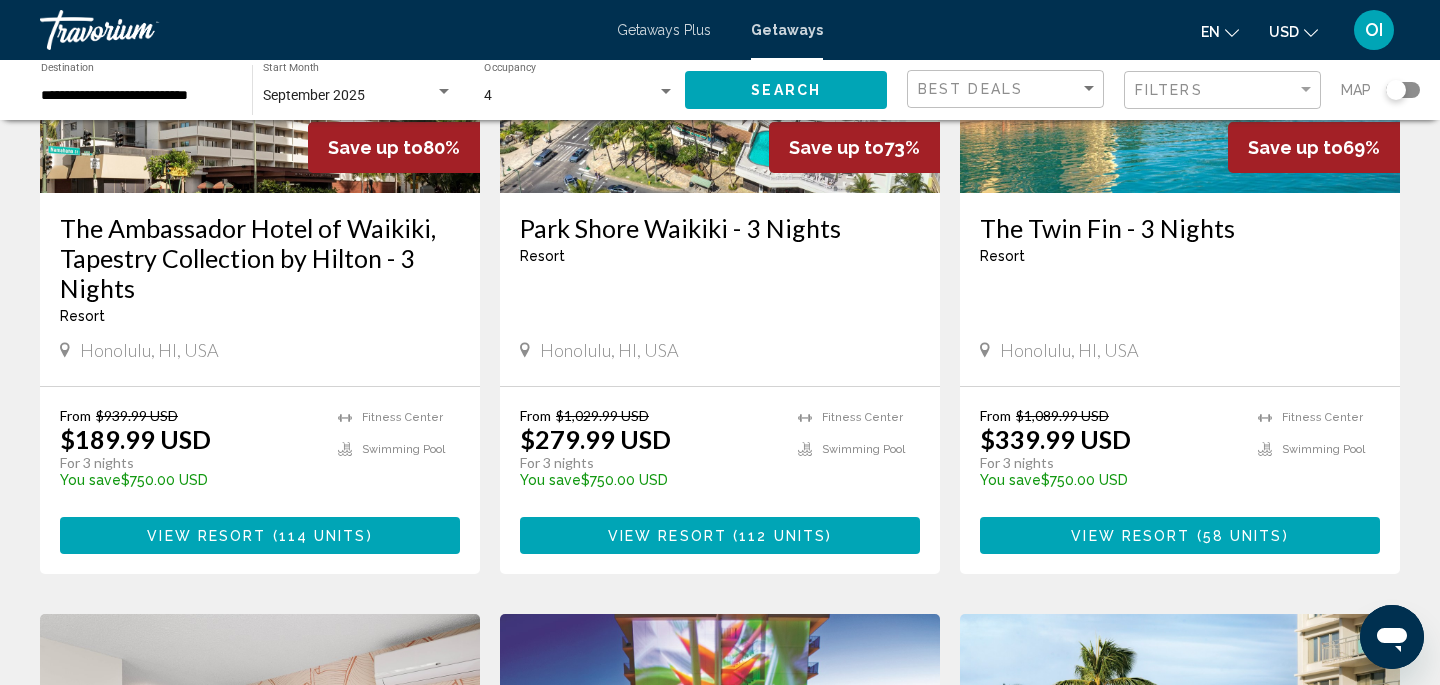 click on "Getaways Plus" at bounding box center (664, 30) 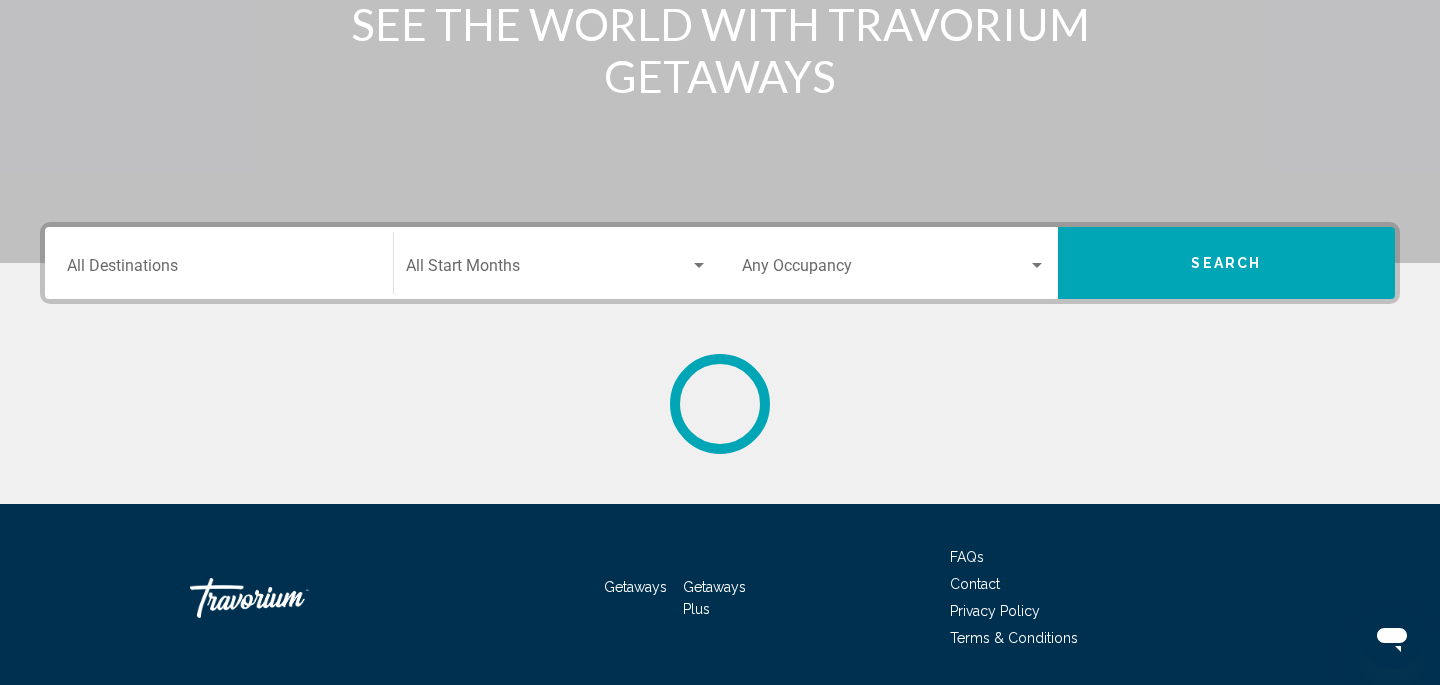 scroll, scrollTop: 0, scrollLeft: 0, axis: both 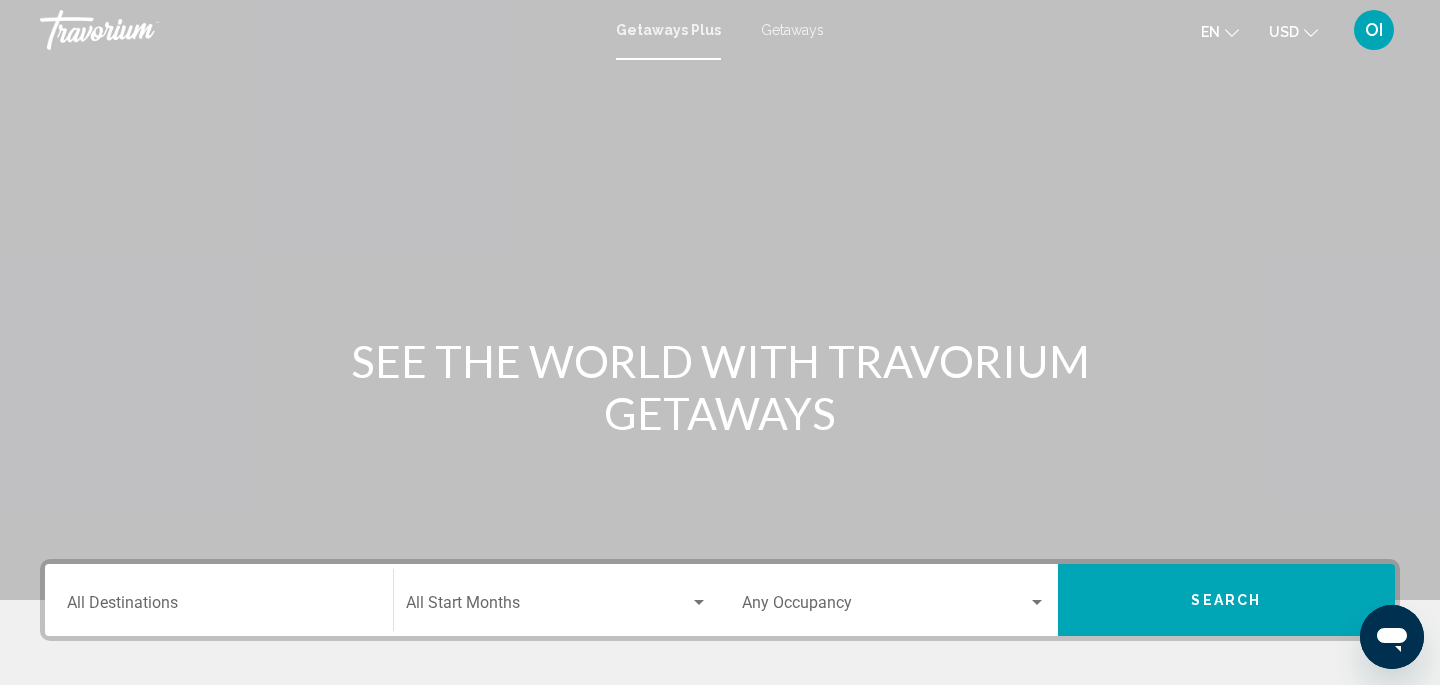 click on "Getaways" at bounding box center [792, 30] 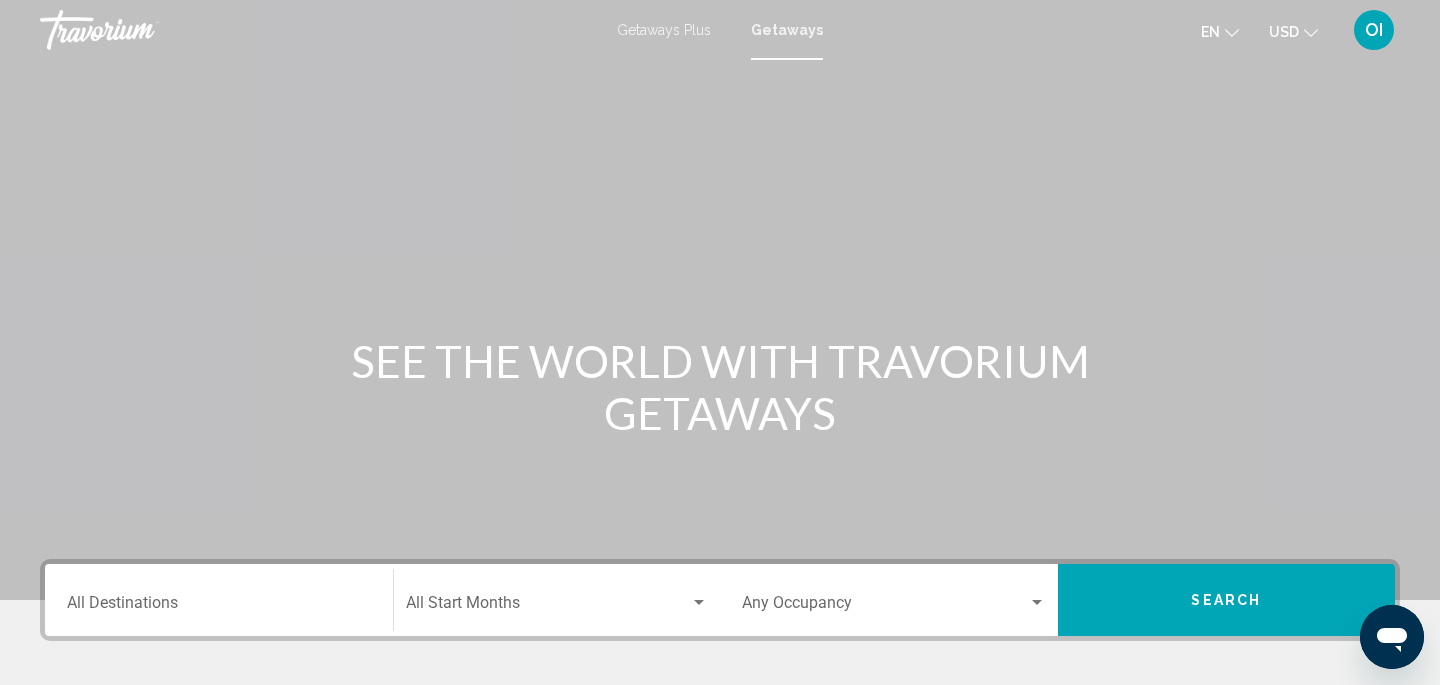 click on "OI" at bounding box center [1374, 30] 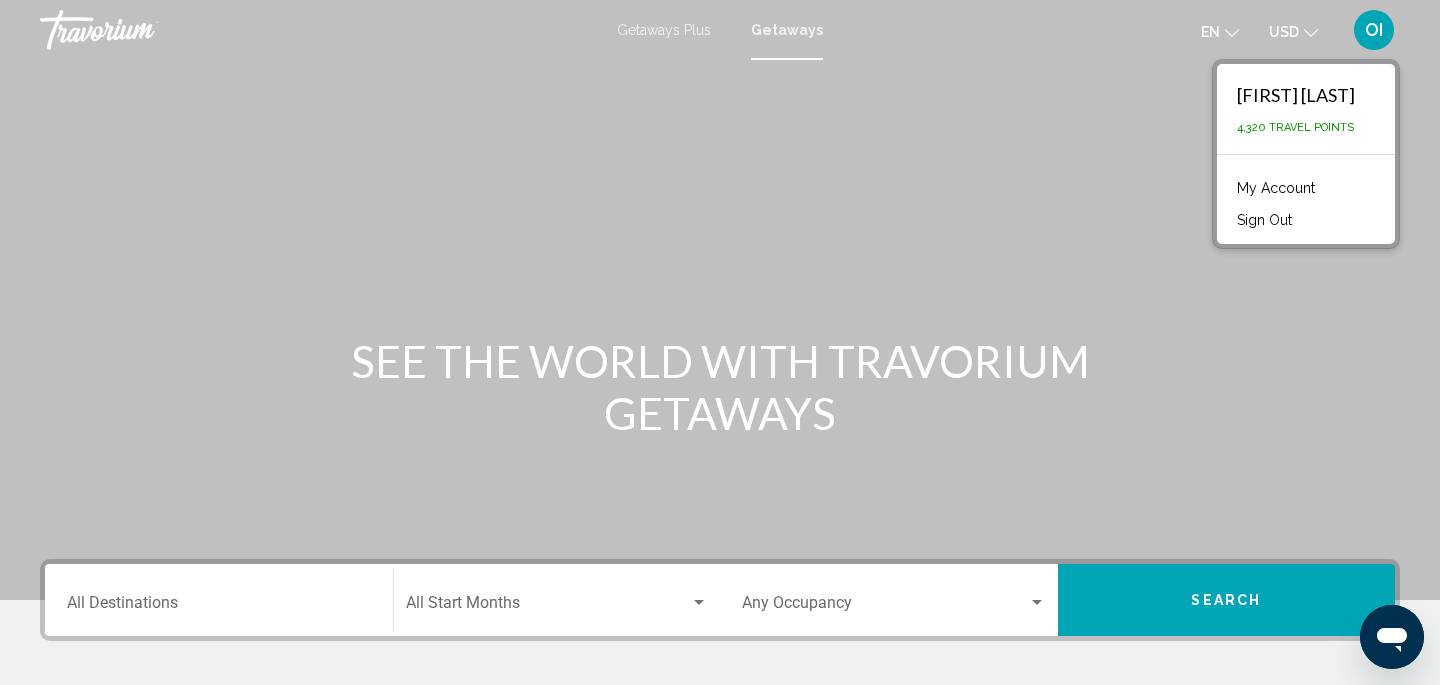 click on "Sign Out" at bounding box center (1264, 220) 